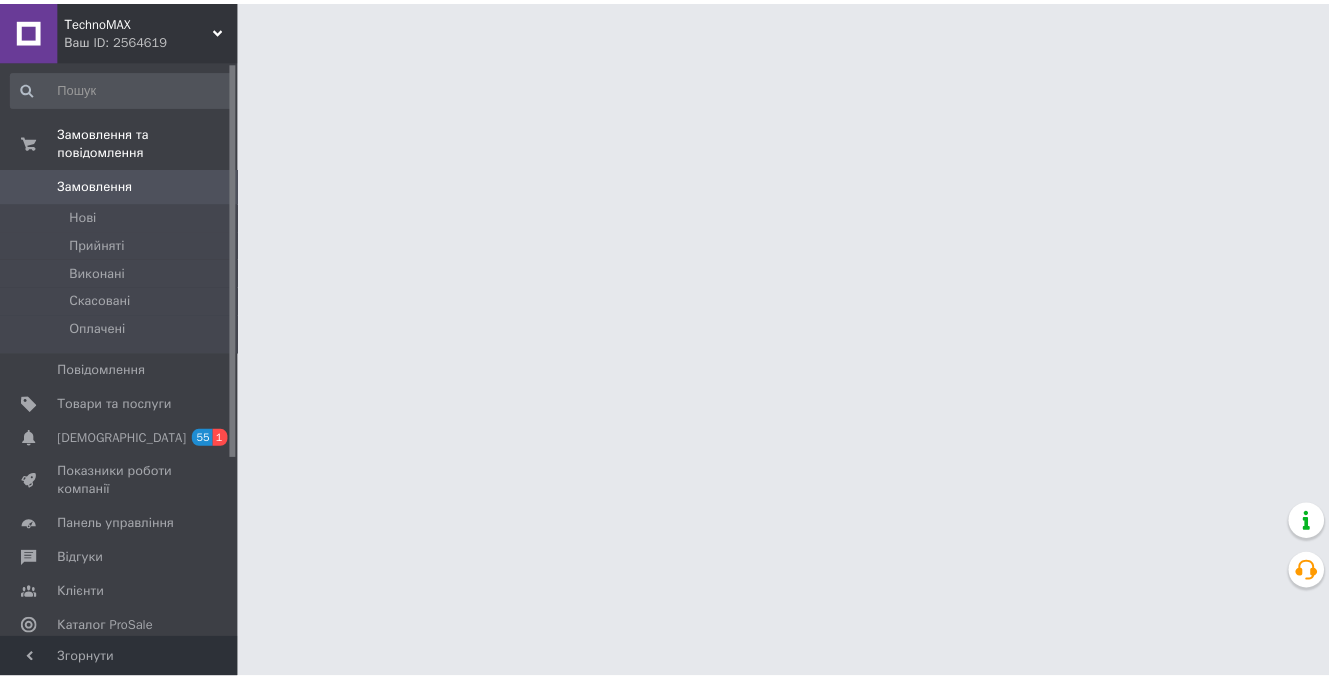 scroll, scrollTop: 0, scrollLeft: 0, axis: both 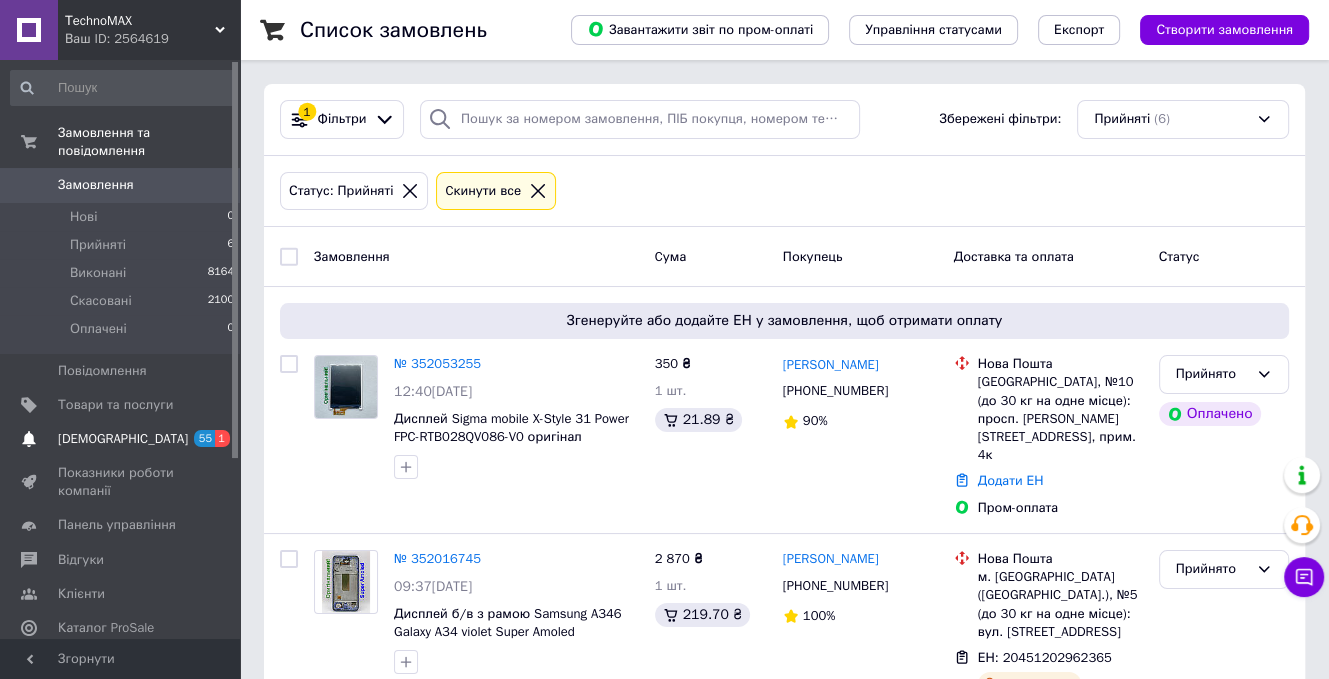 click on "[DEMOGRAPHIC_DATA]" at bounding box center (121, 439) 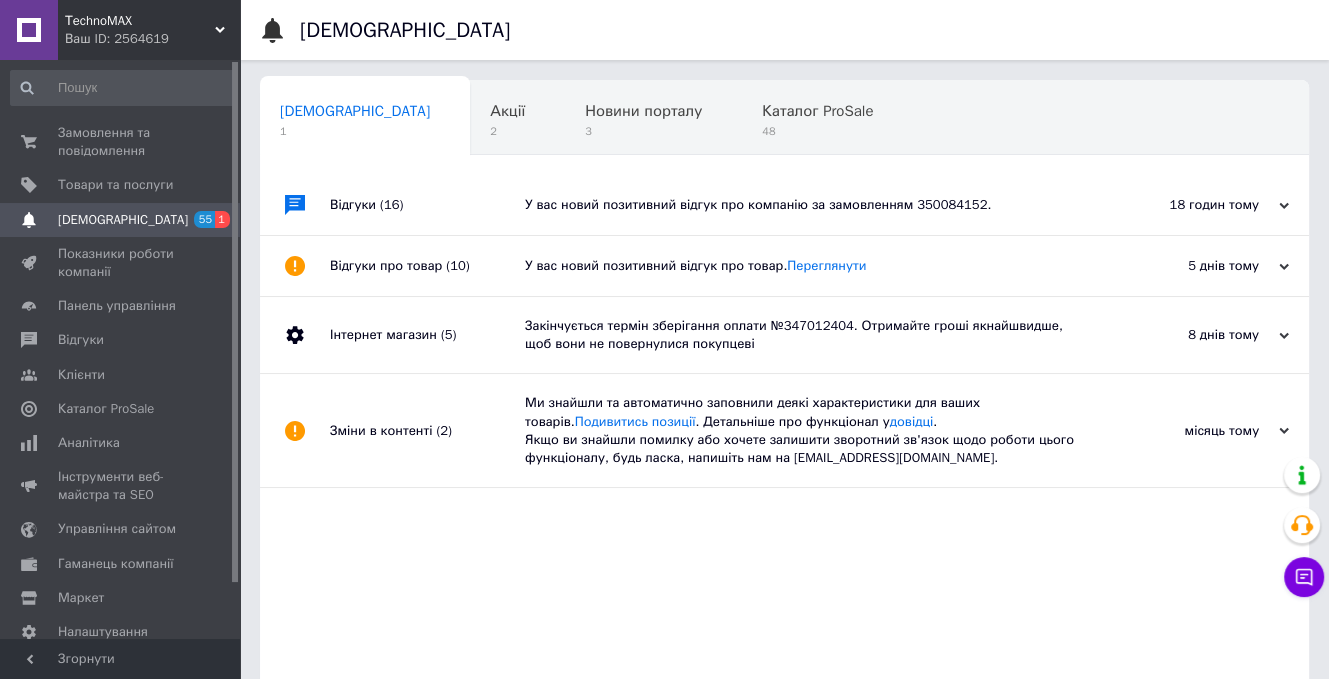 click on "У вас новий позитивний відгук про компанію за замовленням 350084152." at bounding box center (807, 205) 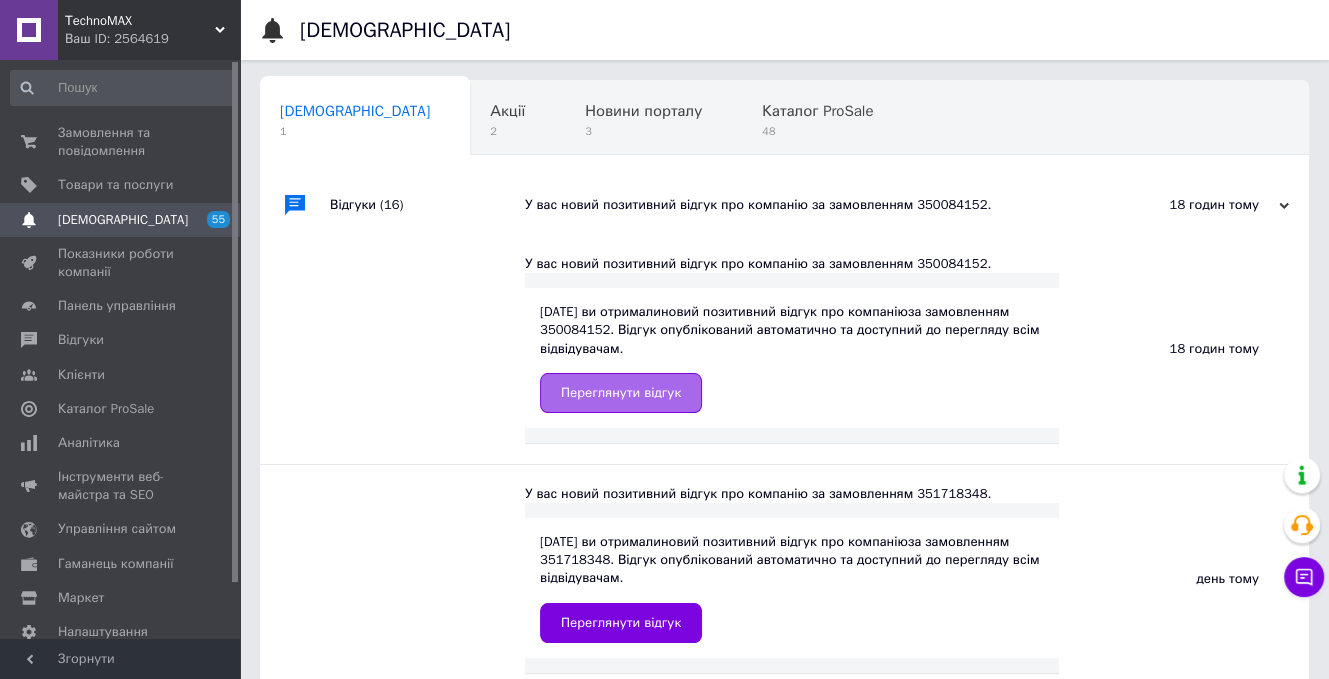 click on "Переглянути відгук" at bounding box center [621, 393] 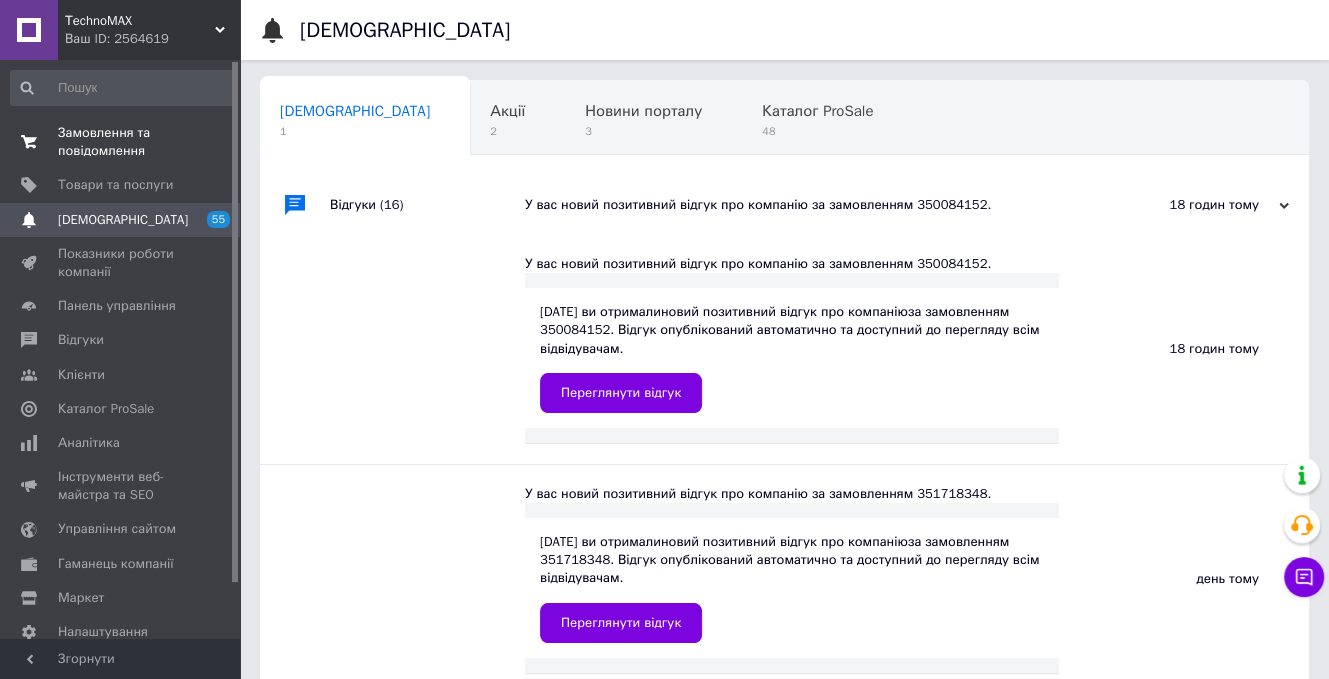 click on "Замовлення та повідомлення" at bounding box center (121, 142) 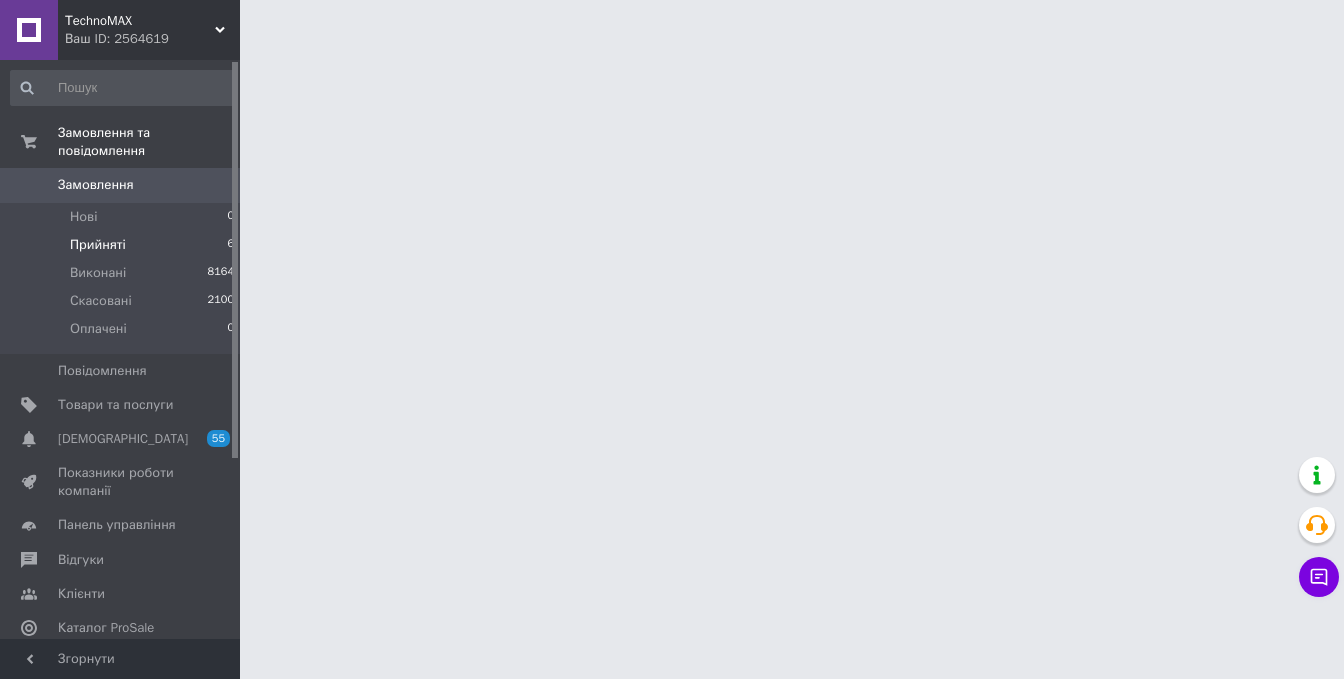 click on "Прийняті" at bounding box center [98, 245] 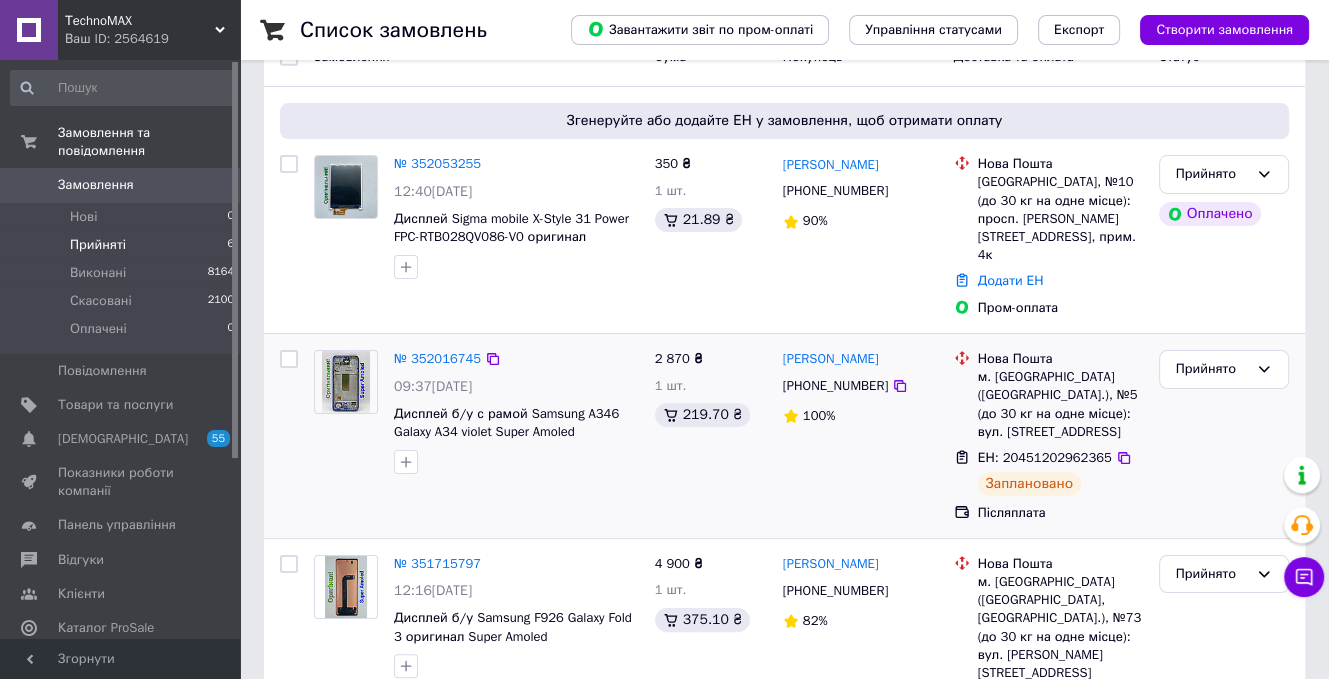 scroll, scrollTop: 0, scrollLeft: 0, axis: both 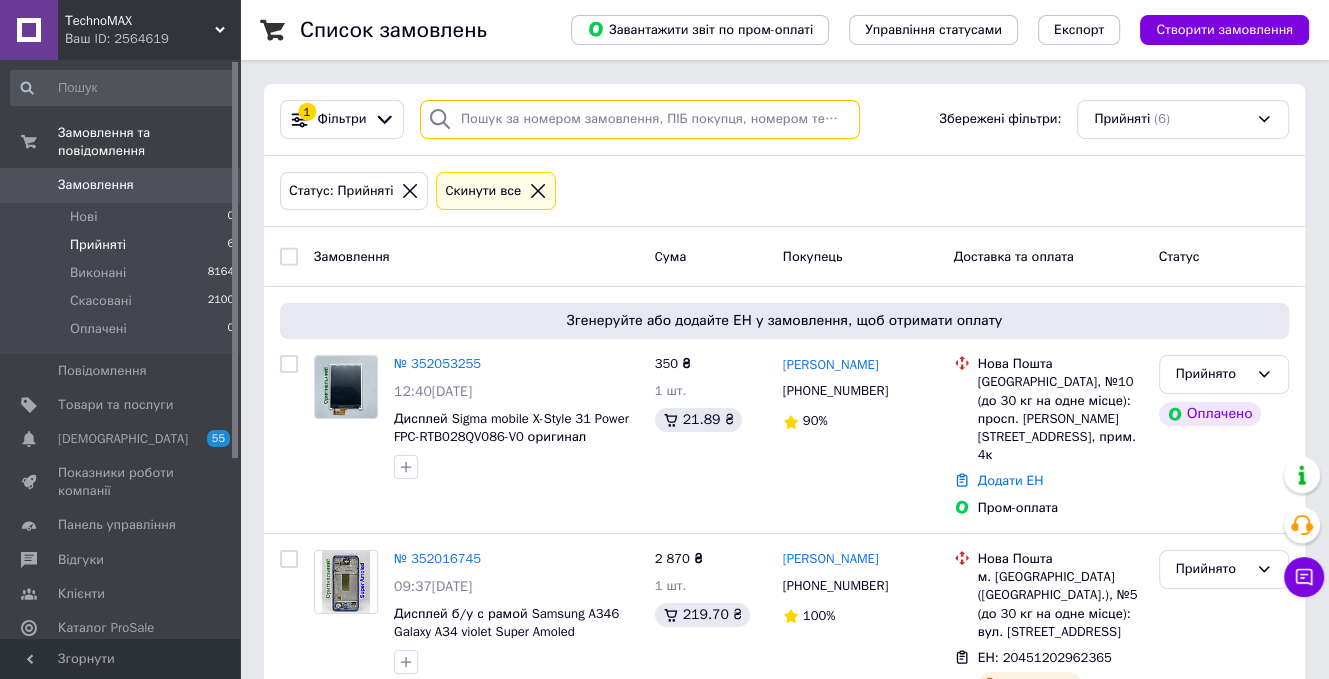 click at bounding box center [640, 119] 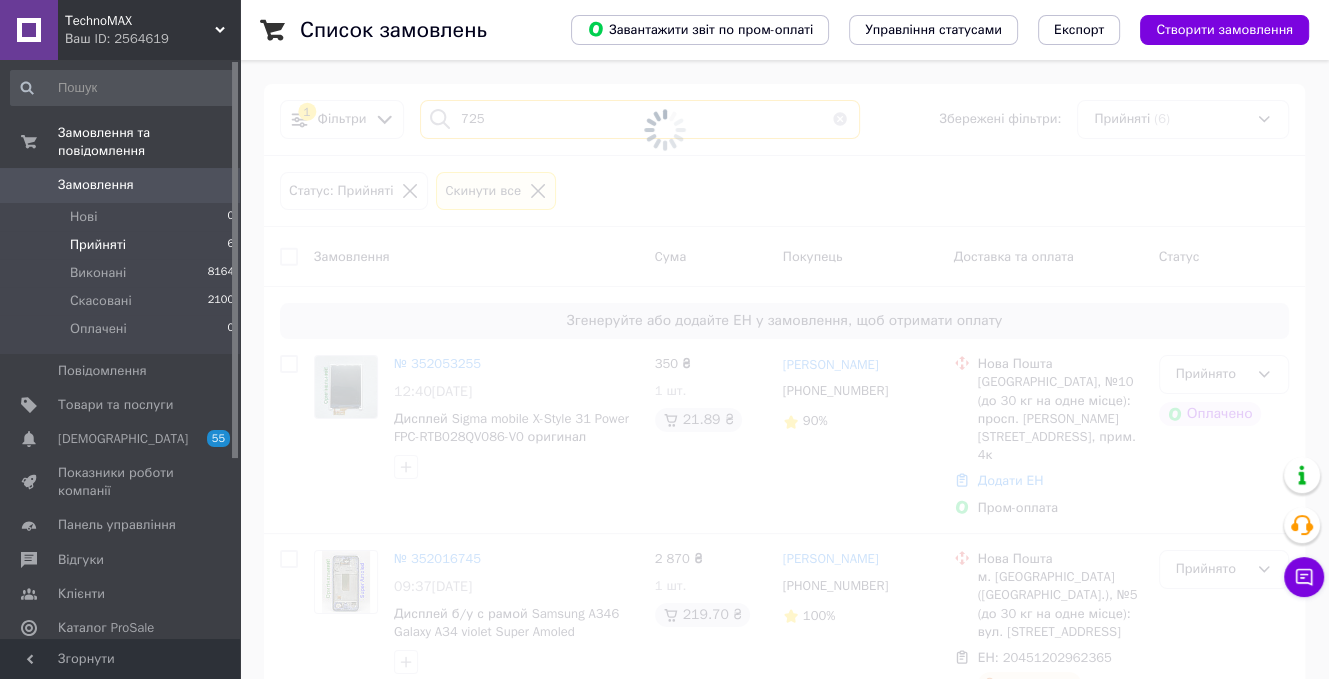 type on "725" 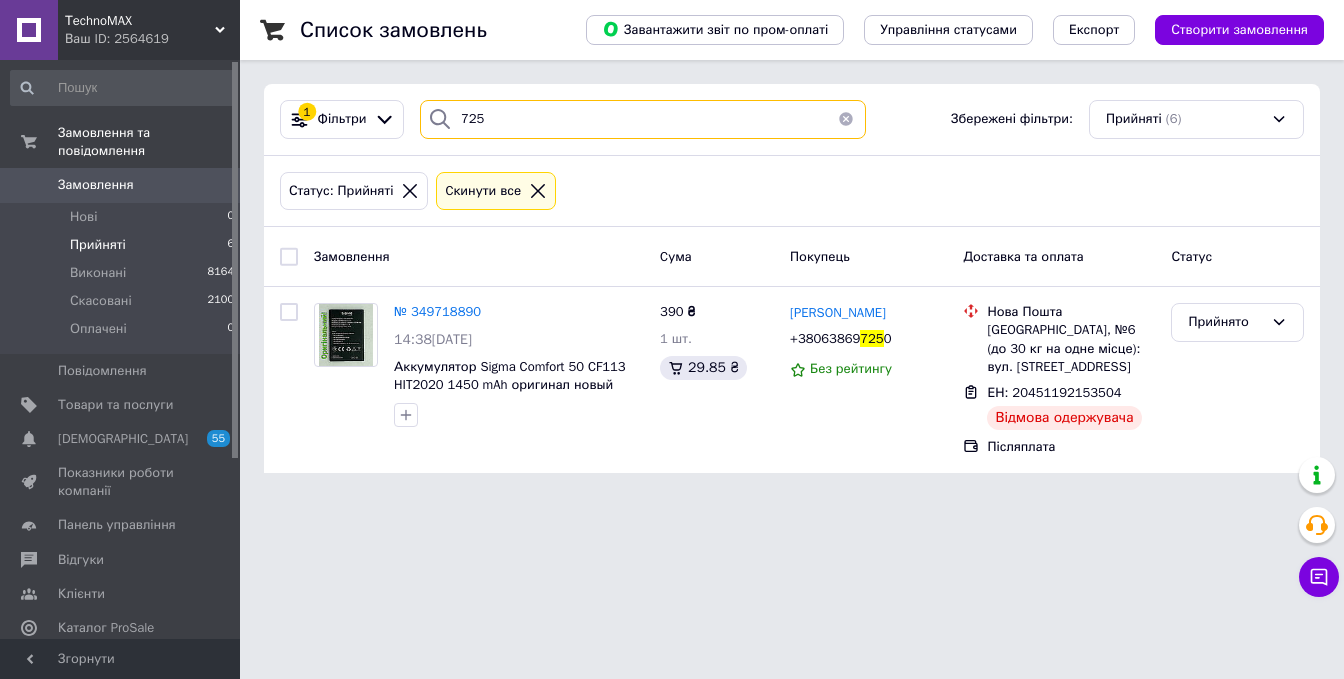 drag, startPoint x: 512, startPoint y: 105, endPoint x: 414, endPoint y: 115, distance: 98.50888 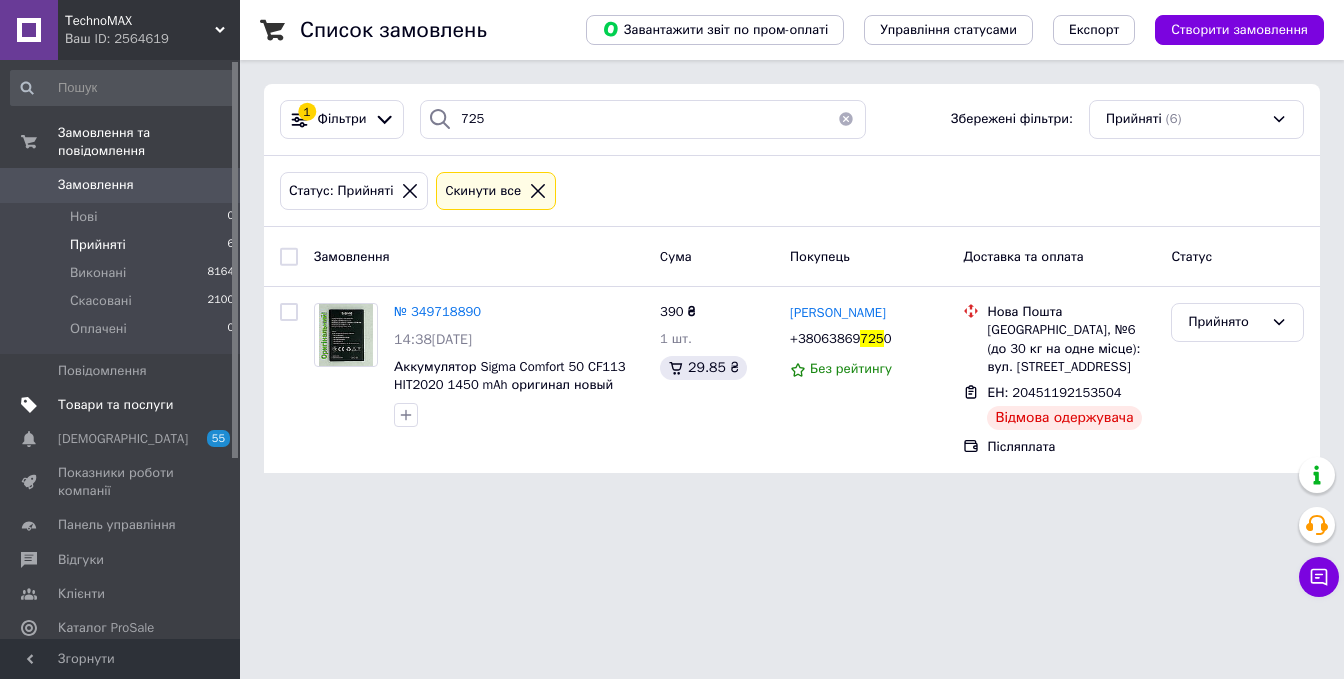 click on "Товари та послуги" at bounding box center (115, 405) 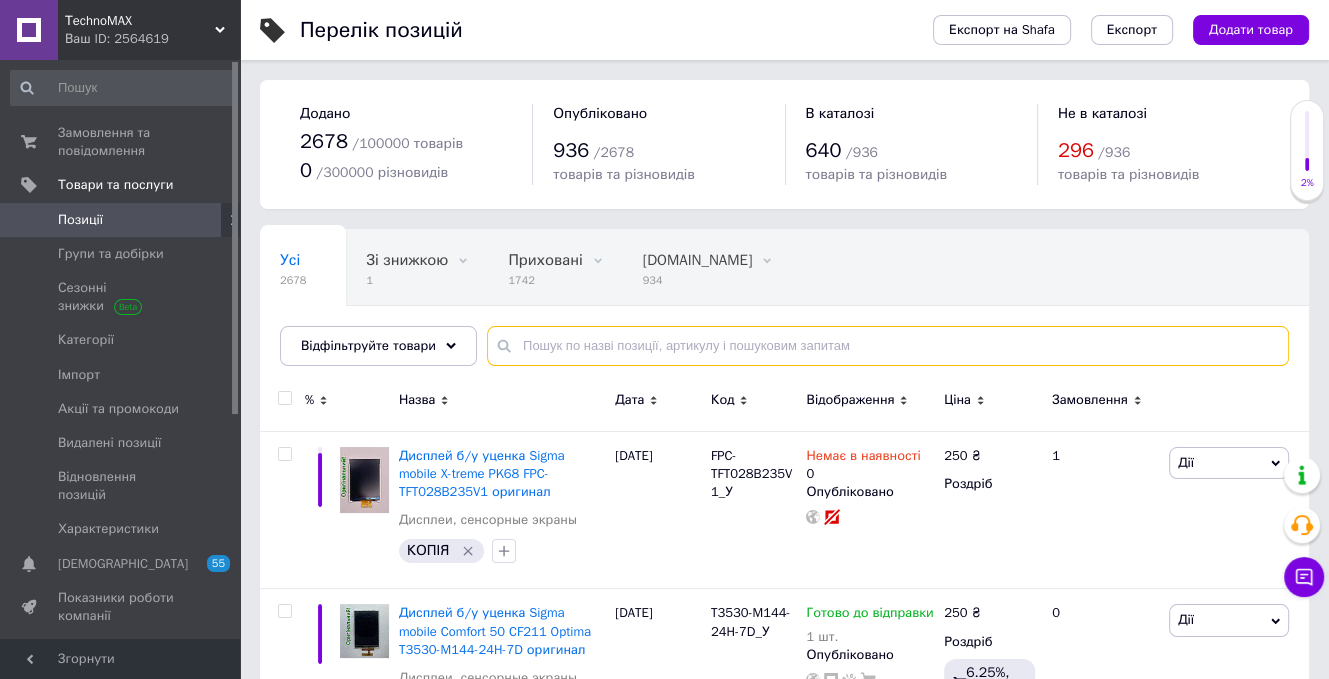 click at bounding box center (888, 346) 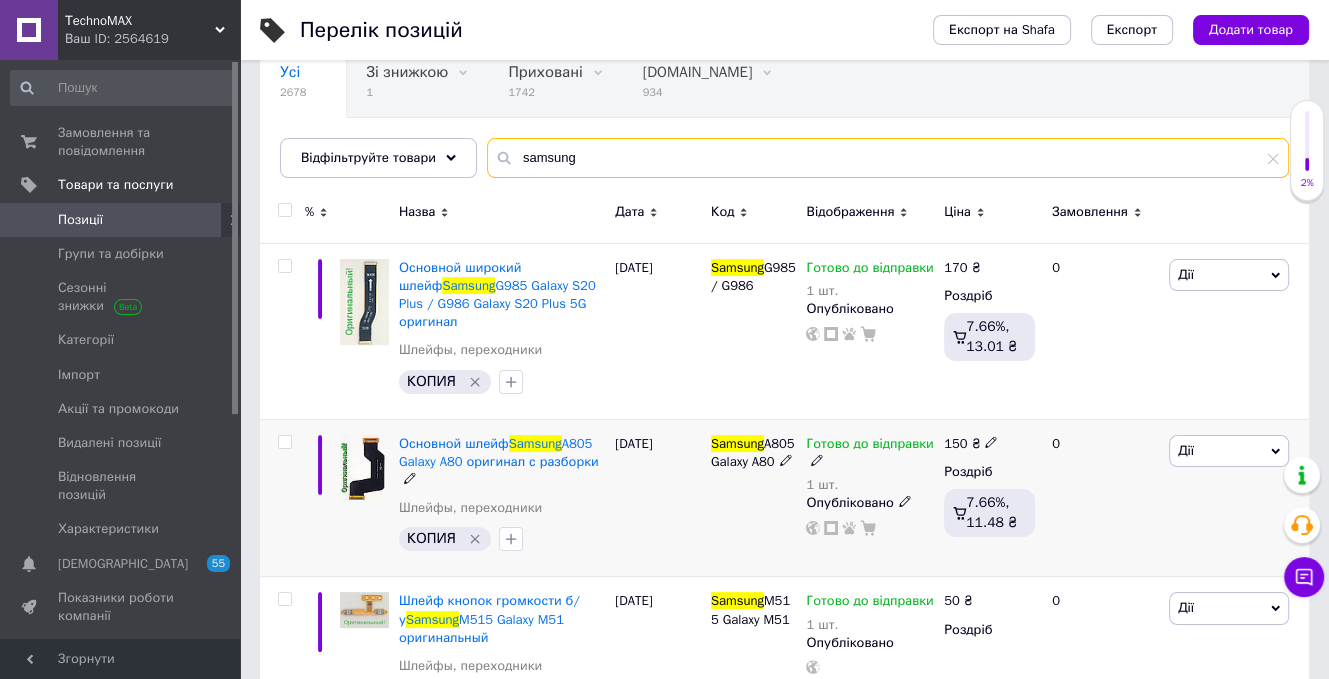 scroll, scrollTop: 200, scrollLeft: 0, axis: vertical 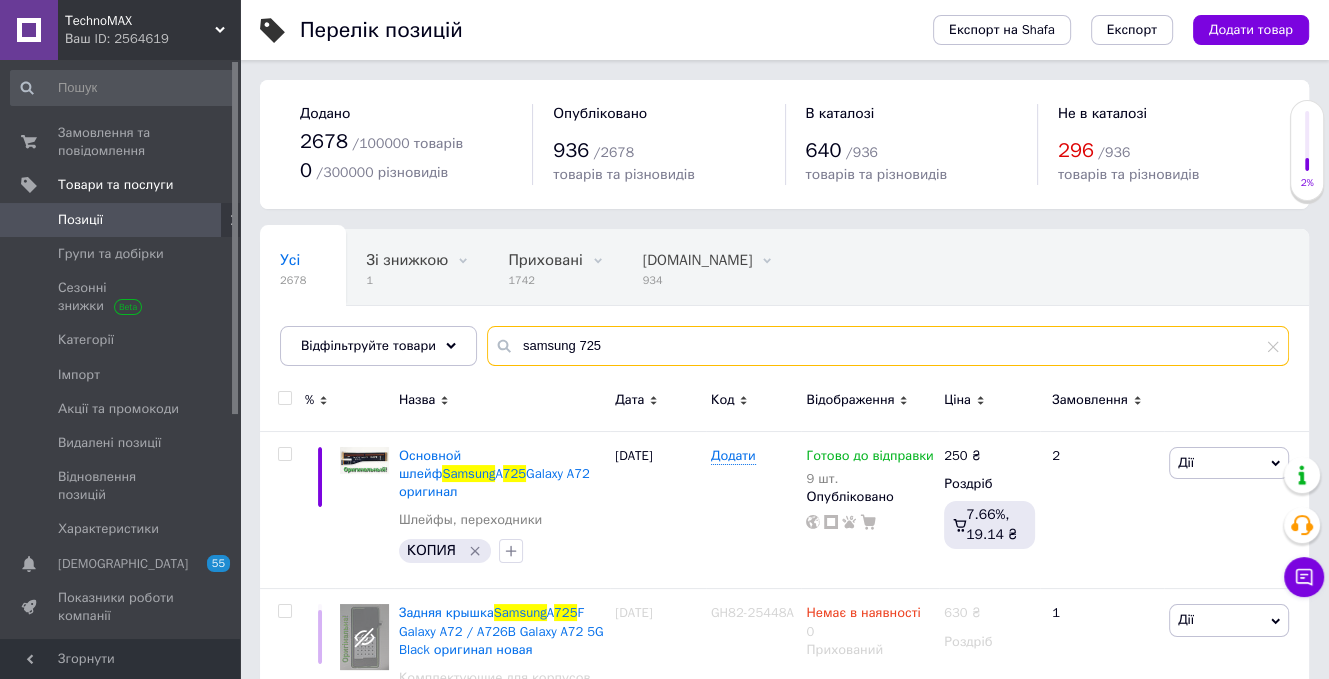 click on "samsung 725" at bounding box center (888, 346) 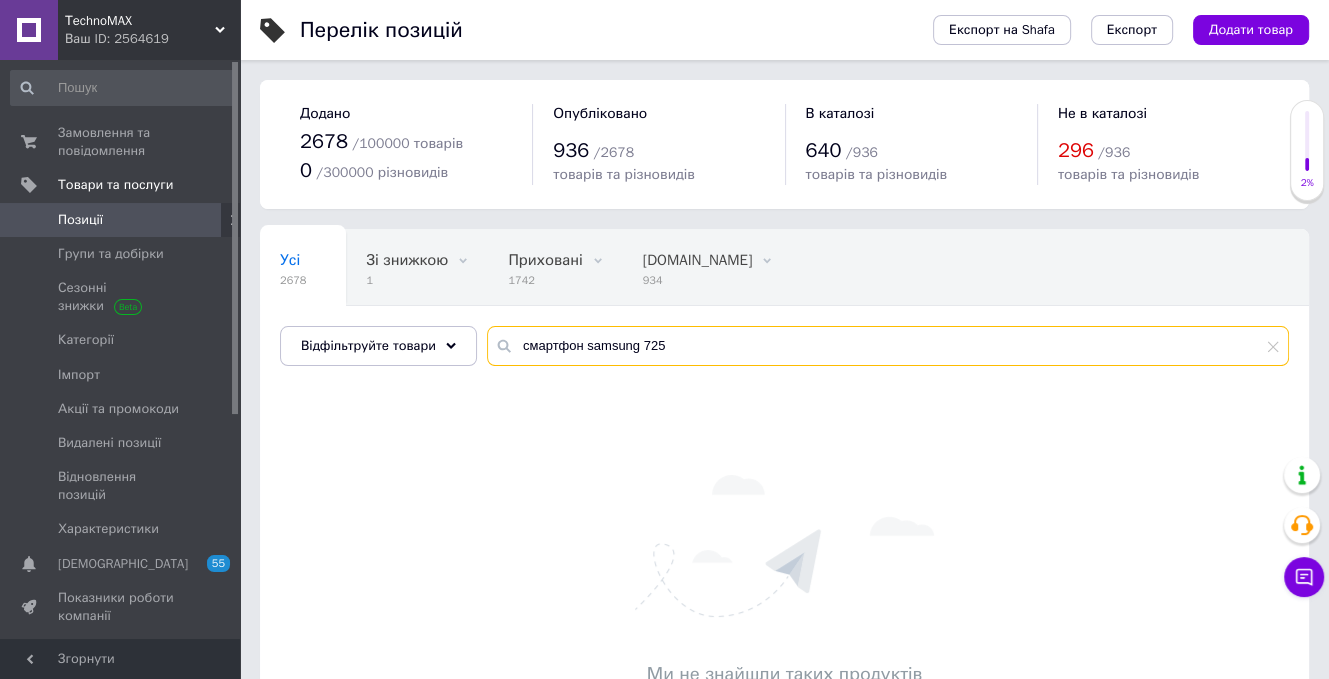 type on "смартфон samsung 725" 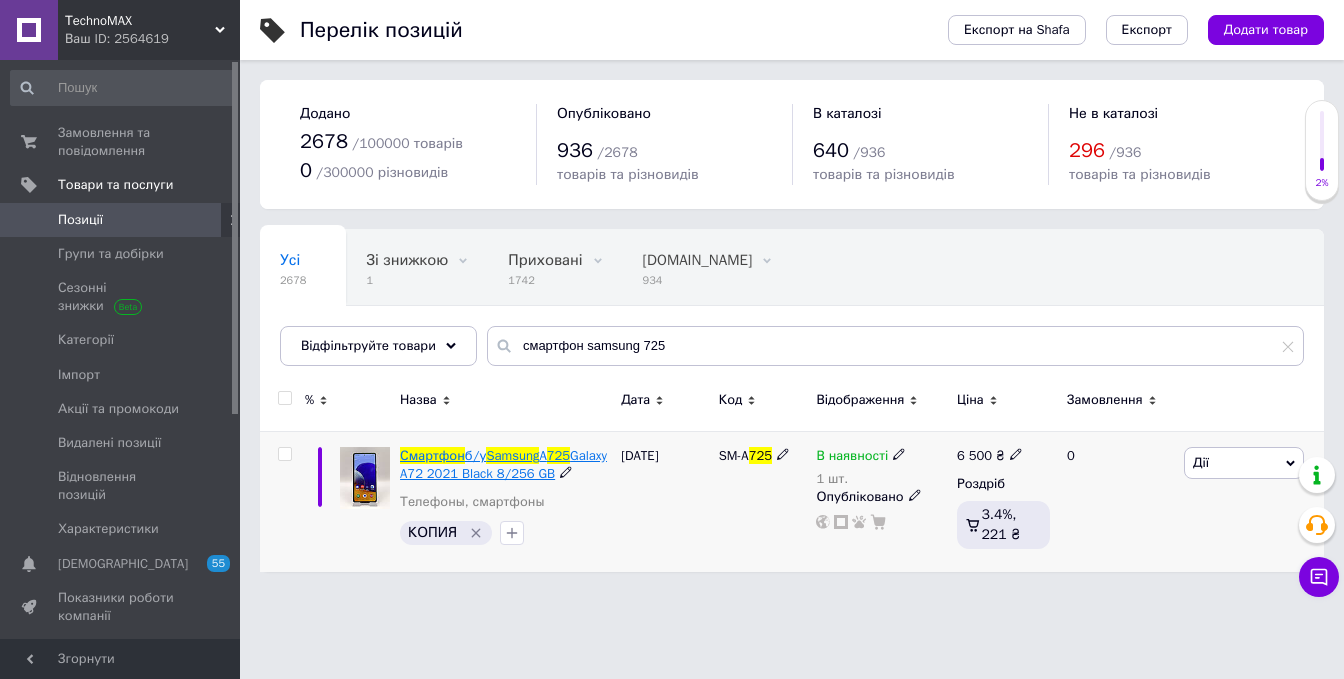 click on "Samsung" at bounding box center (512, 455) 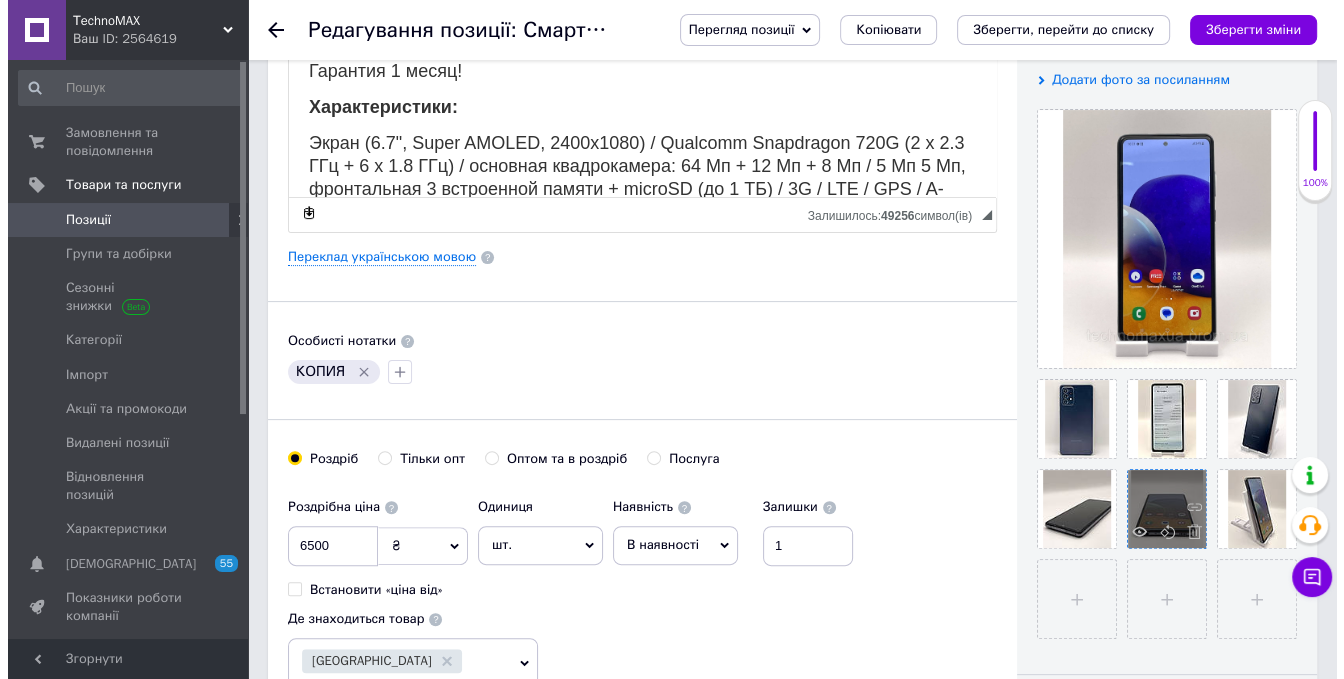 scroll, scrollTop: 400, scrollLeft: 0, axis: vertical 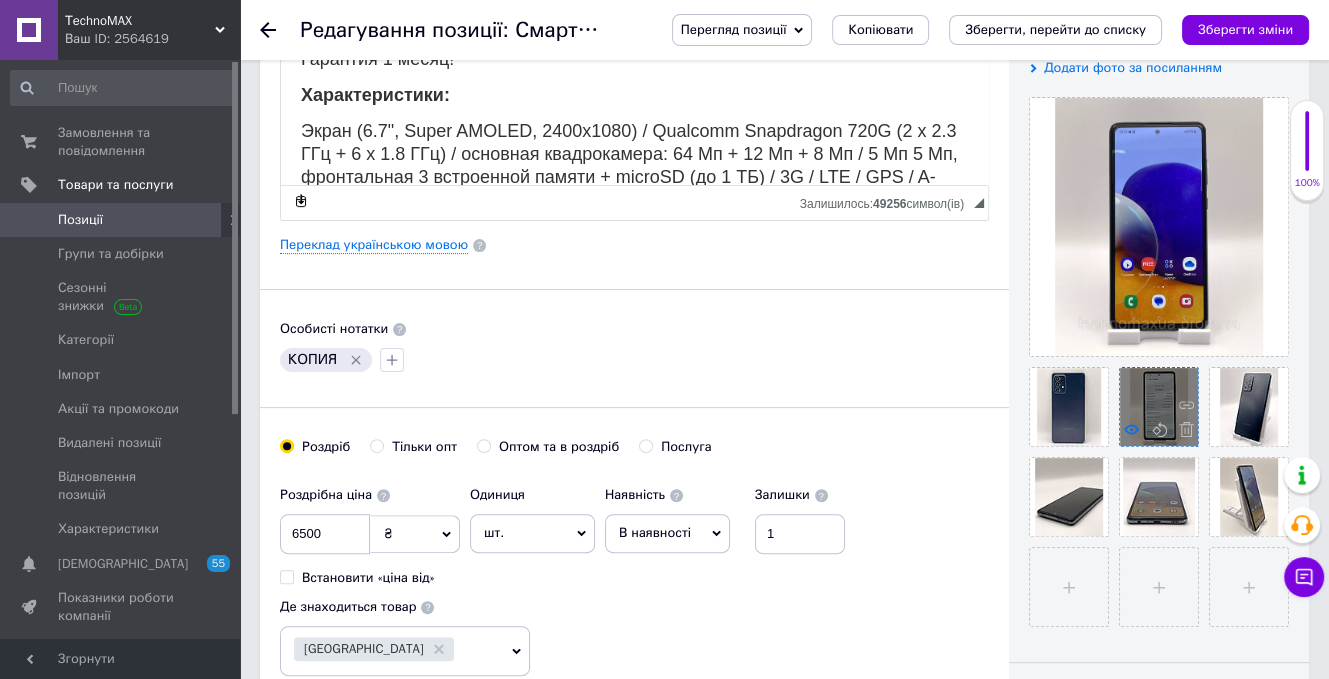 click 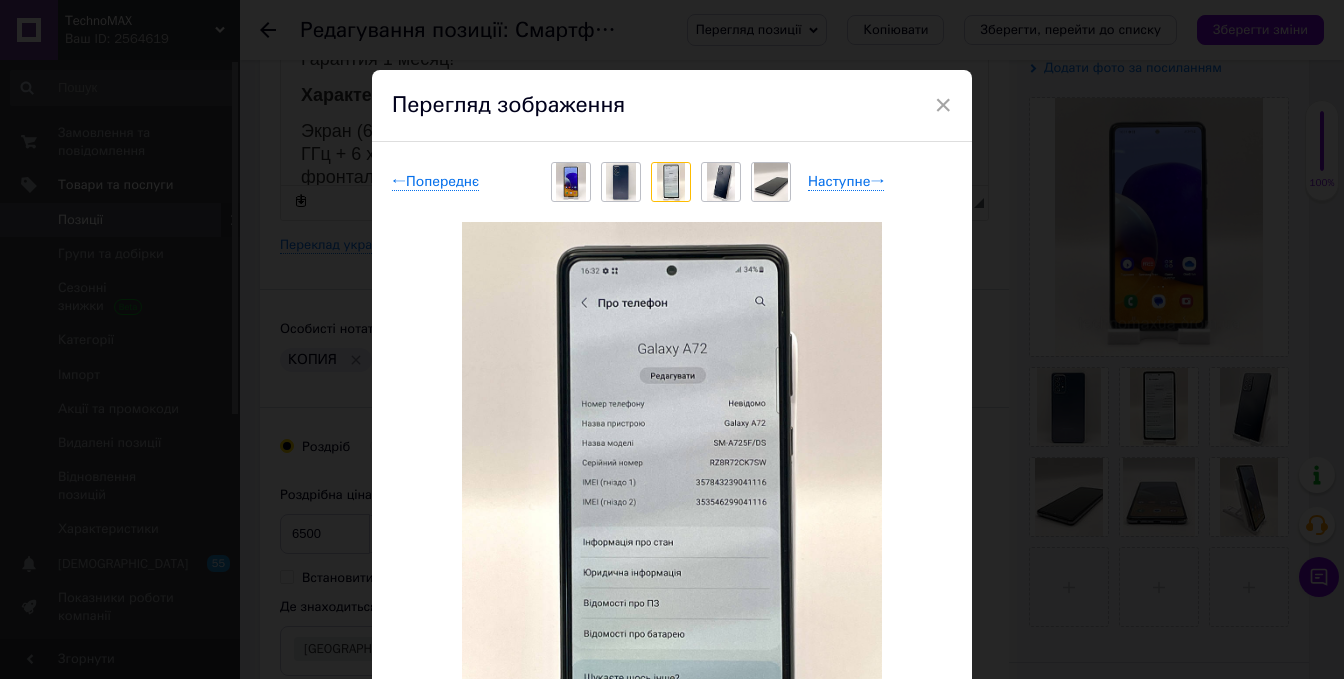 click at bounding box center (770, 182) 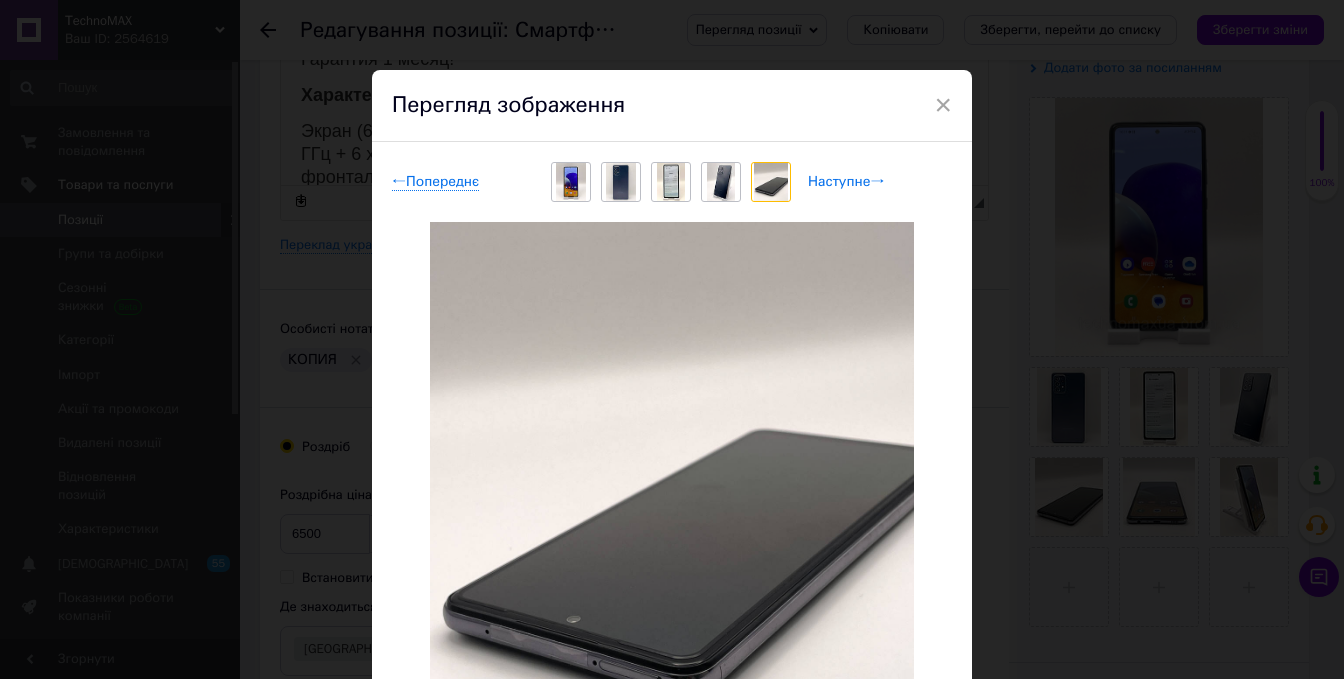 click on "Наступне →" at bounding box center [846, 182] 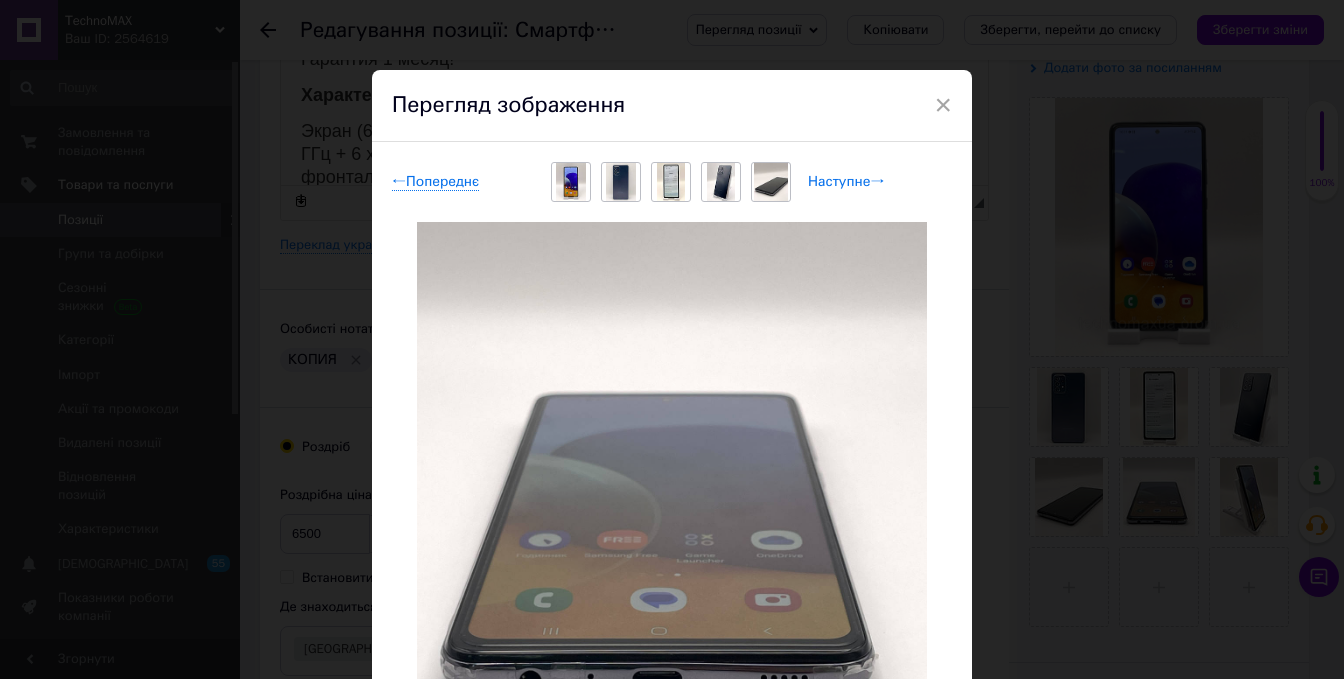 click on "Наступне →" at bounding box center (846, 182) 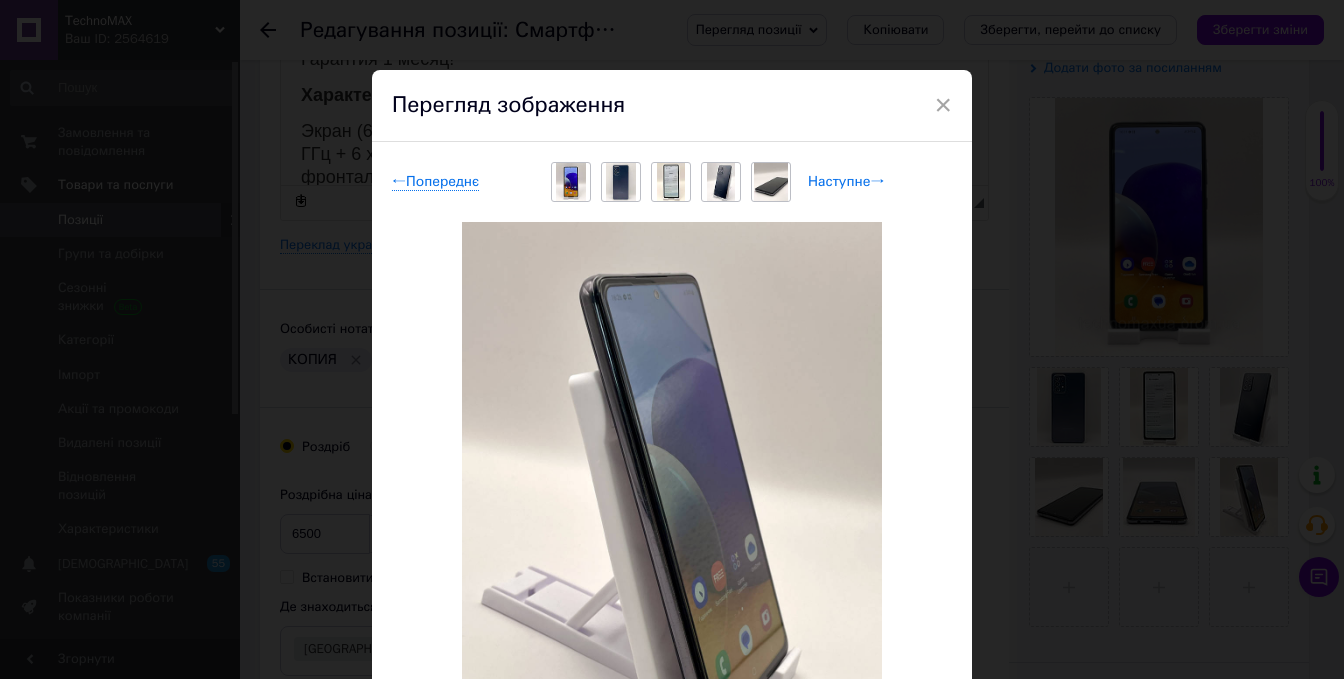 click on "Наступне →" at bounding box center (846, 182) 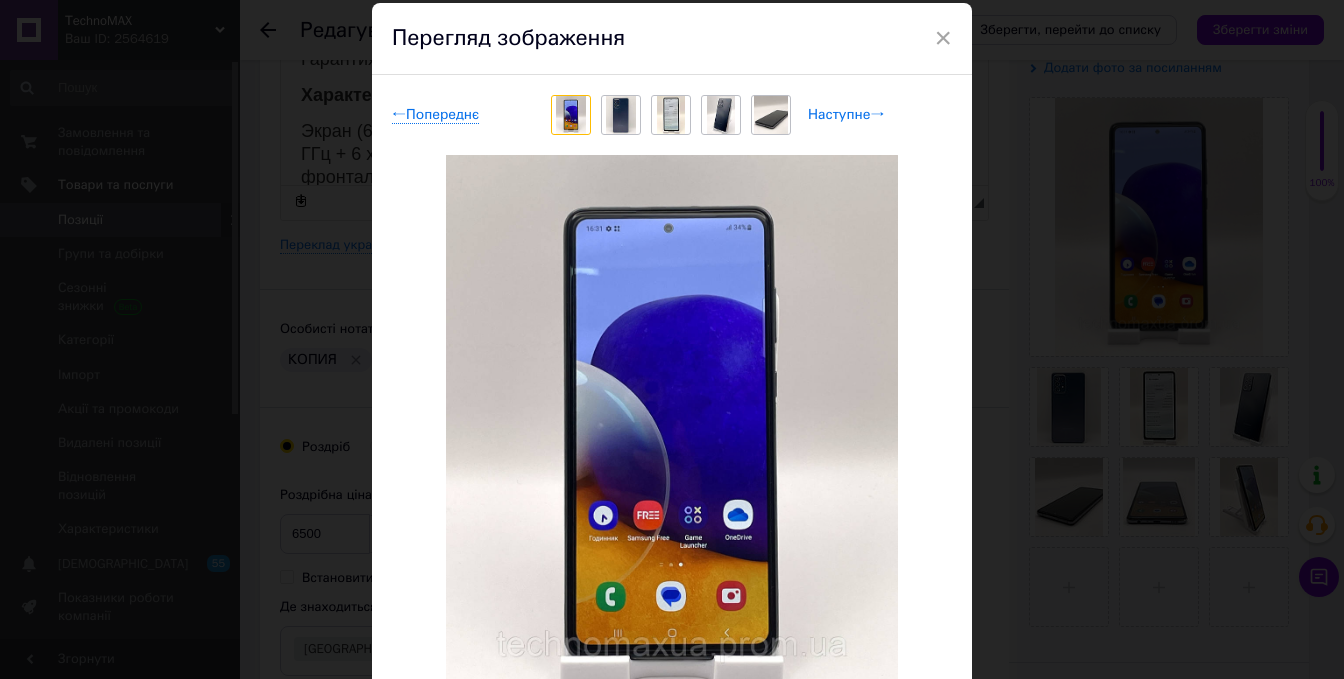 scroll, scrollTop: 100, scrollLeft: 0, axis: vertical 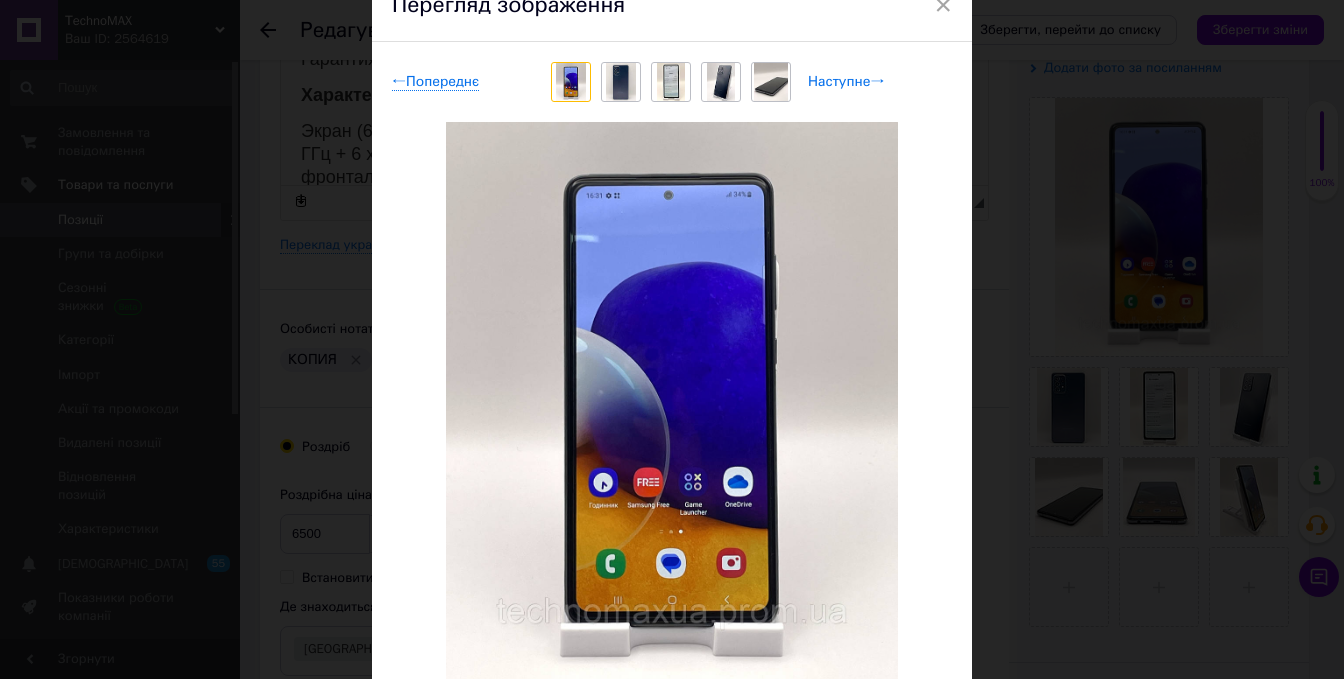 click on "Наступне →" at bounding box center (846, 82) 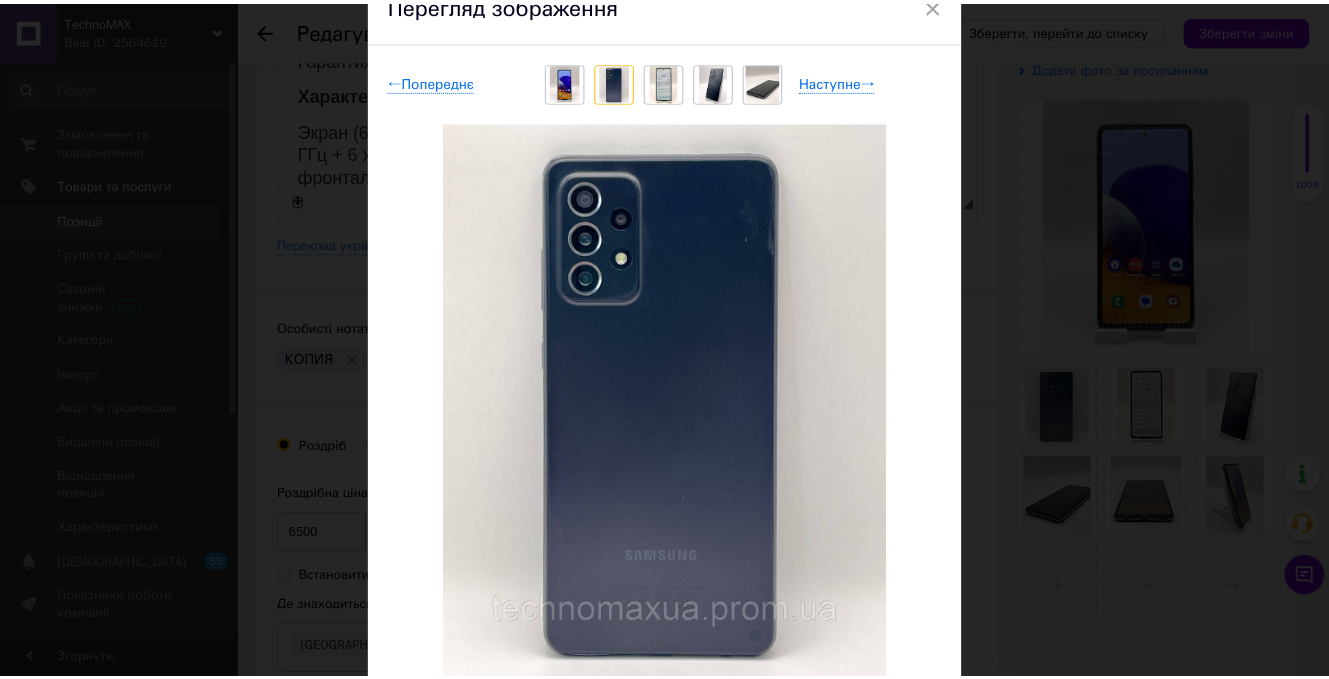 scroll, scrollTop: 0, scrollLeft: 0, axis: both 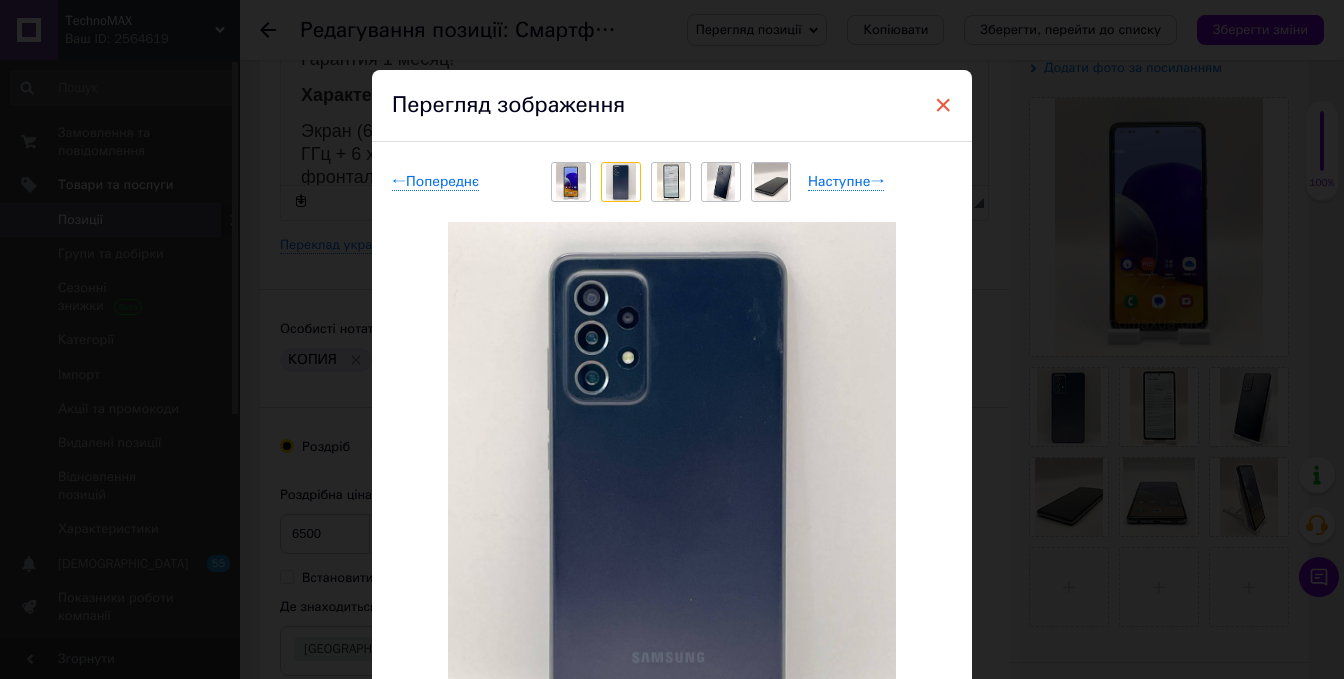 click on "×" at bounding box center [943, 105] 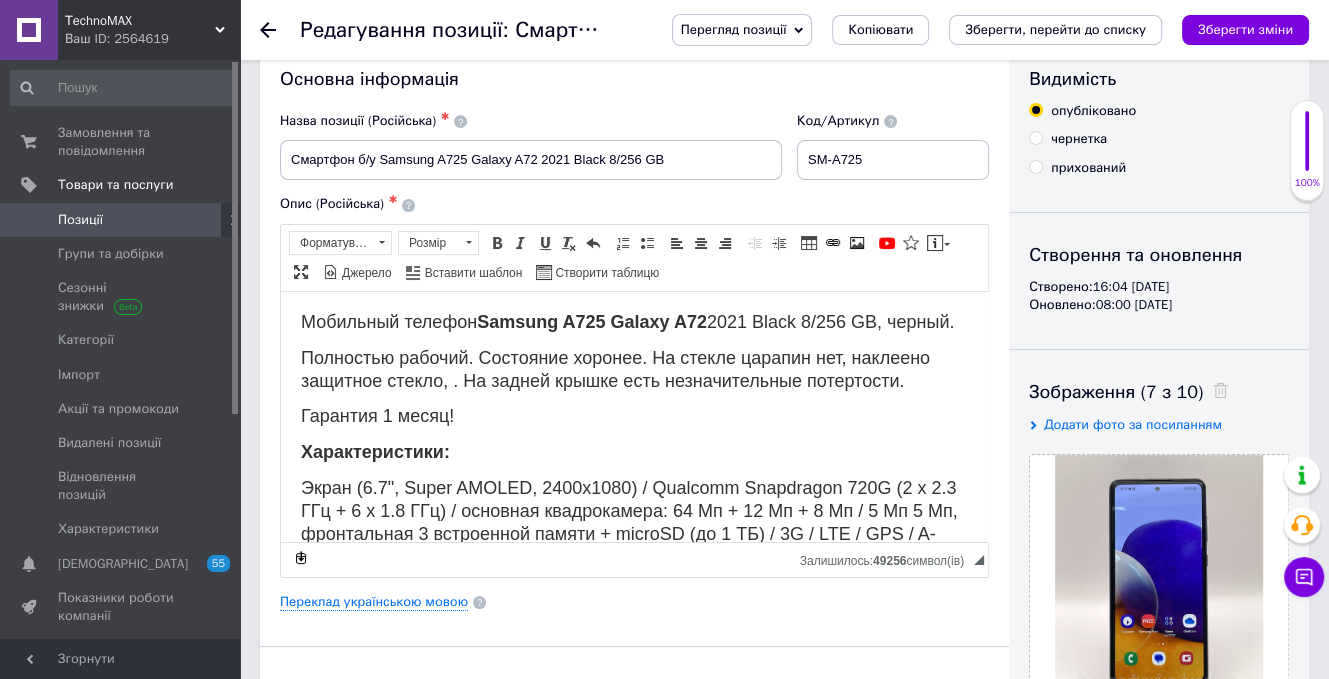 scroll, scrollTop: 0, scrollLeft: 0, axis: both 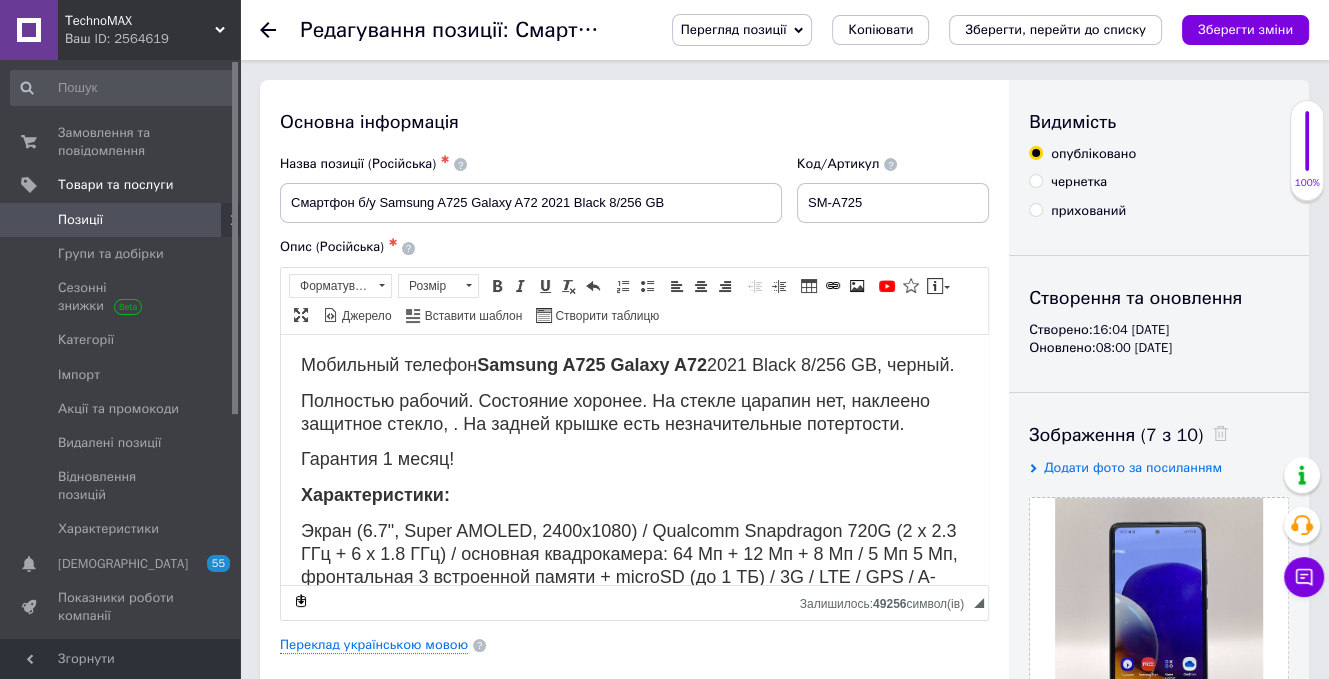 click on "прихований" at bounding box center [1035, 209] 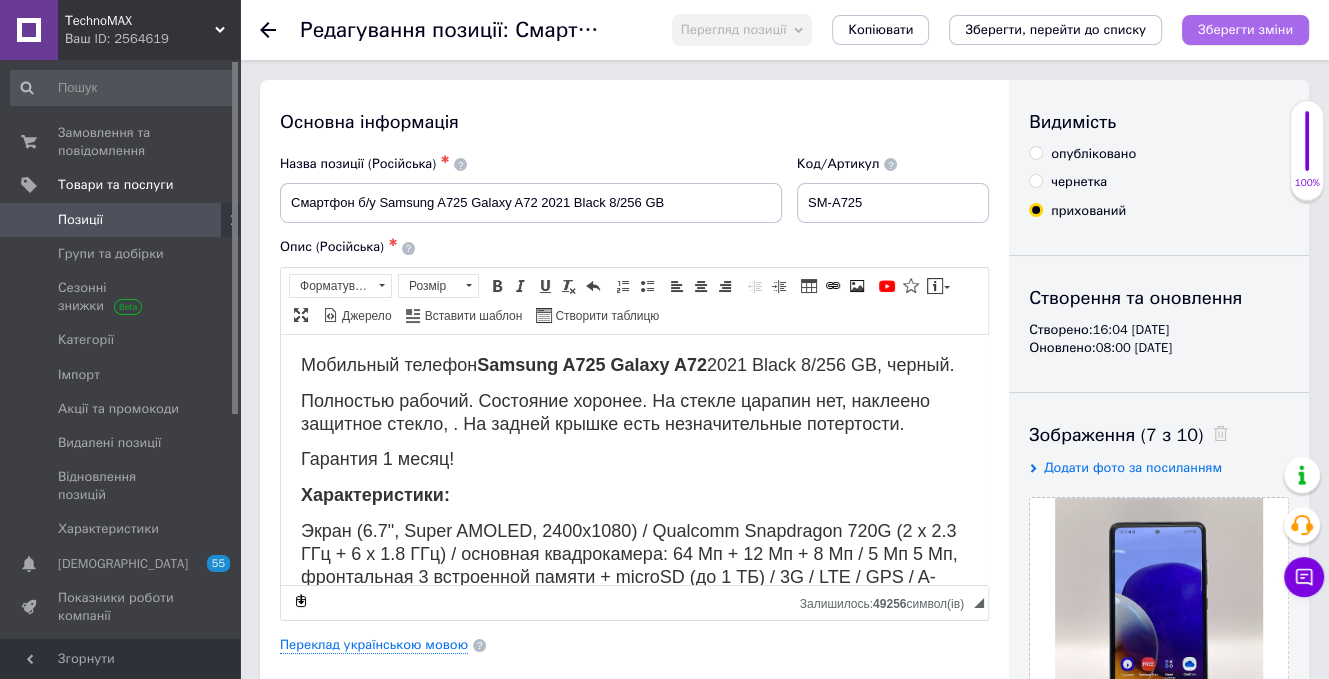click on "Зберегти зміни" at bounding box center [1245, 29] 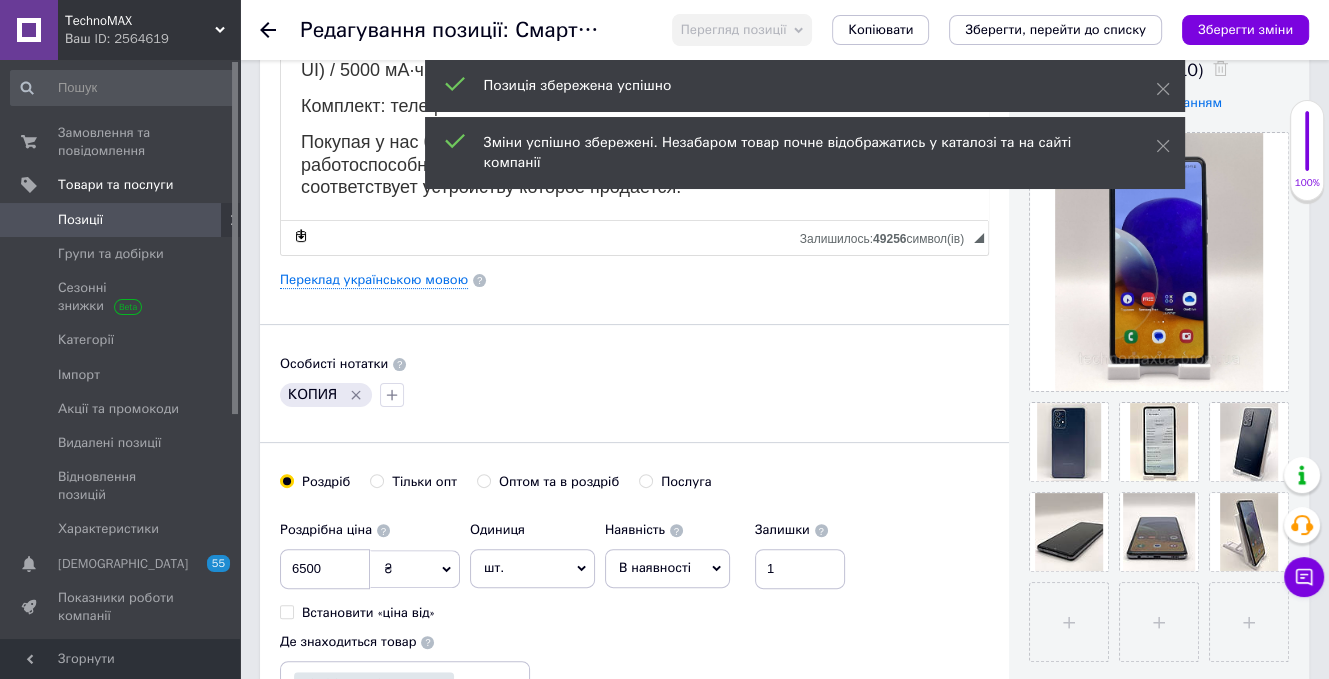 scroll, scrollTop: 400, scrollLeft: 0, axis: vertical 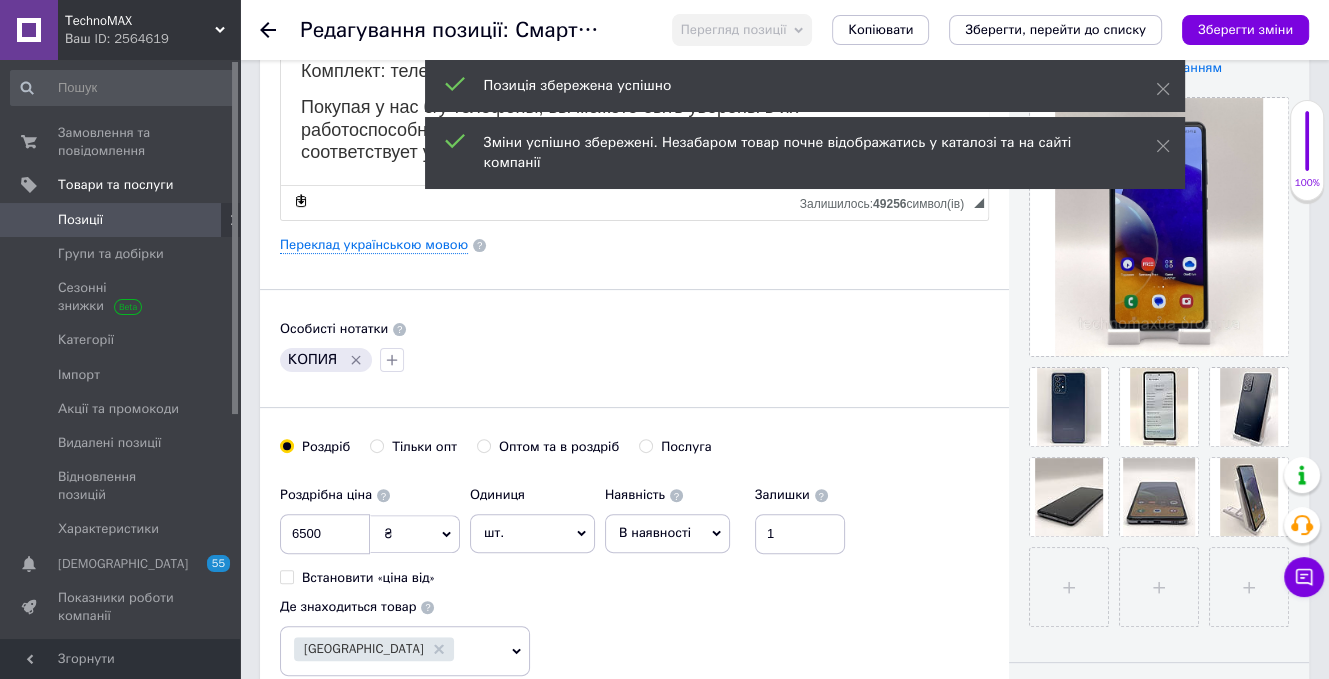 click on "В наявності" at bounding box center (667, 533) 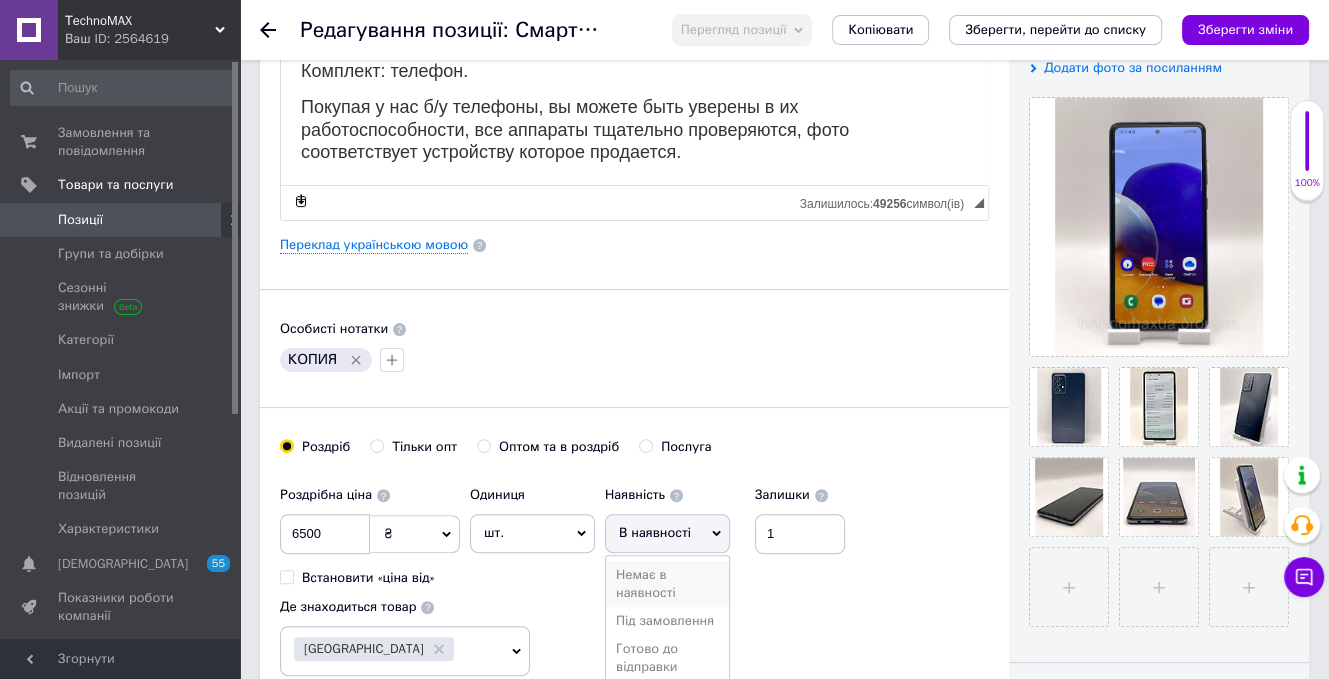 click on "Немає в наявності" at bounding box center [667, 584] 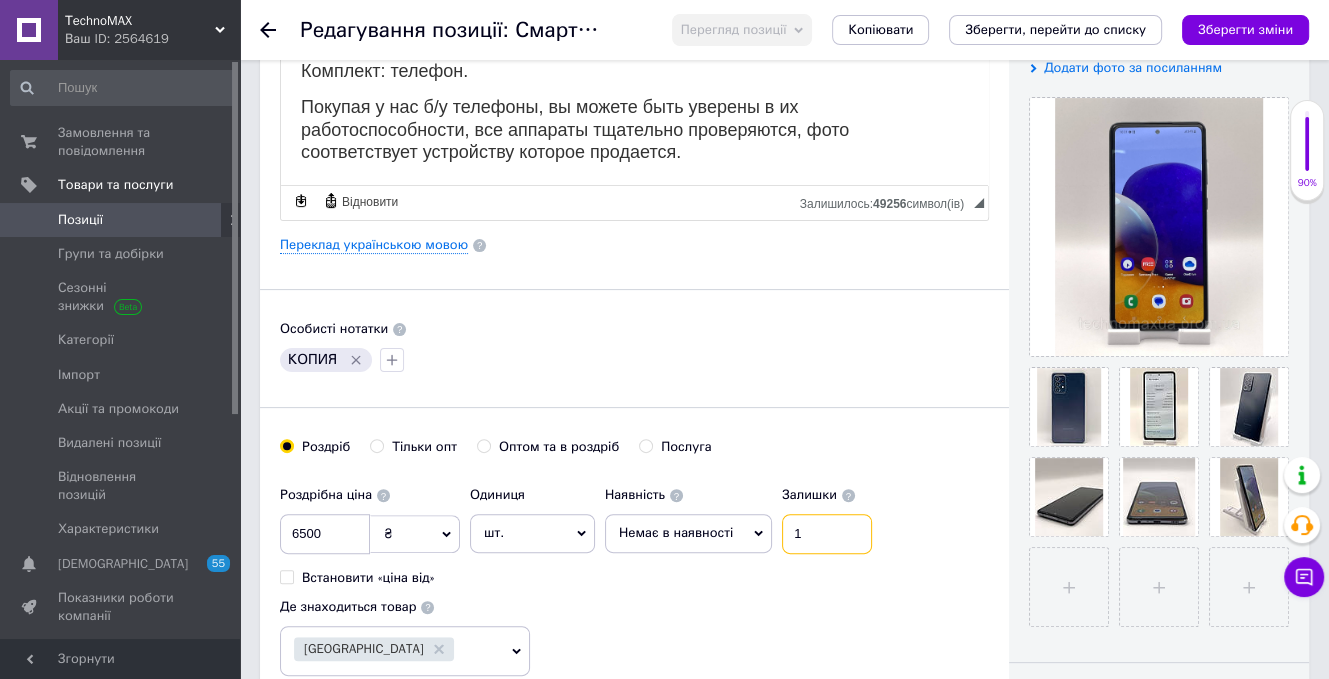 drag, startPoint x: 828, startPoint y: 523, endPoint x: 682, endPoint y: 496, distance: 148.47559 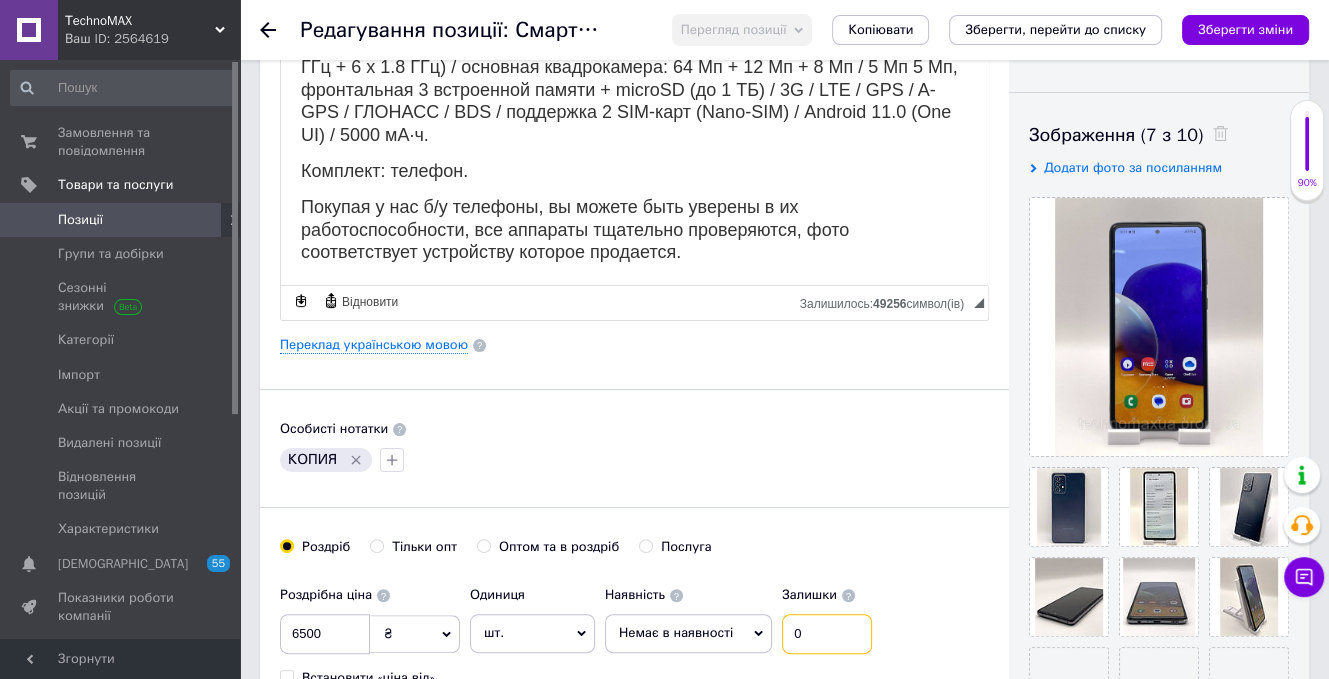 scroll, scrollTop: 0, scrollLeft: 0, axis: both 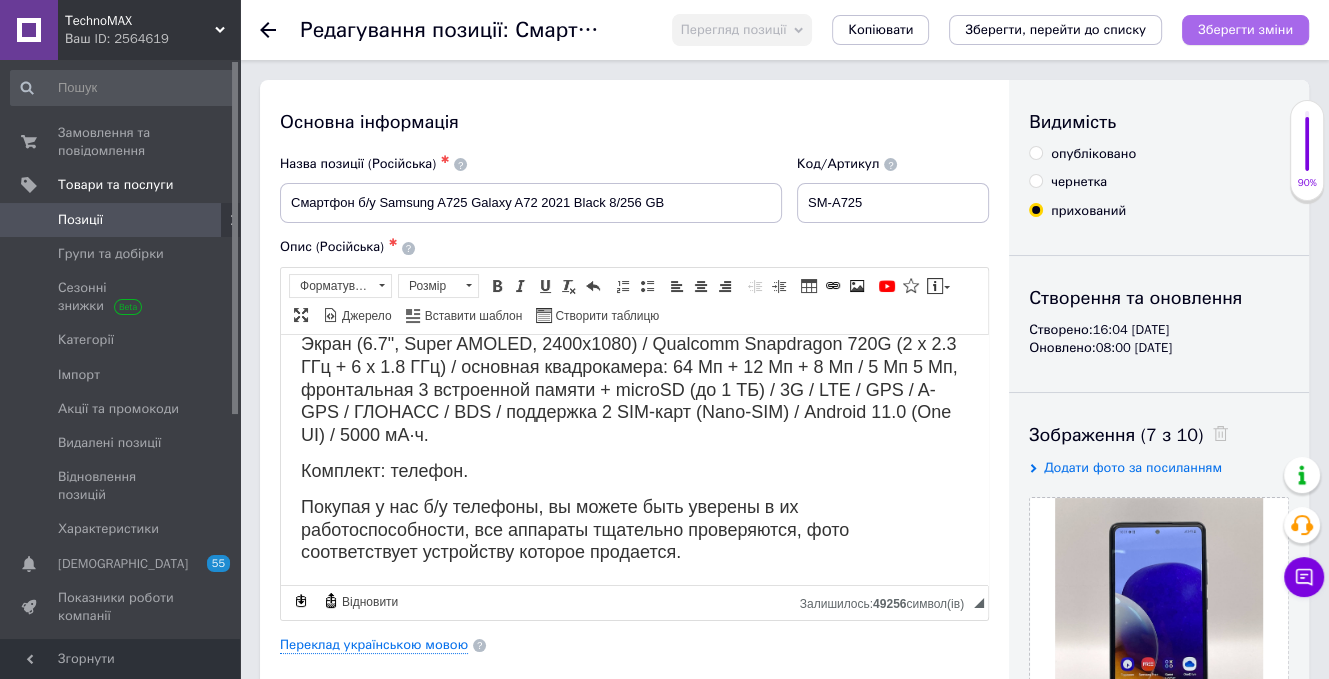 type on "0" 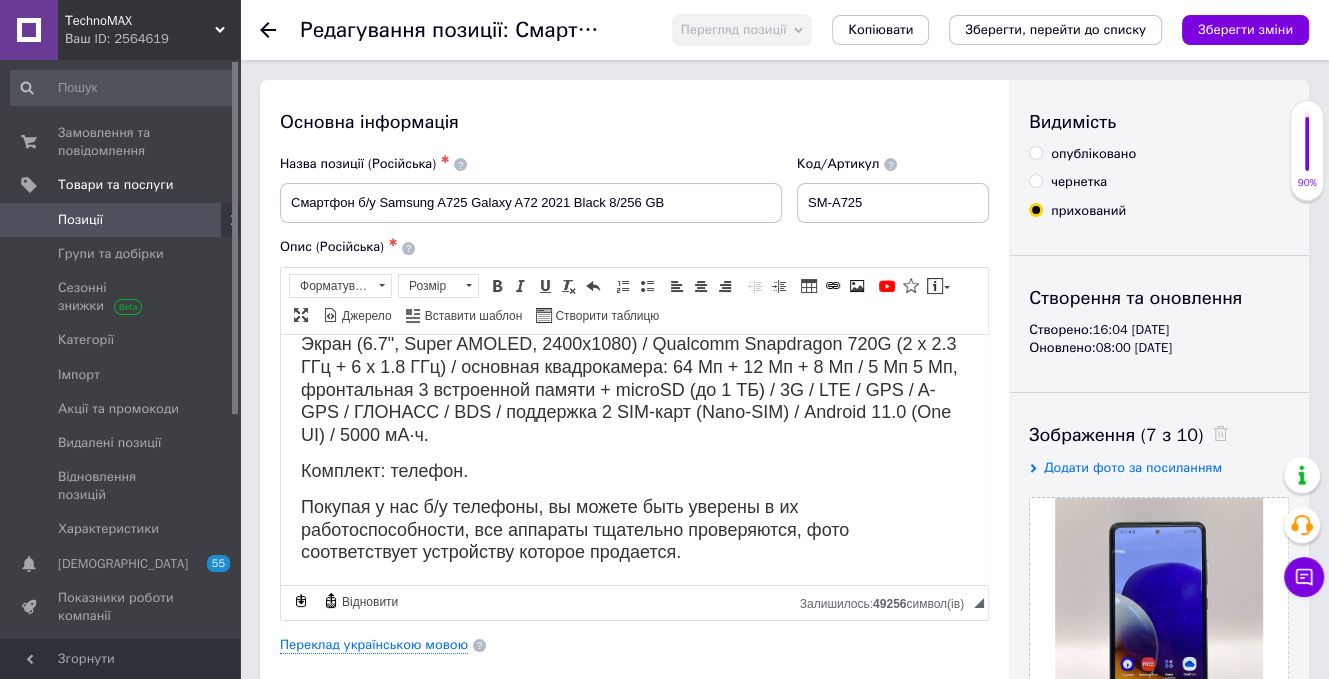 click on "Зберегти зміни" at bounding box center (1245, 30) 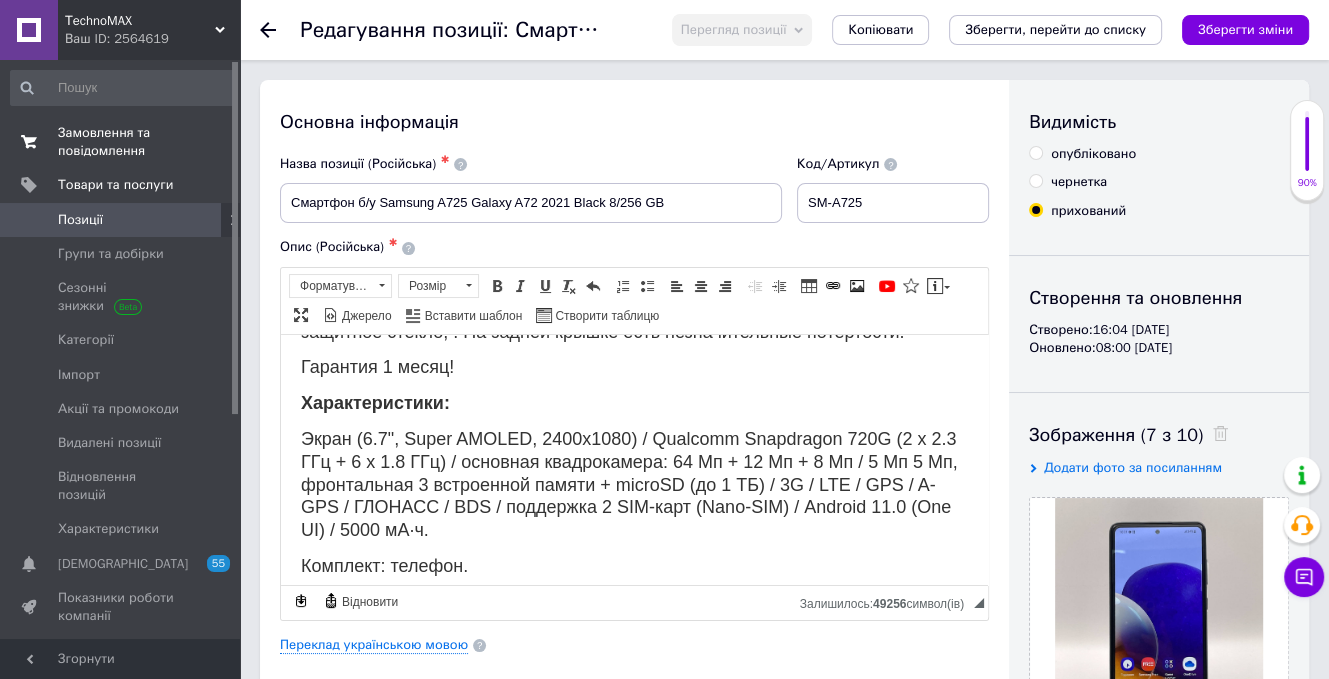 drag, startPoint x: 111, startPoint y: 138, endPoint x: 203, endPoint y: 145, distance: 92.26592 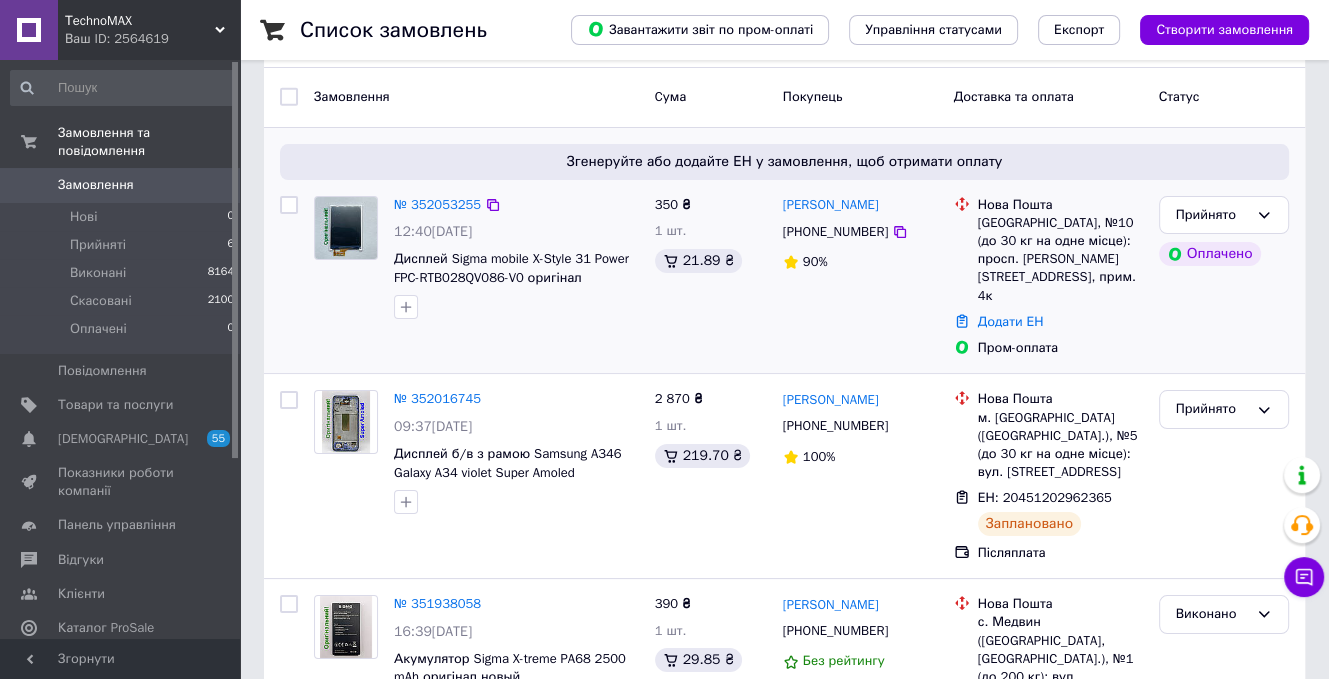 scroll, scrollTop: 0, scrollLeft: 0, axis: both 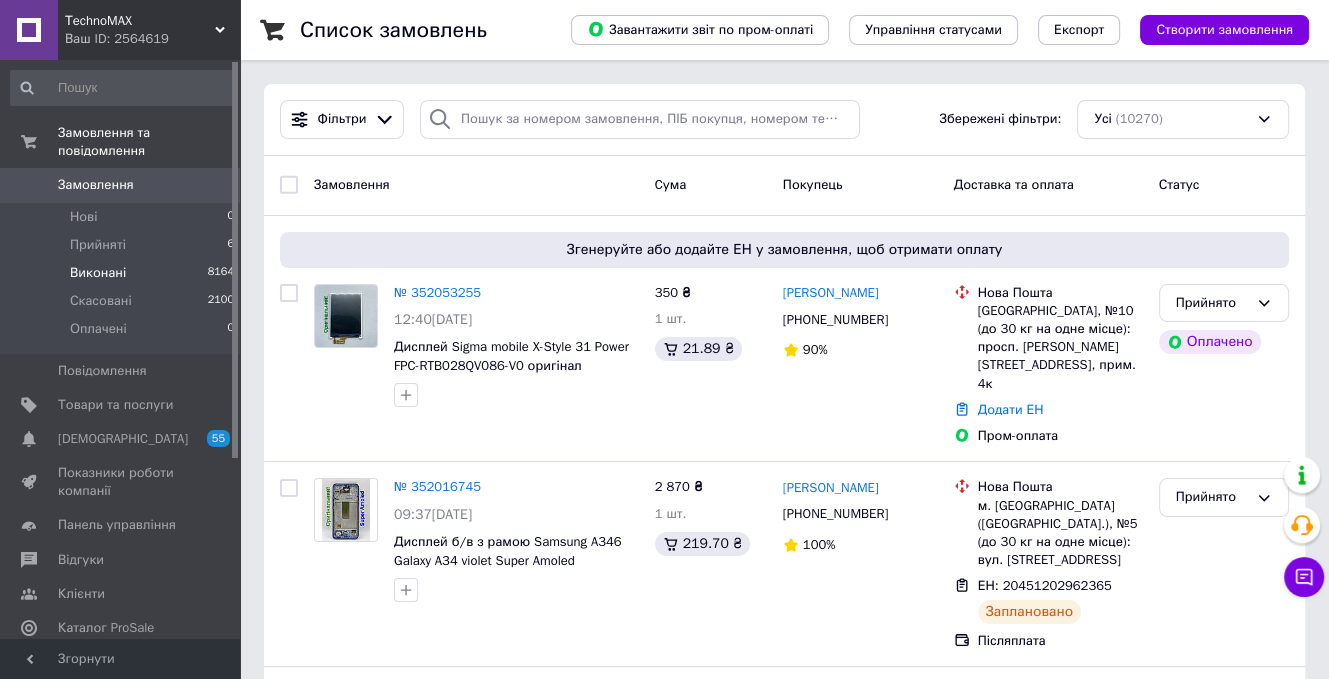 click on "Виконані 8164" at bounding box center [123, 273] 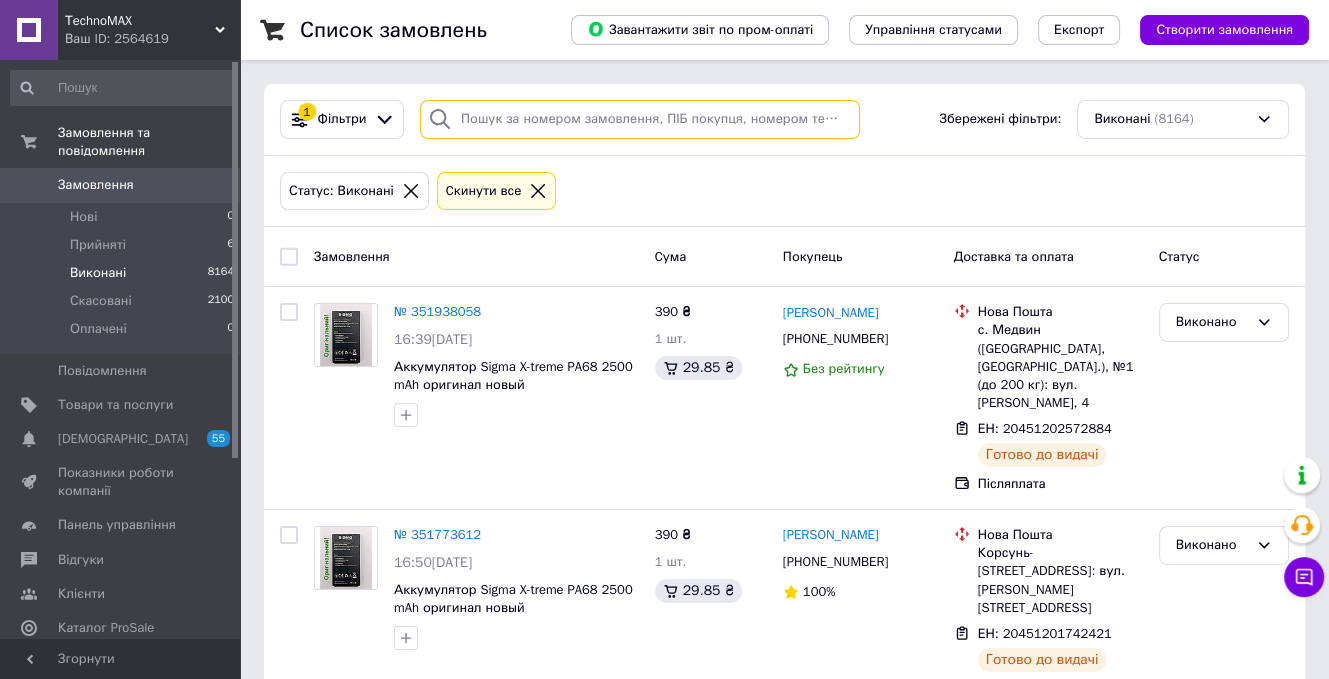 click at bounding box center [640, 119] 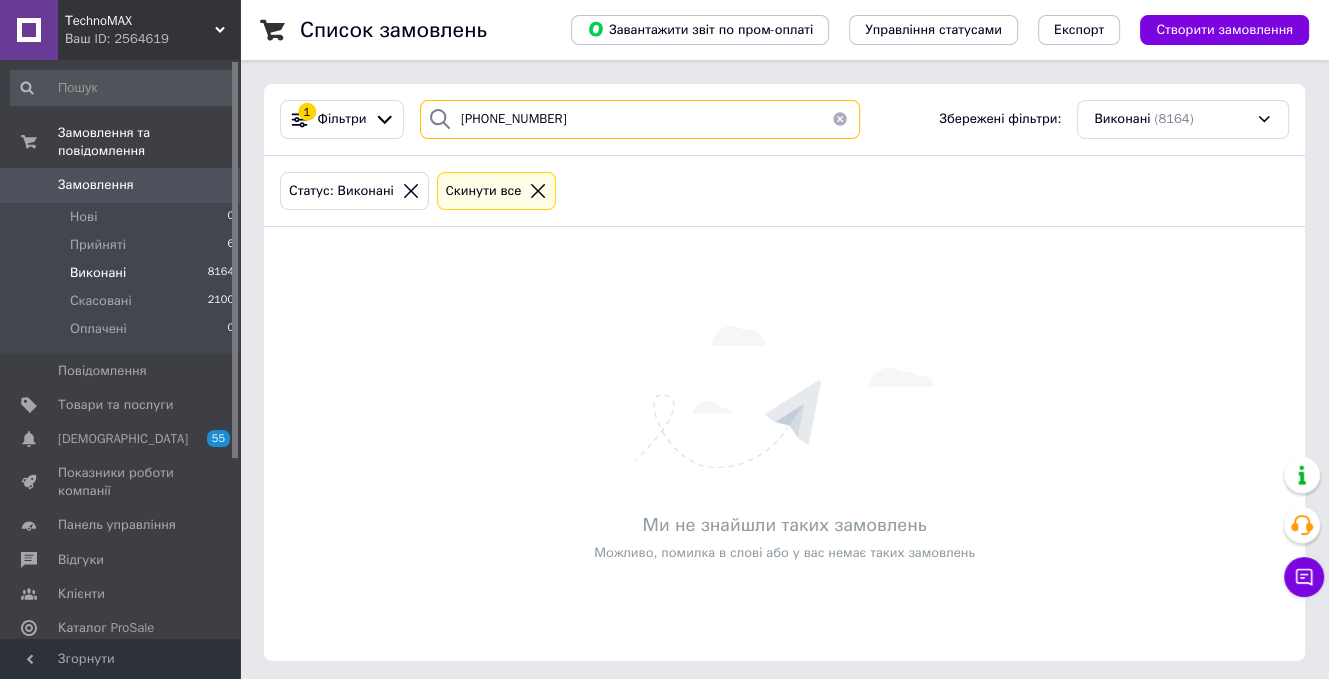 drag, startPoint x: 558, startPoint y: 109, endPoint x: 506, endPoint y: 104, distance: 52.23983 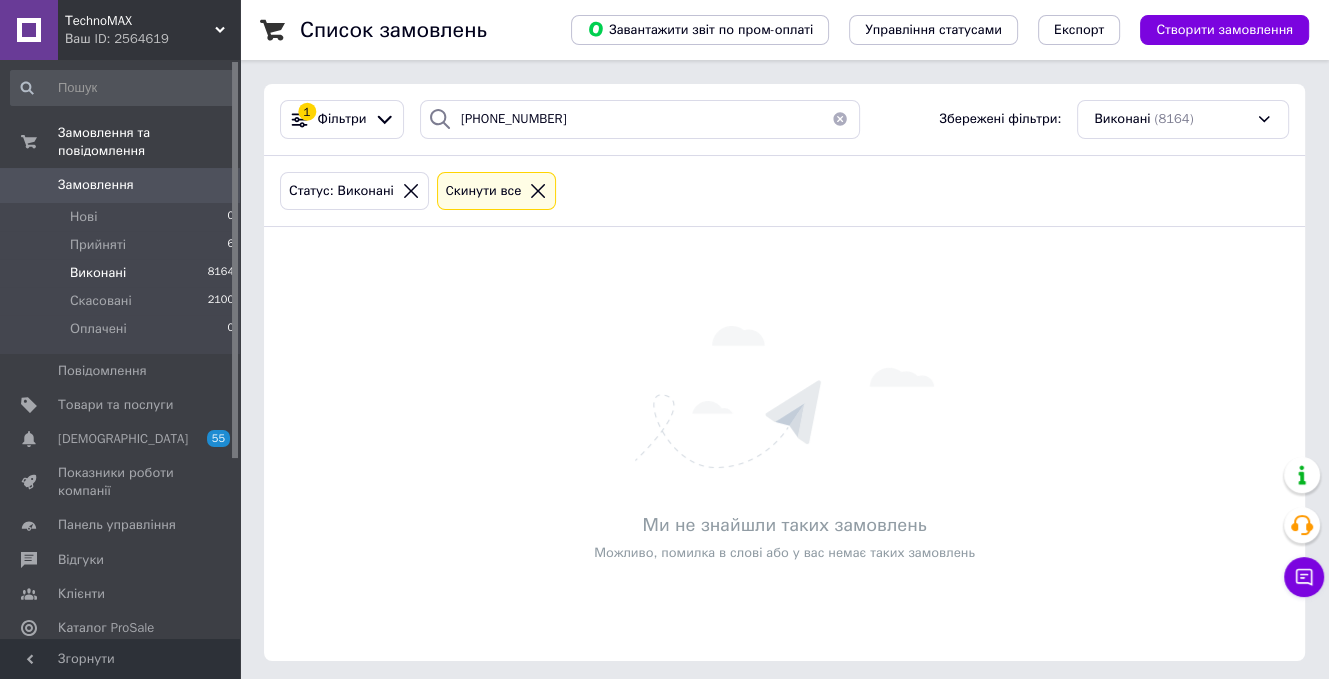 click on "Виконані 8164" at bounding box center [123, 273] 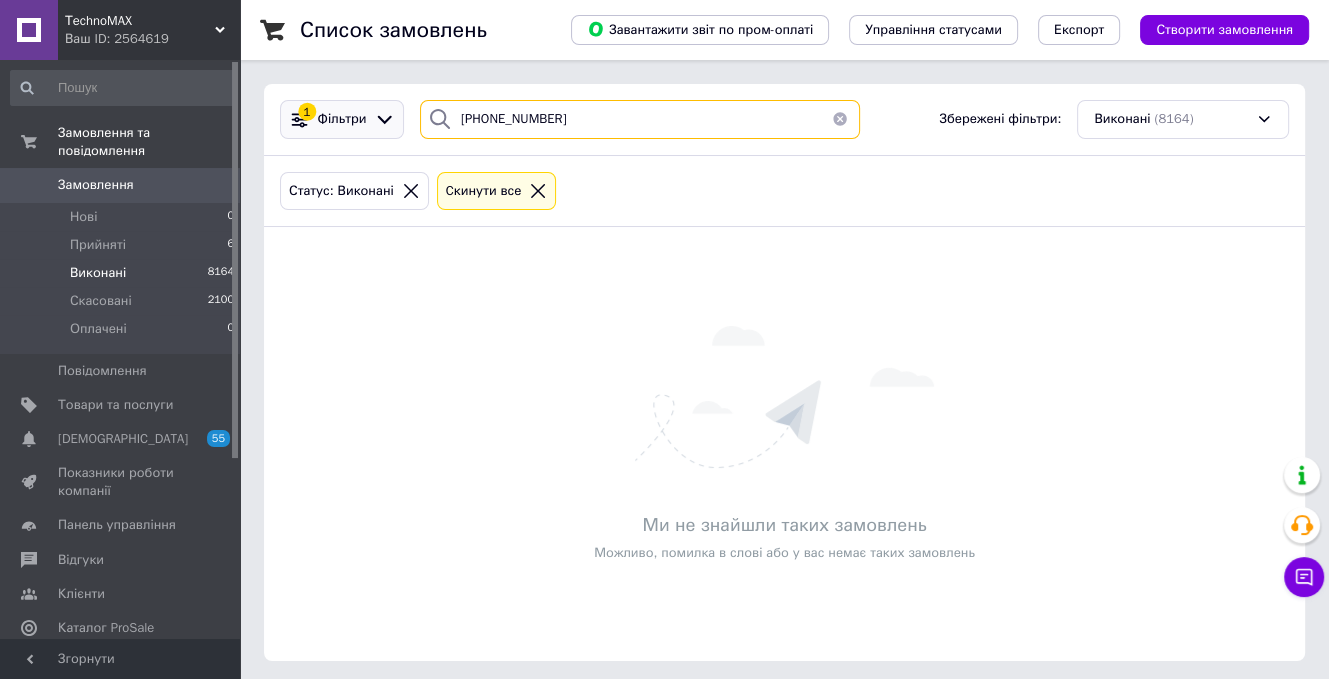drag, startPoint x: 635, startPoint y: 122, endPoint x: 398, endPoint y: 115, distance: 237.10335 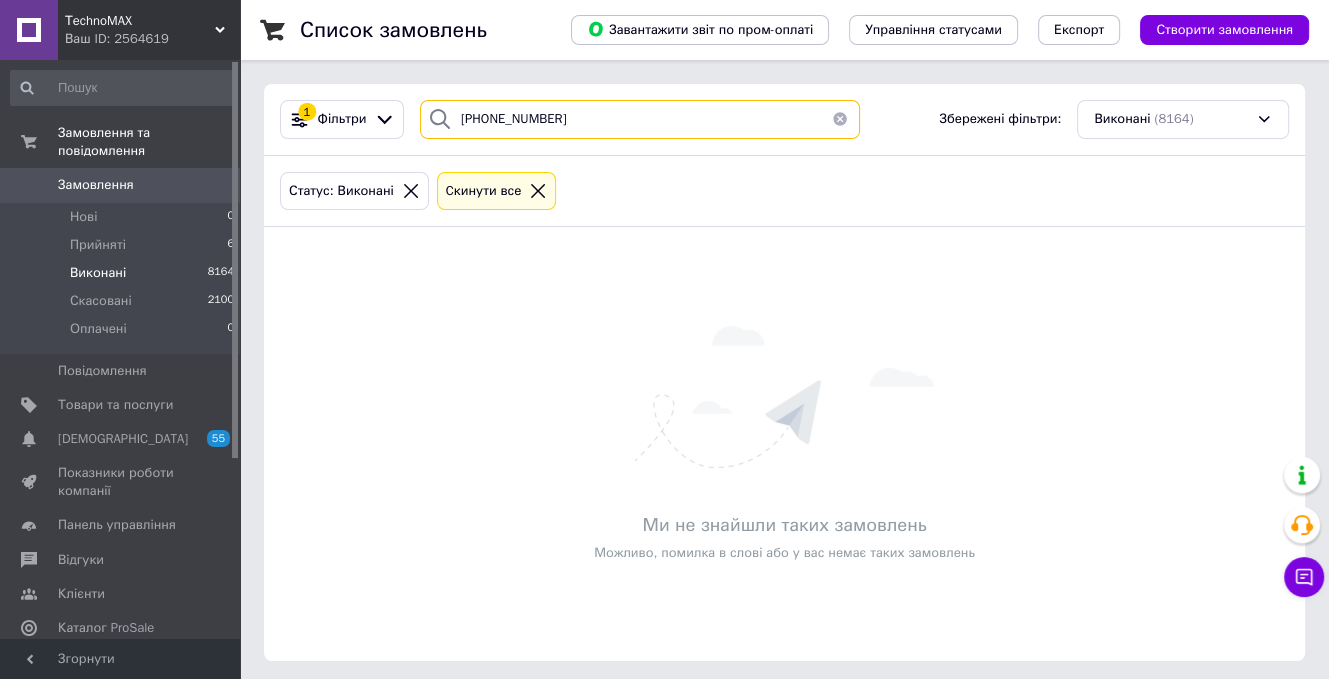 paste 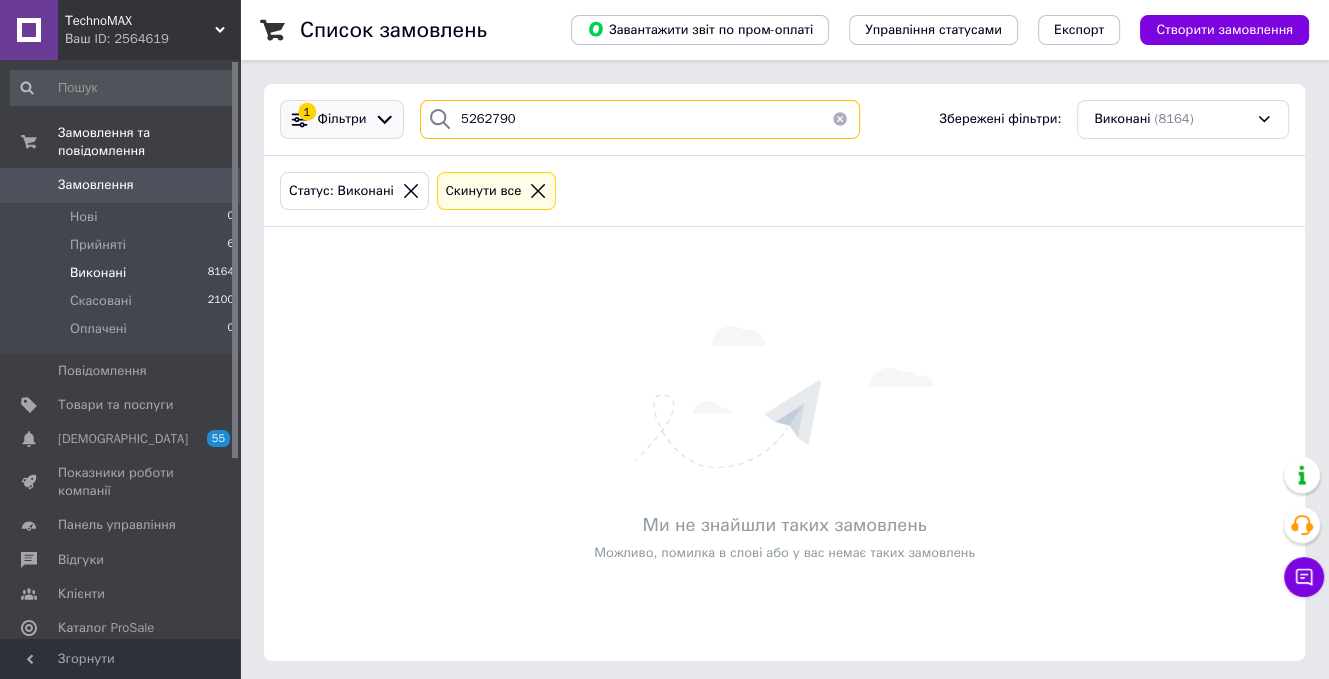 drag, startPoint x: 540, startPoint y: 133, endPoint x: 398, endPoint y: 123, distance: 142.35168 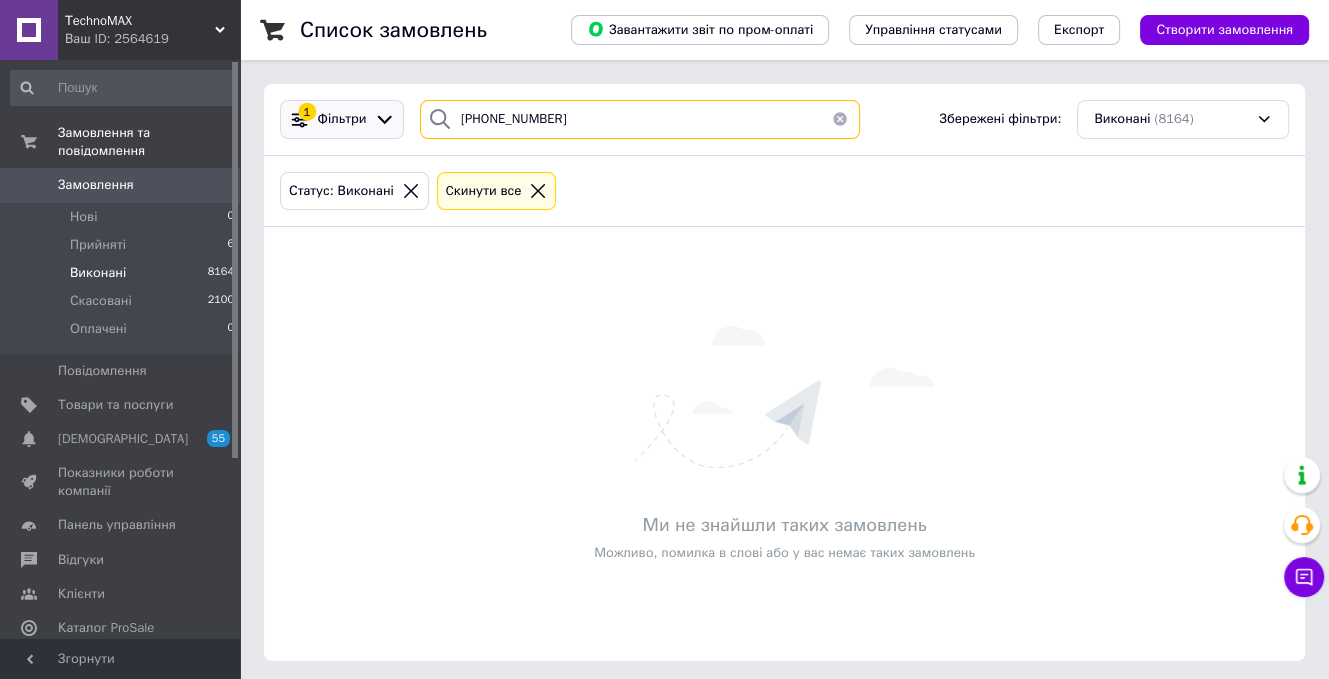 type on "380 (68) 526-27-90" 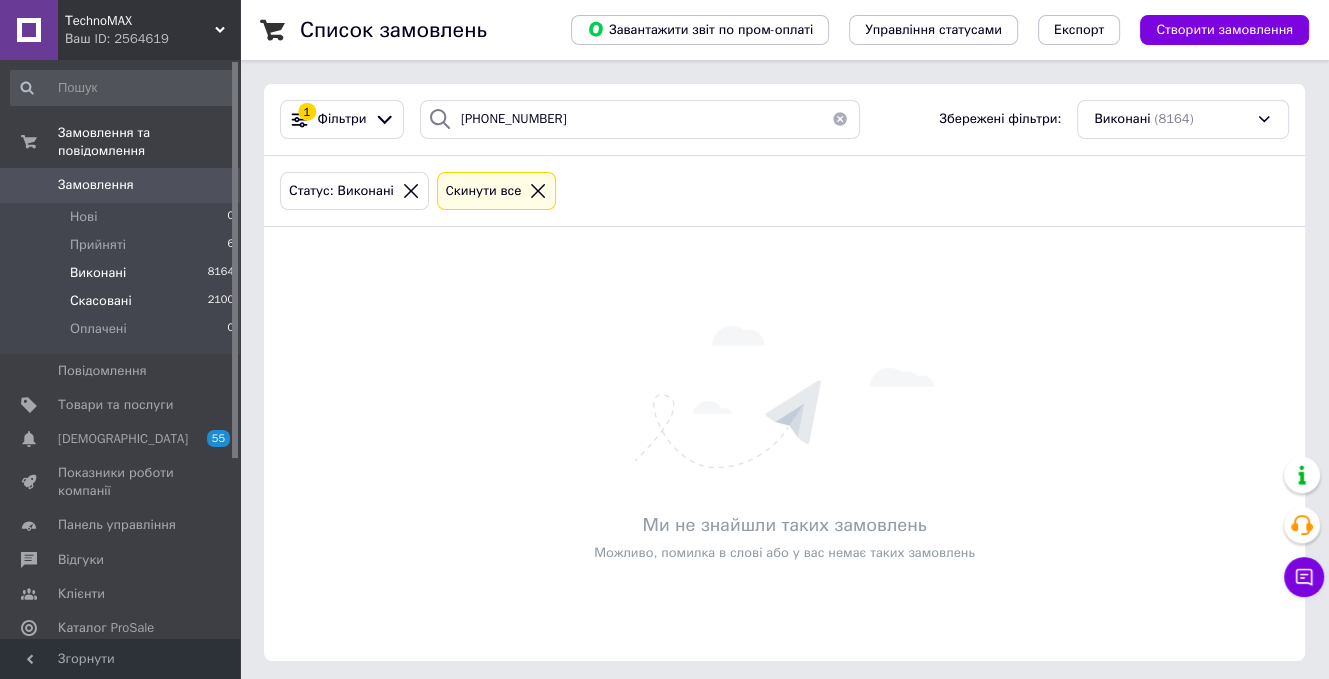 click on "Скасовані 2100" at bounding box center (123, 301) 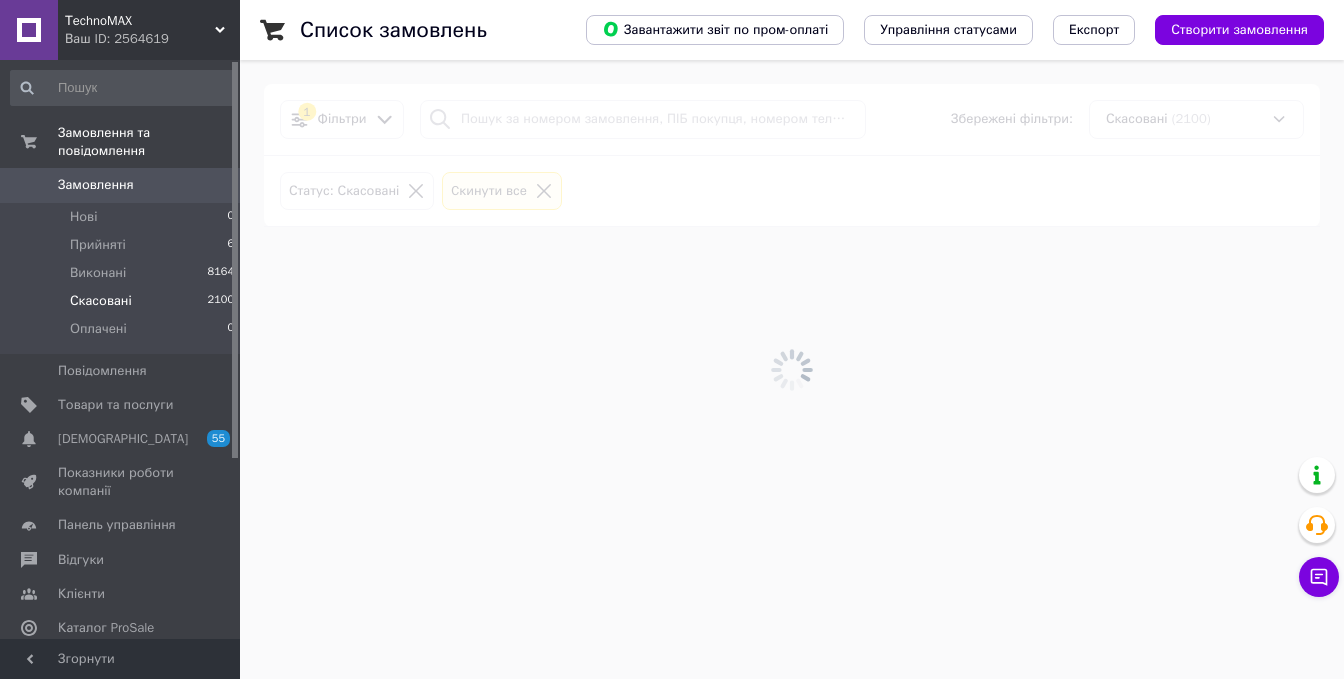 click on "Скасовані" at bounding box center (101, 301) 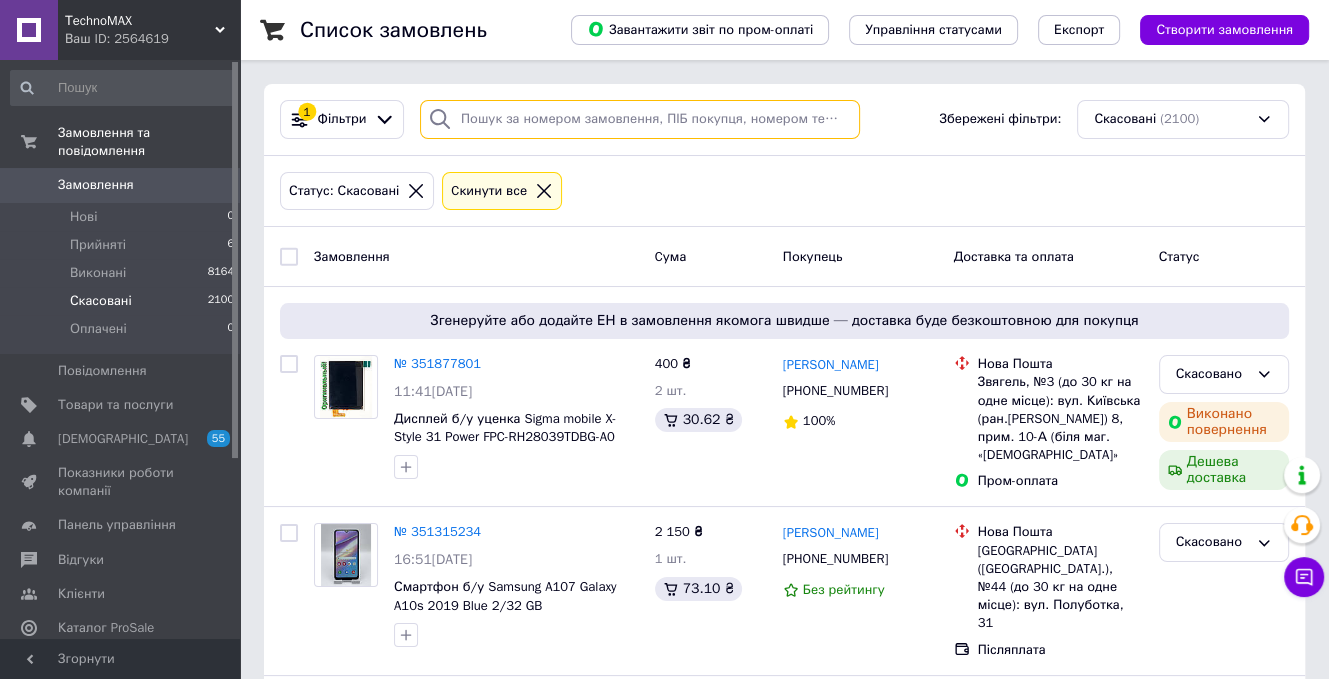 click at bounding box center [640, 119] 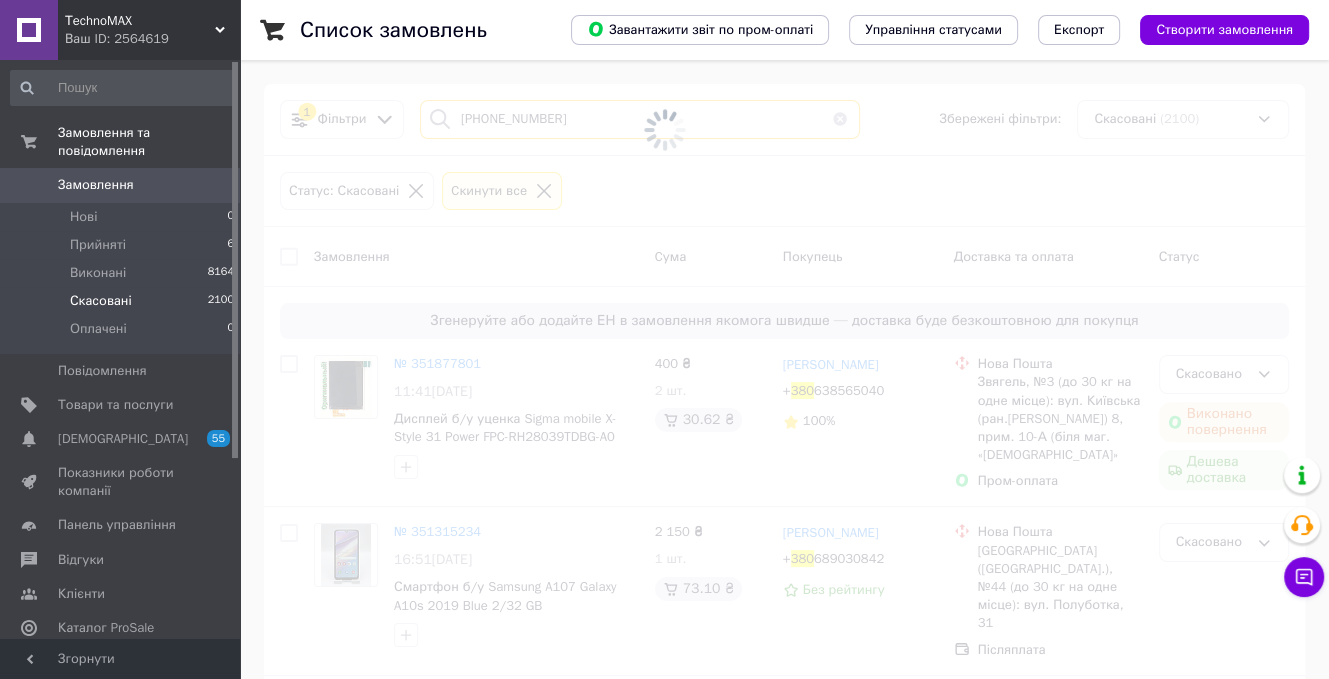 type on "380 (68) 526-27-90" 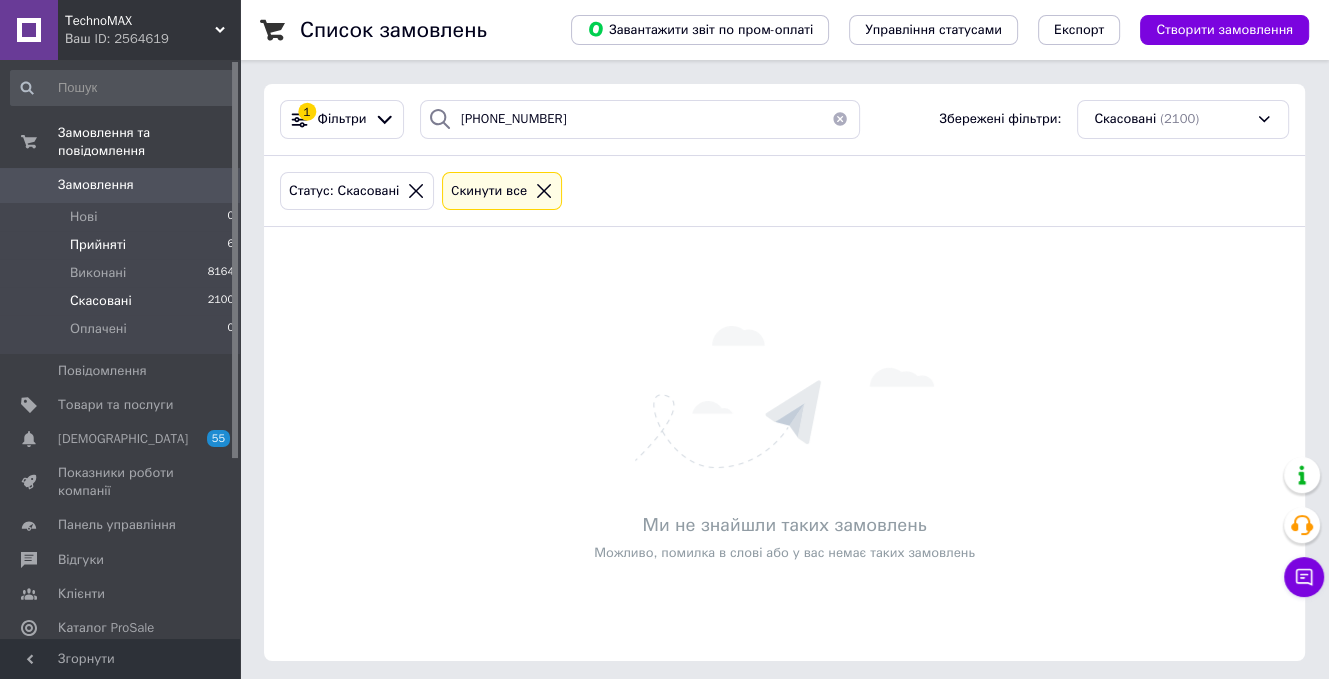 click on "Прийняті 6" at bounding box center [123, 245] 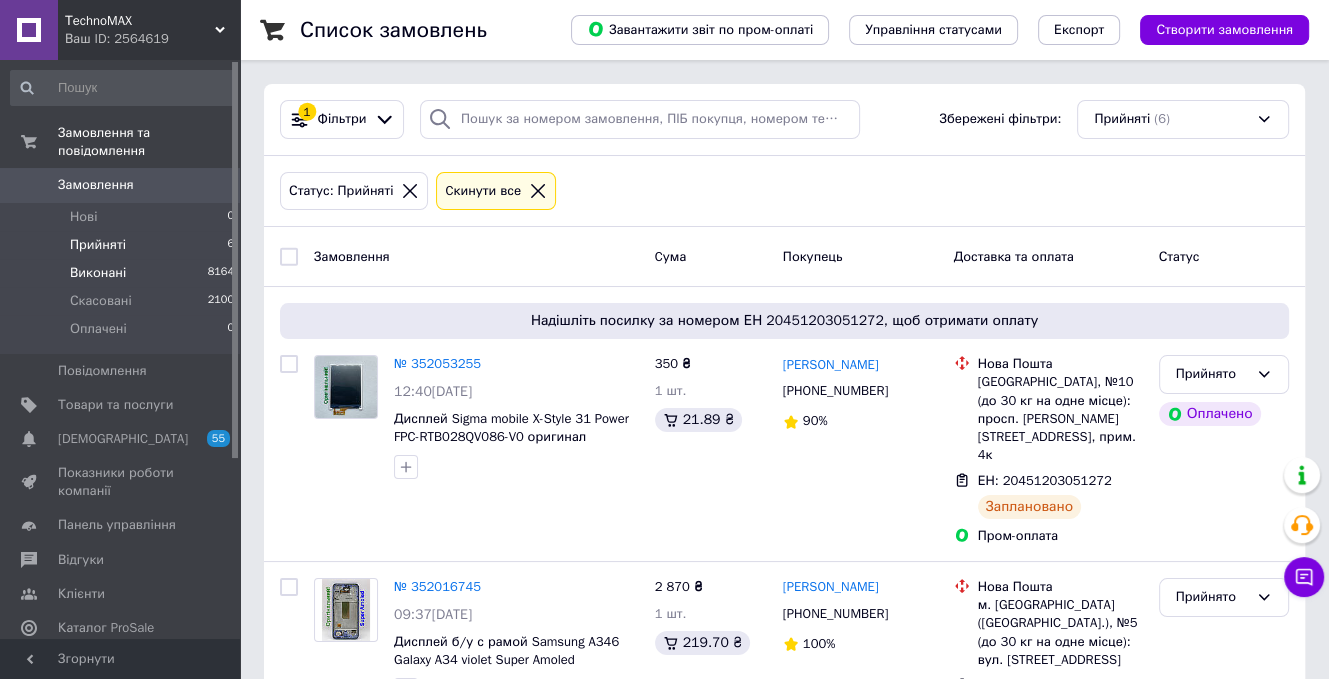 click on "Виконані" at bounding box center [98, 273] 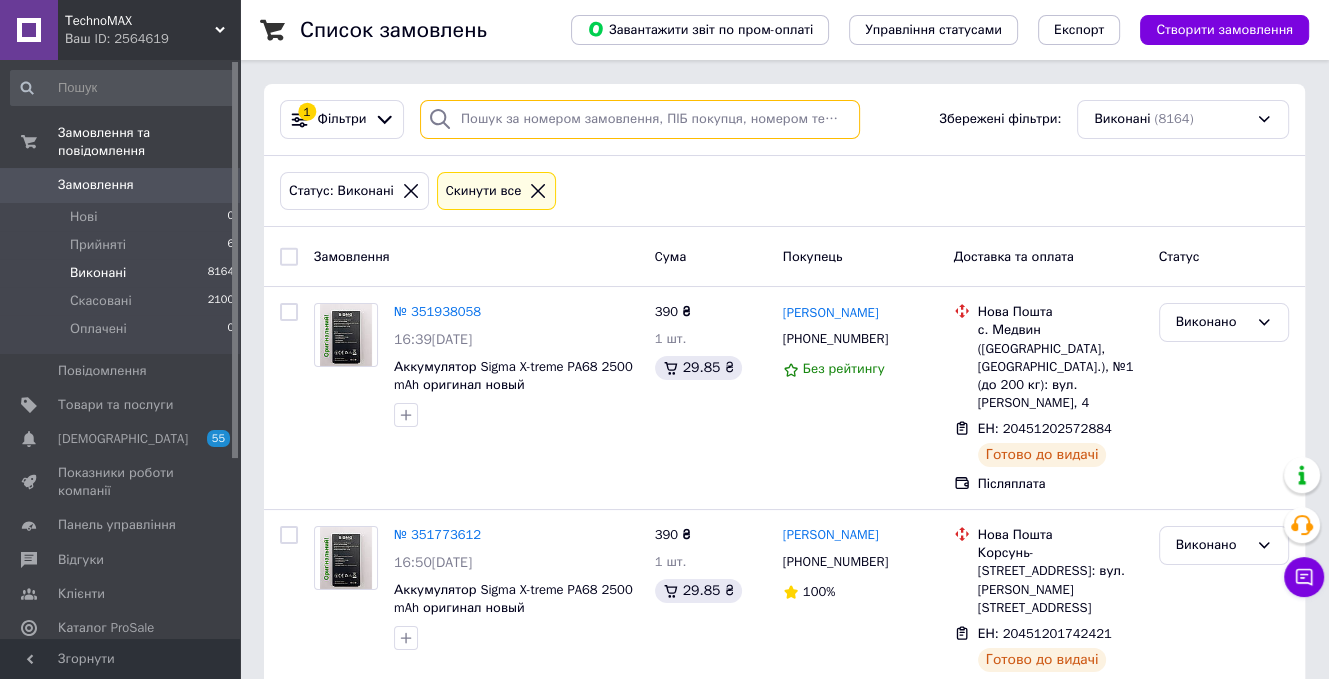 click at bounding box center [640, 119] 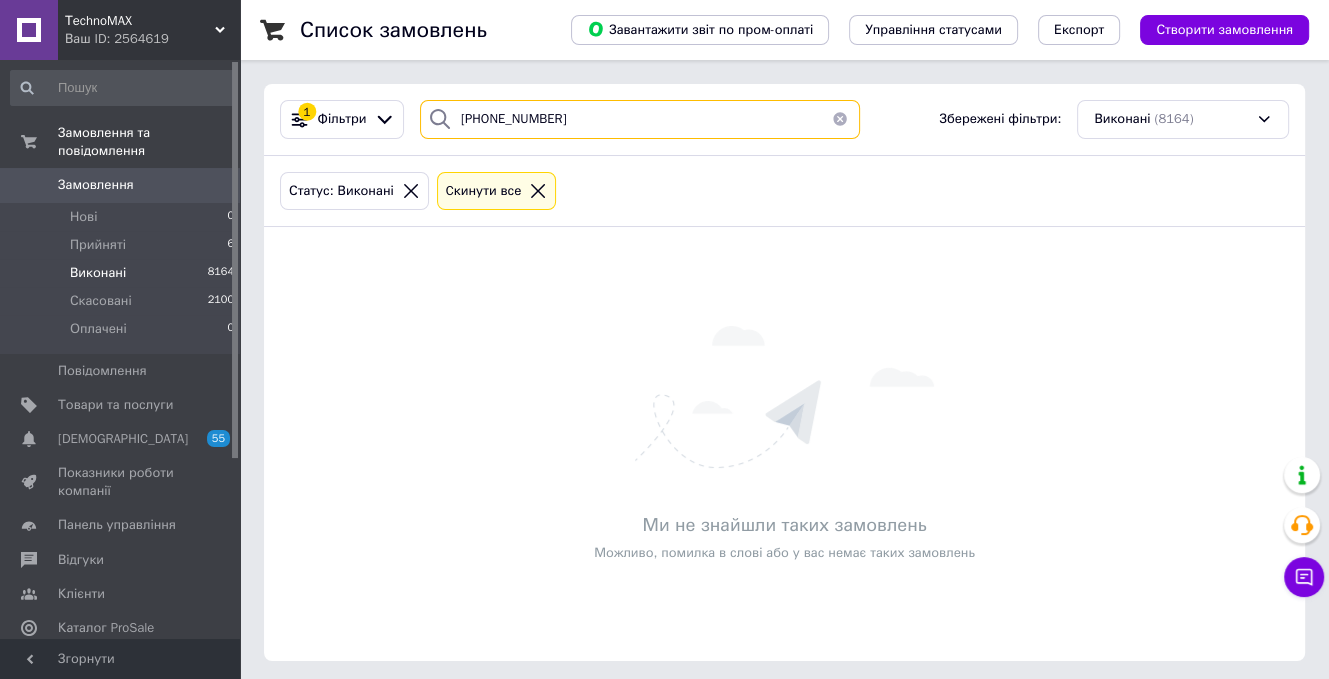 type on "380 (68) 526-27-90" 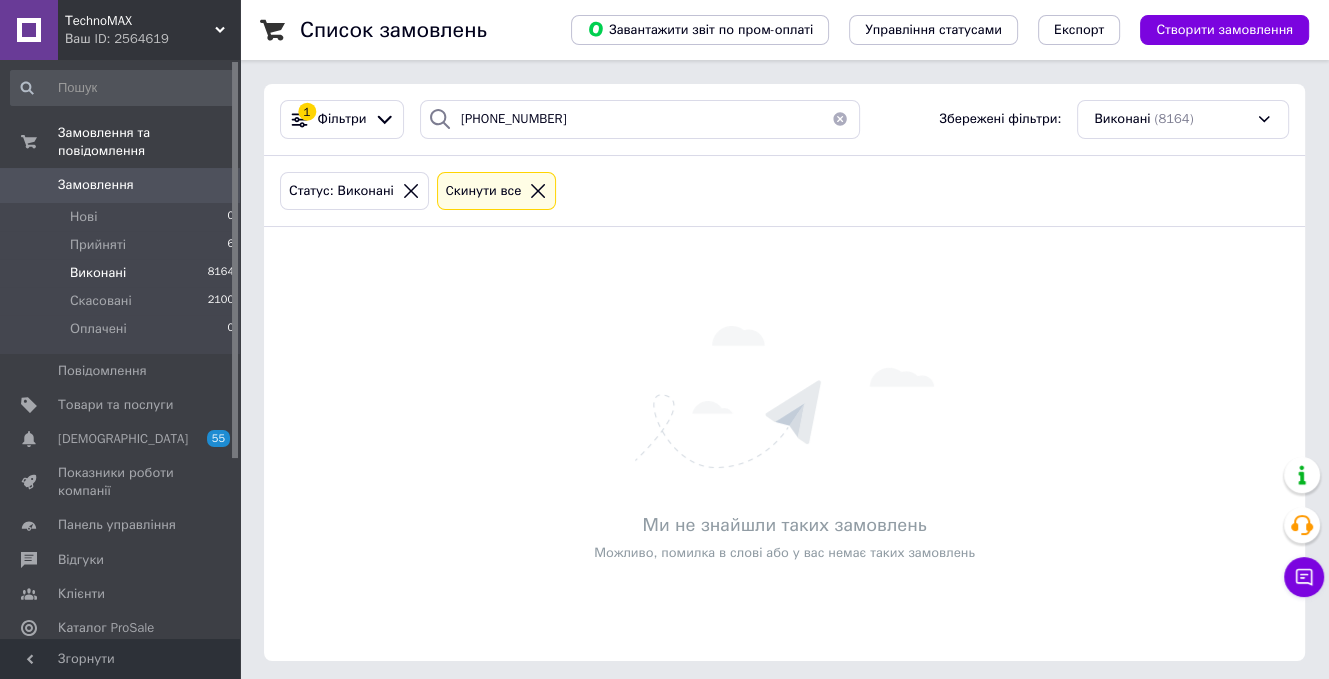 click at bounding box center (840, 119) 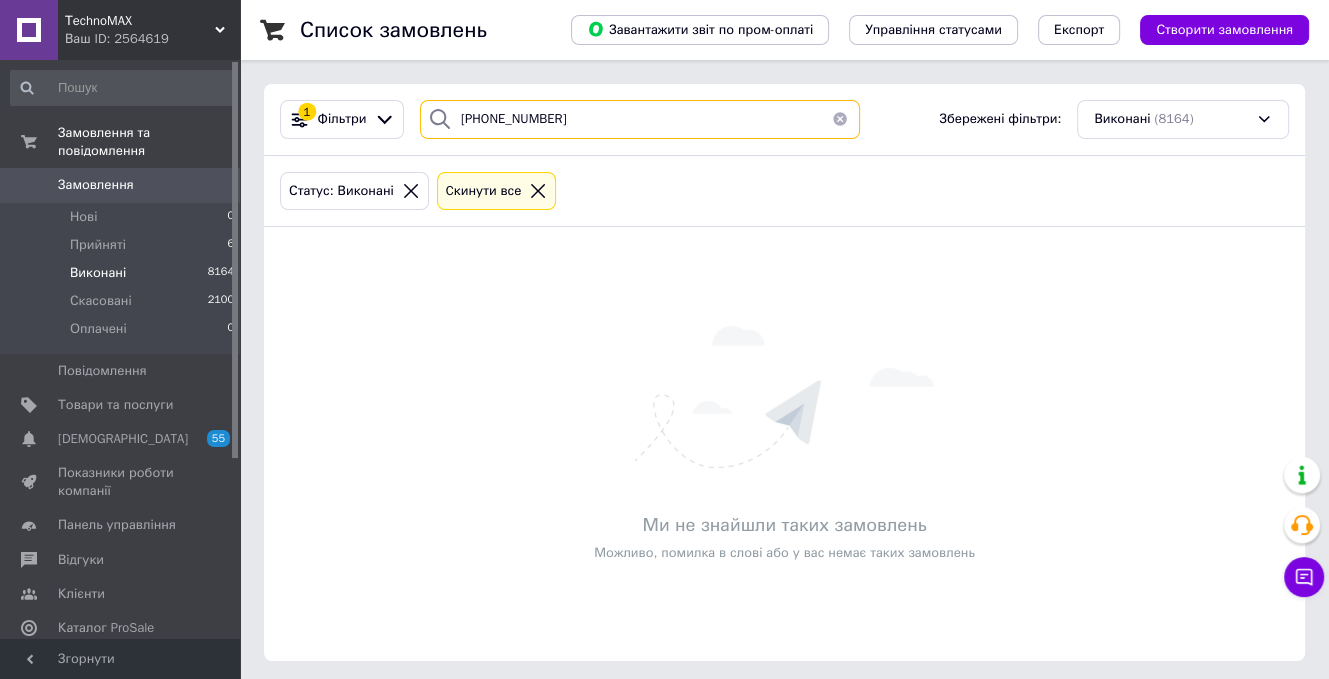 type 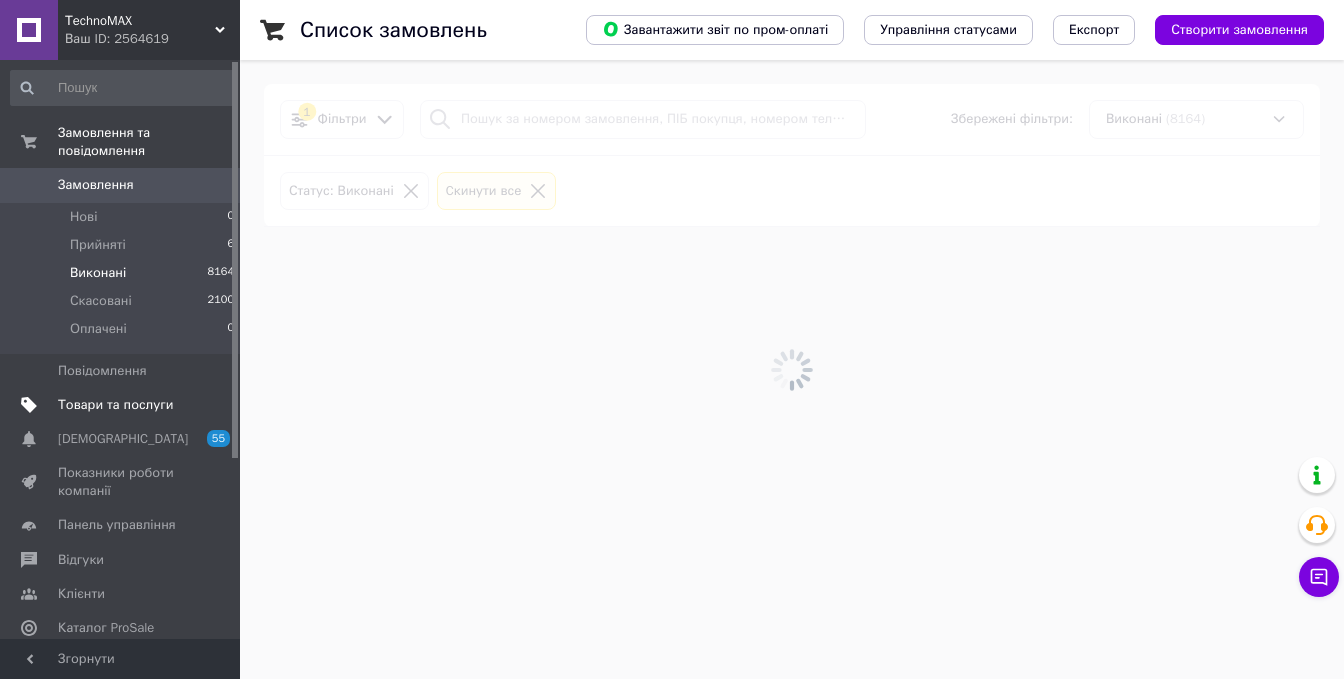 click on "Товари та послуги" at bounding box center [115, 405] 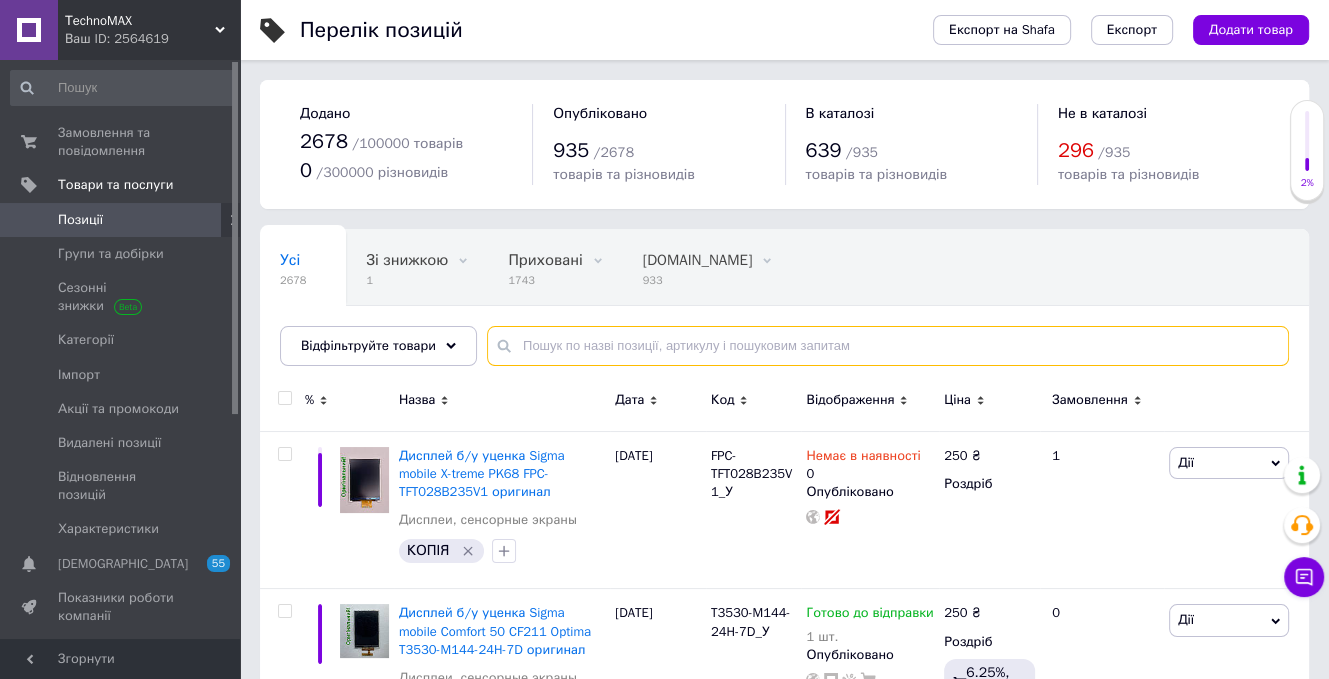 click at bounding box center (888, 346) 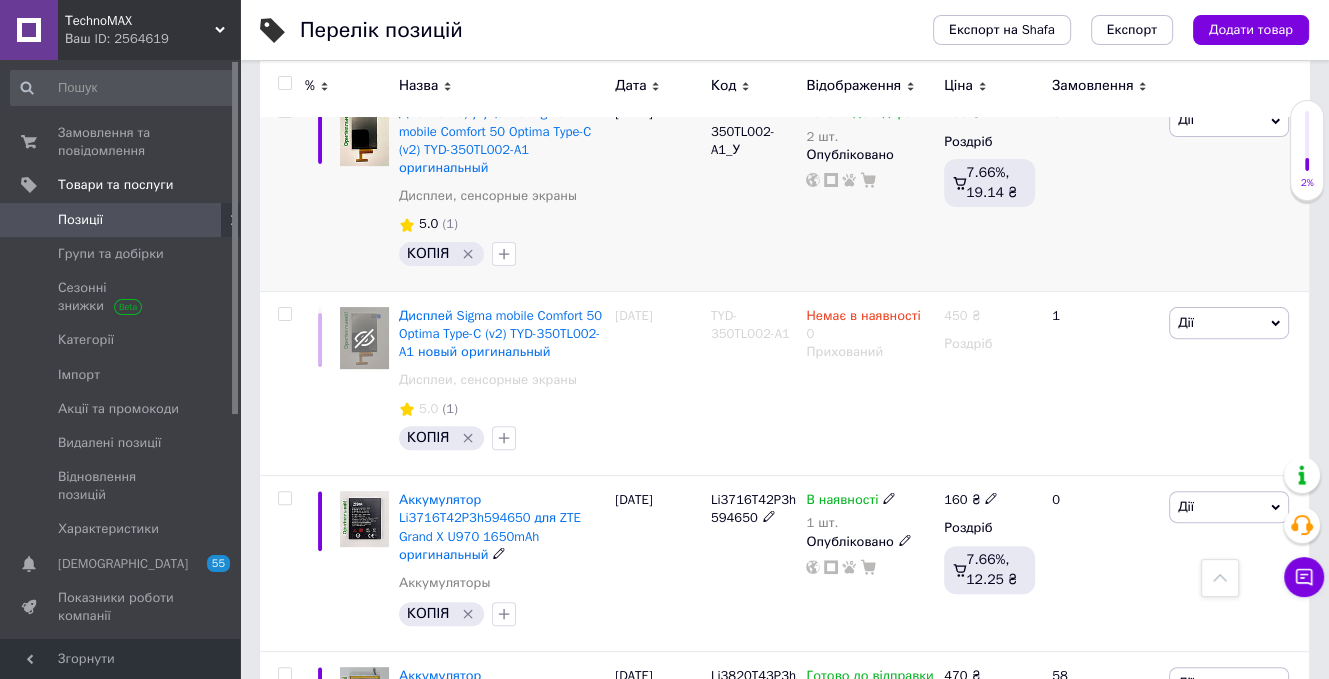 scroll, scrollTop: 100, scrollLeft: 0, axis: vertical 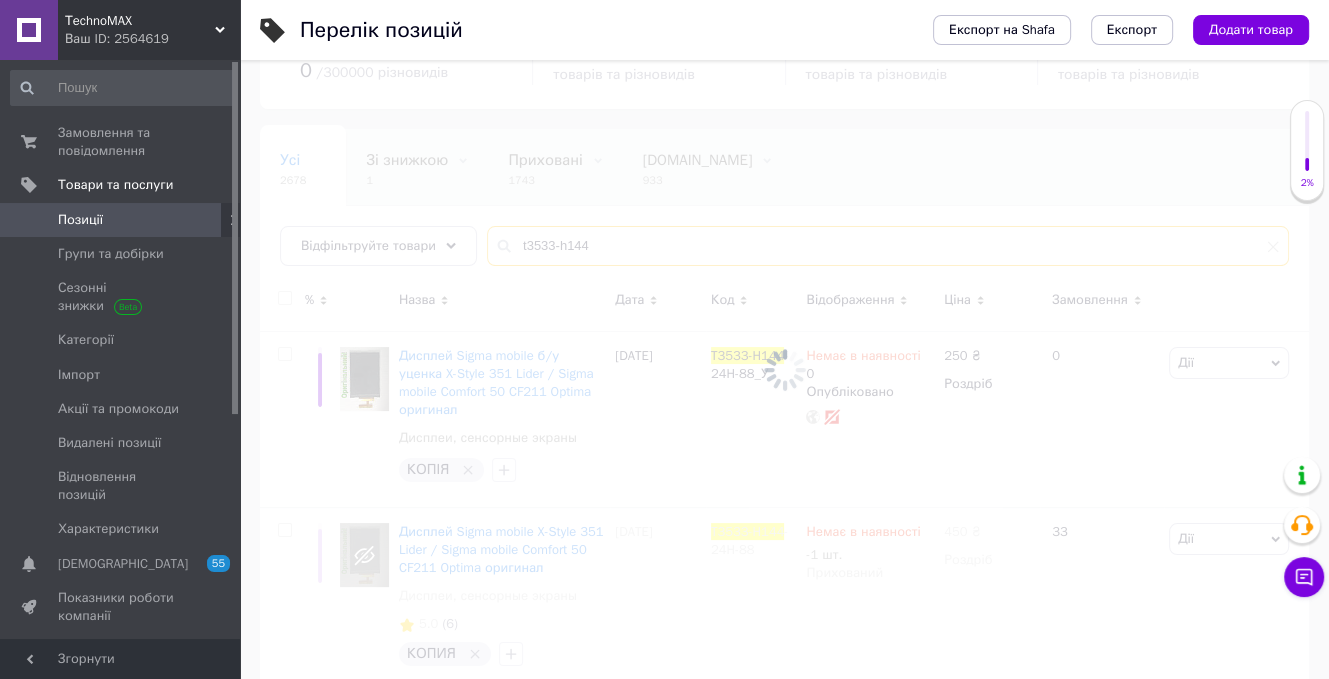 type on "t3533-h144" 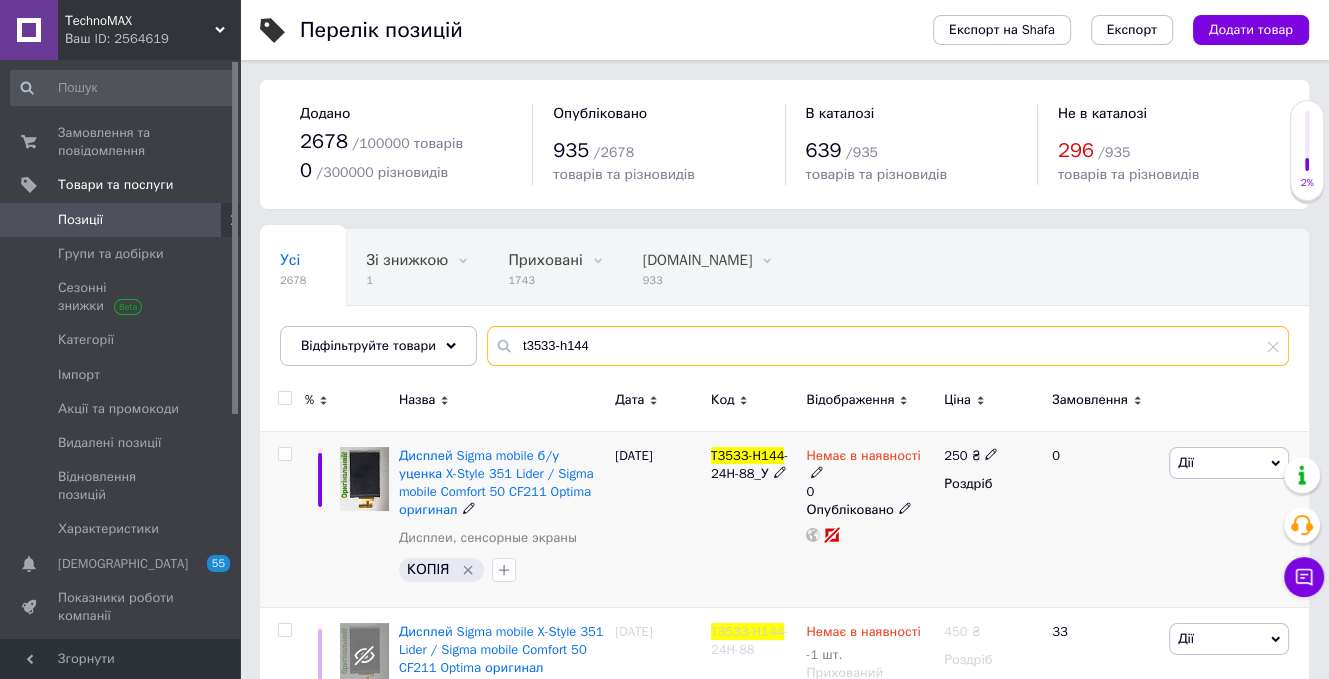 scroll, scrollTop: 100, scrollLeft: 0, axis: vertical 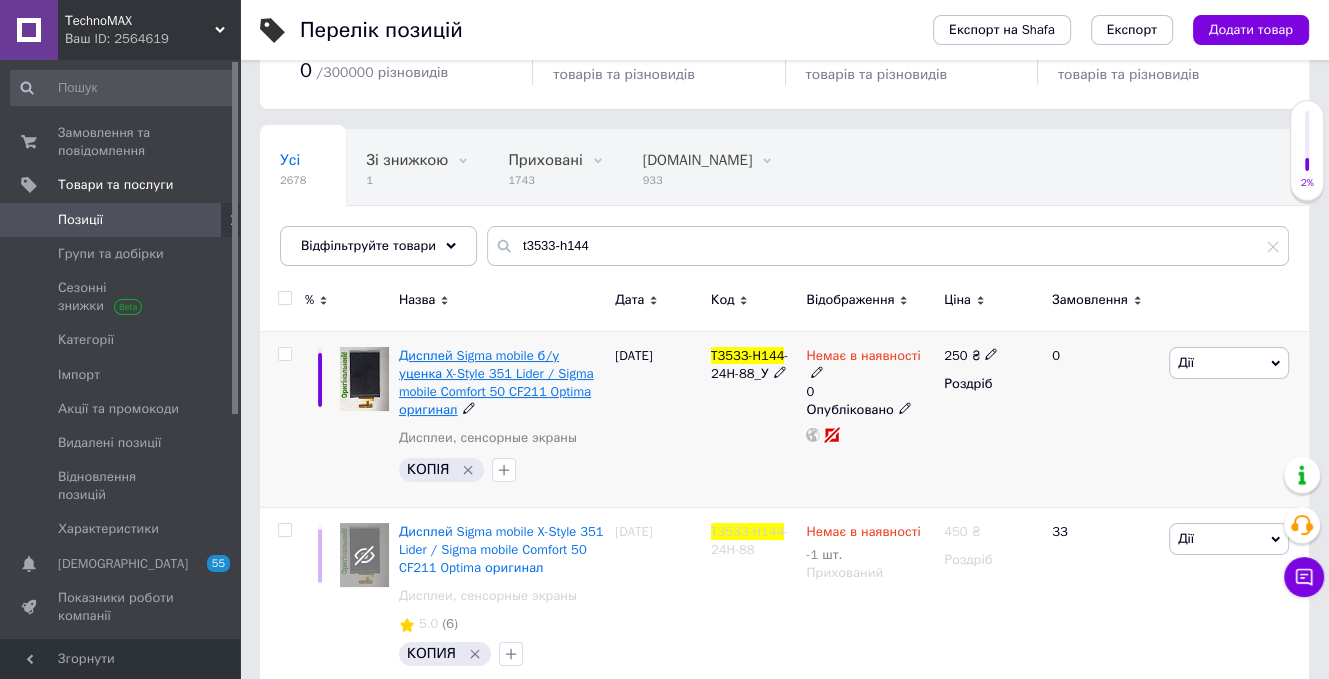 click on "Дисплей Sigma mobile б/у уценка X-Style 351 Lider / Sigma mobile Comfort 50 CF211 Optima оригинал" at bounding box center [496, 383] 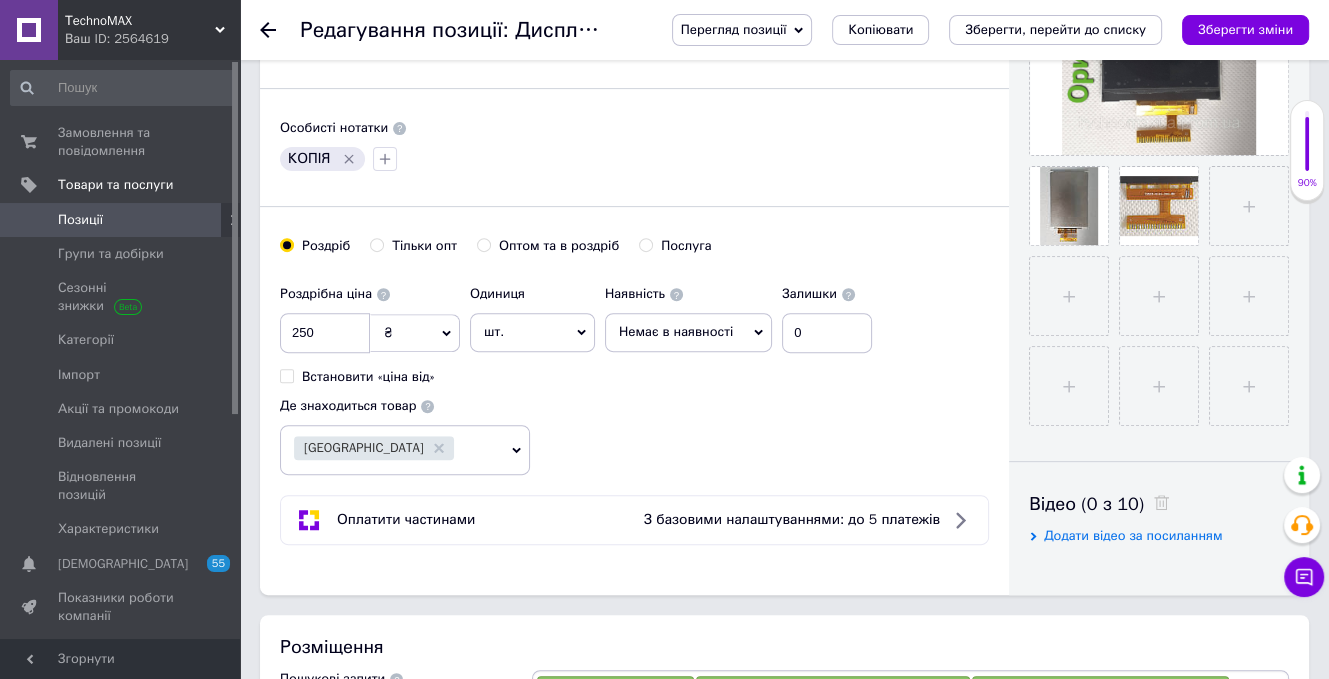 scroll, scrollTop: 700, scrollLeft: 0, axis: vertical 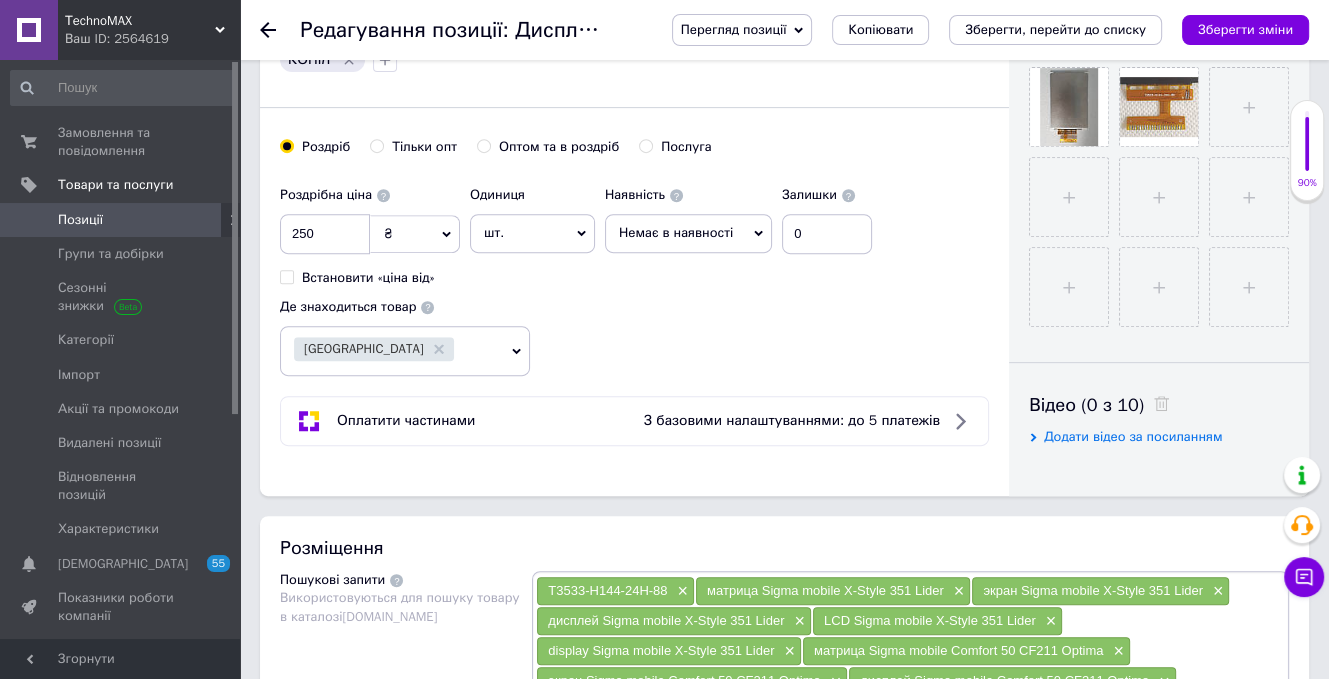 click on "Немає в наявності" at bounding box center [688, 233] 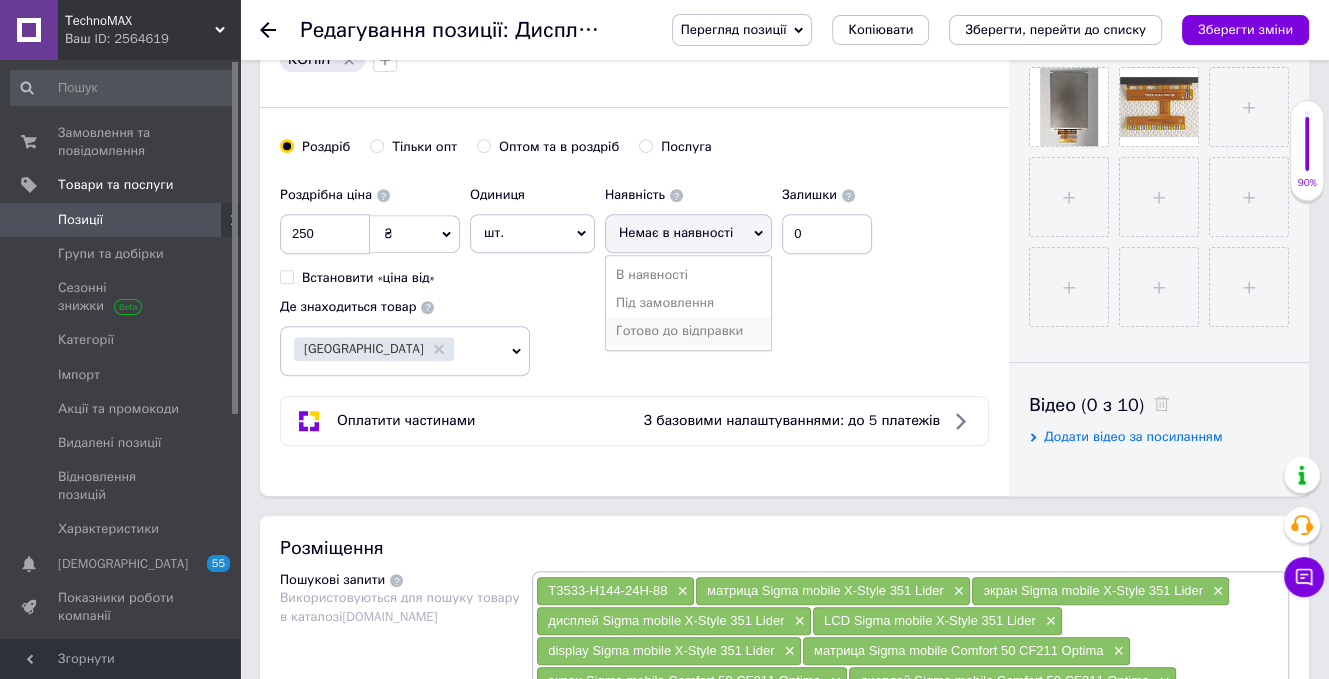 click on "Готово до відправки" at bounding box center (688, 331) 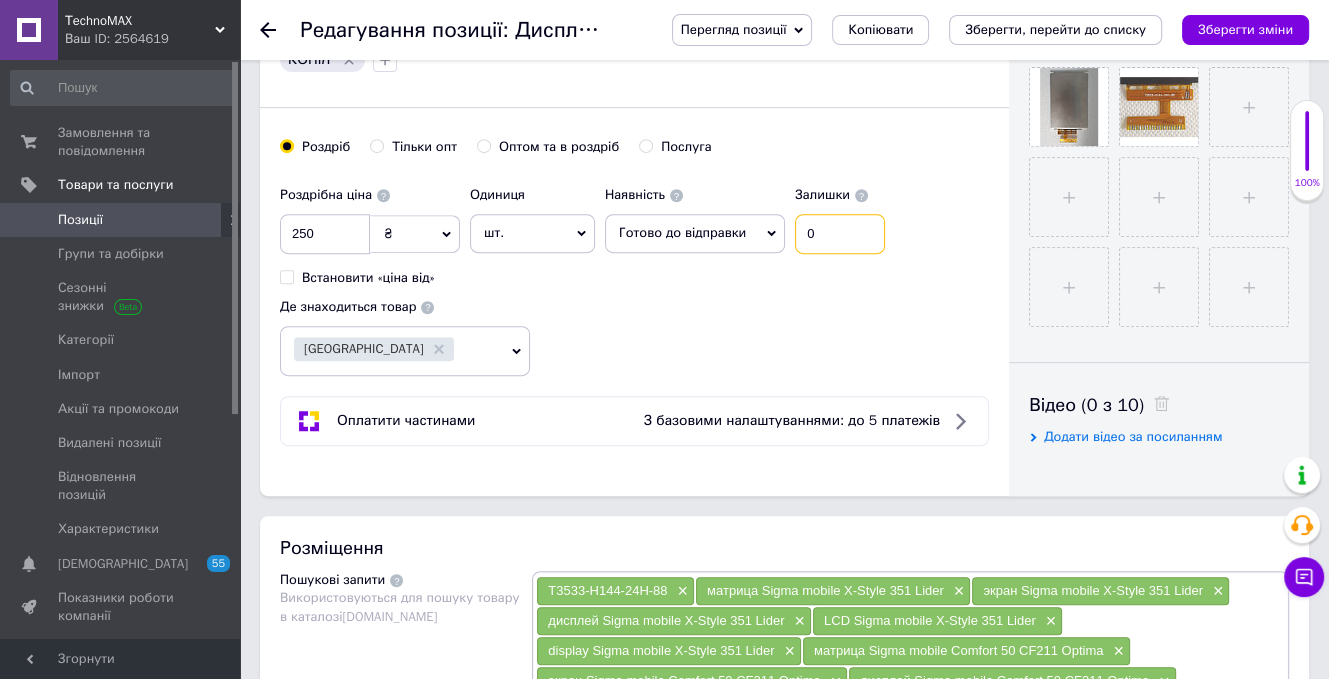 drag, startPoint x: 834, startPoint y: 226, endPoint x: 793, endPoint y: 225, distance: 41.01219 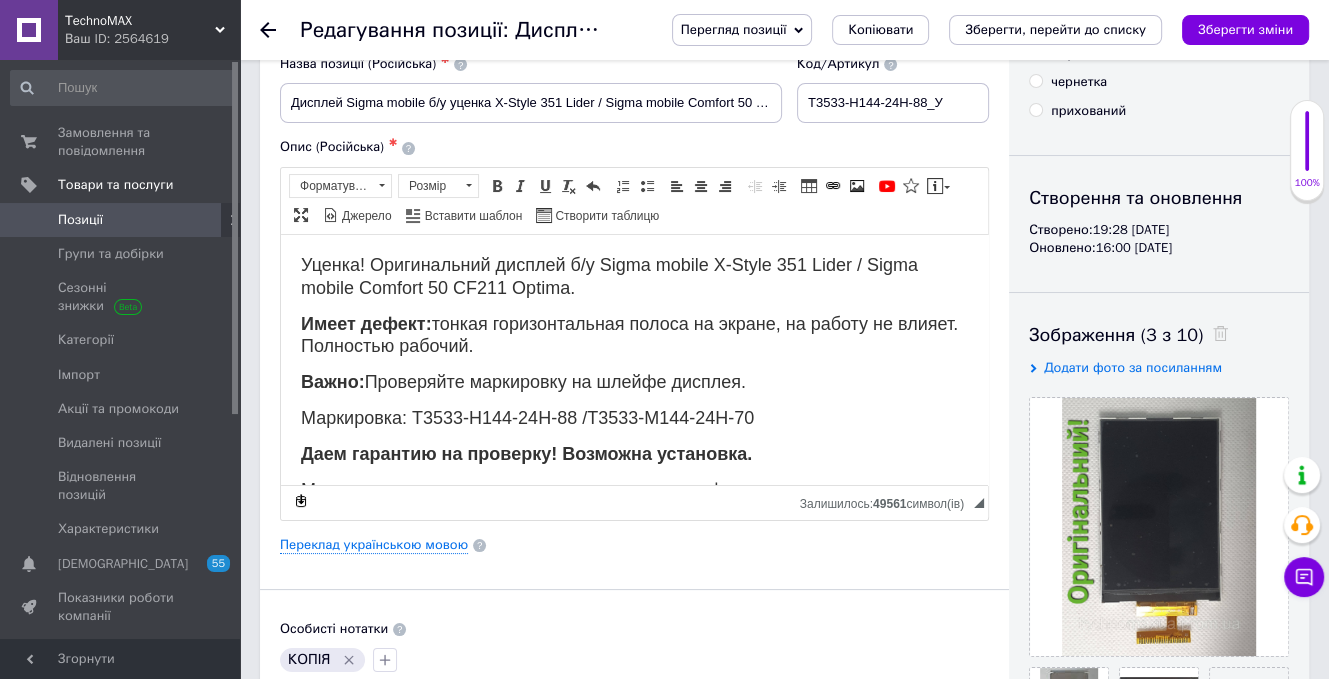 scroll, scrollTop: 0, scrollLeft: 0, axis: both 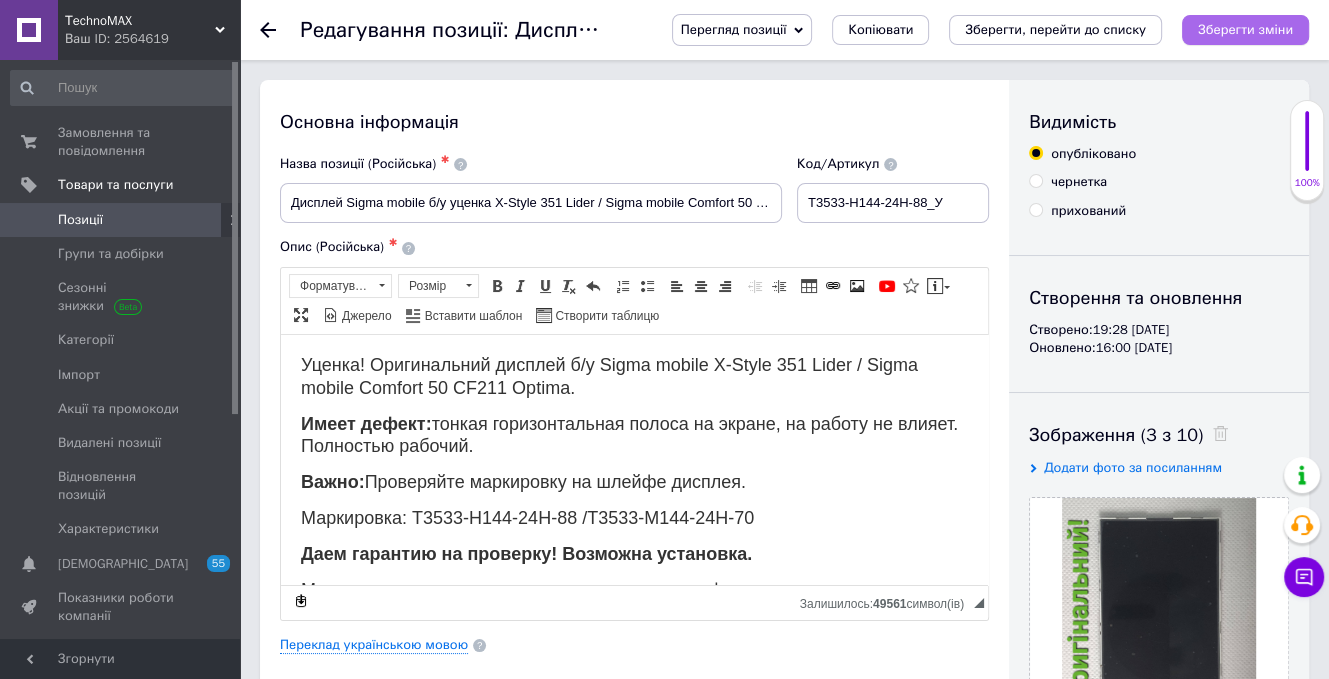 type on "1" 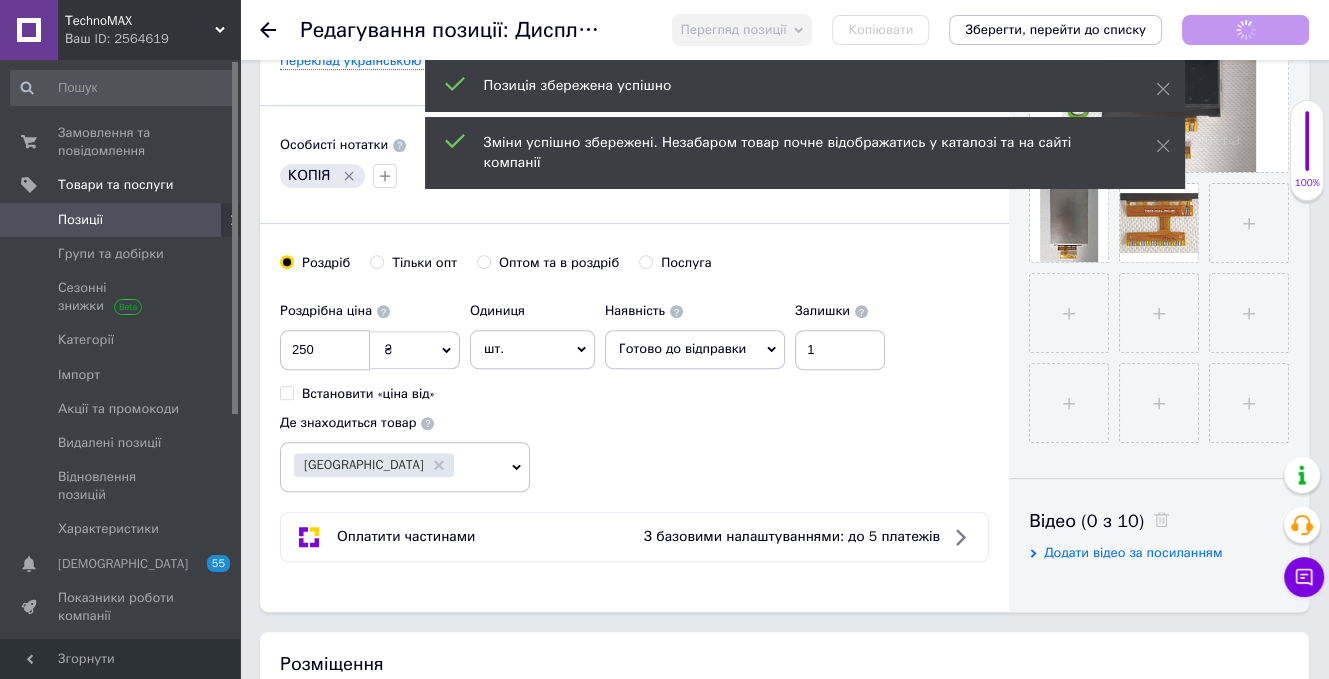 scroll, scrollTop: 500, scrollLeft: 0, axis: vertical 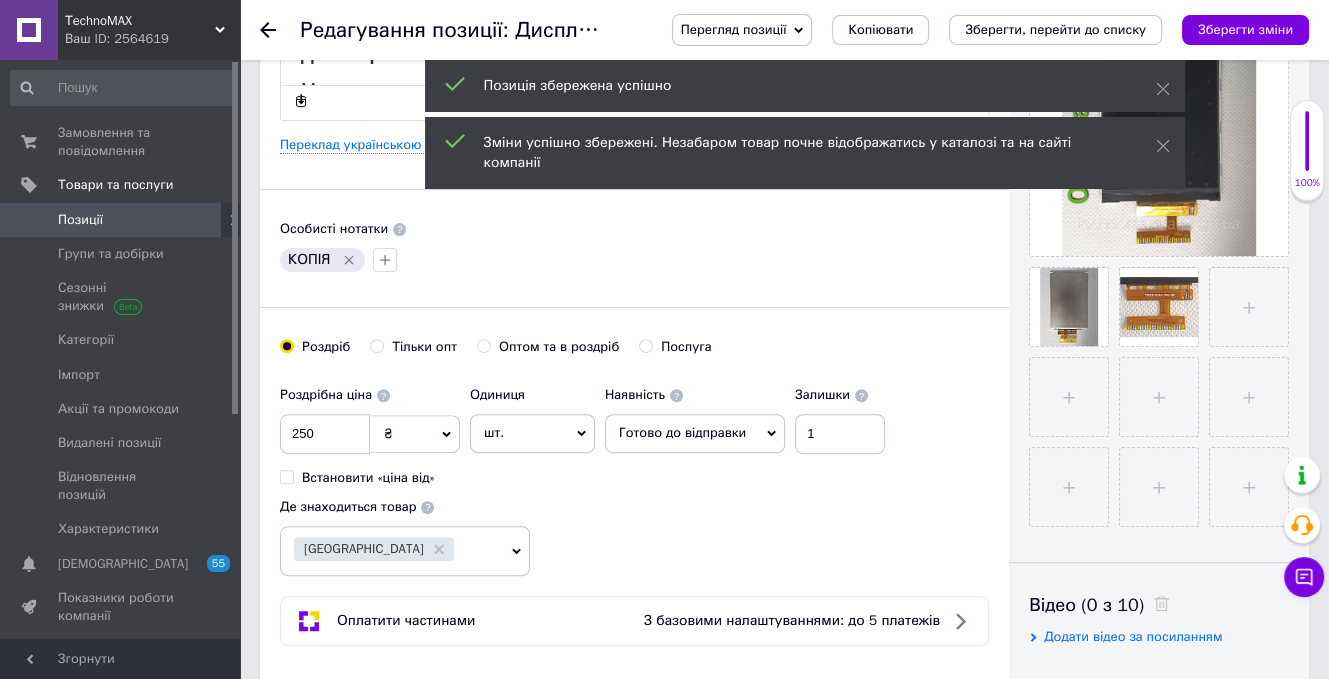 click 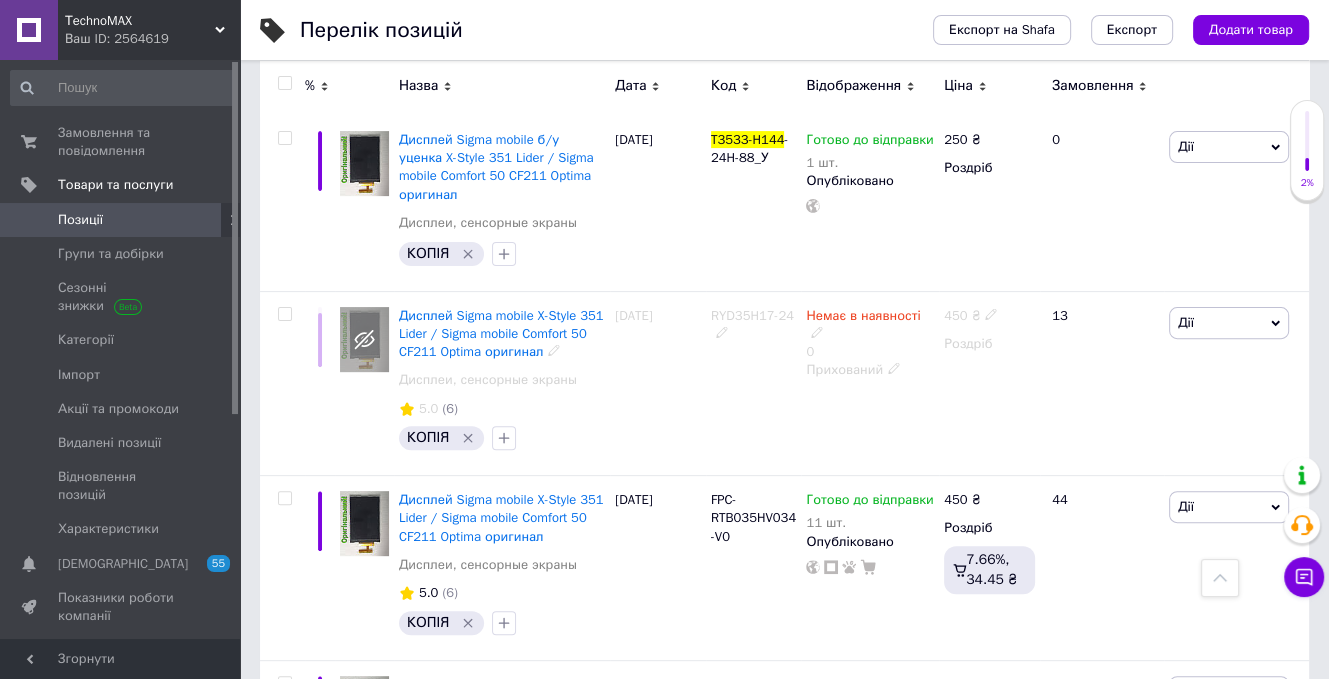 scroll, scrollTop: 100, scrollLeft: 0, axis: vertical 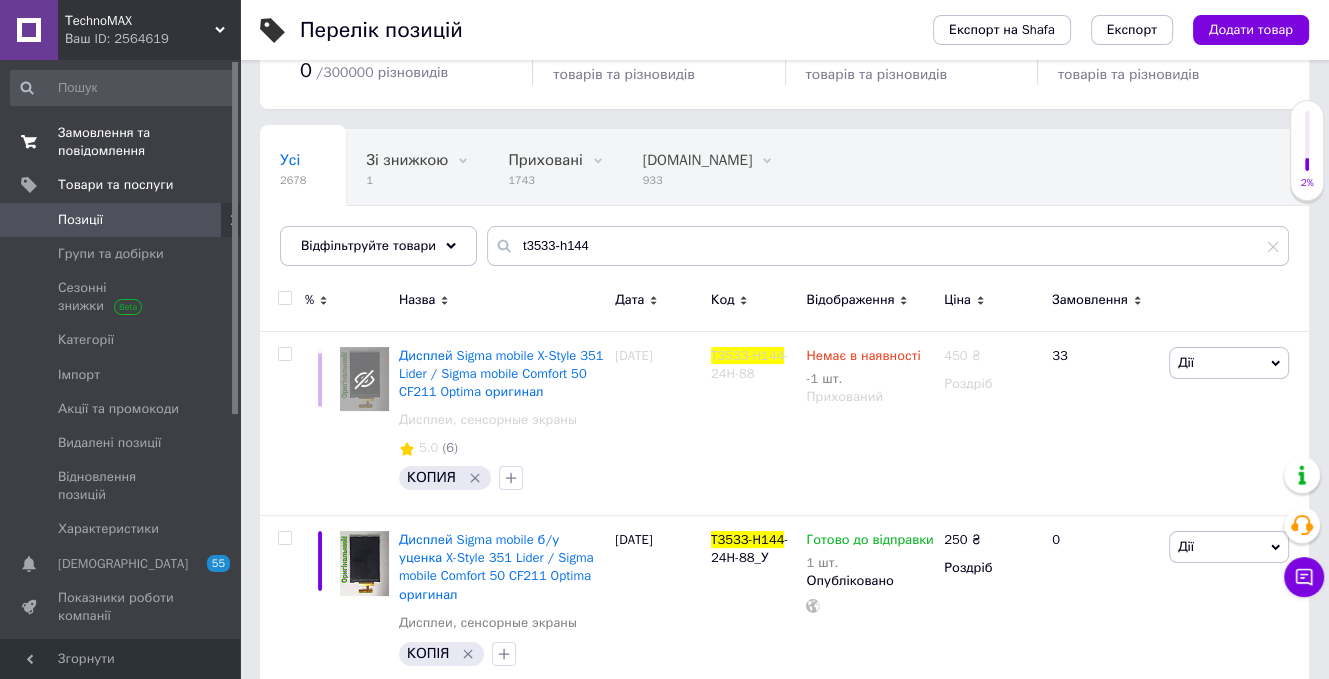 click on "Замовлення та повідомлення" at bounding box center [121, 142] 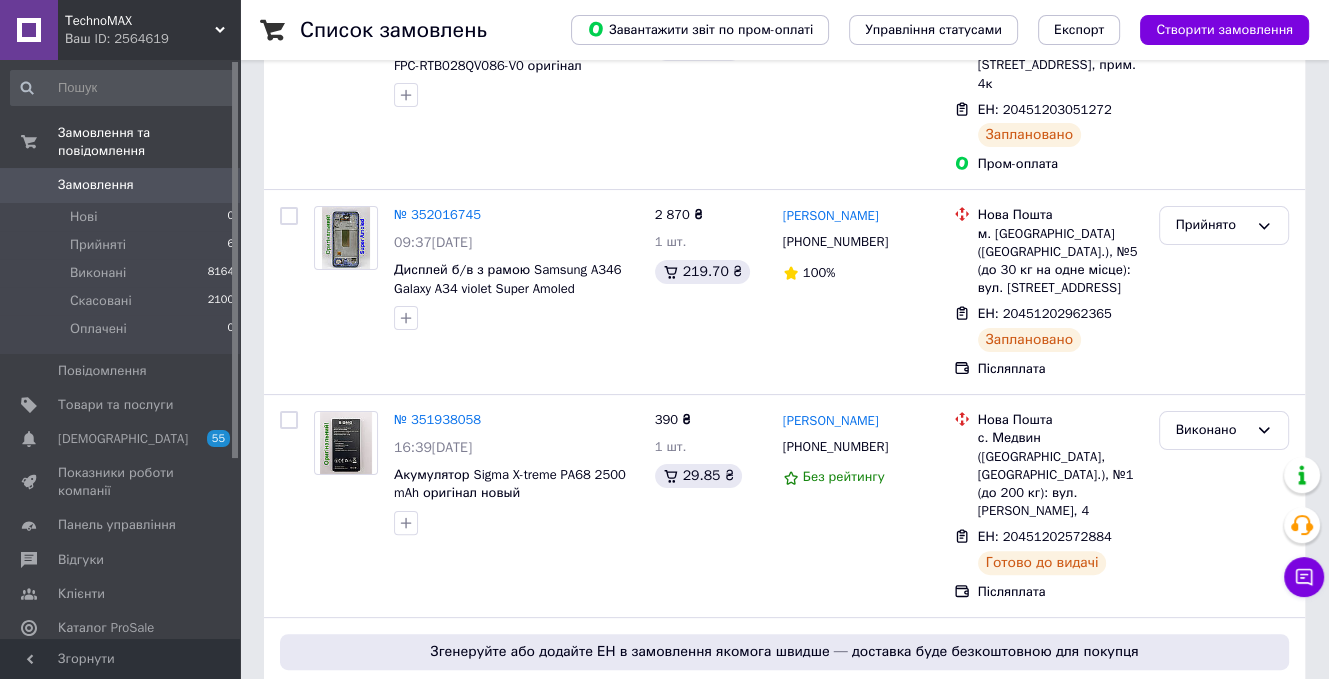 scroll, scrollTop: 100, scrollLeft: 0, axis: vertical 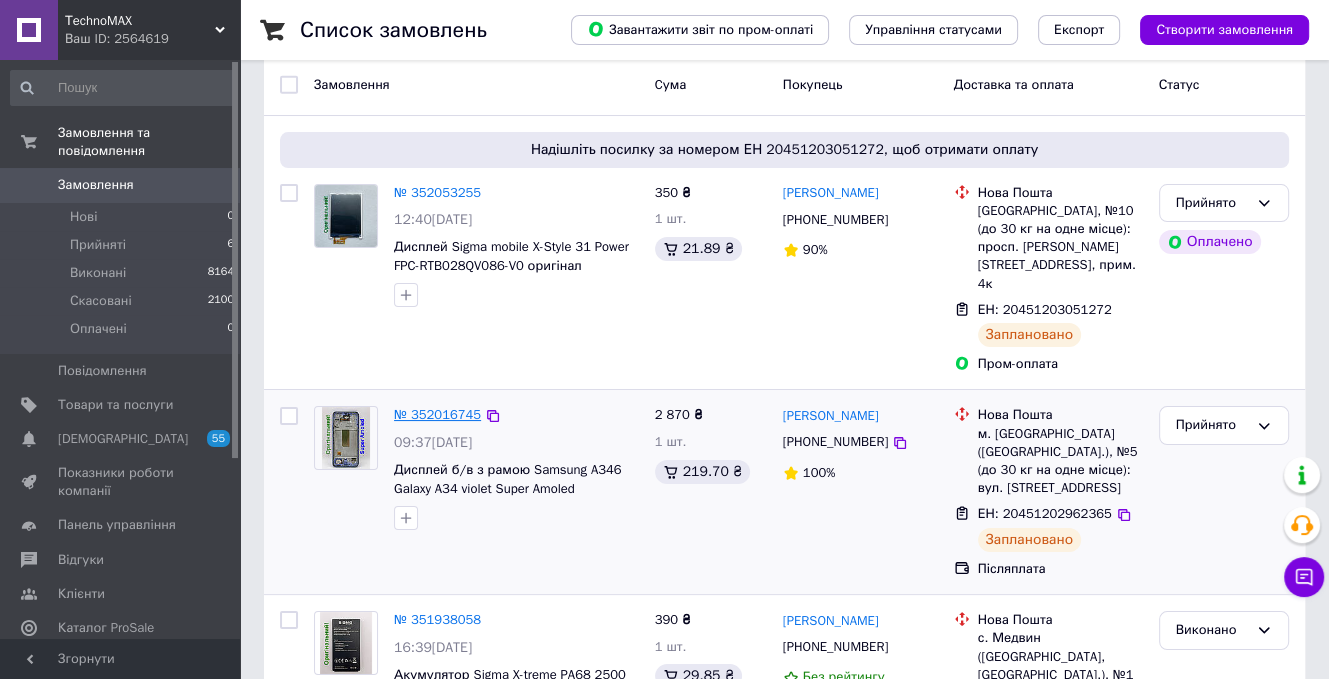 click on "№ 352016745" at bounding box center [437, 414] 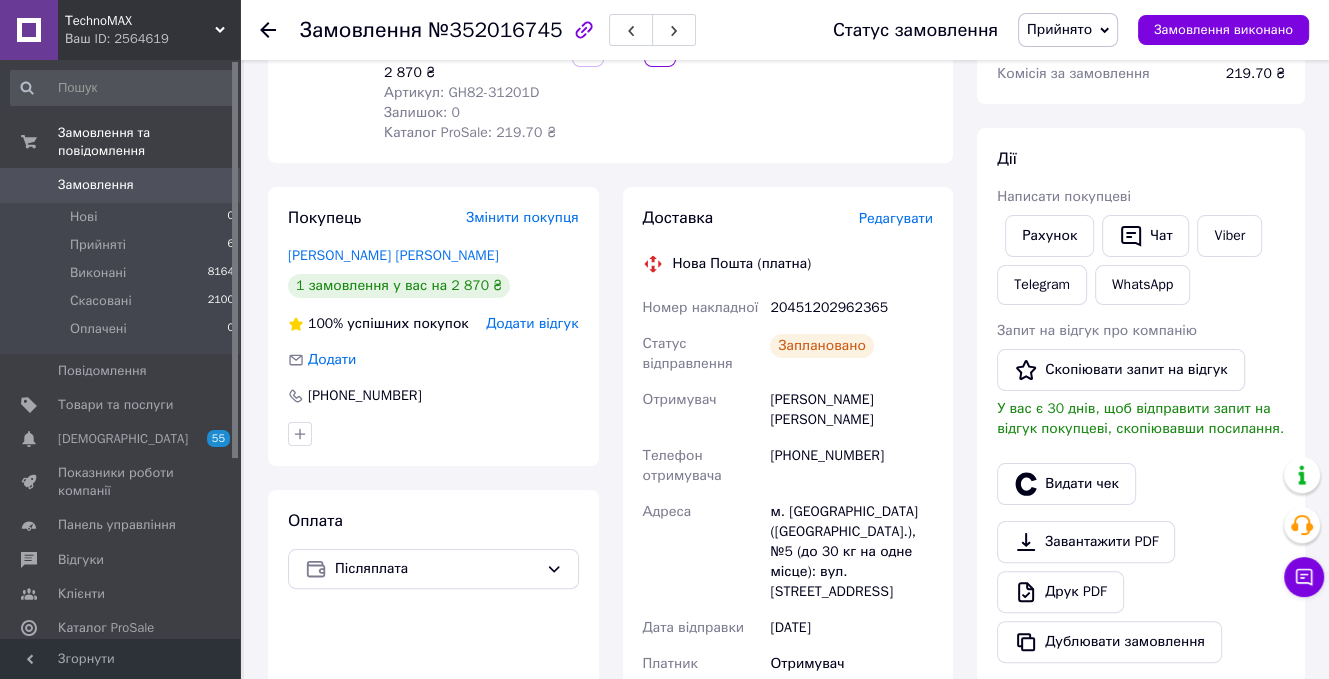 scroll, scrollTop: 300, scrollLeft: 0, axis: vertical 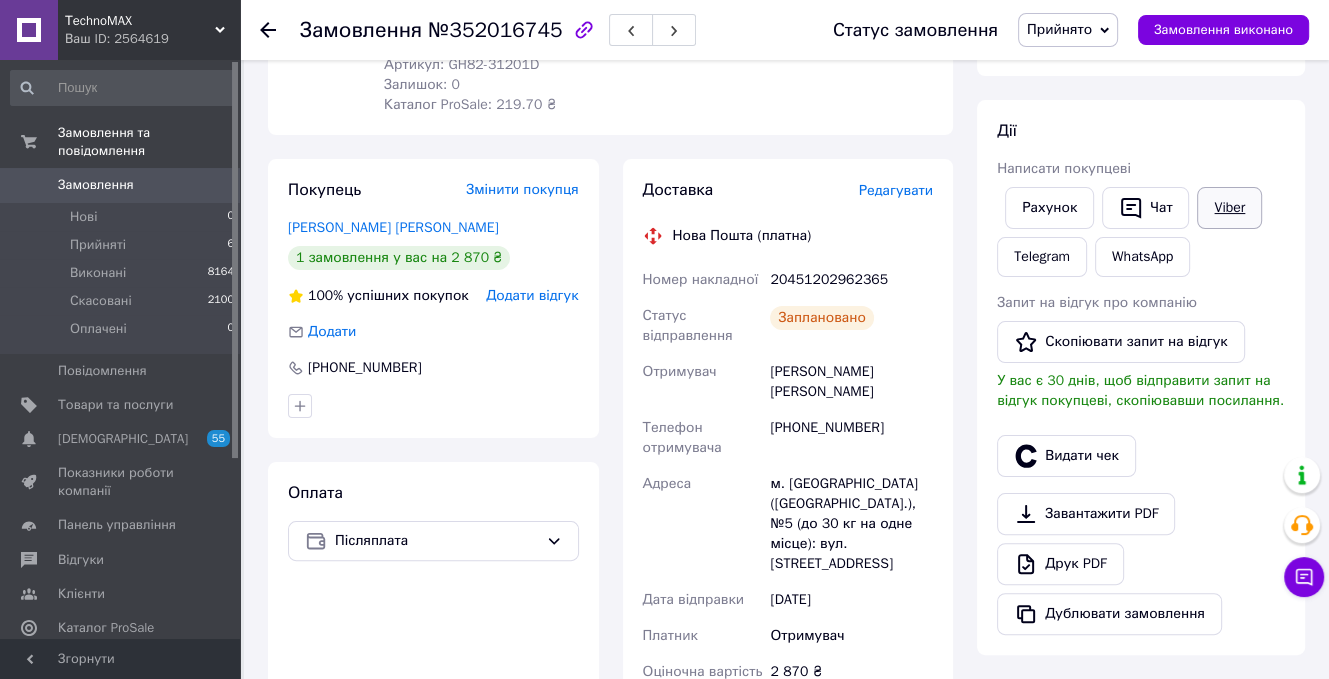 click on "Viber" at bounding box center [1229, 208] 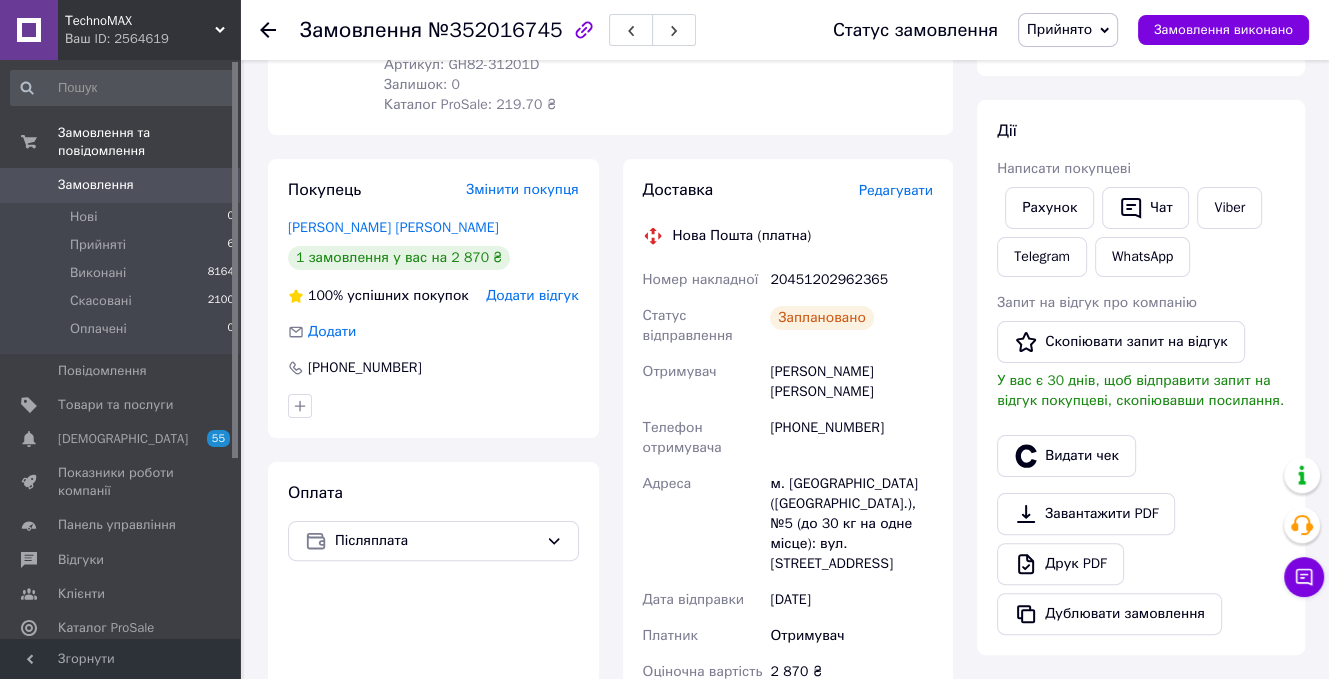 click on "Отримувач" at bounding box center (851, 636) 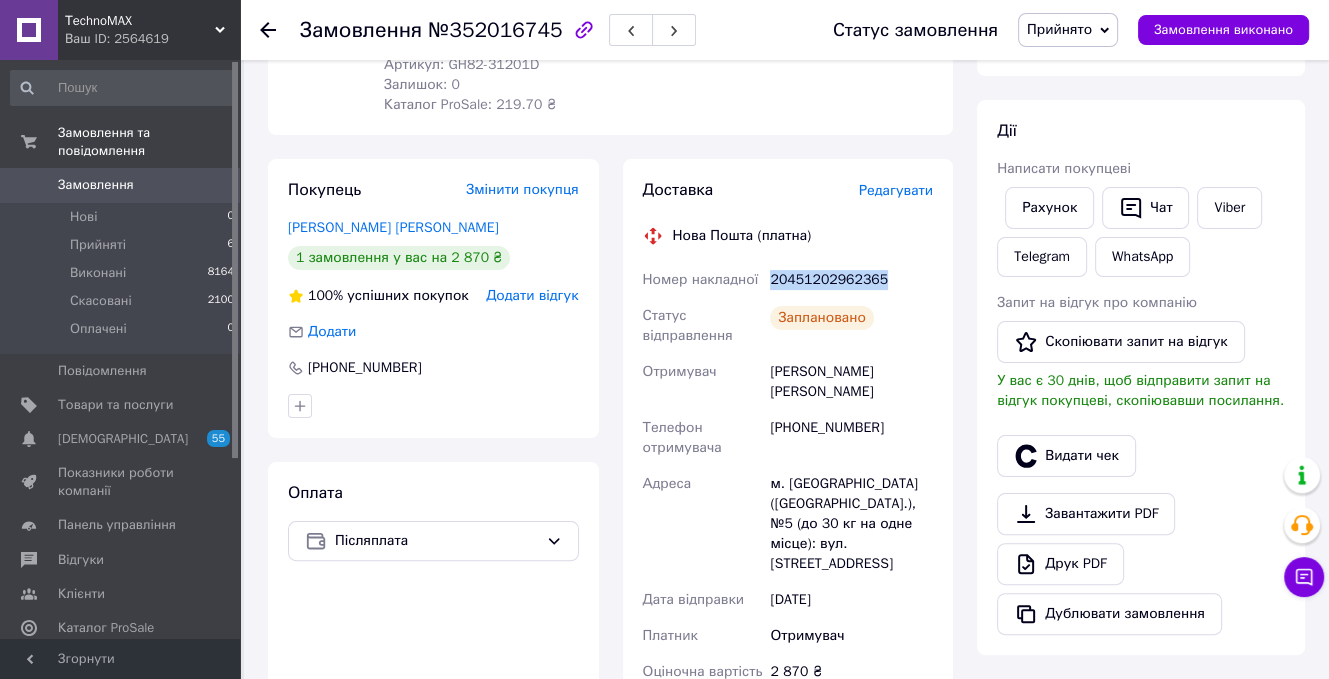 drag, startPoint x: 924, startPoint y: 268, endPoint x: 771, endPoint y: 286, distance: 154.05519 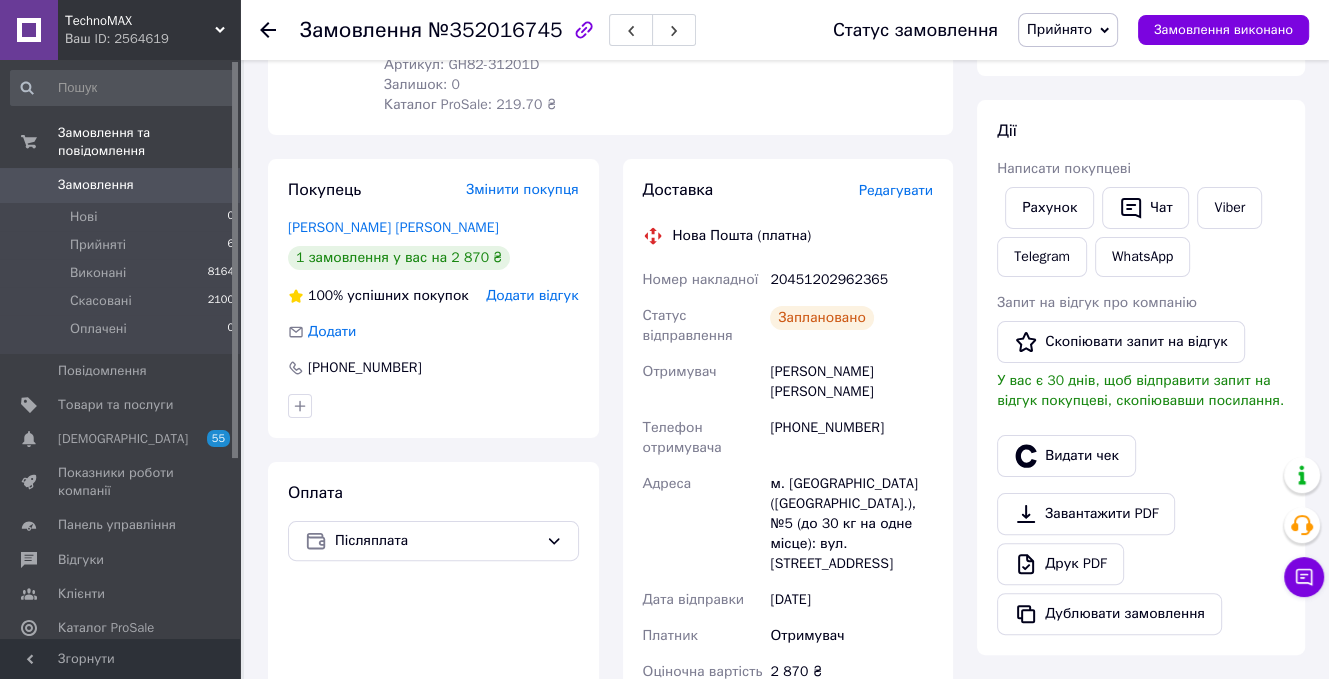 click on "Доставка Редагувати Нова Пошта (платна) Номер накладної 20451202962365 Статус відправлення Заплановано Отримувач Турбаевский Станислав Телефон отримувача +380684606678 Адреса м. Олександрія (Кіровоградська обл.), №5 (до 30 кг на одне місце): вул. Святомиколаївська, 37а Дата відправки 10.07.2025 Платник Отримувач Оціночна вартість 2 870 ₴ Сума післяплати 2 870 ₴ Комісія за післяплату 77.40 ₴ Платник комісії післяплати Отримувач Вартість доставки 94.35 ₴ Роздрукувати ЕН Платник Отримувач Відправник Прізвище отримувача Турбаевский Ім'я отримувача Станислав Телефон отримувача <" at bounding box center [788, 554] 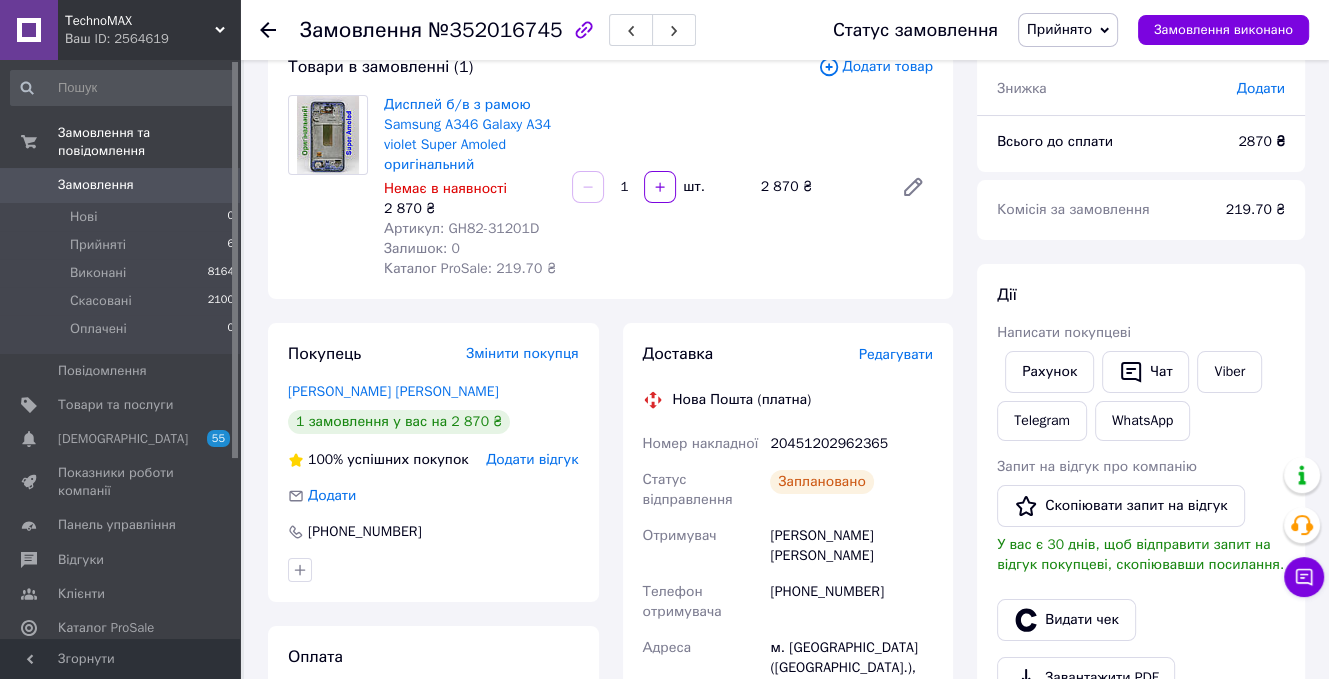 scroll, scrollTop: 0, scrollLeft: 0, axis: both 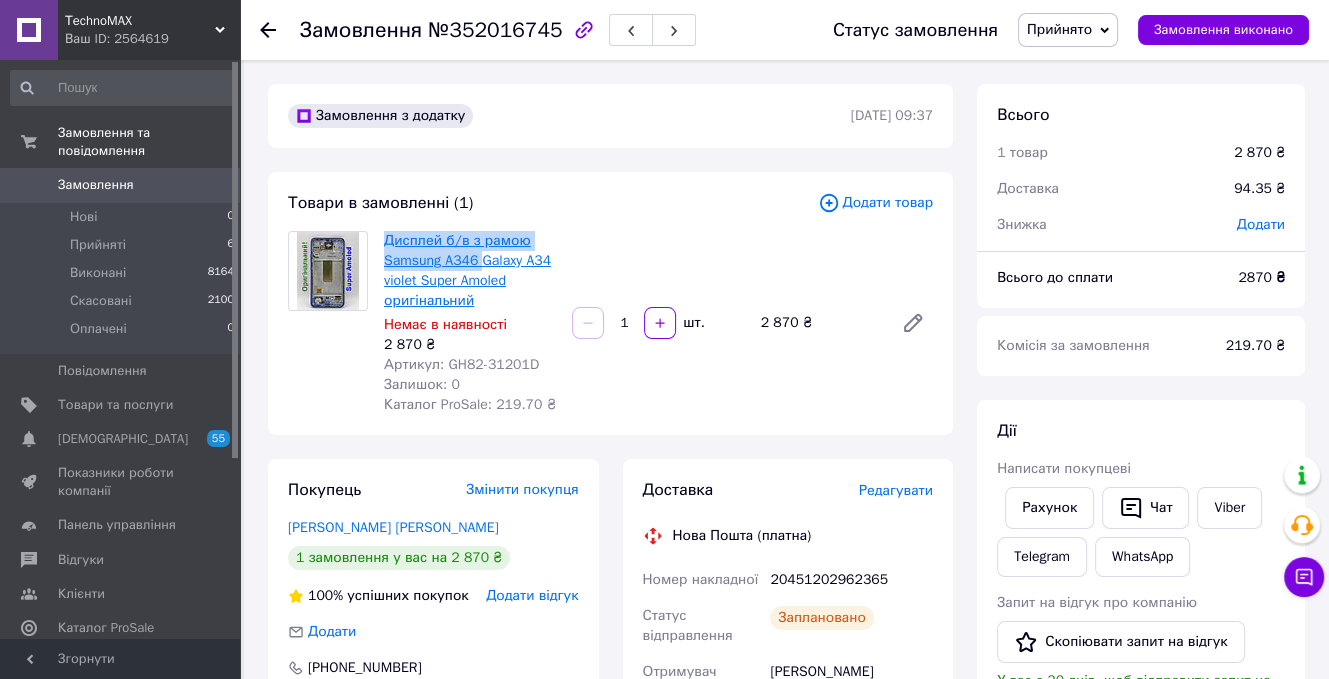 drag, startPoint x: 379, startPoint y: 240, endPoint x: 480, endPoint y: 255, distance: 102.10779 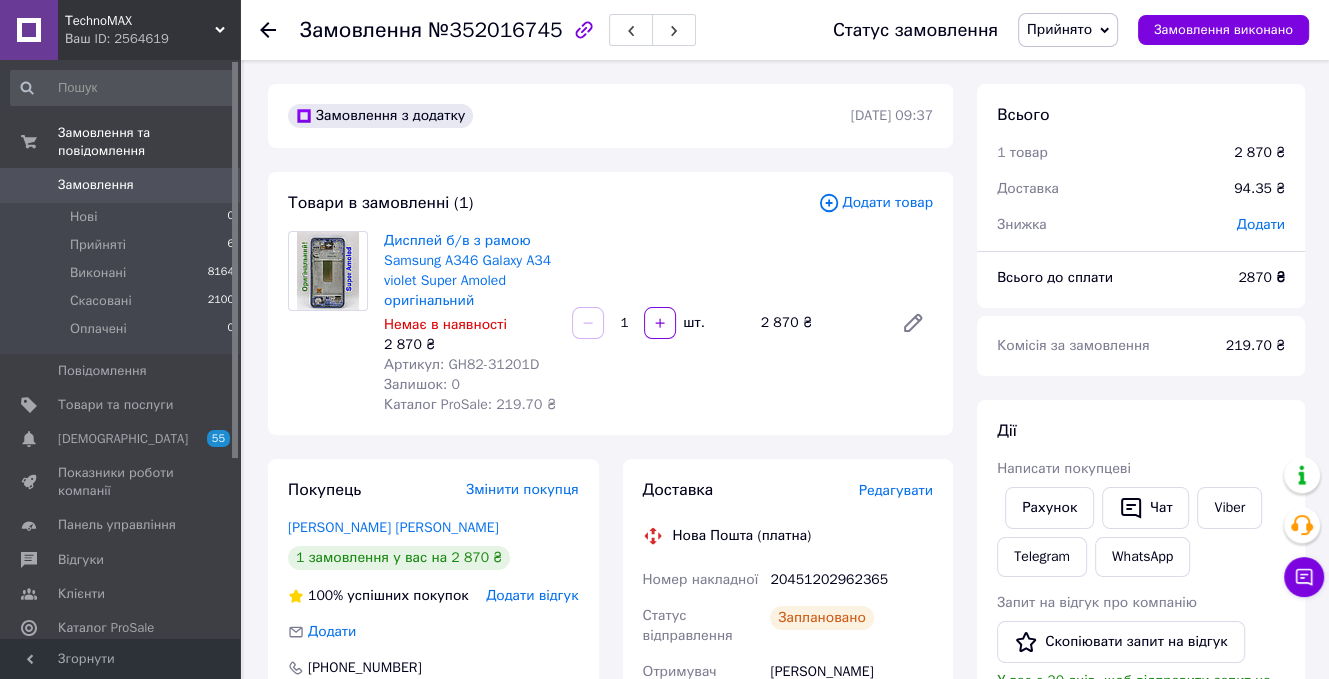click on "Доставка Редагувати Нова Пошта (платна) Номер накладної 20451202962365 Статус відправлення Заплановано Отримувач Турбаевский Станислав Телефон отримувача +380684606678 Адреса м. Олександрія (Кіровоградська обл.), №5 (до 30 кг на одне місце): вул. Святомиколаївська, 37а Дата відправки 10.07.2025 Платник Отримувач Оціночна вартість 2 870 ₴ Сума післяплати 2 870 ₴ Комісія за післяплату 77.40 ₴ Платник комісії післяплати Отримувач Вартість доставки 94.35 ₴ Роздрукувати ЕН Платник Отримувач Відправник Прізвище отримувача Турбаевский Ім'я отримувача Станислав Телефон отримувача <" at bounding box center (788, 854) 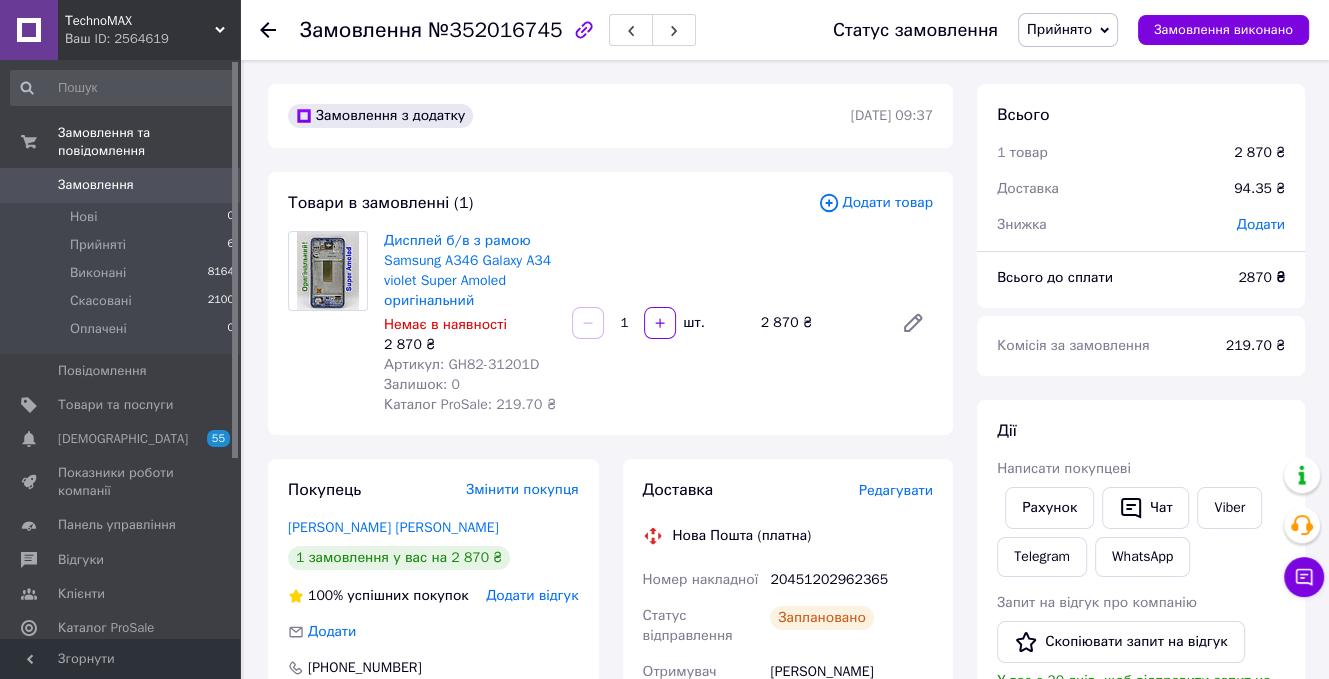 click at bounding box center [328, 323] 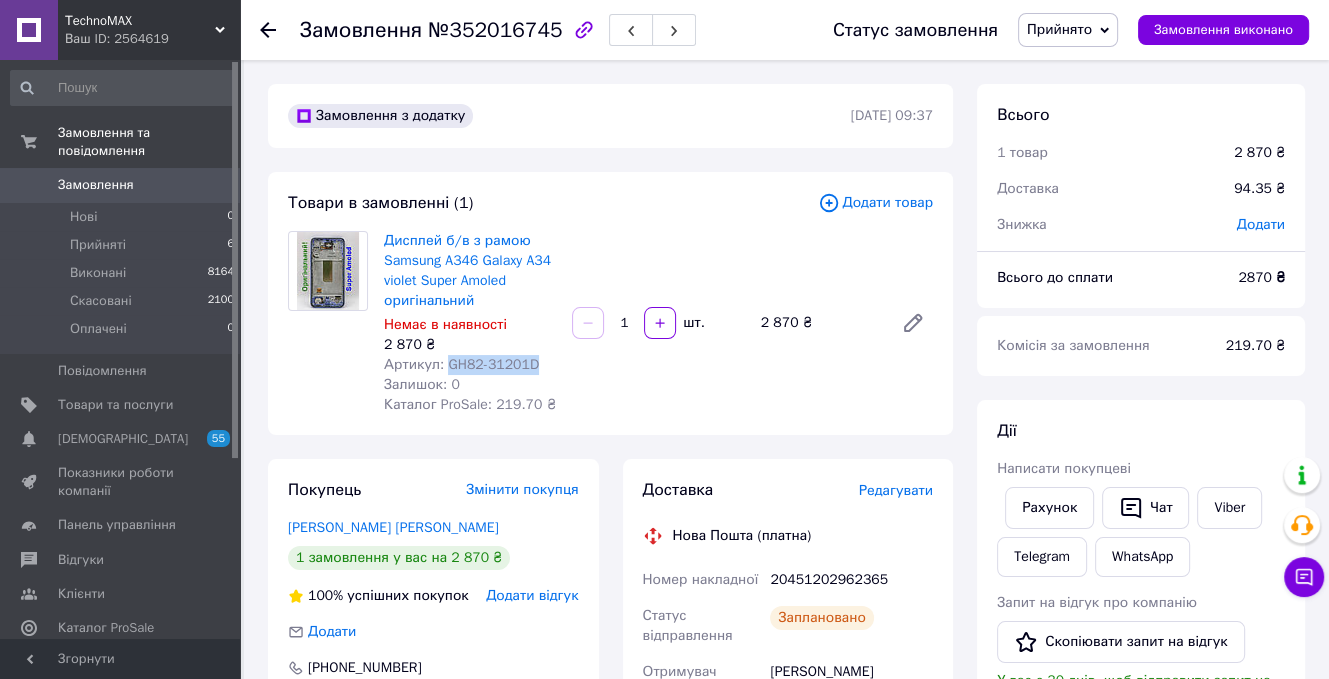 drag, startPoint x: 541, startPoint y: 372, endPoint x: 441, endPoint y: 363, distance: 100.40418 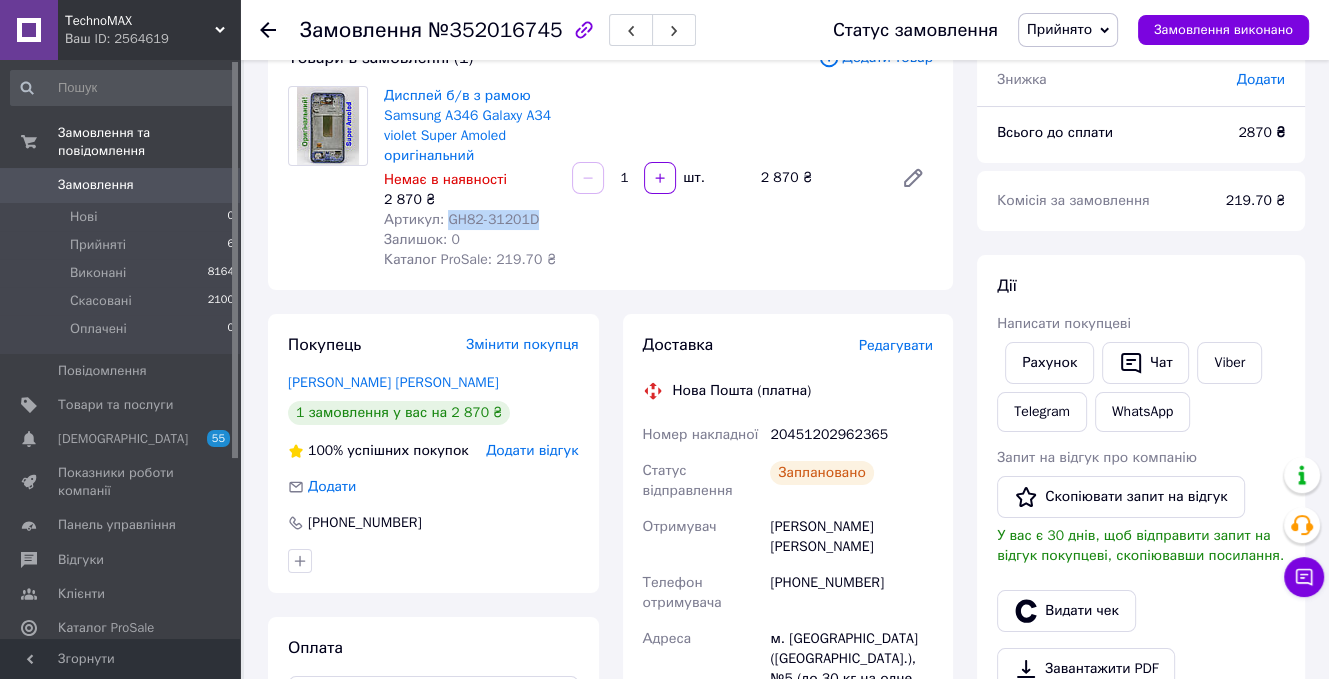 scroll, scrollTop: 200, scrollLeft: 0, axis: vertical 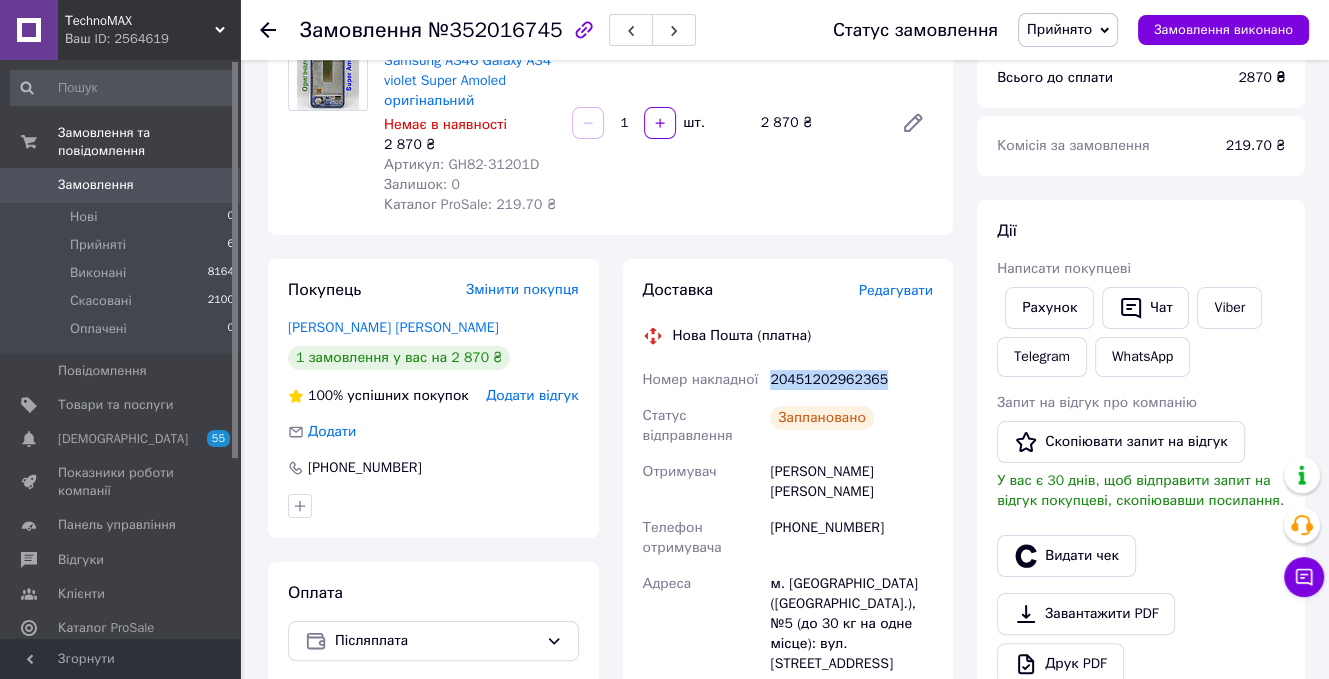 drag, startPoint x: 884, startPoint y: 379, endPoint x: 769, endPoint y: 383, distance: 115.06954 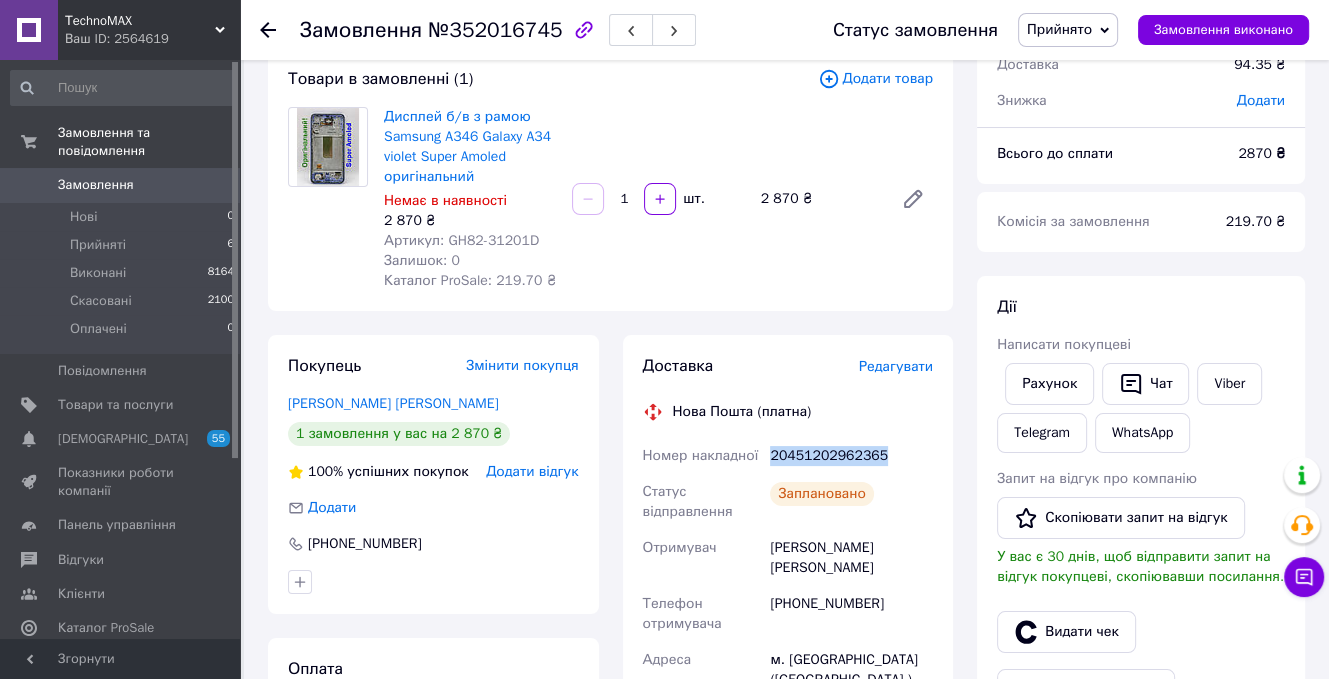 scroll, scrollTop: 0, scrollLeft: 0, axis: both 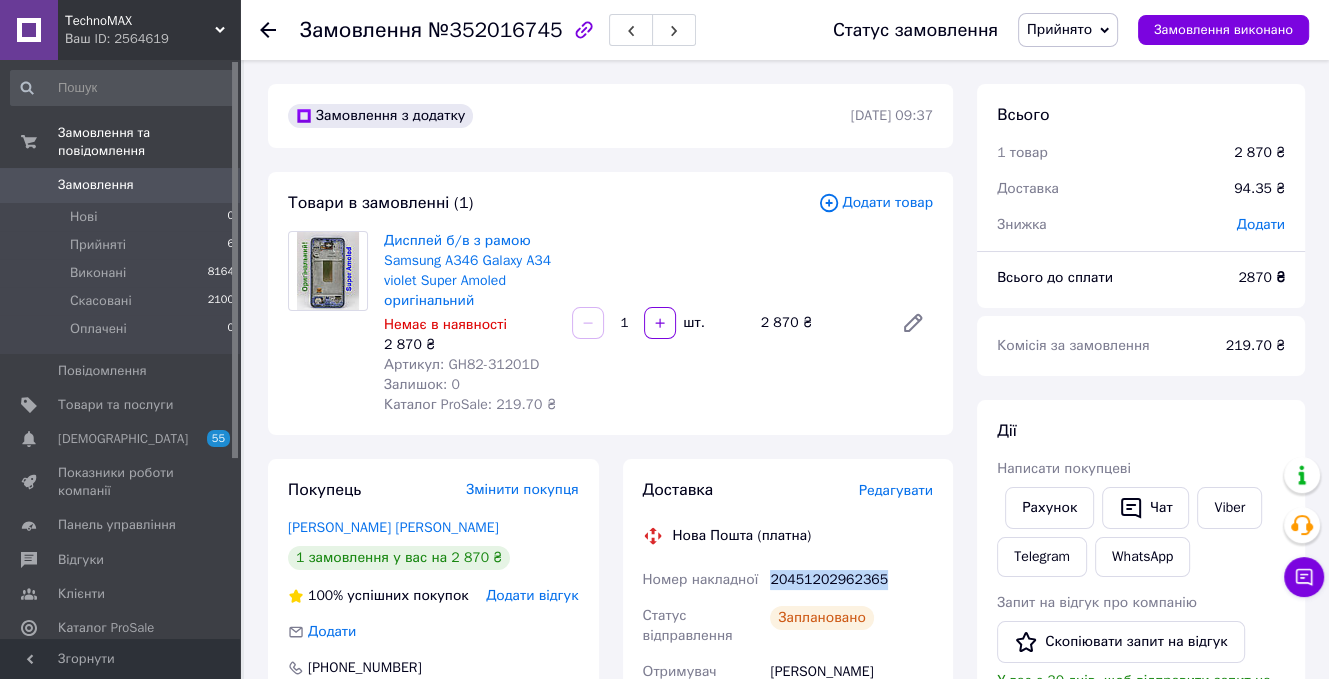 click on "Прийнято" at bounding box center [1059, 29] 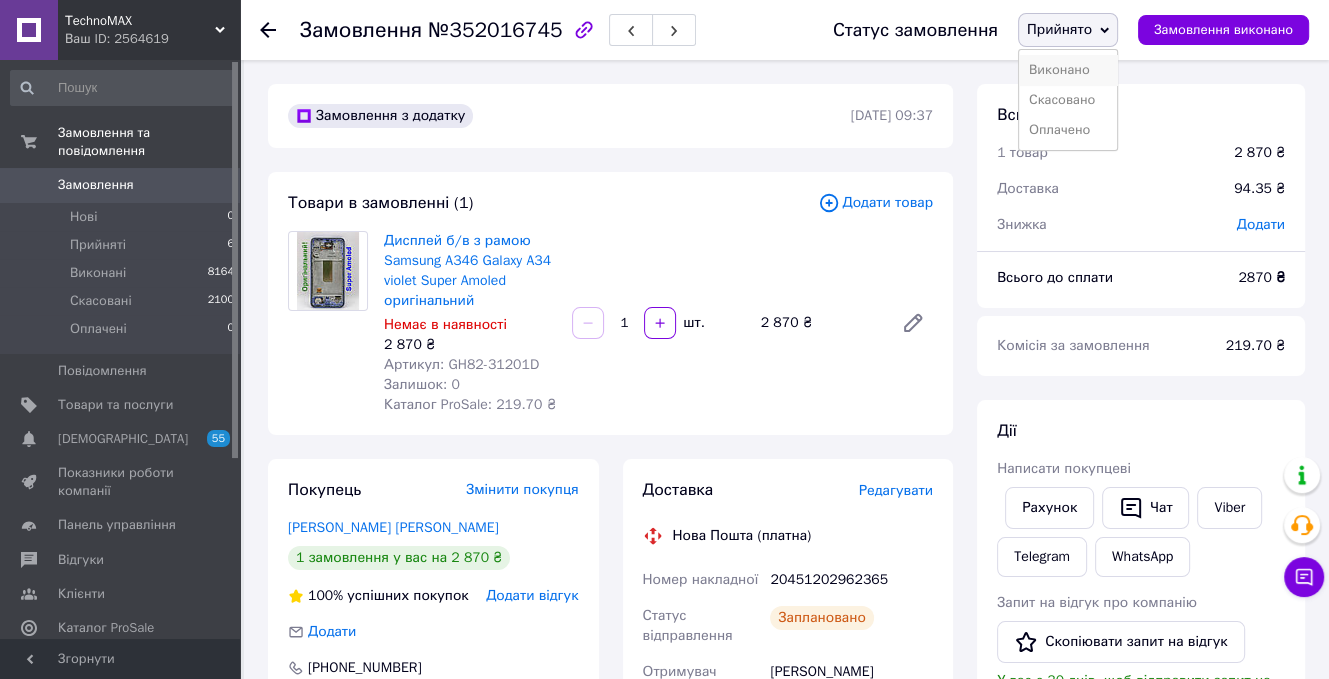 click on "Виконано" at bounding box center [1068, 70] 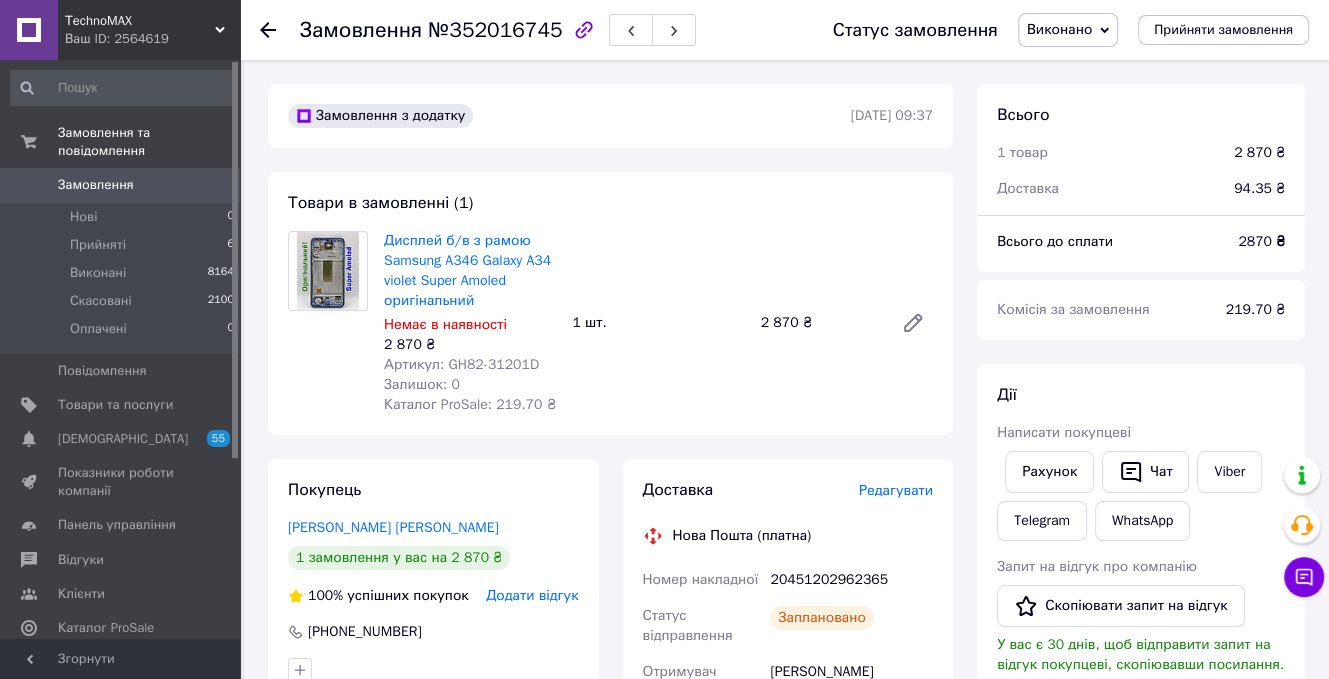 click at bounding box center (268, 30) 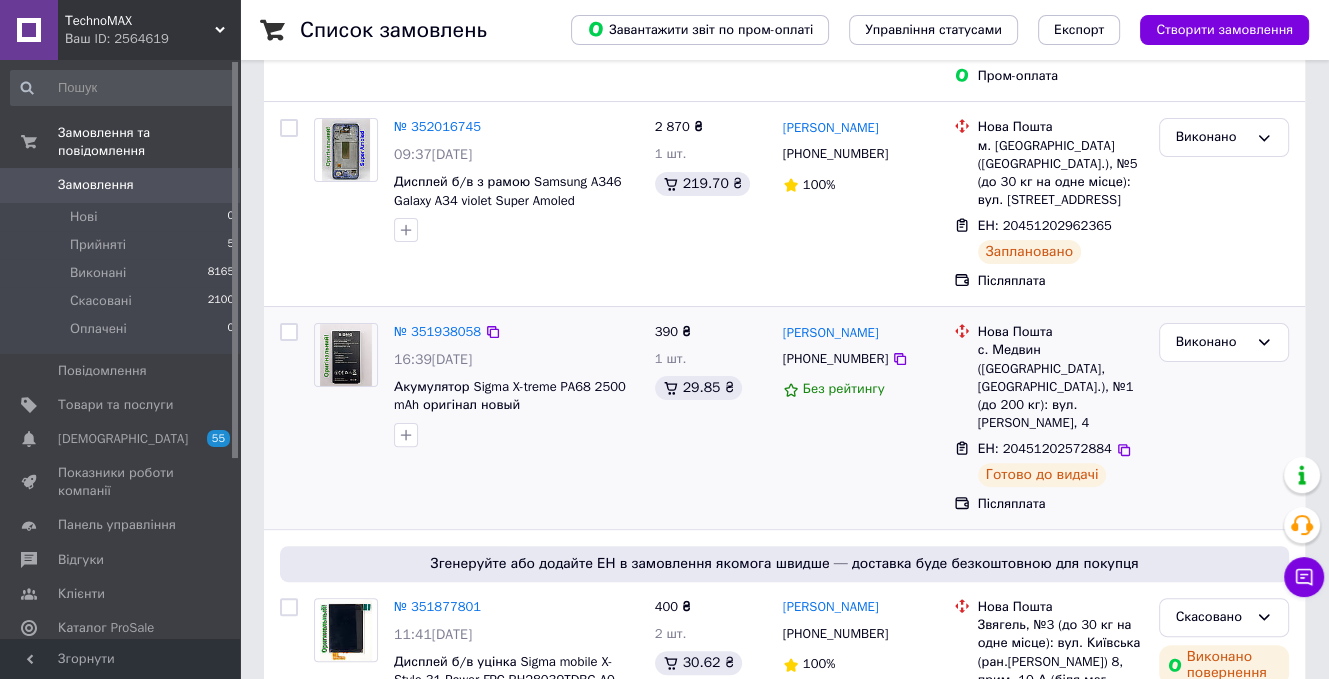 scroll, scrollTop: 400, scrollLeft: 0, axis: vertical 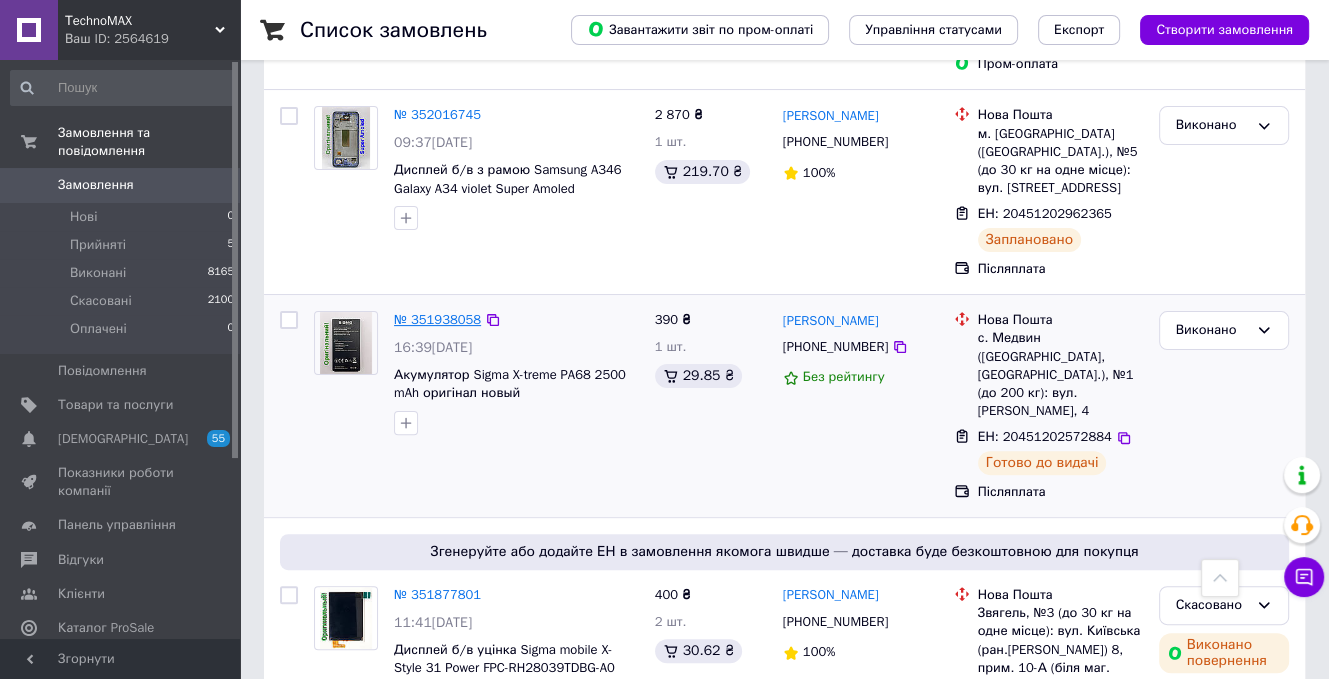 click on "№ 351938058" at bounding box center (437, 319) 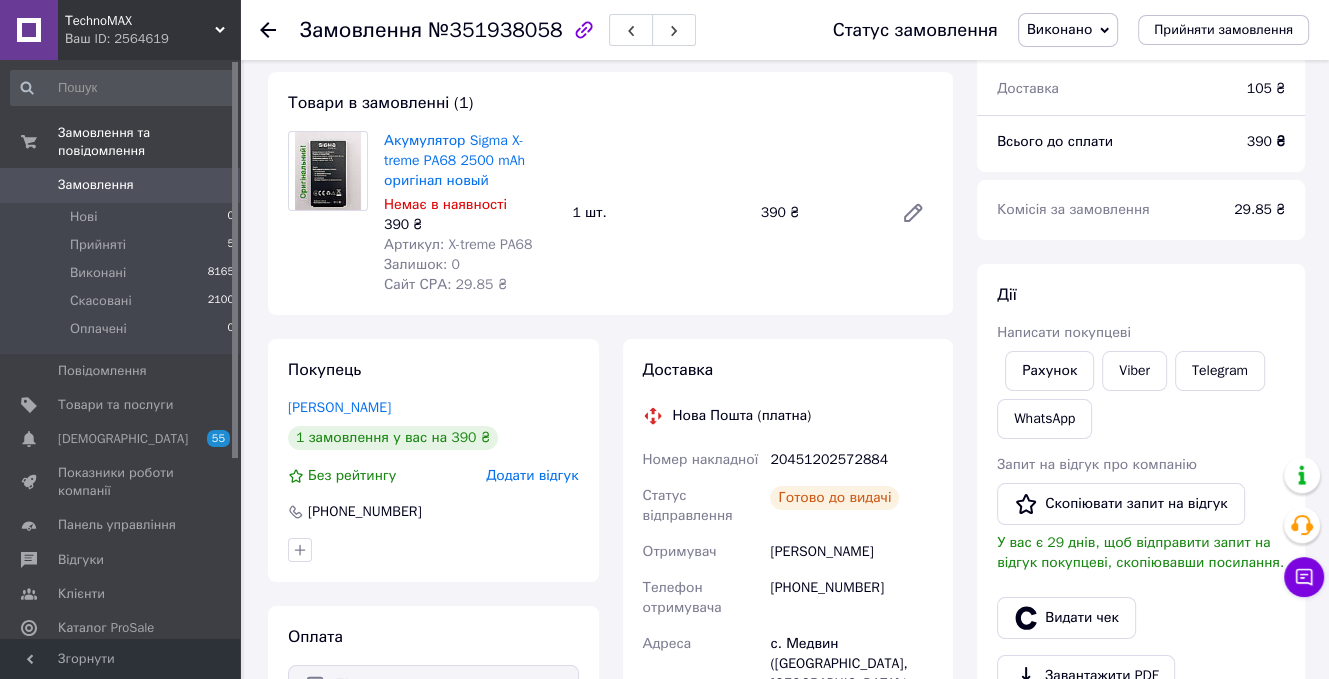 scroll, scrollTop: 0, scrollLeft: 0, axis: both 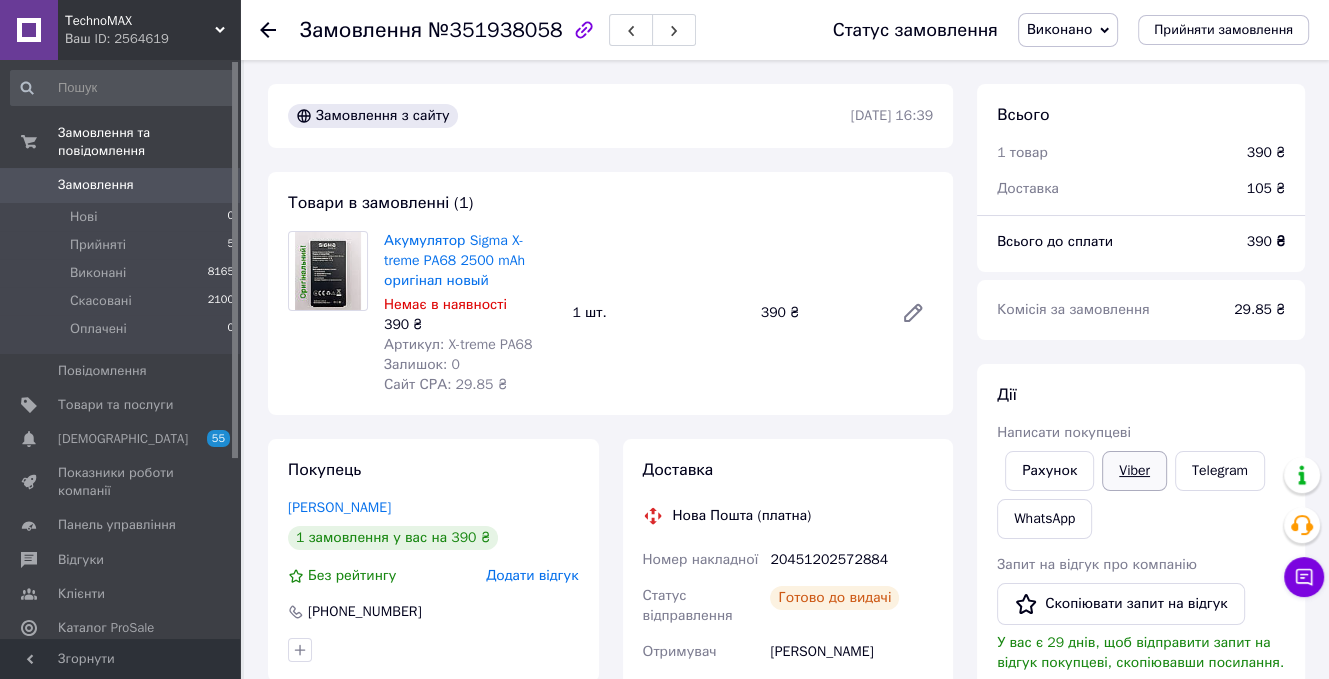 click on "Viber" at bounding box center (1134, 471) 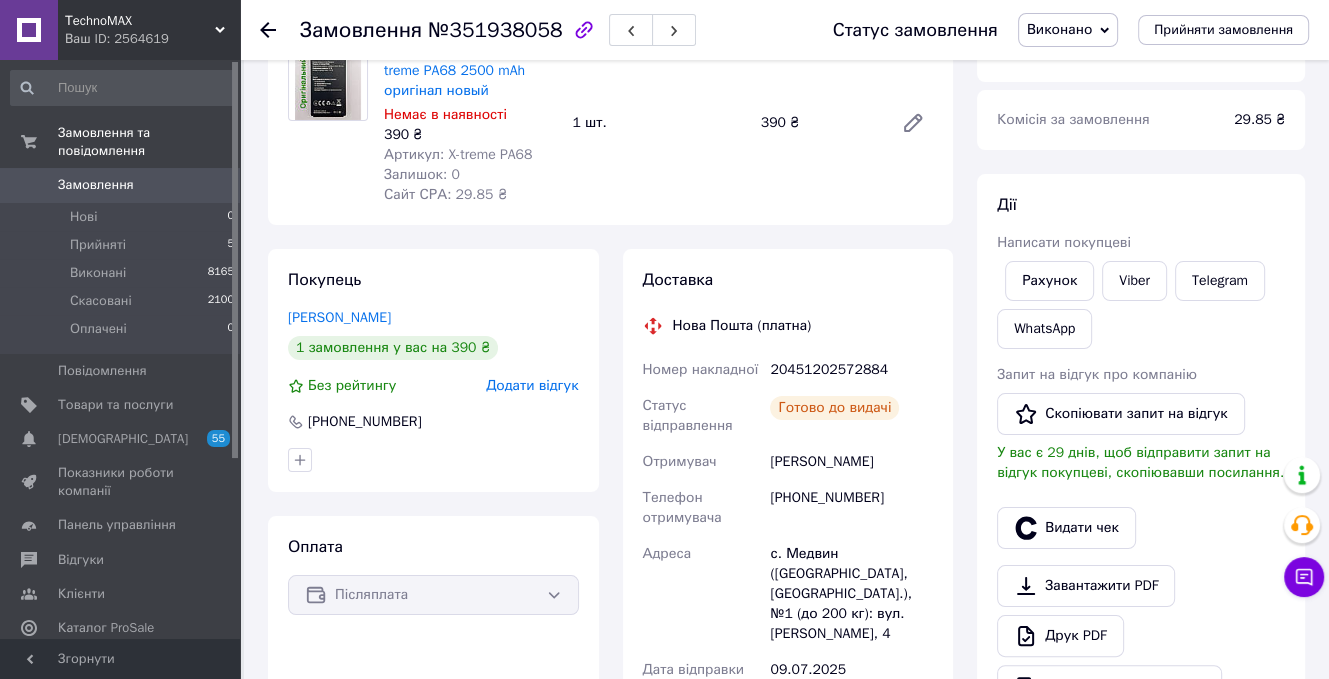 scroll, scrollTop: 200, scrollLeft: 0, axis: vertical 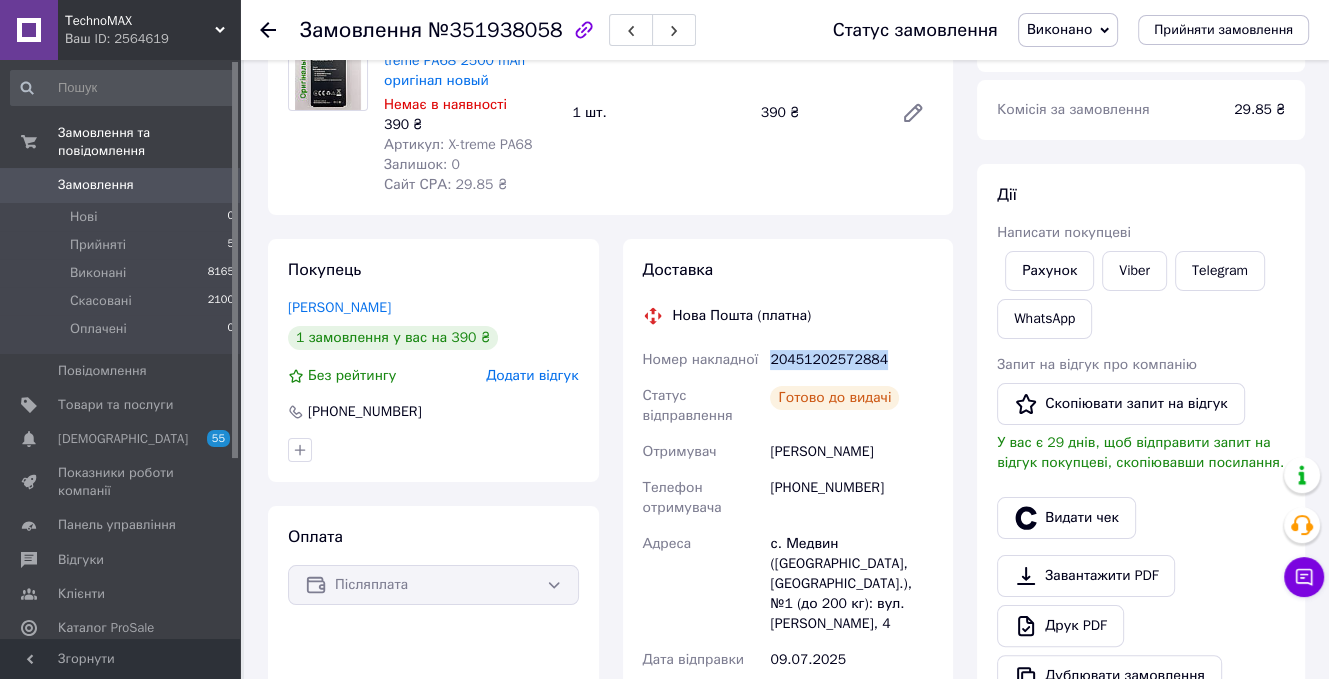 drag, startPoint x: 883, startPoint y: 365, endPoint x: 771, endPoint y: 358, distance: 112.21854 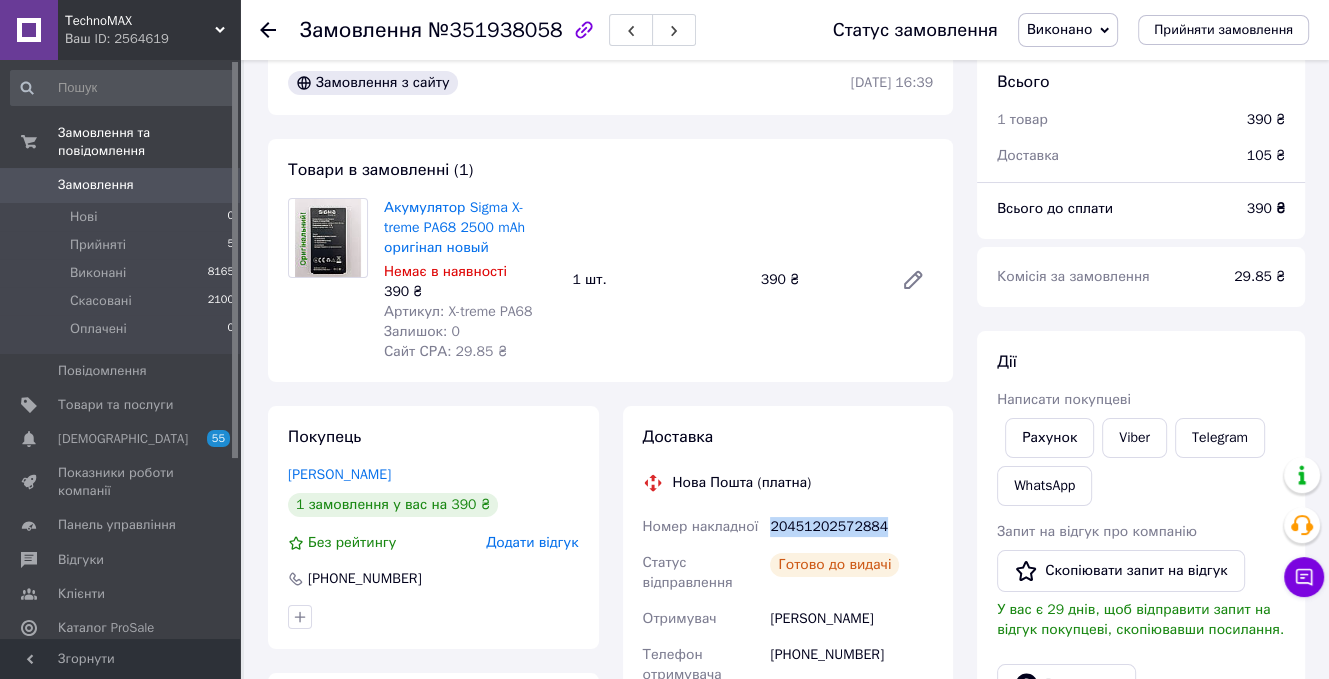 scroll, scrollTop: 0, scrollLeft: 0, axis: both 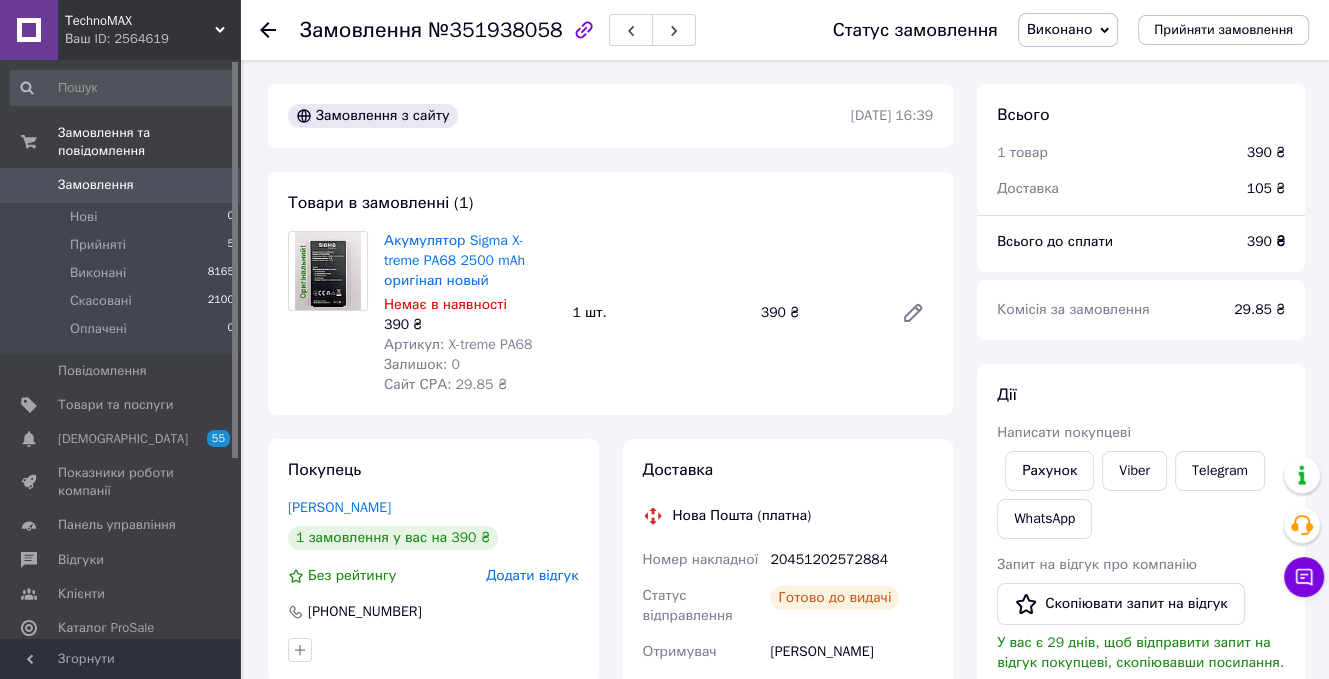 click 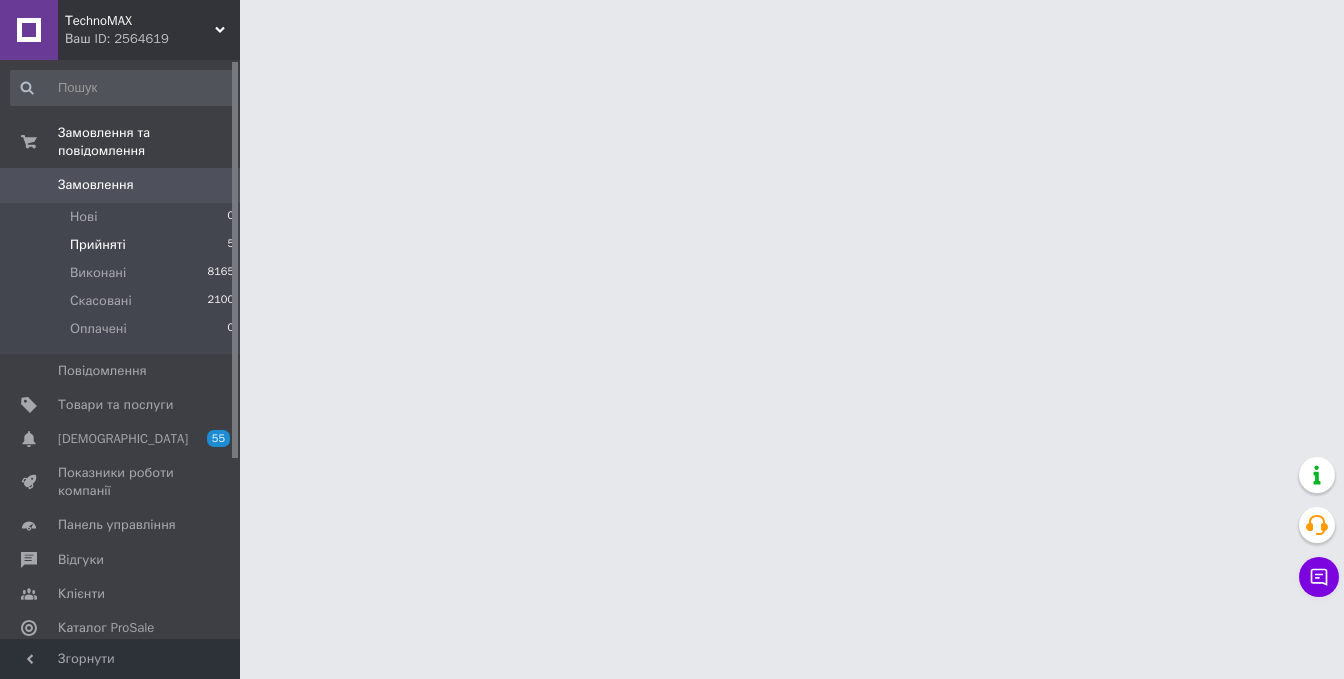 click on "Прийняті" at bounding box center [98, 245] 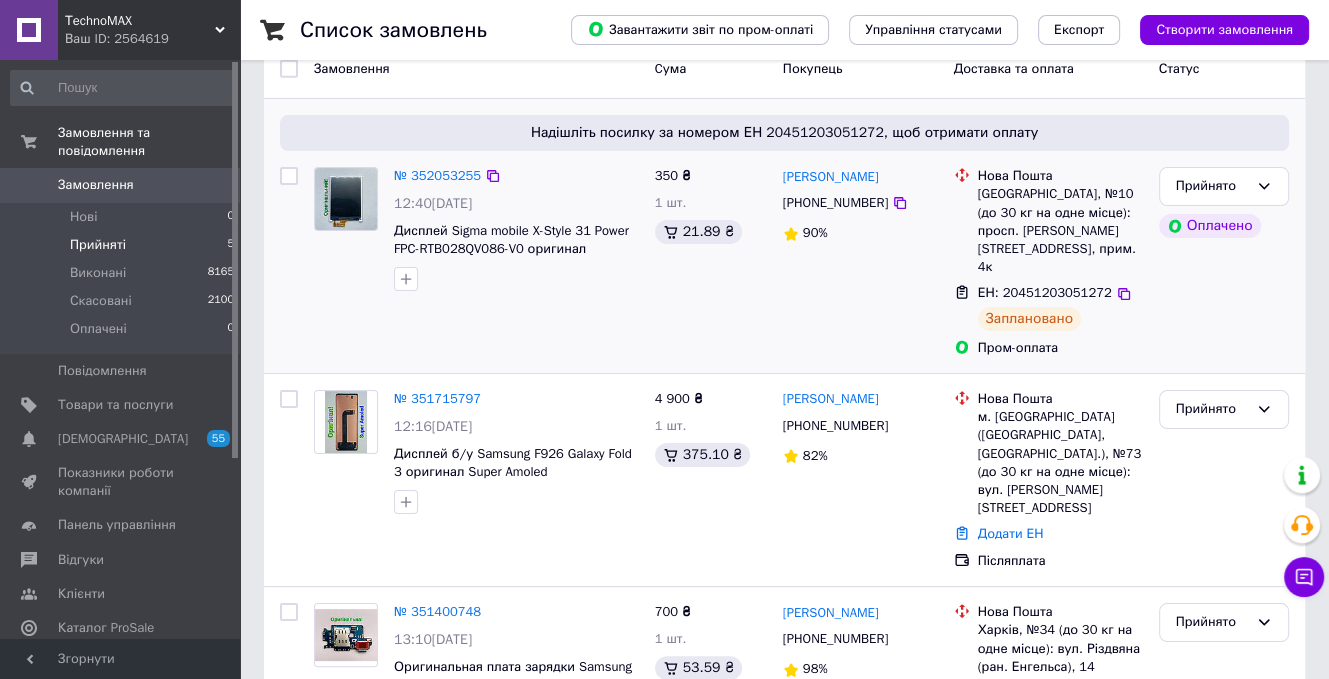 scroll, scrollTop: 200, scrollLeft: 0, axis: vertical 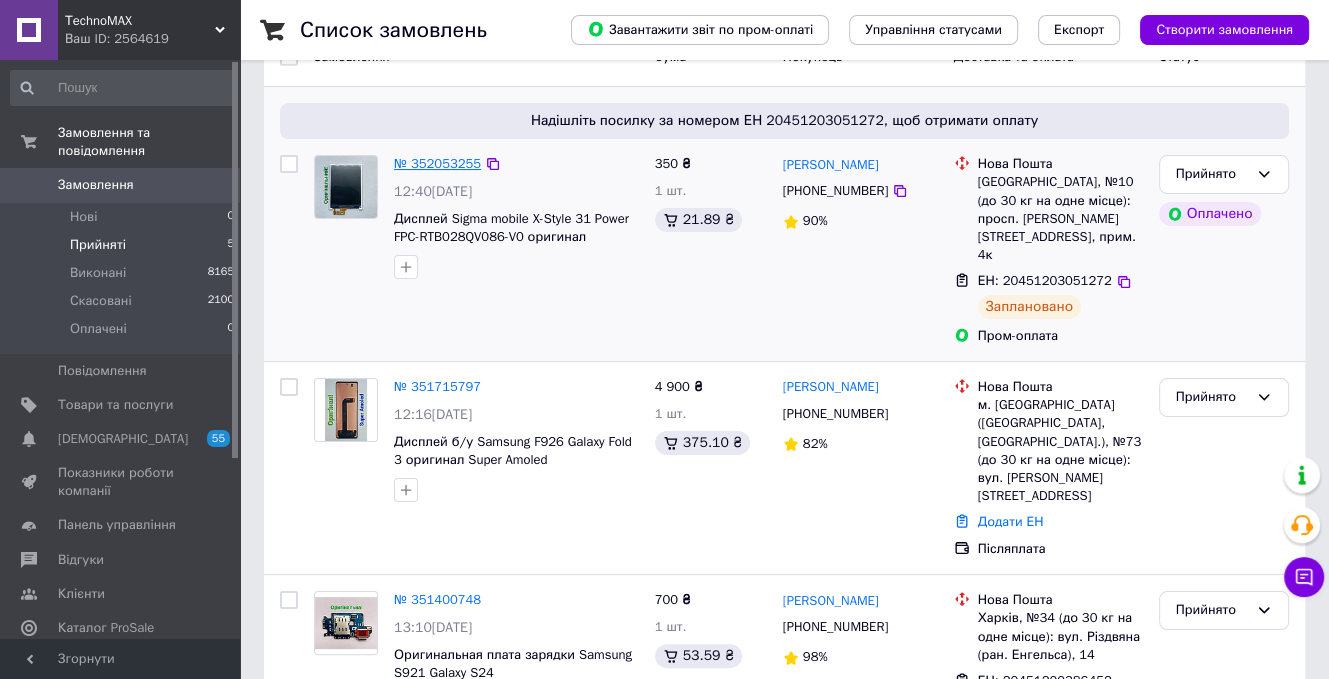 click on "№ 352053255" at bounding box center [437, 163] 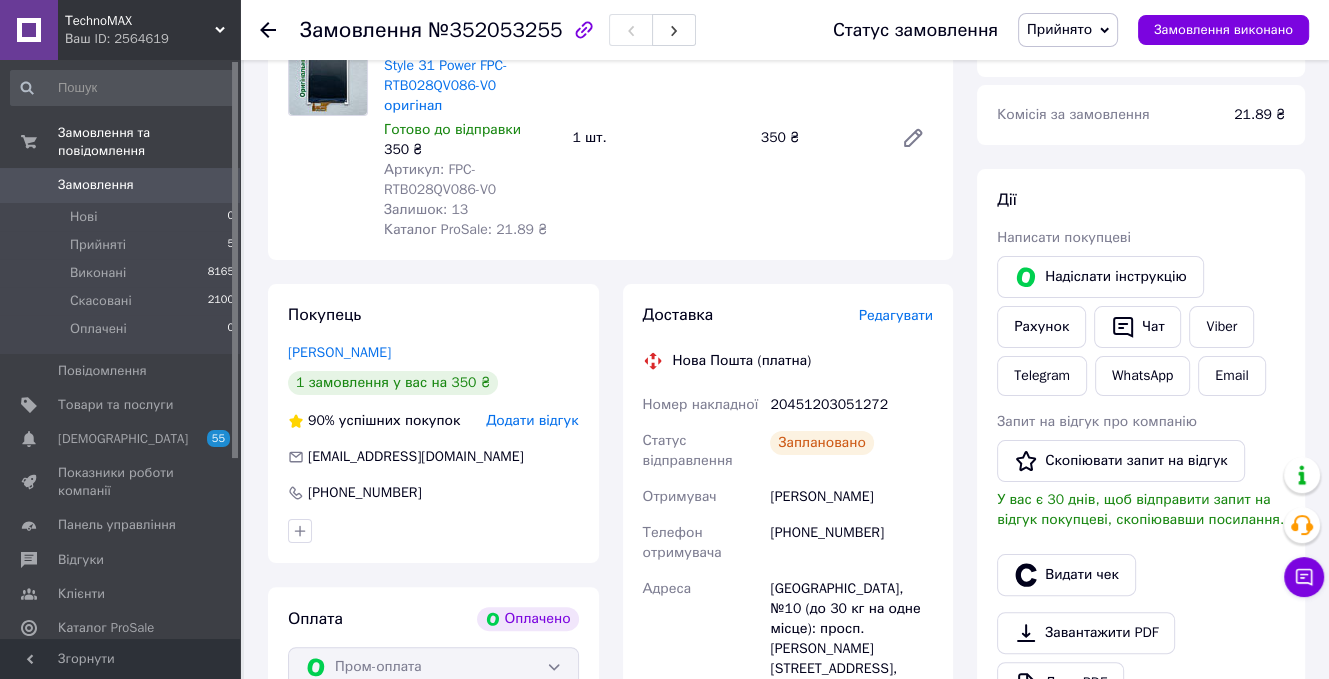 scroll, scrollTop: 0, scrollLeft: 0, axis: both 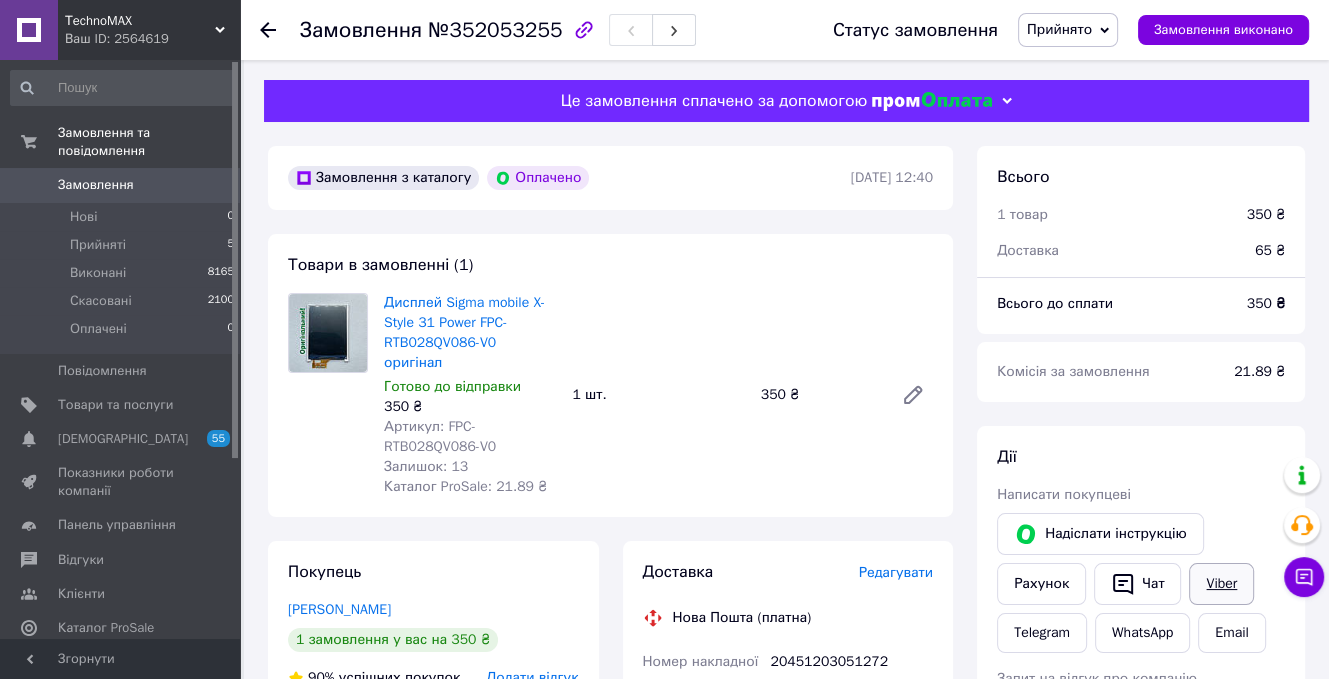 click on "Viber" at bounding box center (1221, 584) 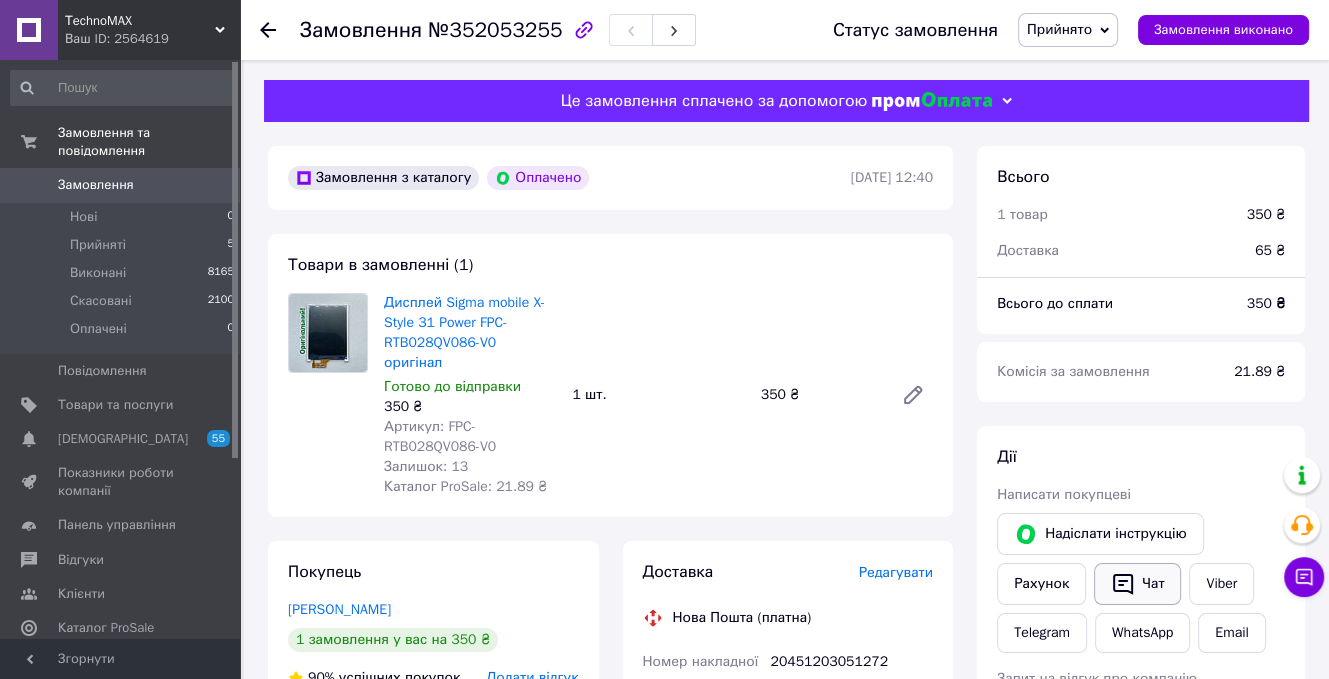 click 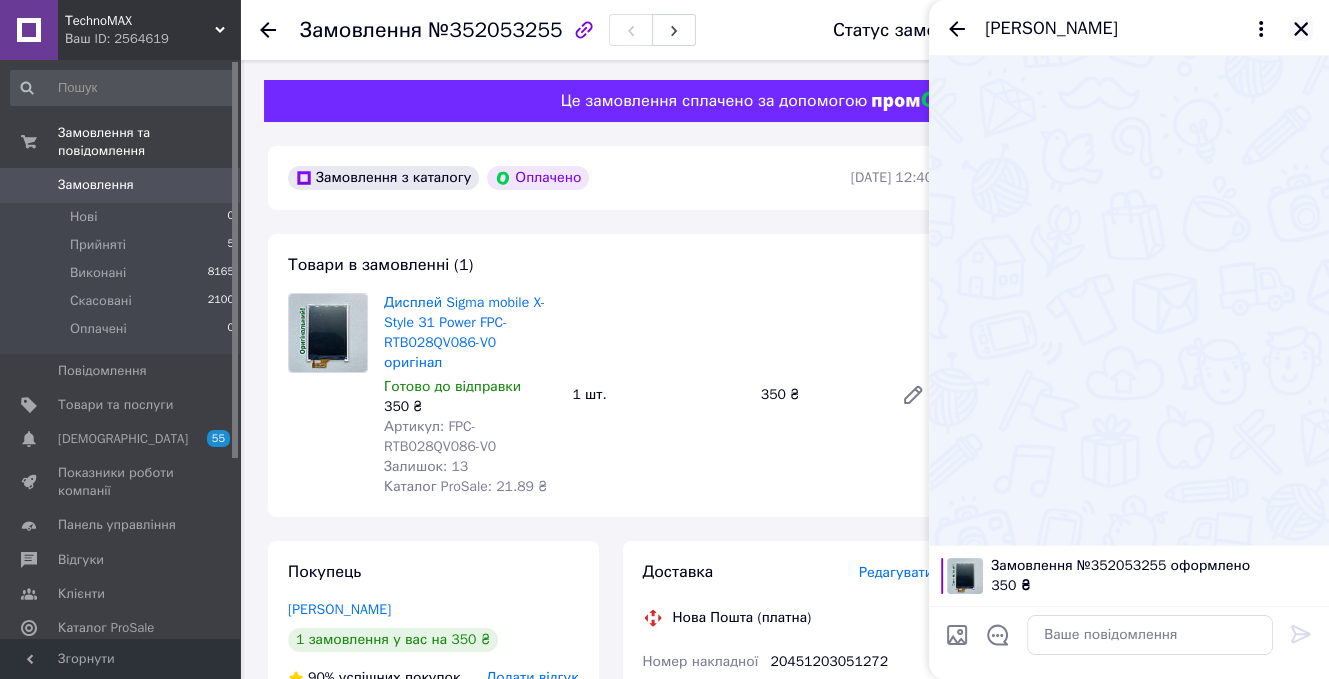 click at bounding box center (1301, 29) 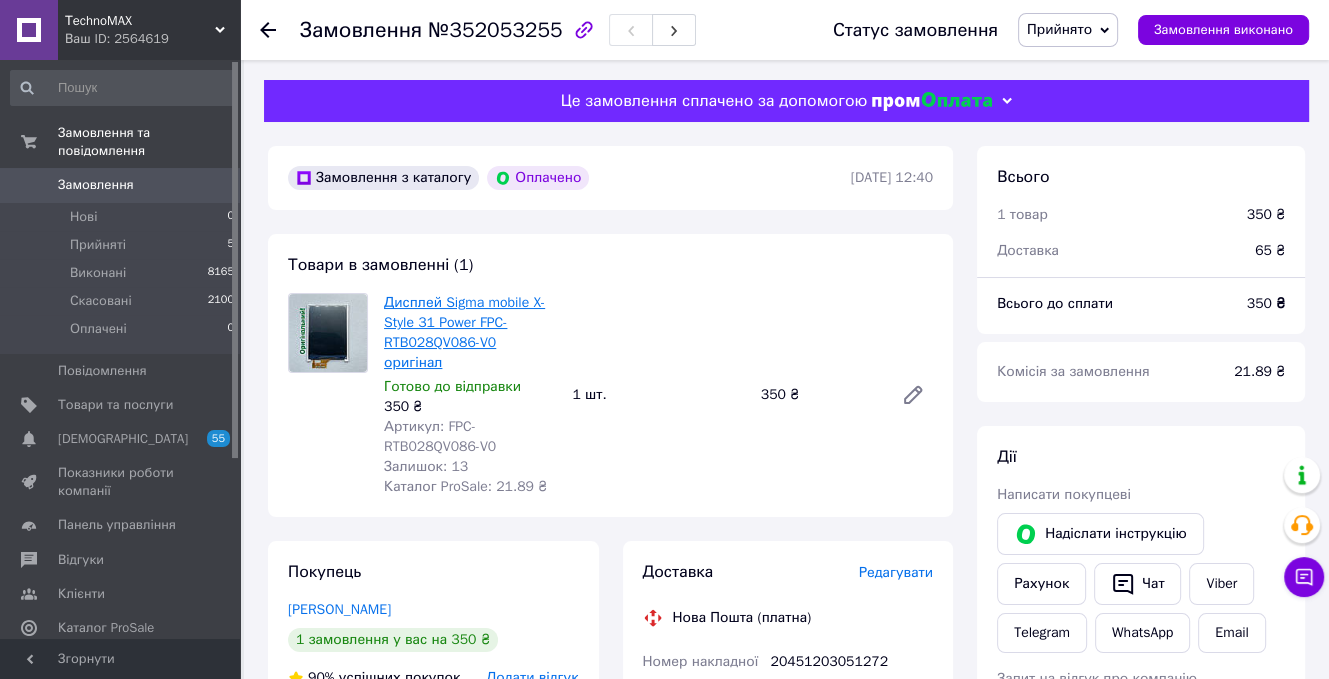 click on "Дисплей Sigma mobile X-Style 31 Power FPC-RTB028QV086-V0 оригінал" at bounding box center [464, 332] 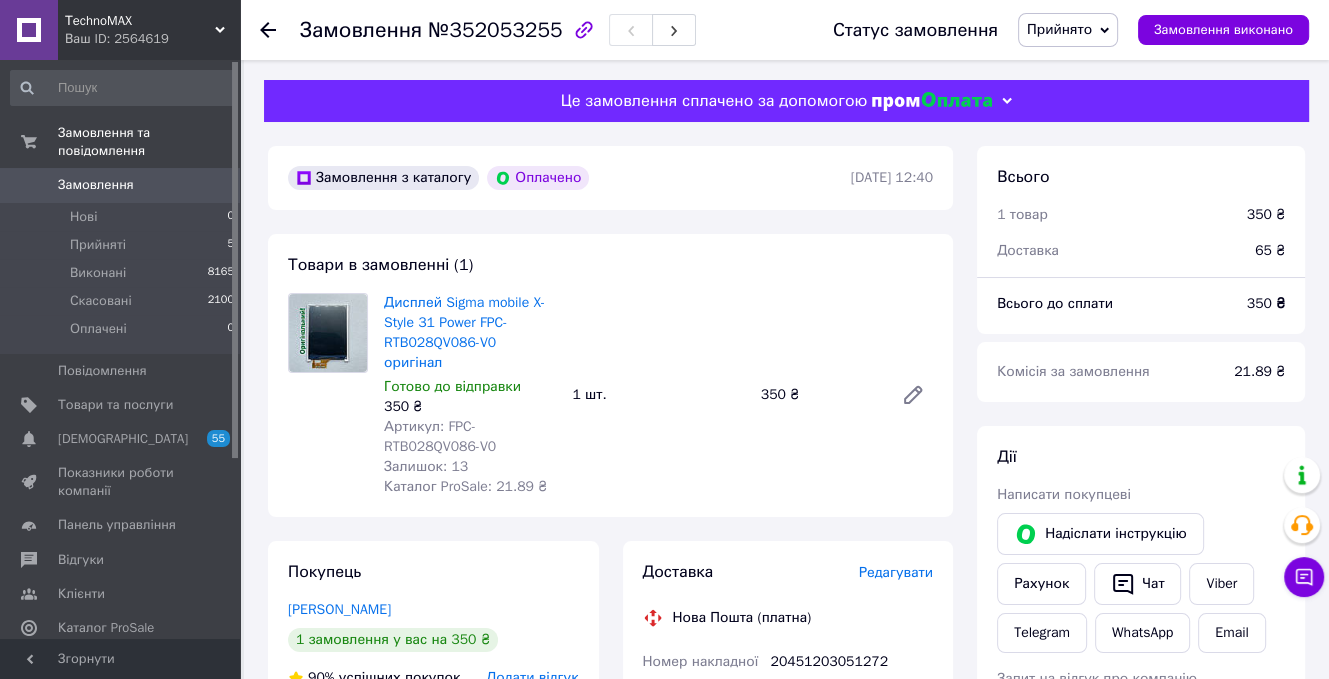 scroll, scrollTop: 300, scrollLeft: 0, axis: vertical 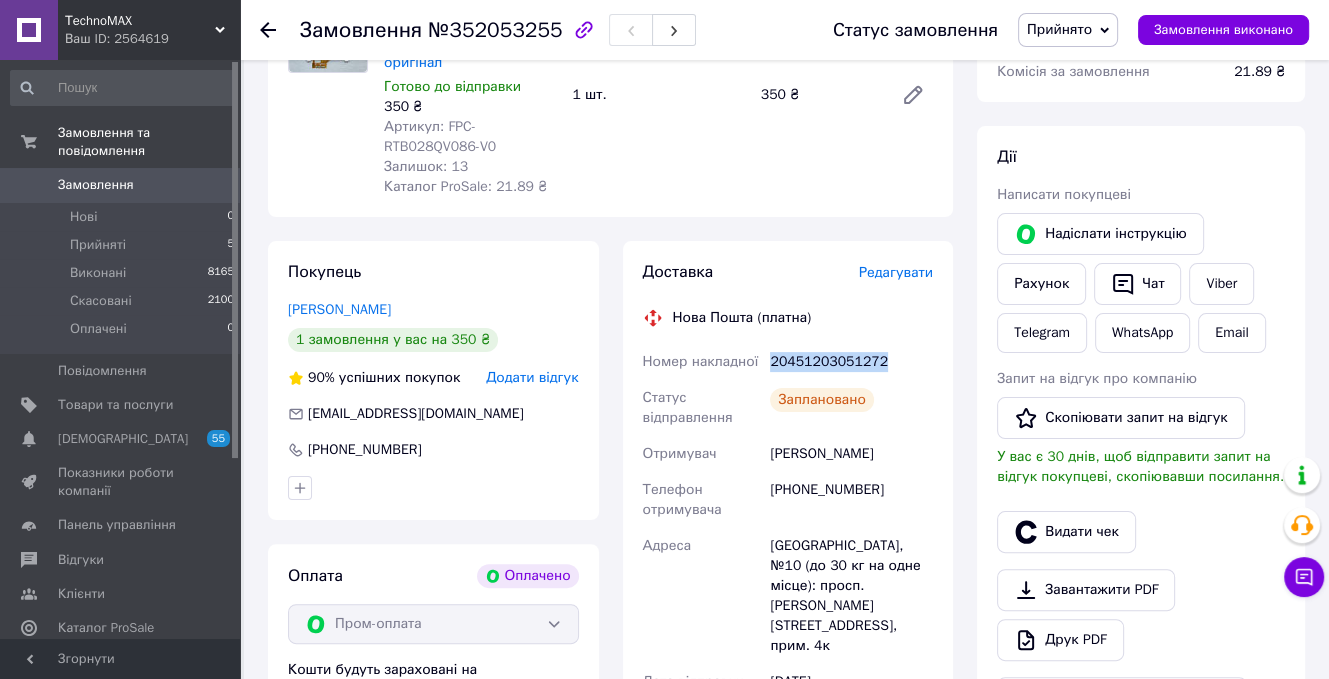 drag, startPoint x: 897, startPoint y: 349, endPoint x: 772, endPoint y: 348, distance: 125.004 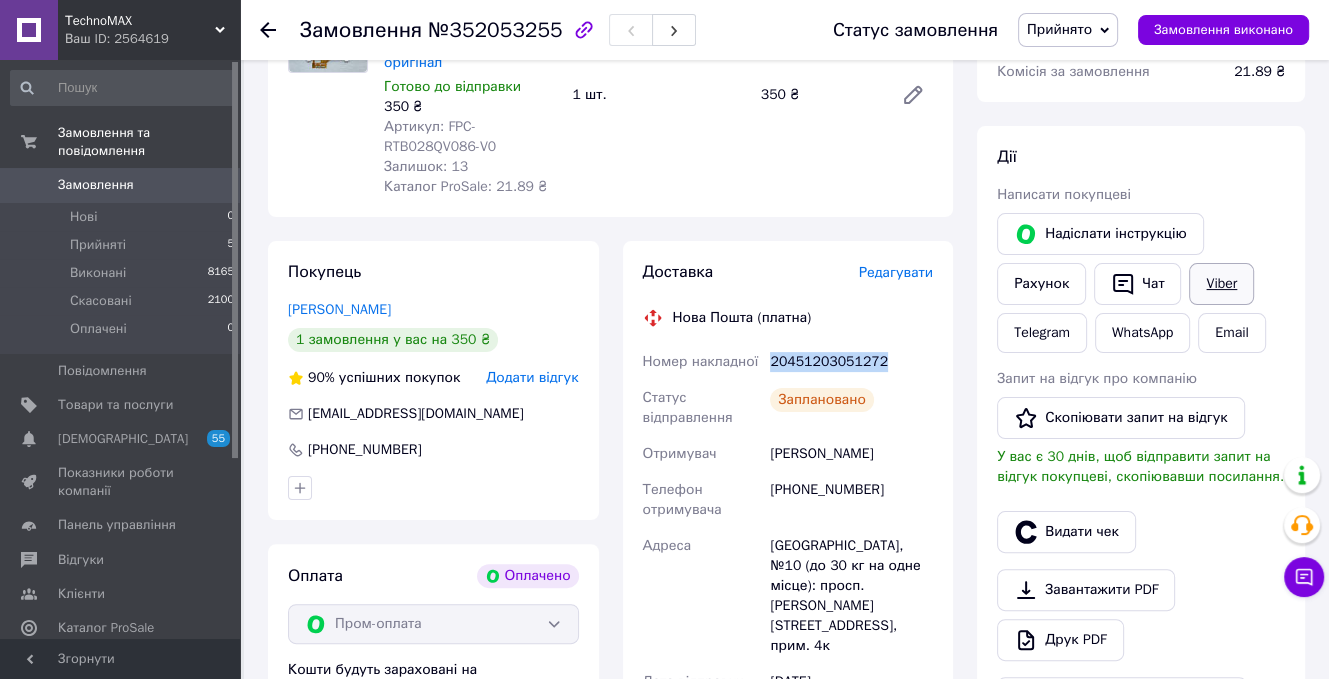 click on "Viber" at bounding box center [1221, 284] 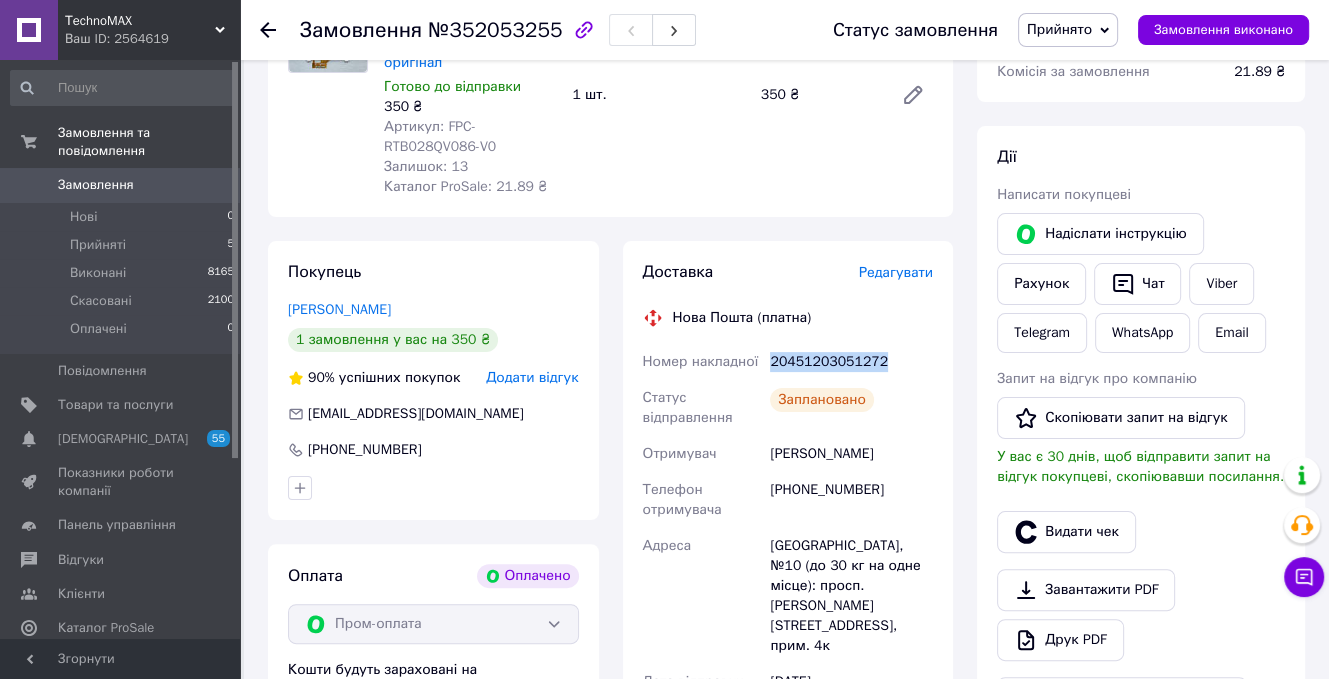click on "[DATE]" at bounding box center [851, 682] 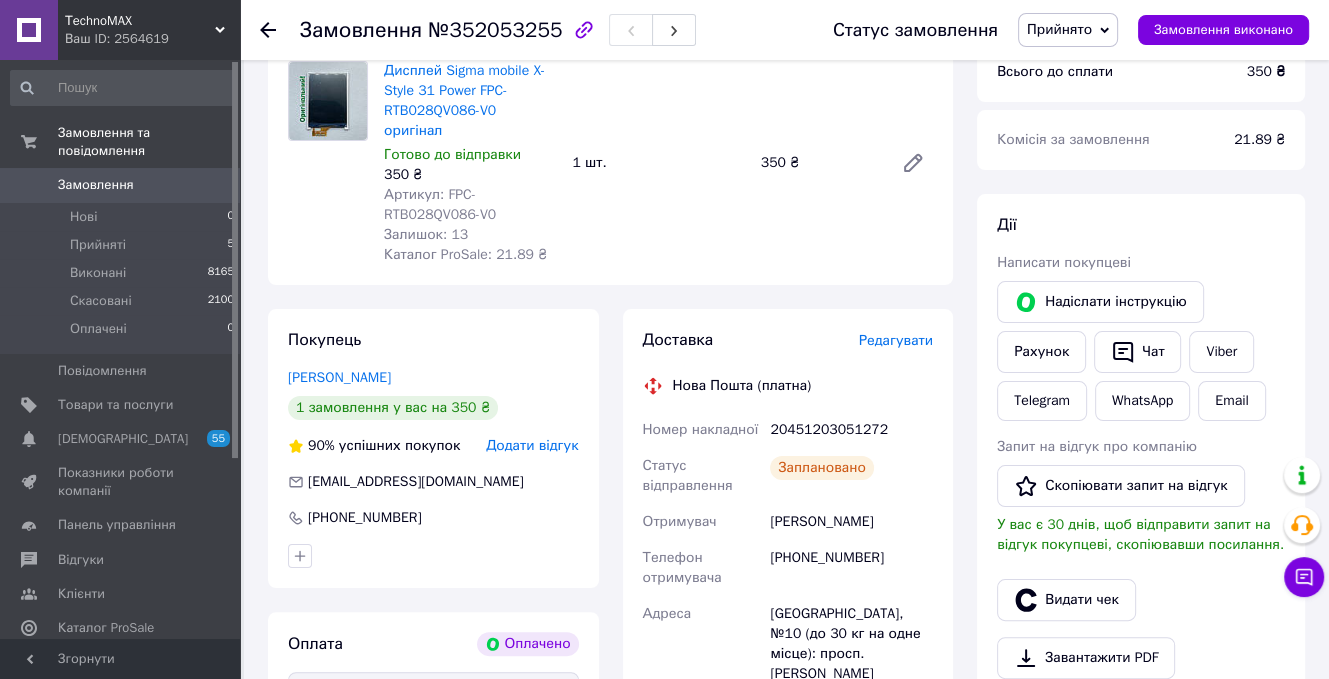 scroll, scrollTop: 100, scrollLeft: 0, axis: vertical 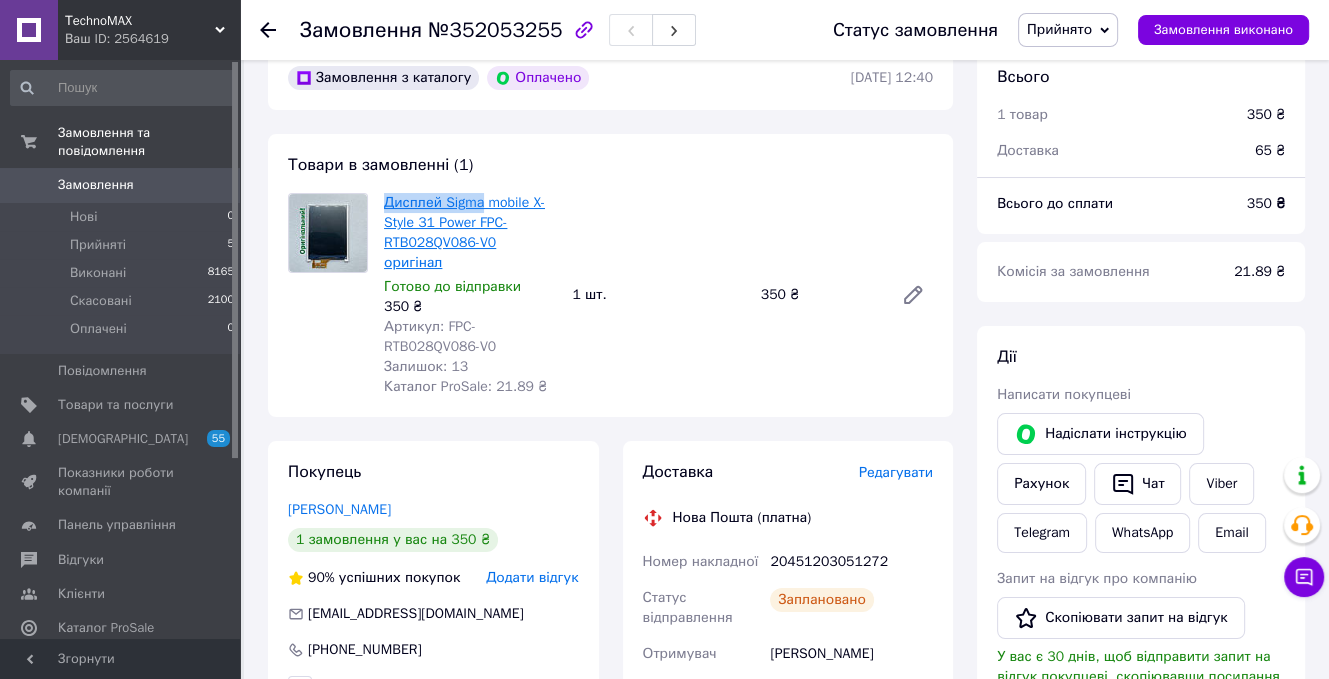 drag, startPoint x: 380, startPoint y: 205, endPoint x: 480, endPoint y: 205, distance: 100 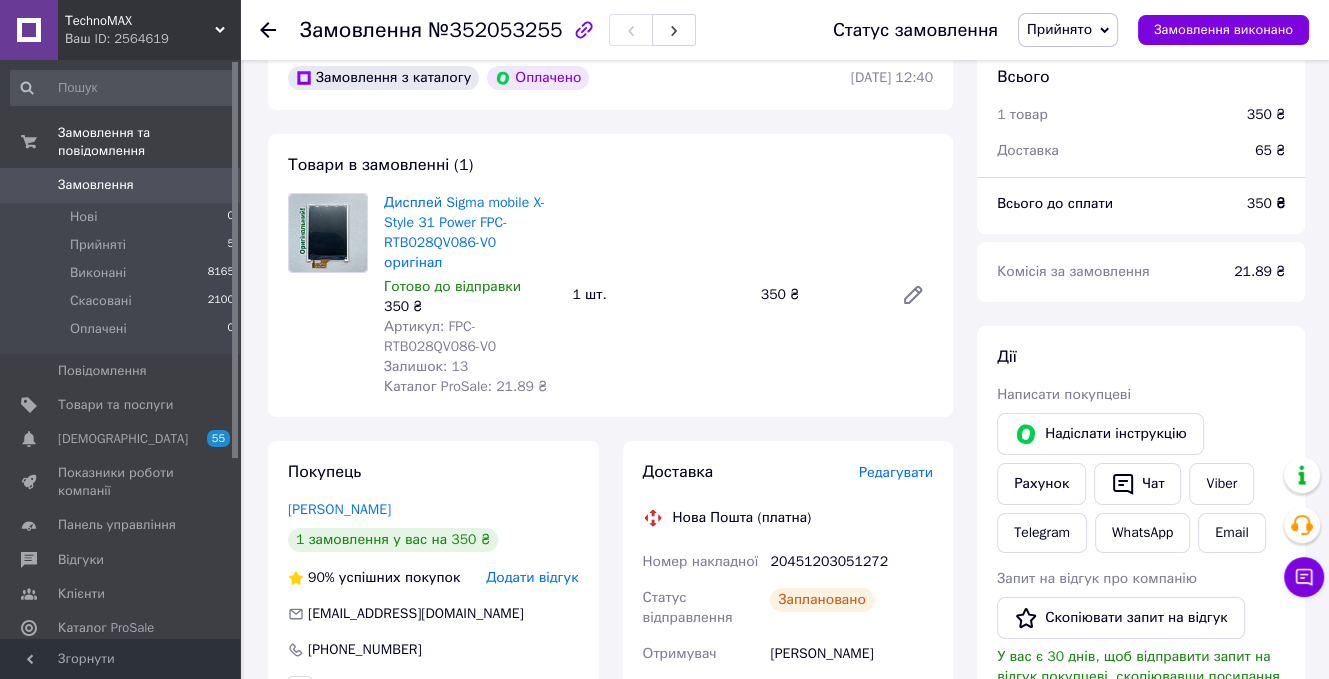 click on "Старик Сергій" at bounding box center (851, 654) 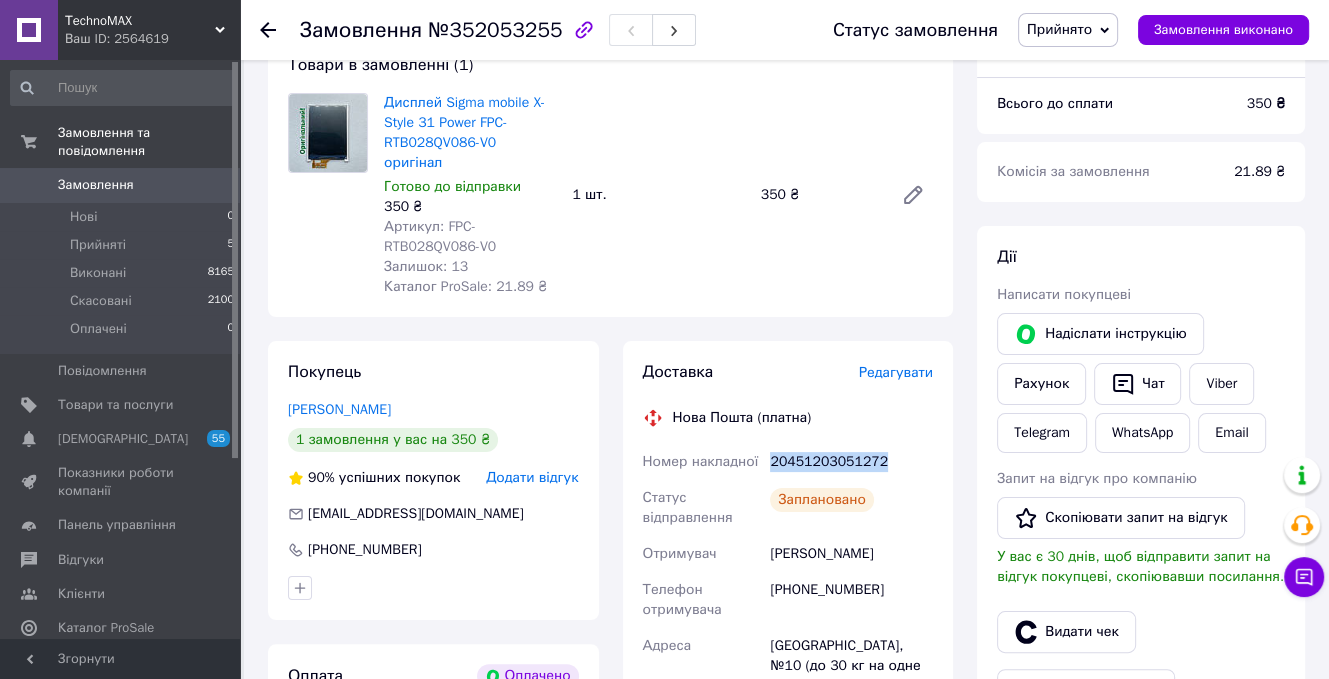 drag, startPoint x: 876, startPoint y: 442, endPoint x: 772, endPoint y: 445, distance: 104.04326 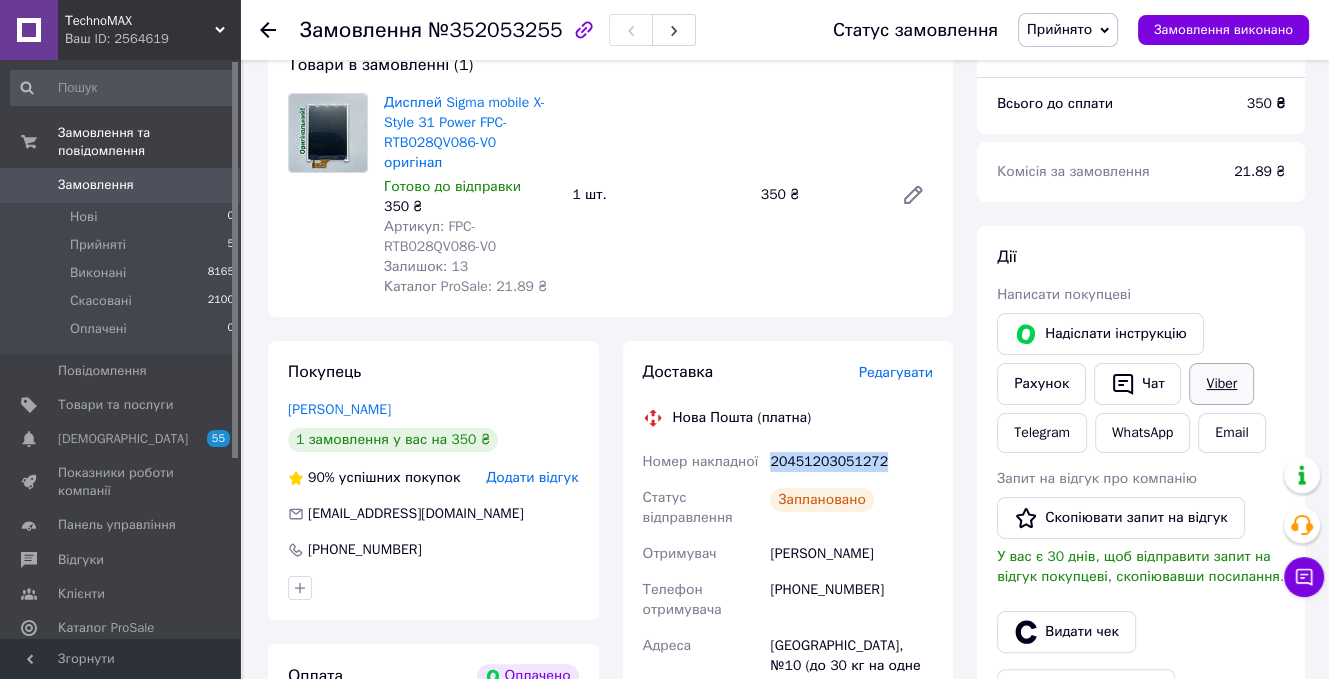 click on "Viber" at bounding box center (1221, 384) 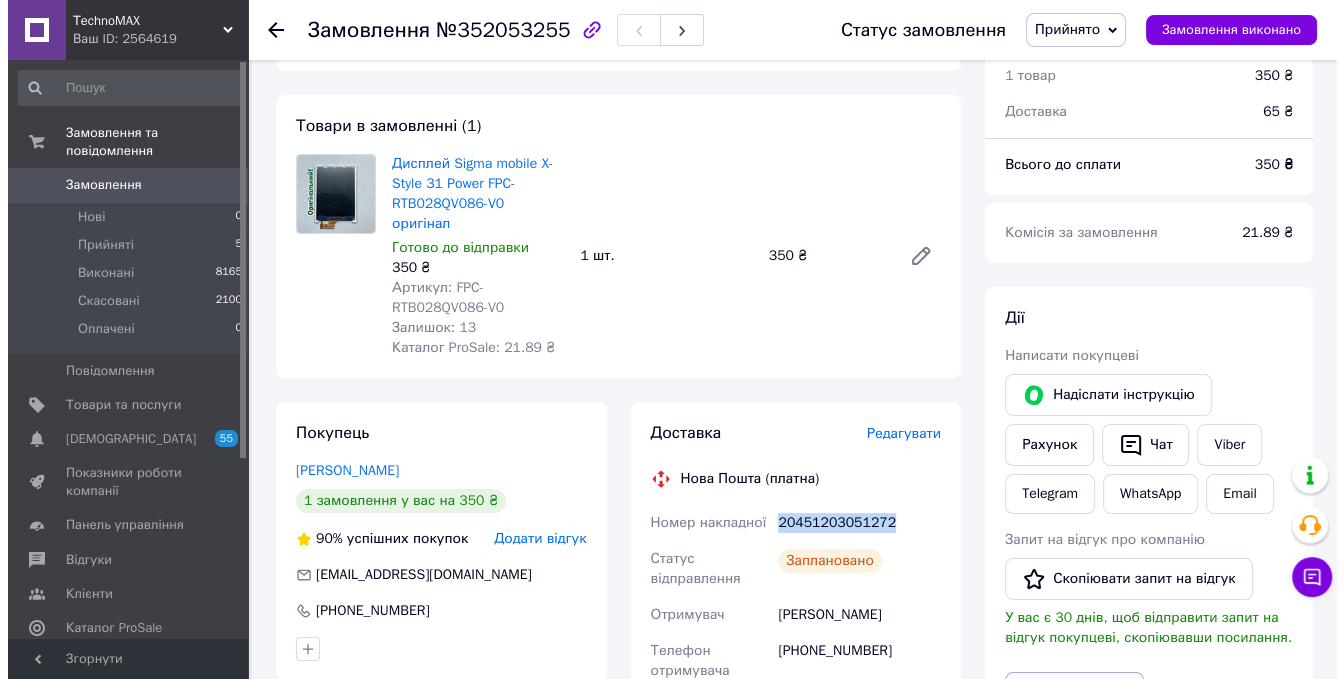 scroll, scrollTop: 300, scrollLeft: 0, axis: vertical 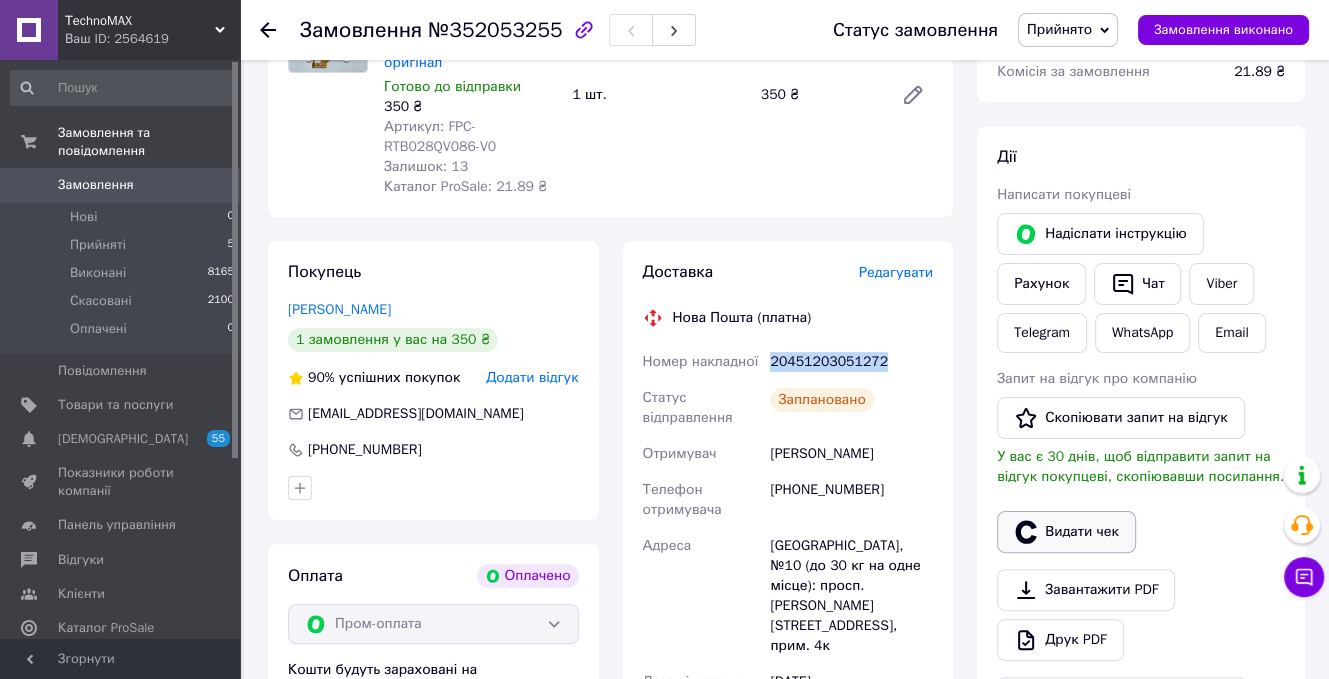 click on "Видати чек" at bounding box center (1066, 532) 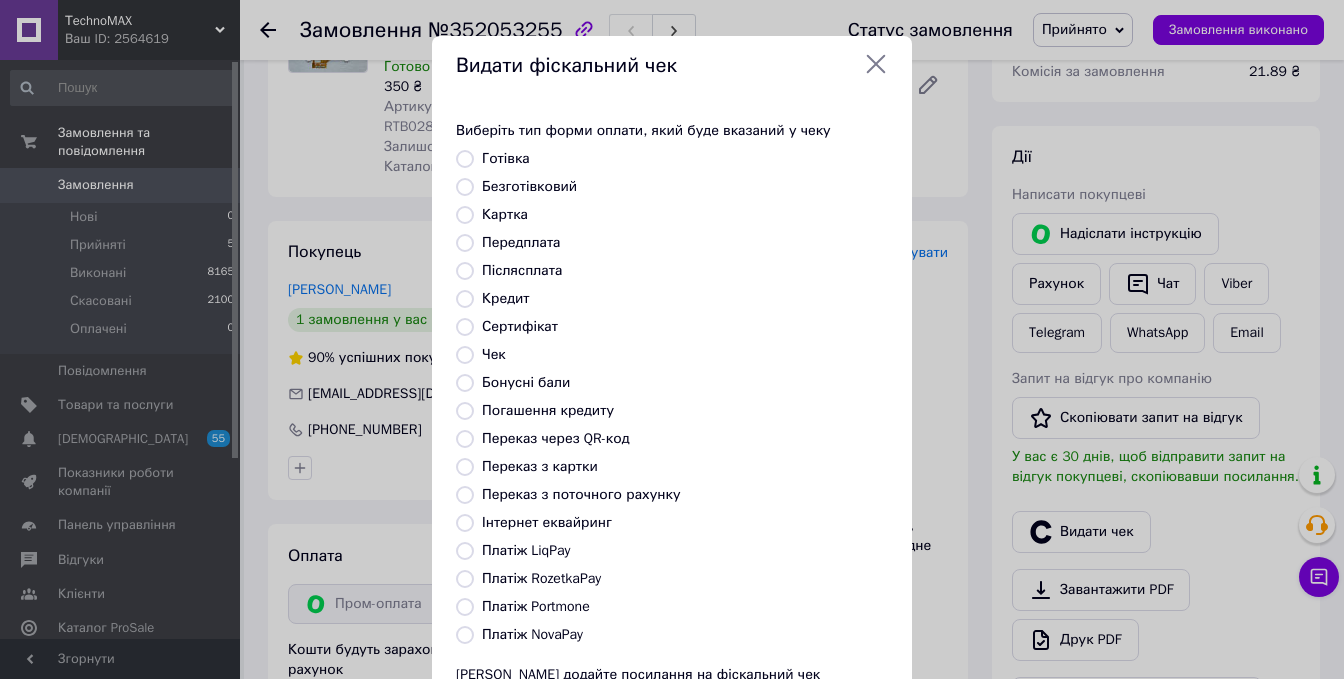 scroll, scrollTop: 100, scrollLeft: 0, axis: vertical 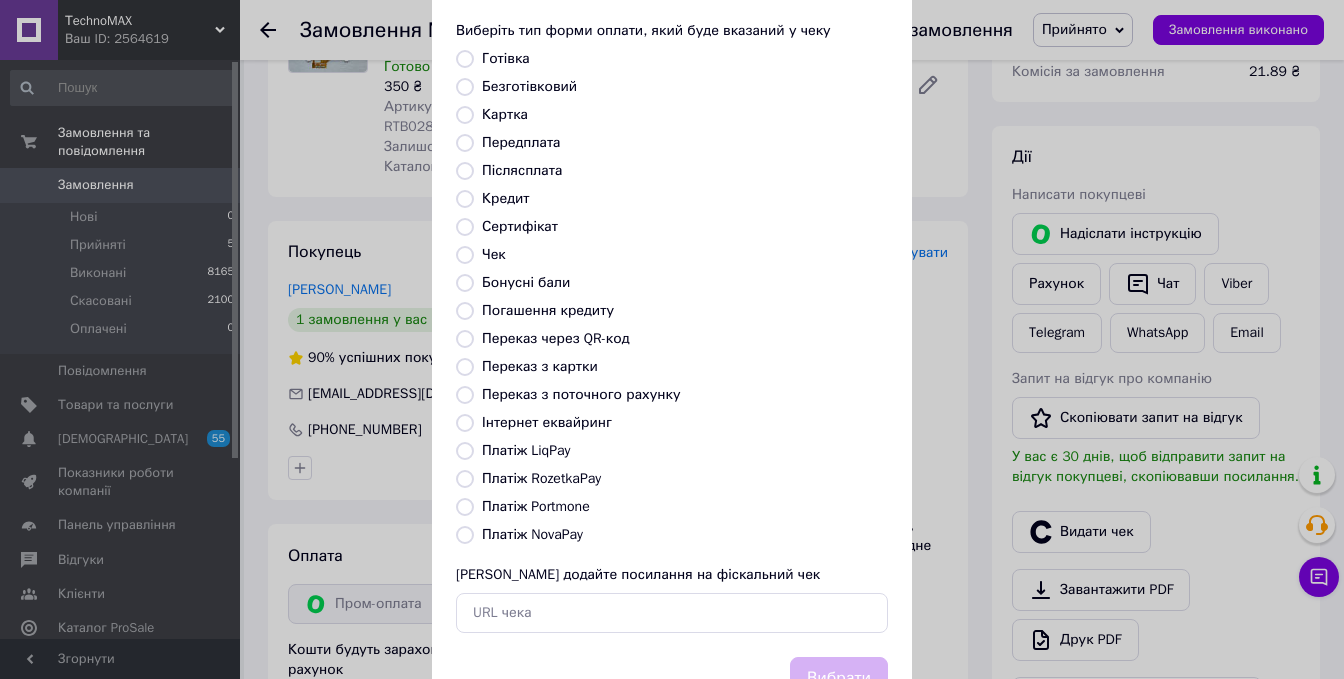 click on "Платіж RozetkaPay" at bounding box center (465, 479) 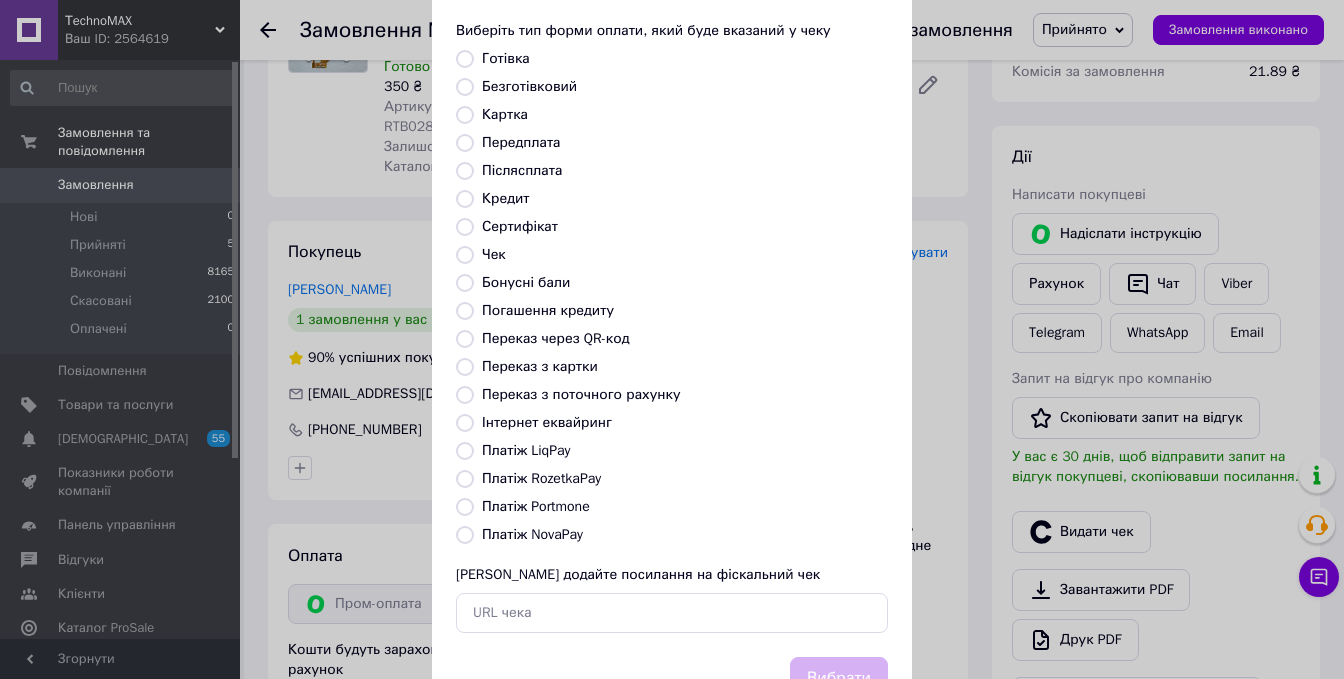 radio on "true" 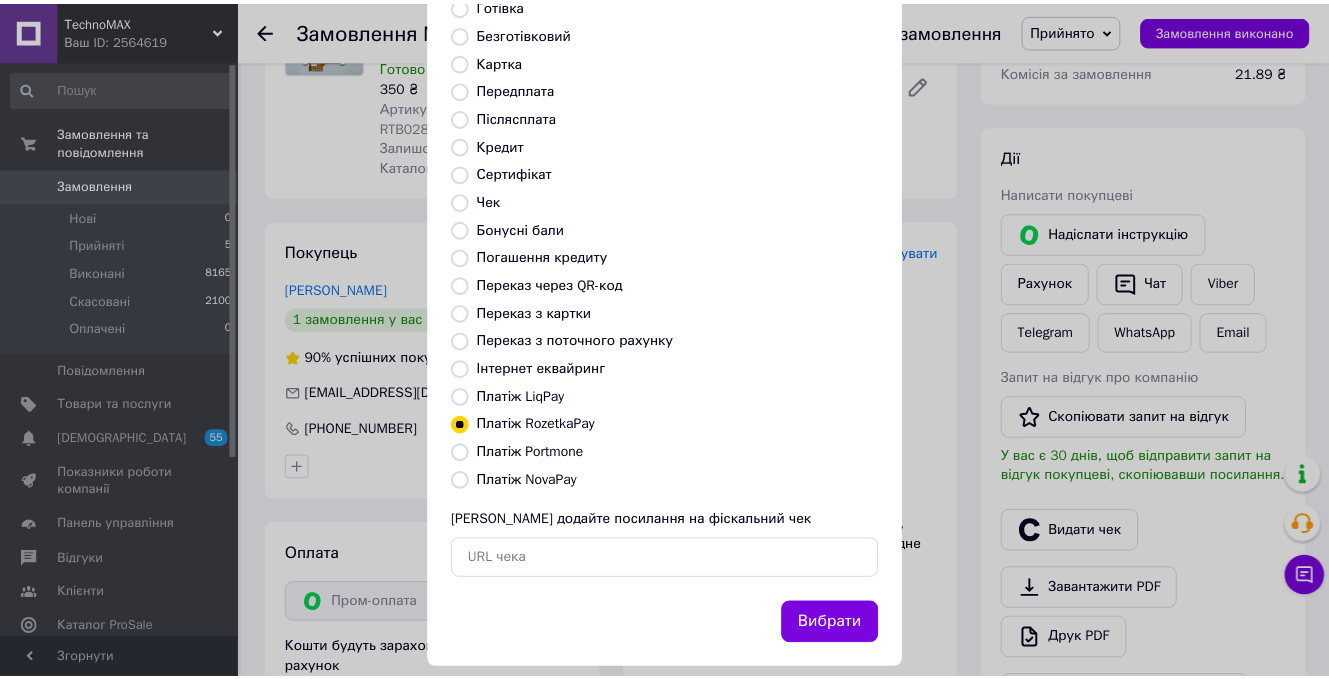 scroll, scrollTop: 179, scrollLeft: 0, axis: vertical 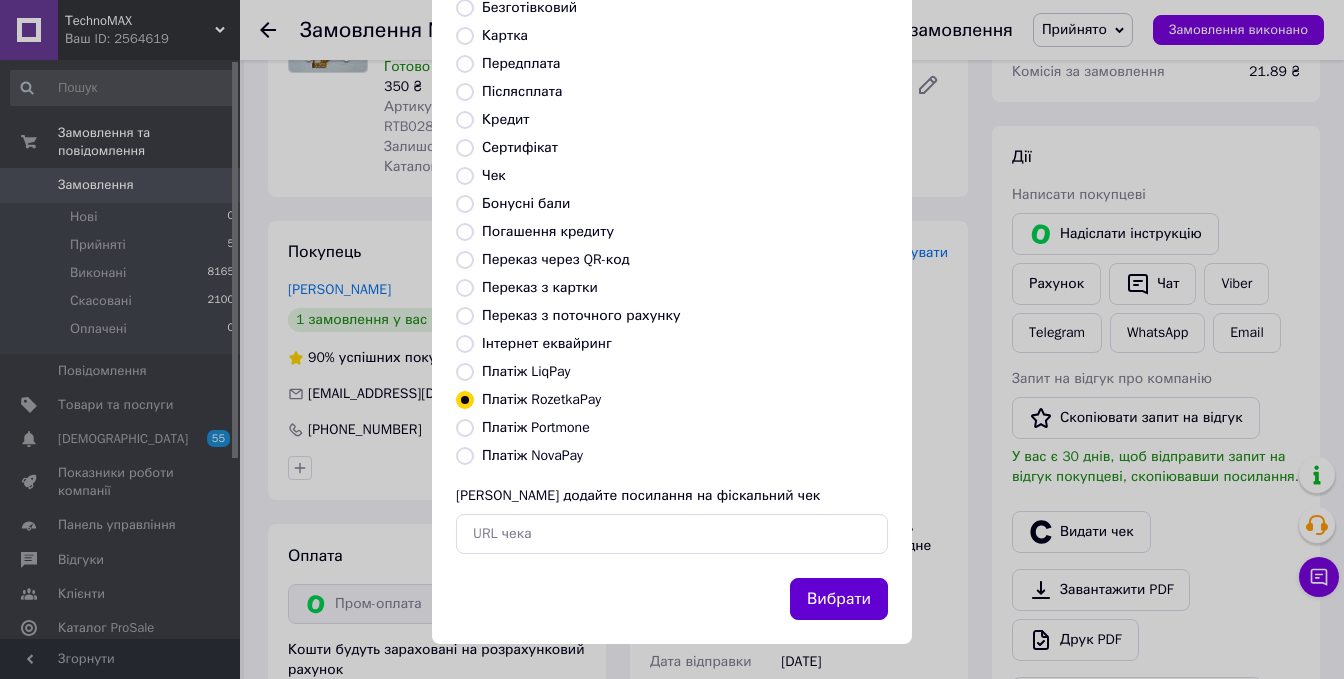 click on "Вибрати" at bounding box center [839, 599] 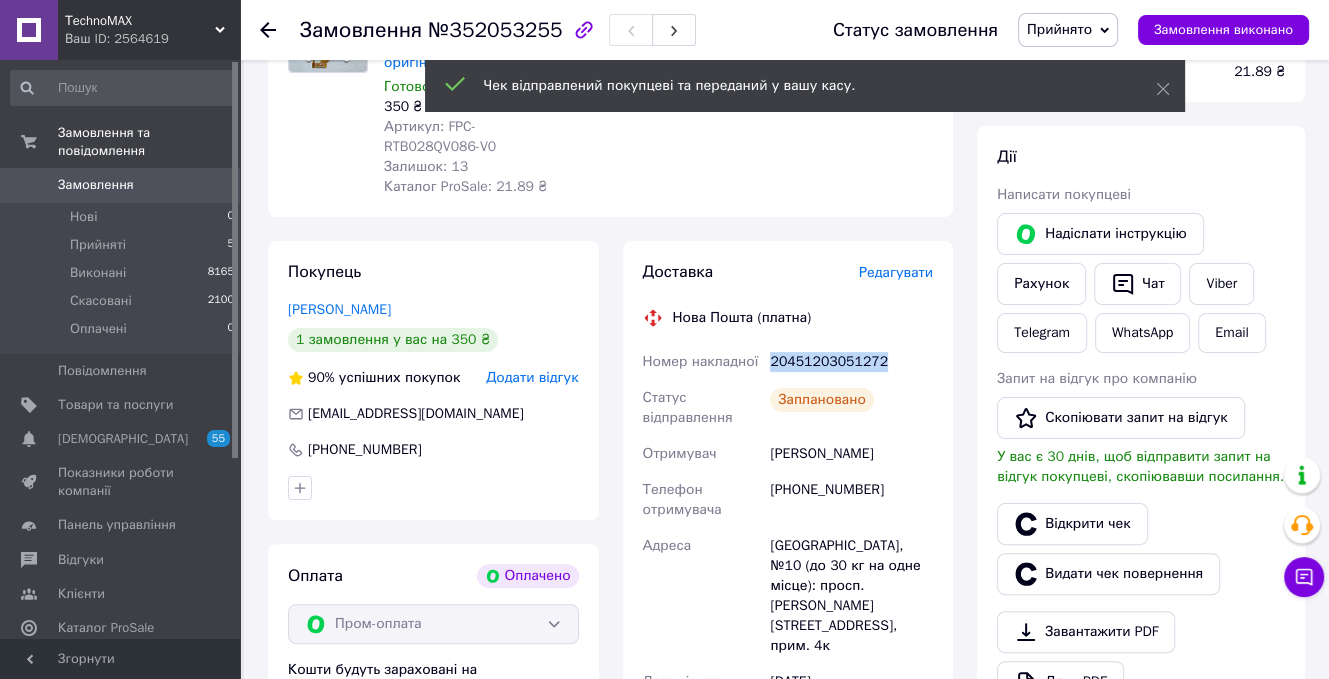 scroll, scrollTop: 0, scrollLeft: 0, axis: both 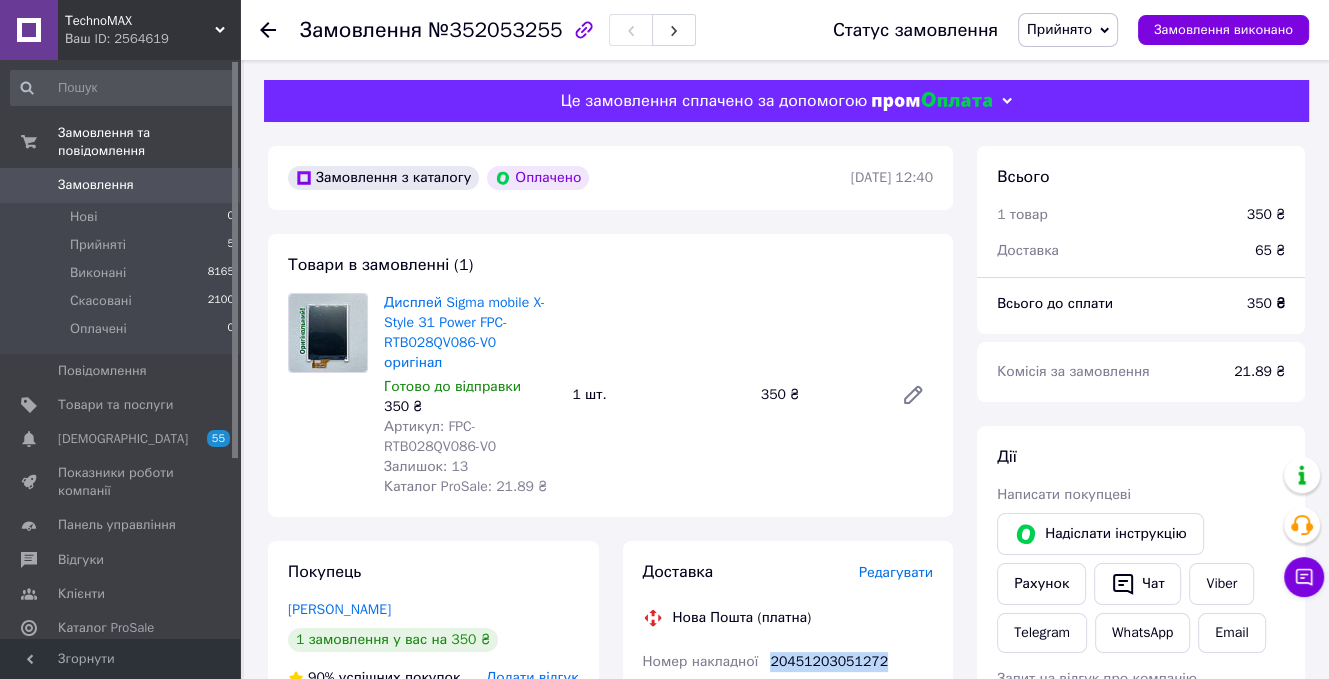 click on "Прийнято" at bounding box center (1068, 30) 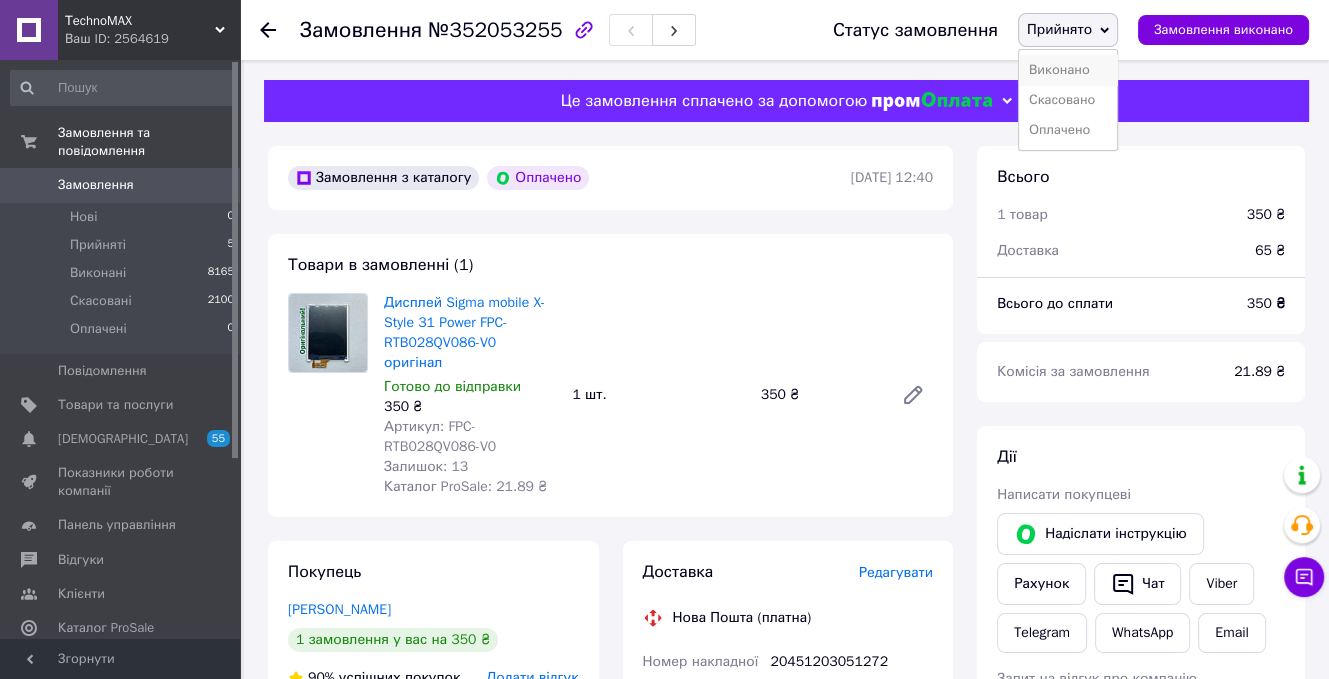 click on "Виконано" at bounding box center [1068, 70] 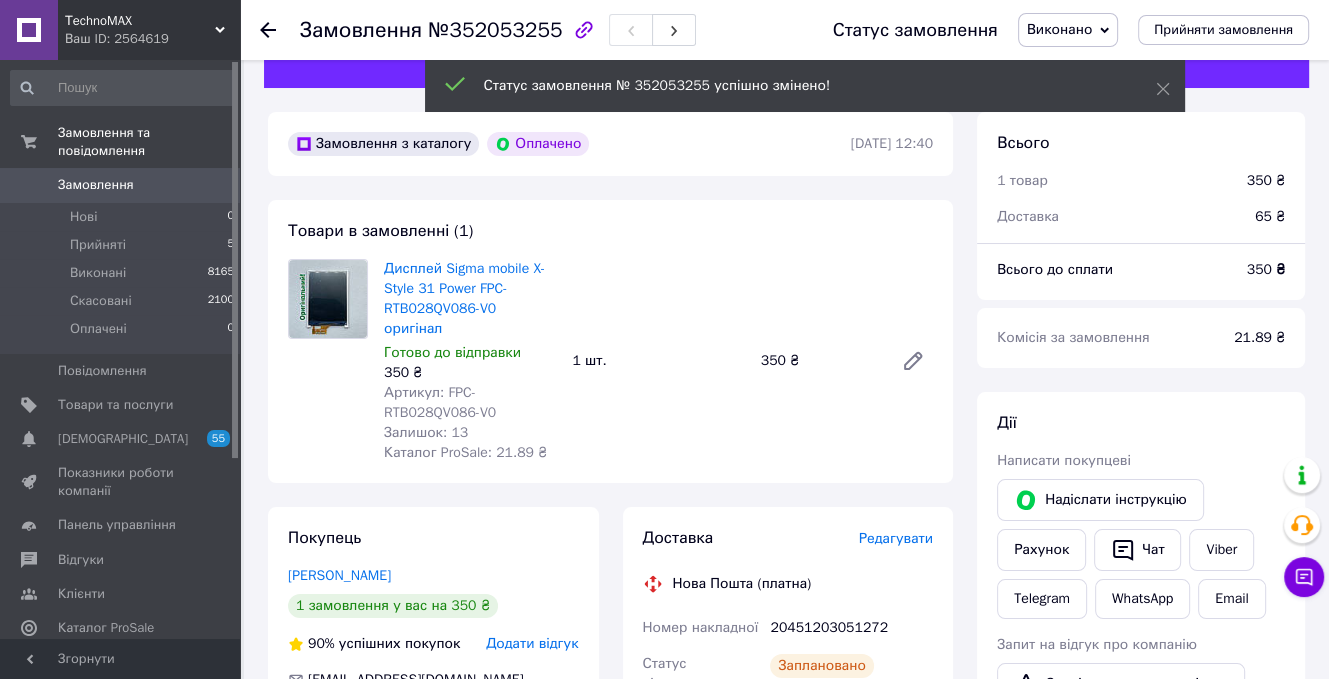scroll, scrollTop: 0, scrollLeft: 0, axis: both 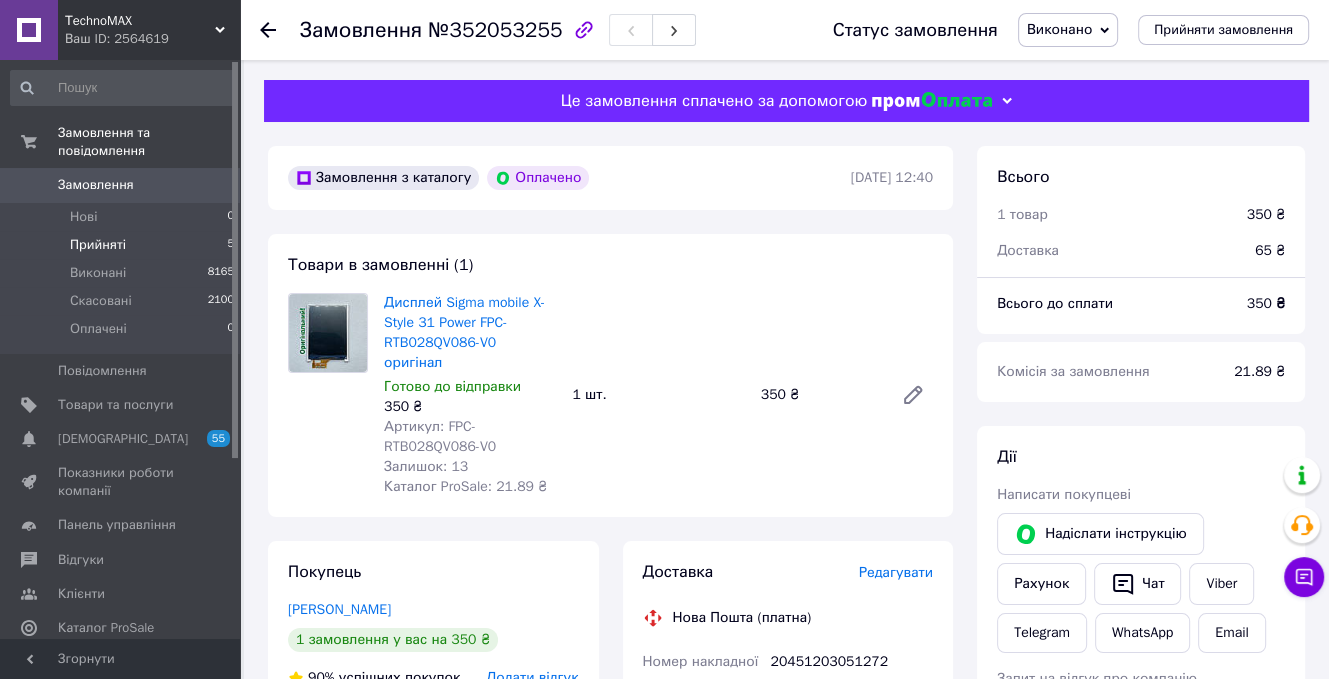 click on "Прийняті 5" at bounding box center (123, 245) 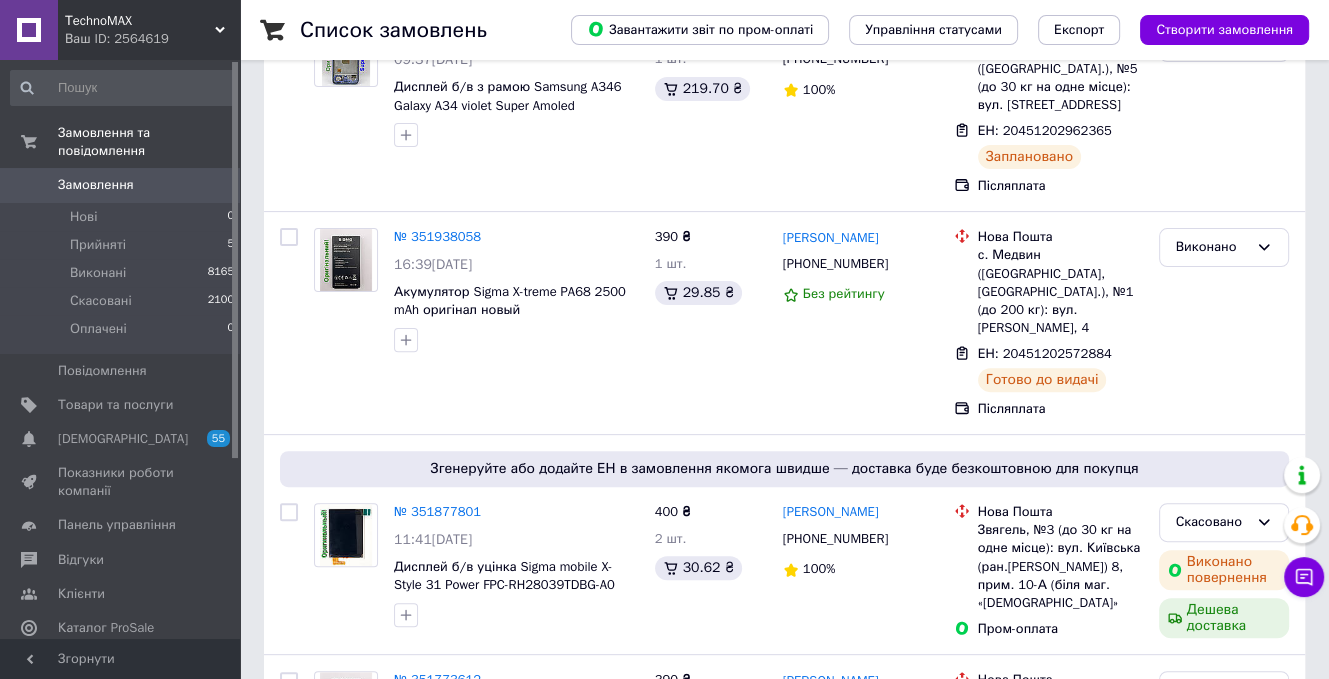 scroll, scrollTop: 500, scrollLeft: 0, axis: vertical 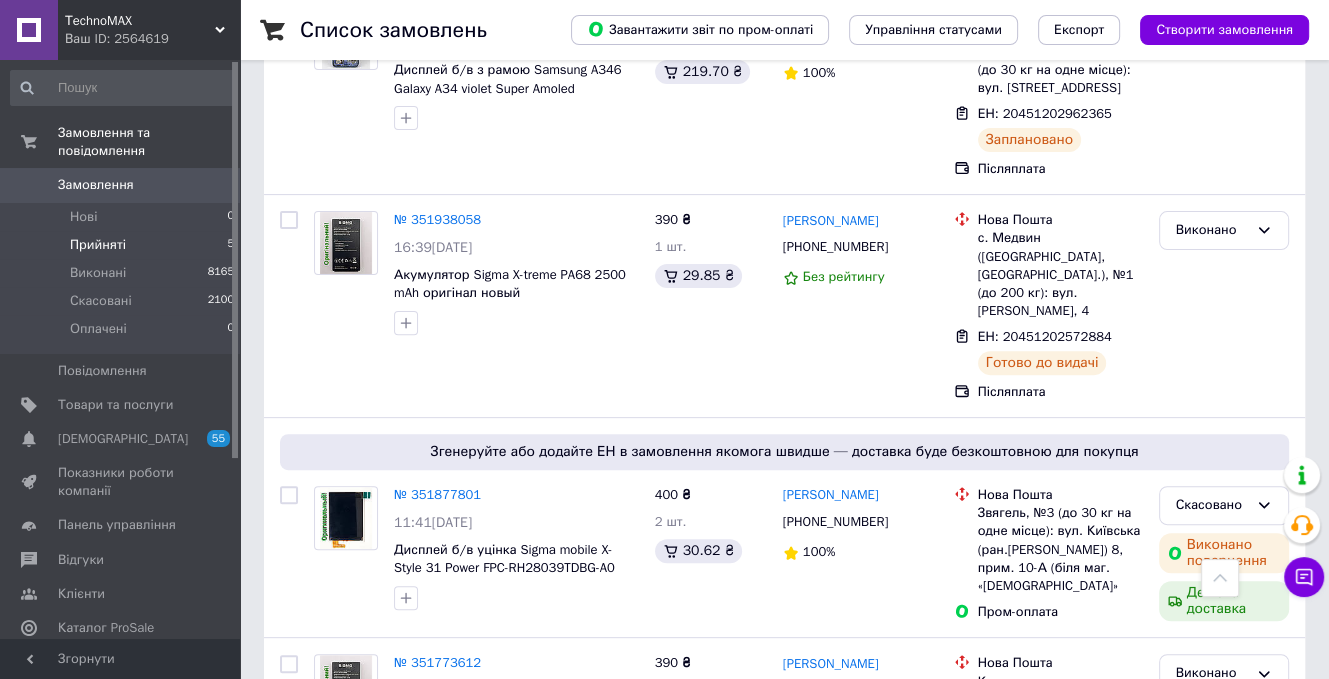 drag, startPoint x: 77, startPoint y: 233, endPoint x: 1013, endPoint y: 455, distance: 961.96674 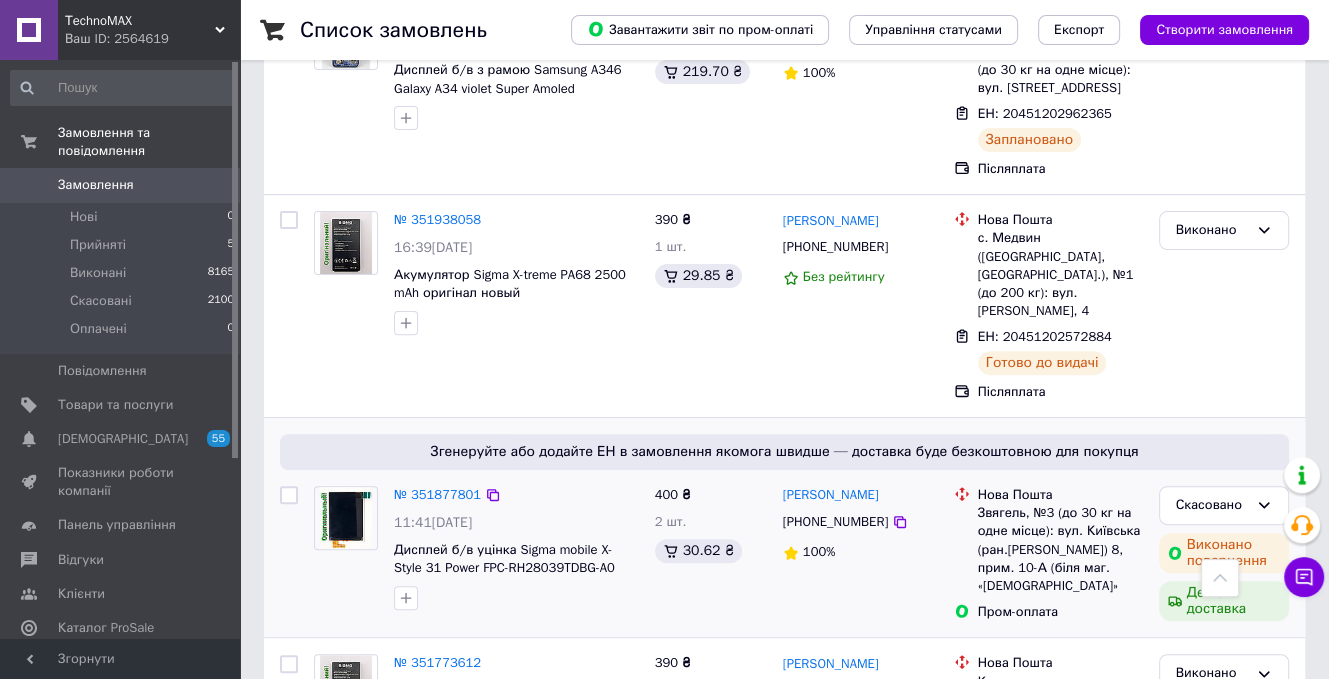 click on "Прийняті" at bounding box center [98, 245] 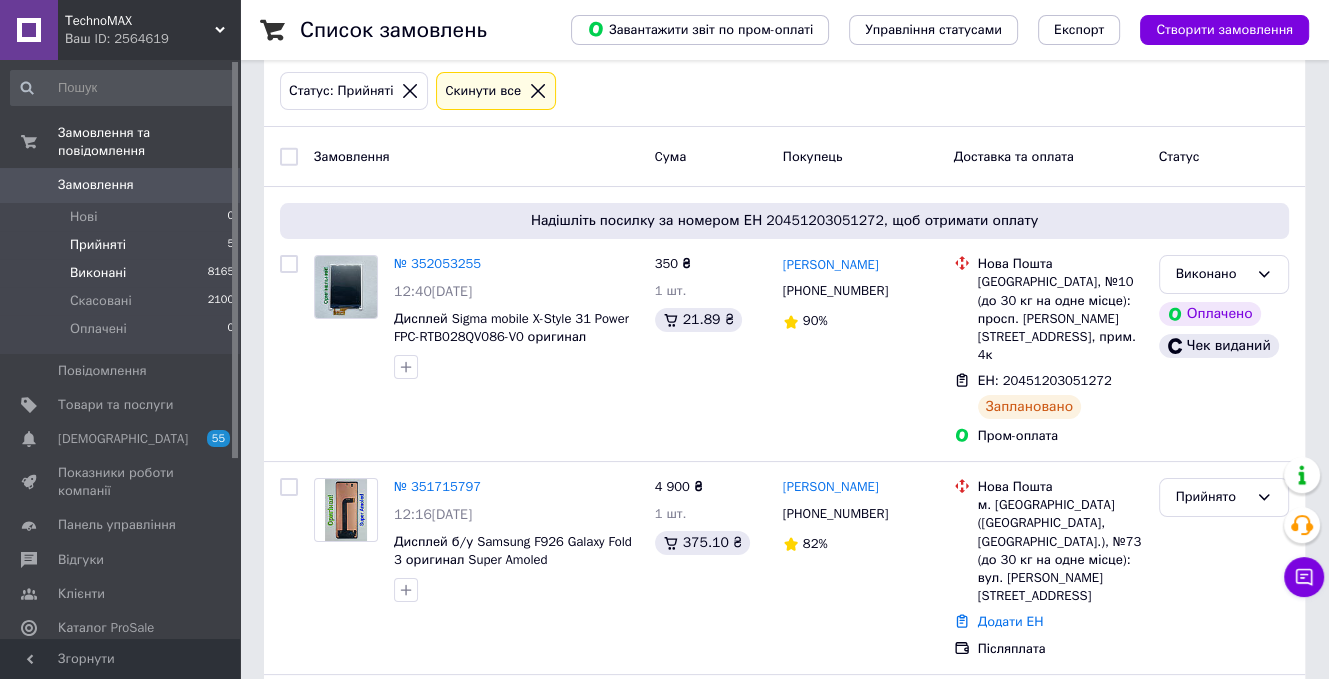 scroll, scrollTop: 0, scrollLeft: 0, axis: both 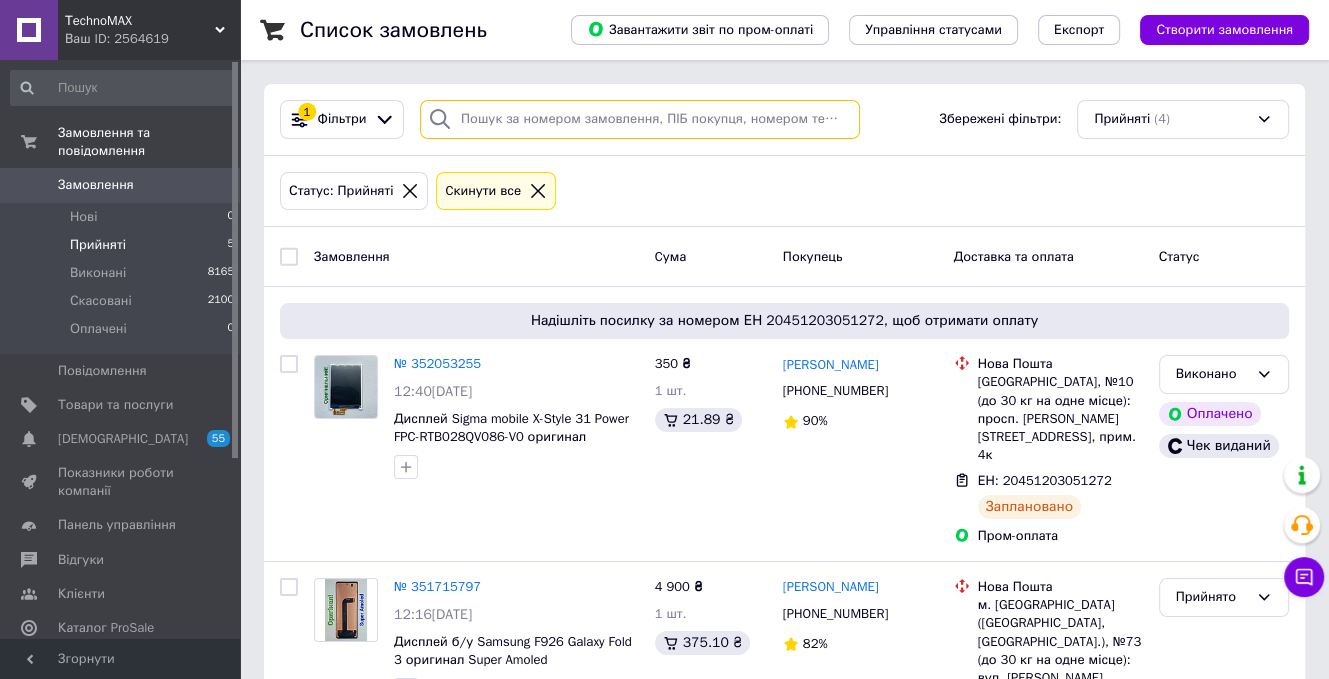 click at bounding box center (640, 119) 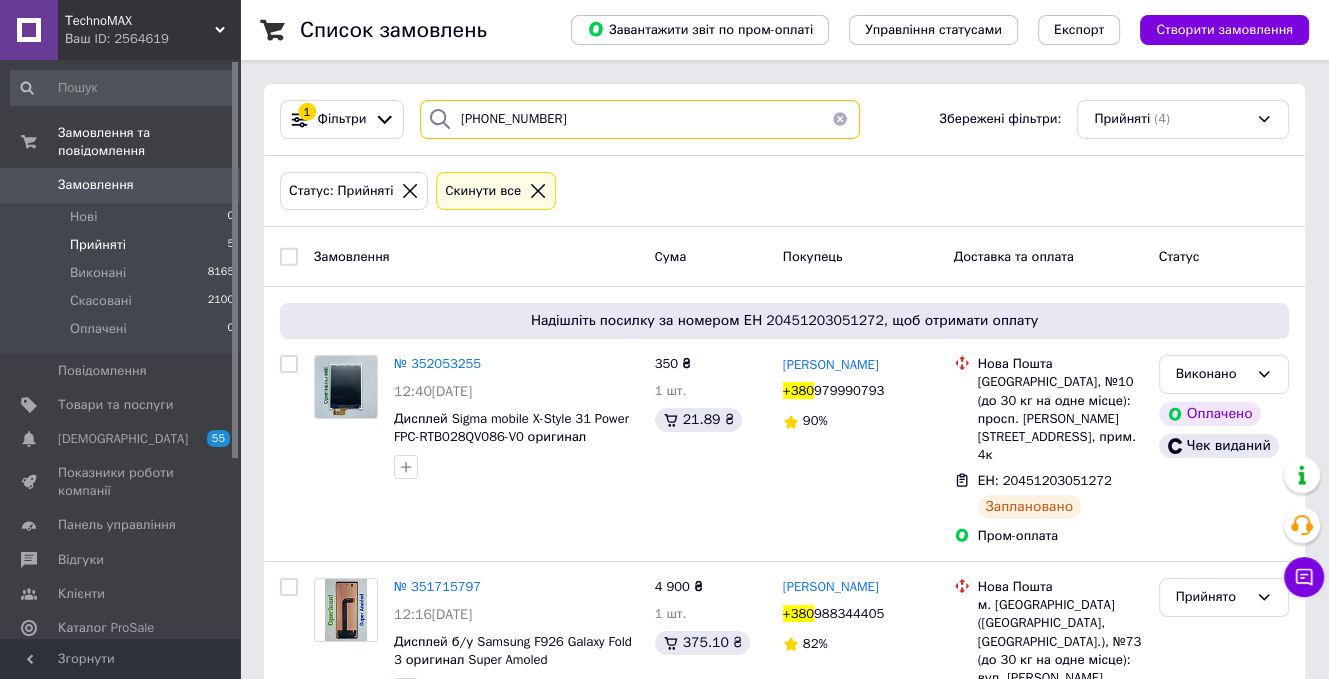 type on "+380 (95) 574-36-34" 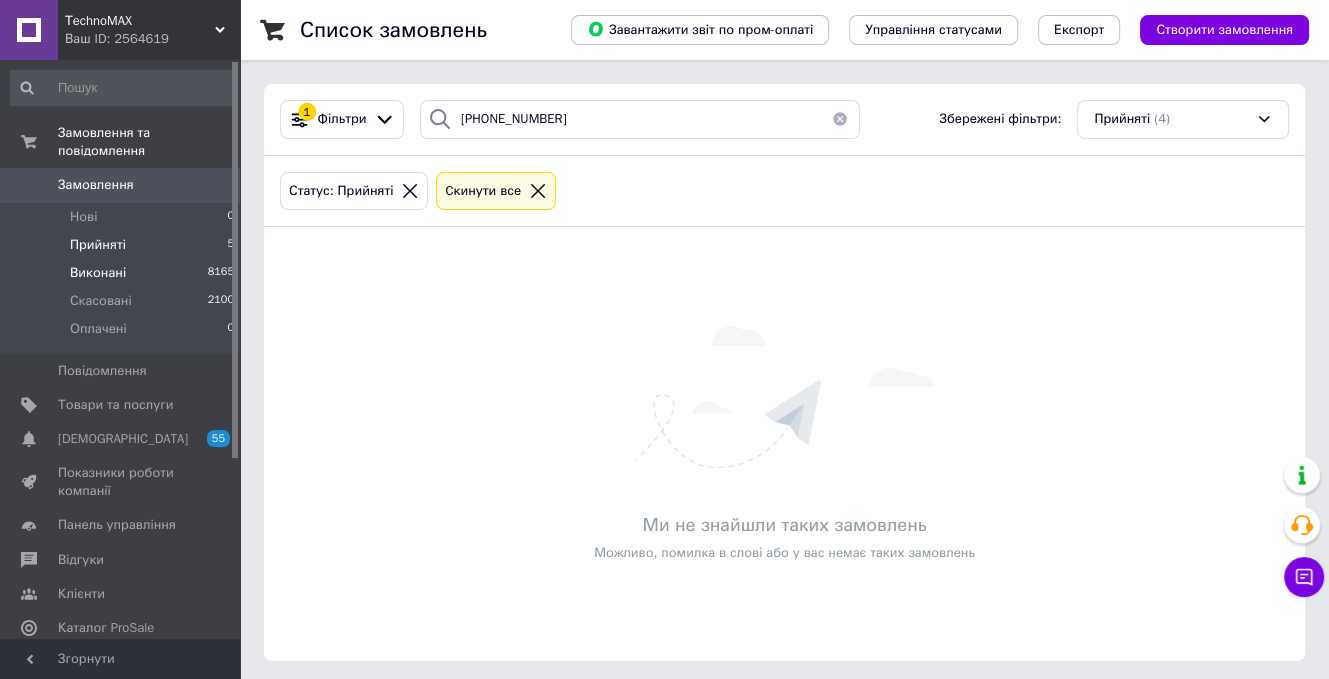 click on "Виконані 8165" at bounding box center (123, 273) 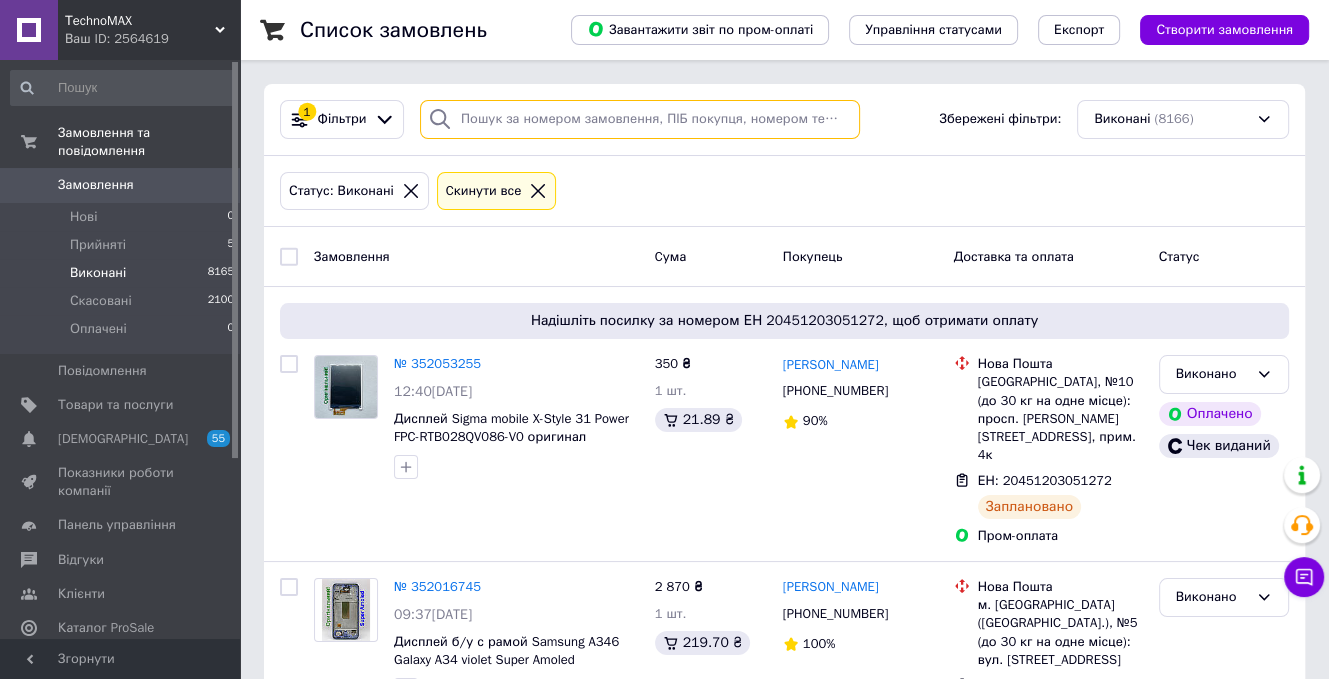 click at bounding box center [640, 119] 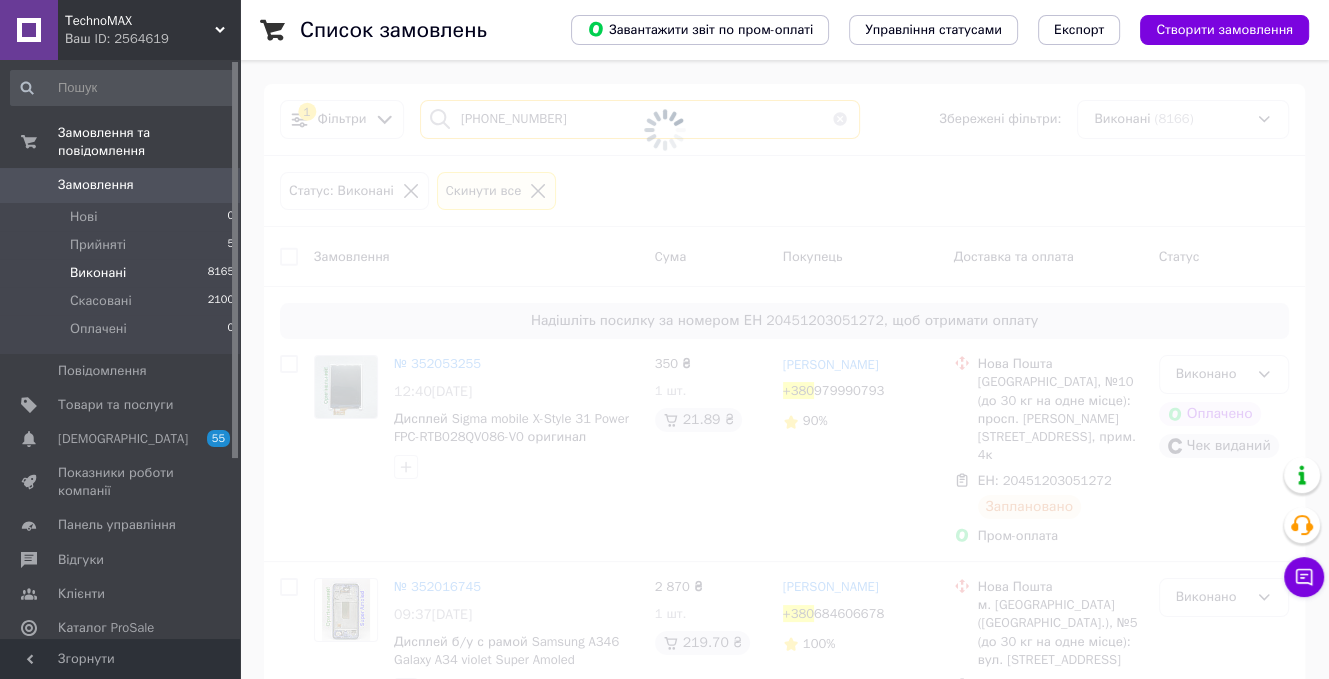 type on "+380 (95) 574-36-34" 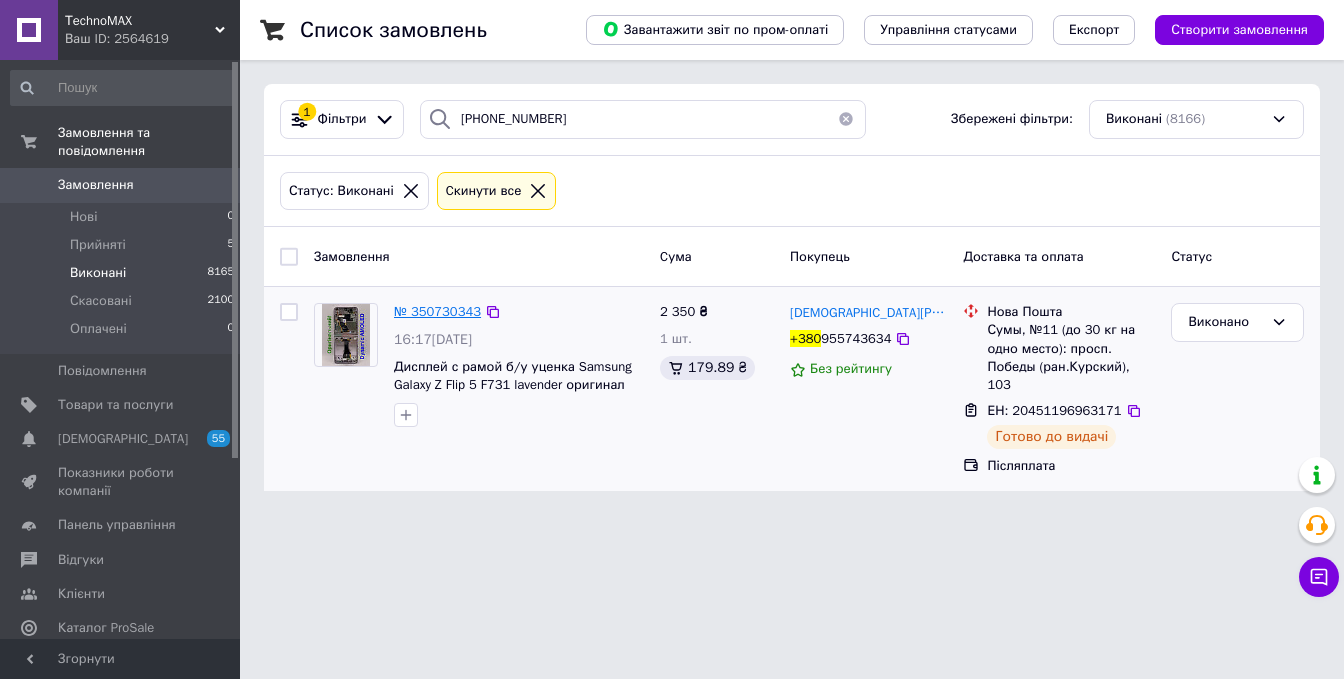 click on "№ 350730343" at bounding box center (437, 311) 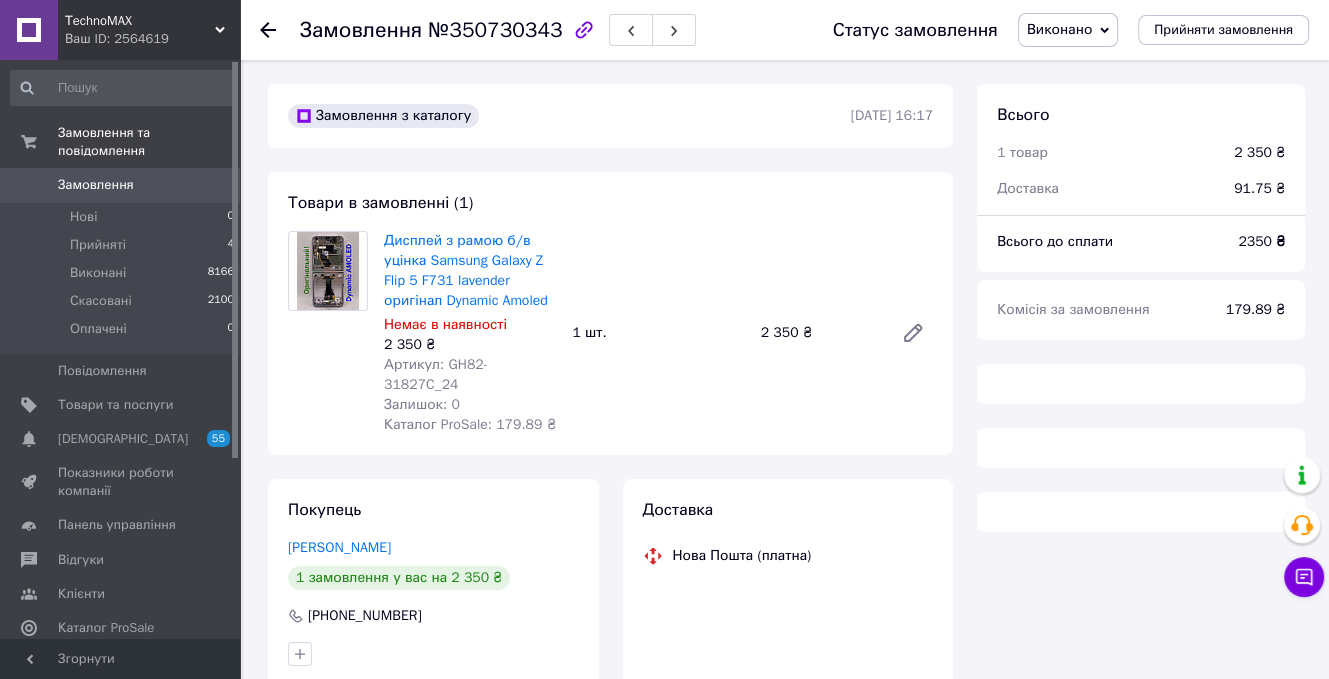 scroll, scrollTop: 200, scrollLeft: 0, axis: vertical 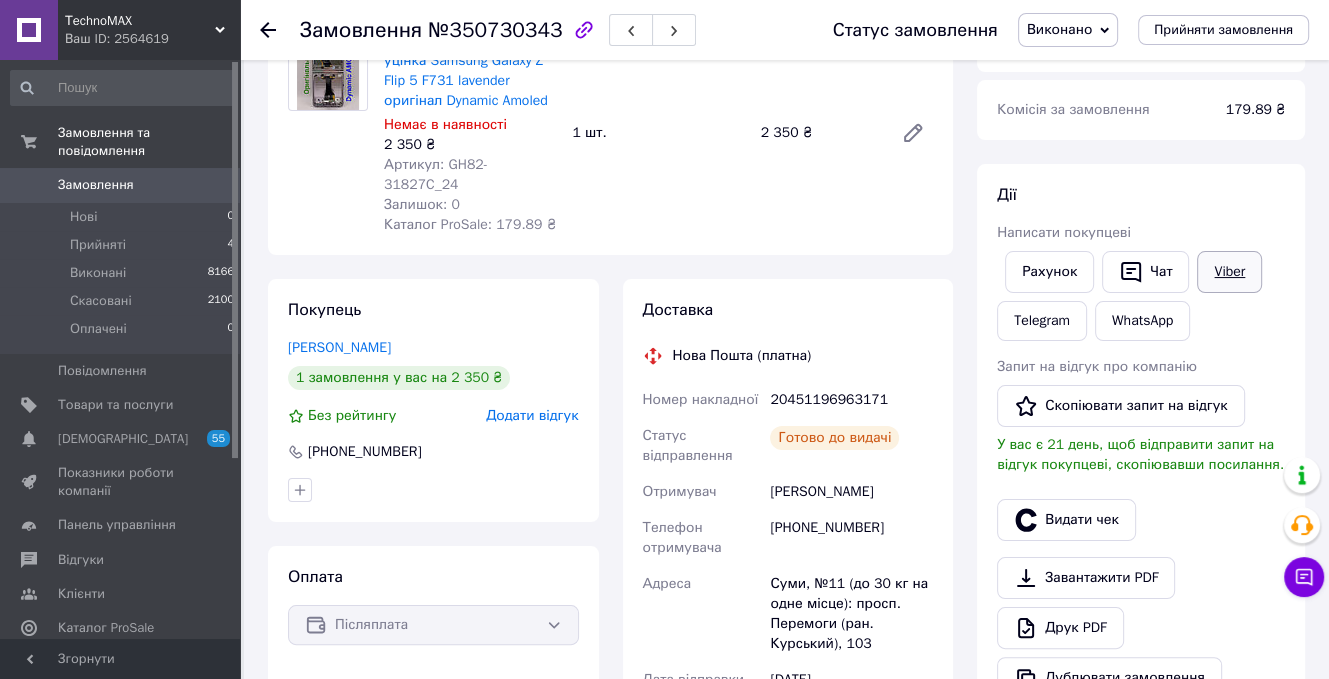 click on "Viber" at bounding box center [1229, 272] 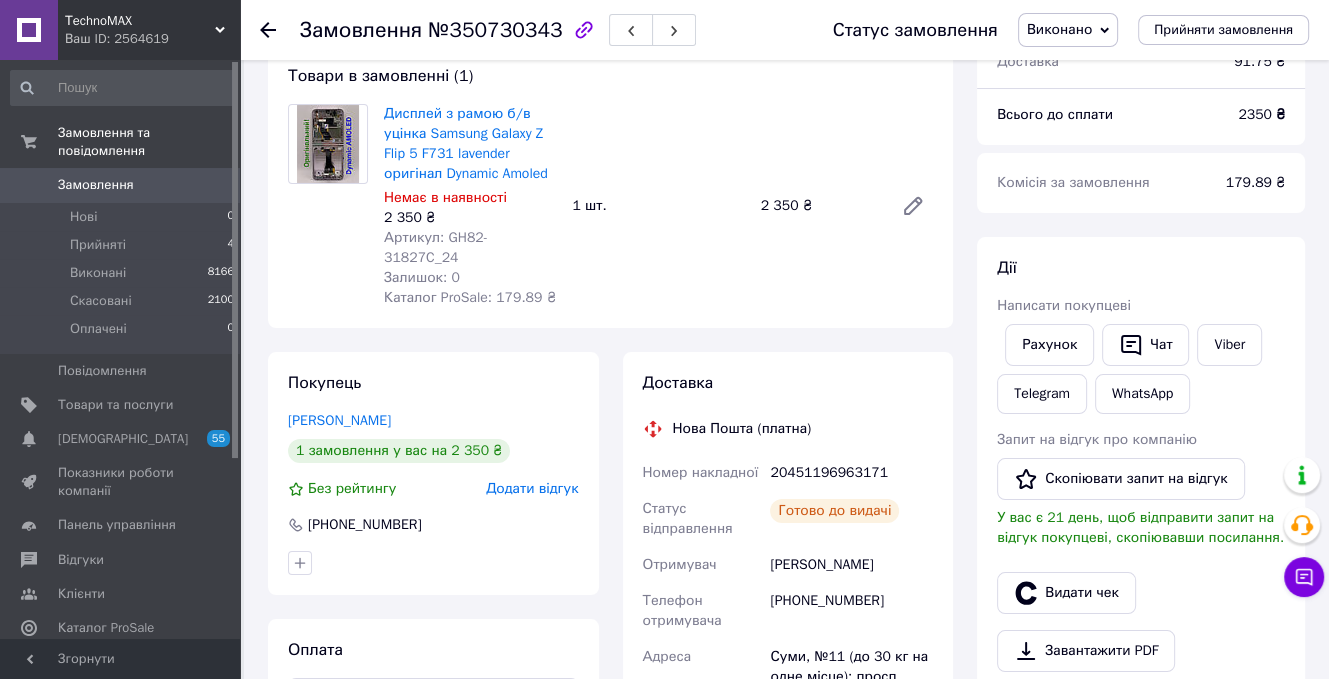 scroll, scrollTop: 0, scrollLeft: 0, axis: both 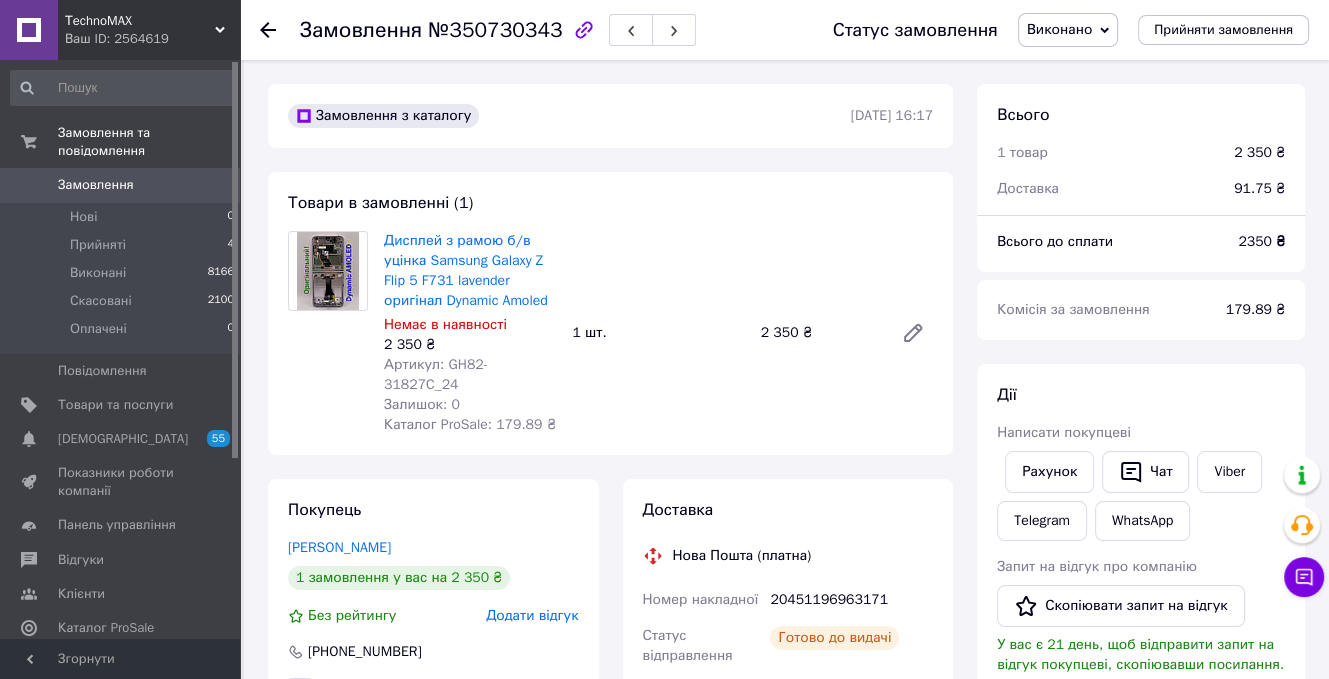 click on "Покупець Середа Дмытро 1 замовлення у вас на 2 350 ₴ Без рейтингу   Додати відгук +380955743634" at bounding box center [433, 600] 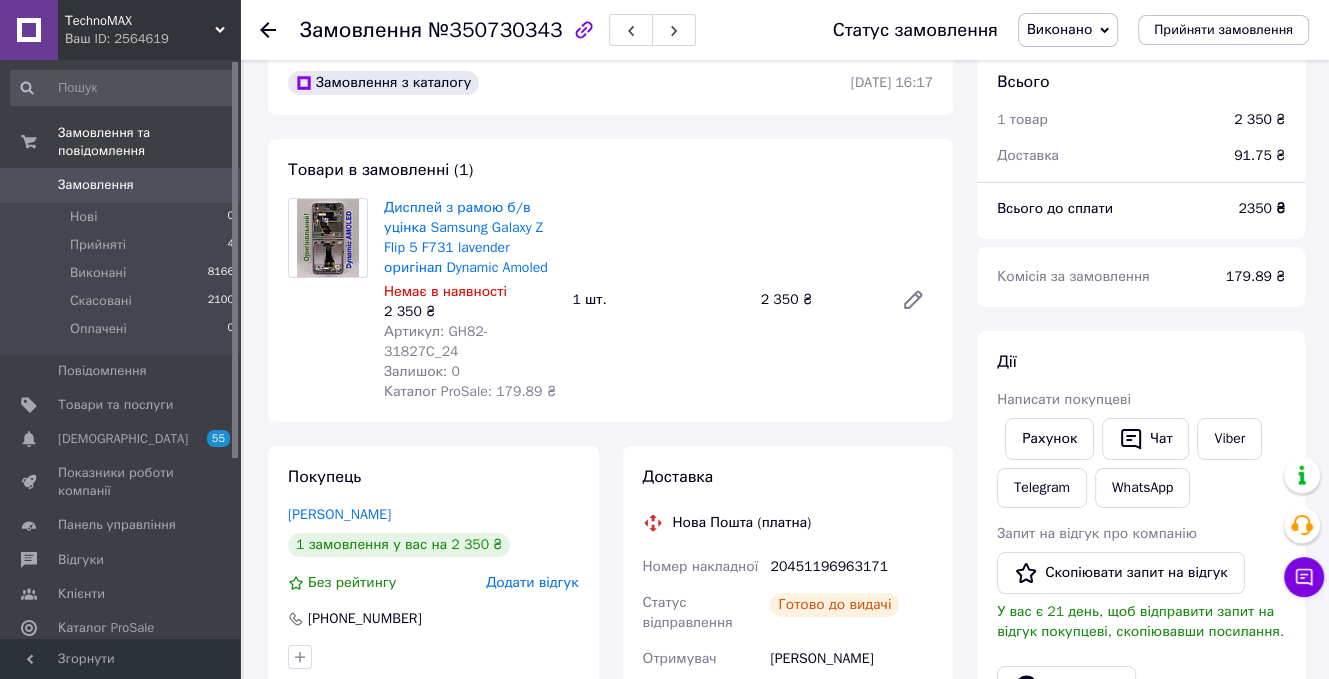 scroll, scrollTop: 0, scrollLeft: 0, axis: both 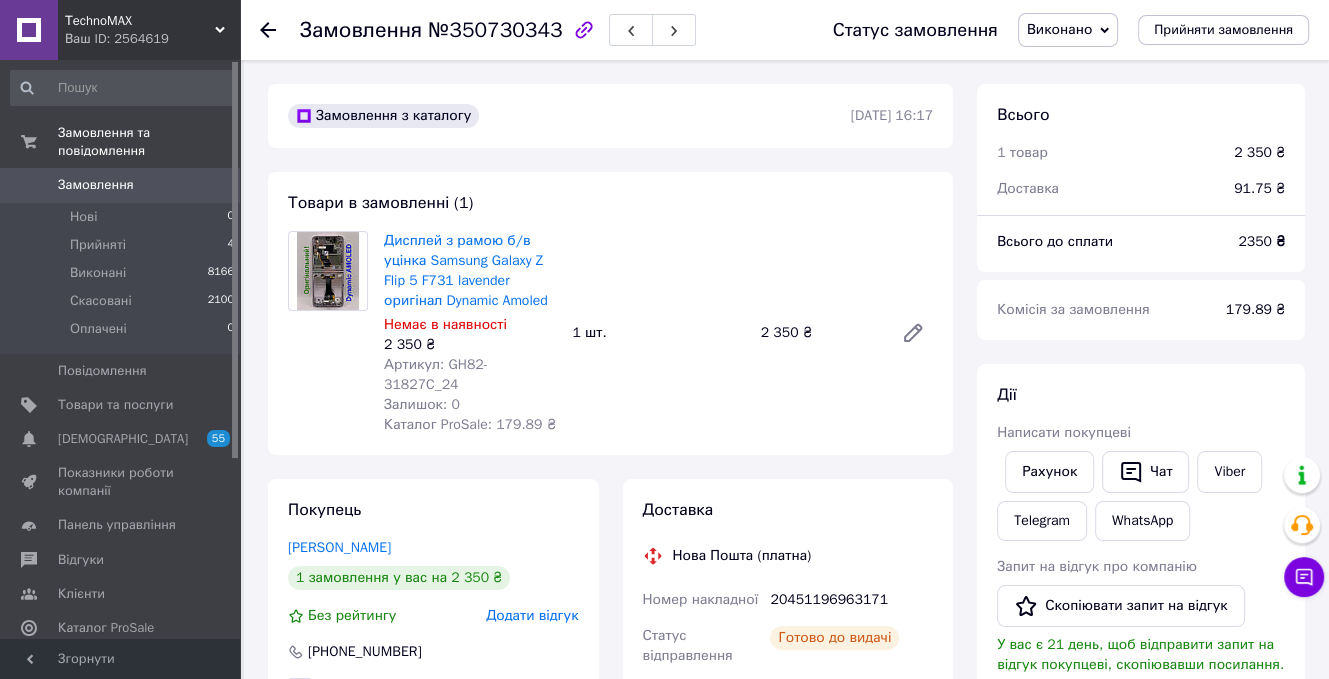 click on "Нова Пошта (платна)" at bounding box center (788, 556) 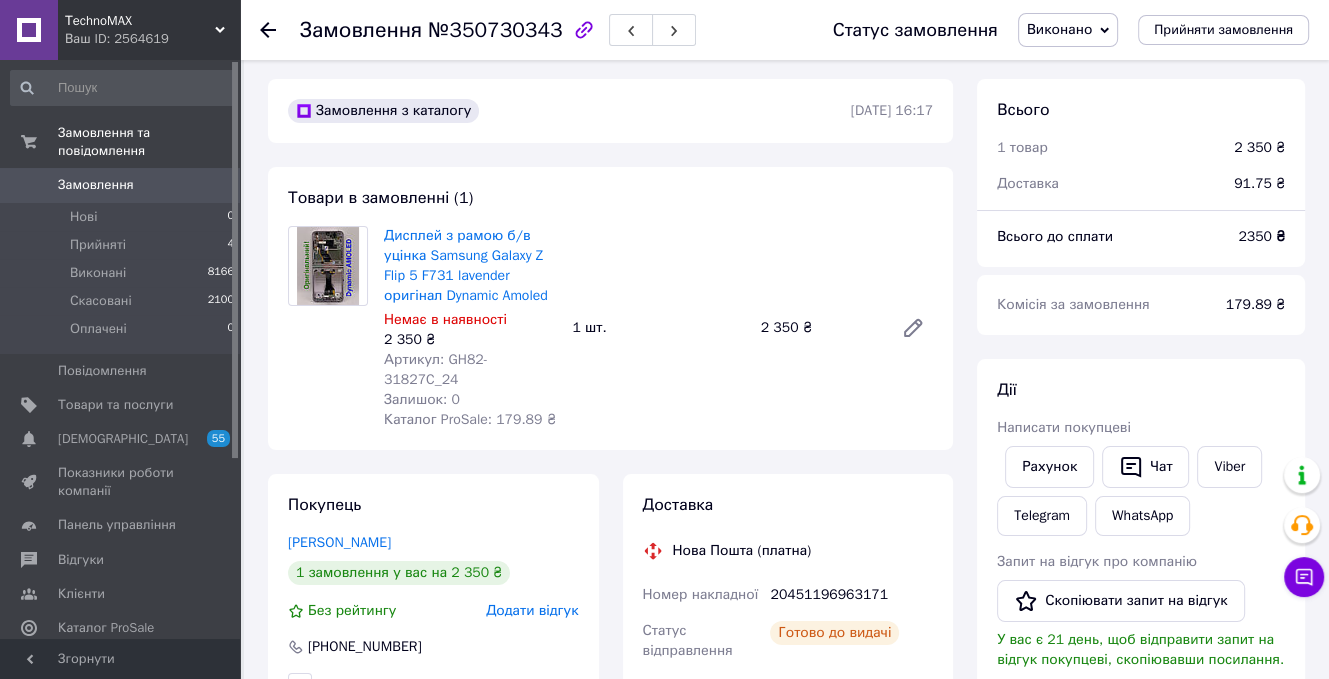 scroll, scrollTop: 0, scrollLeft: 0, axis: both 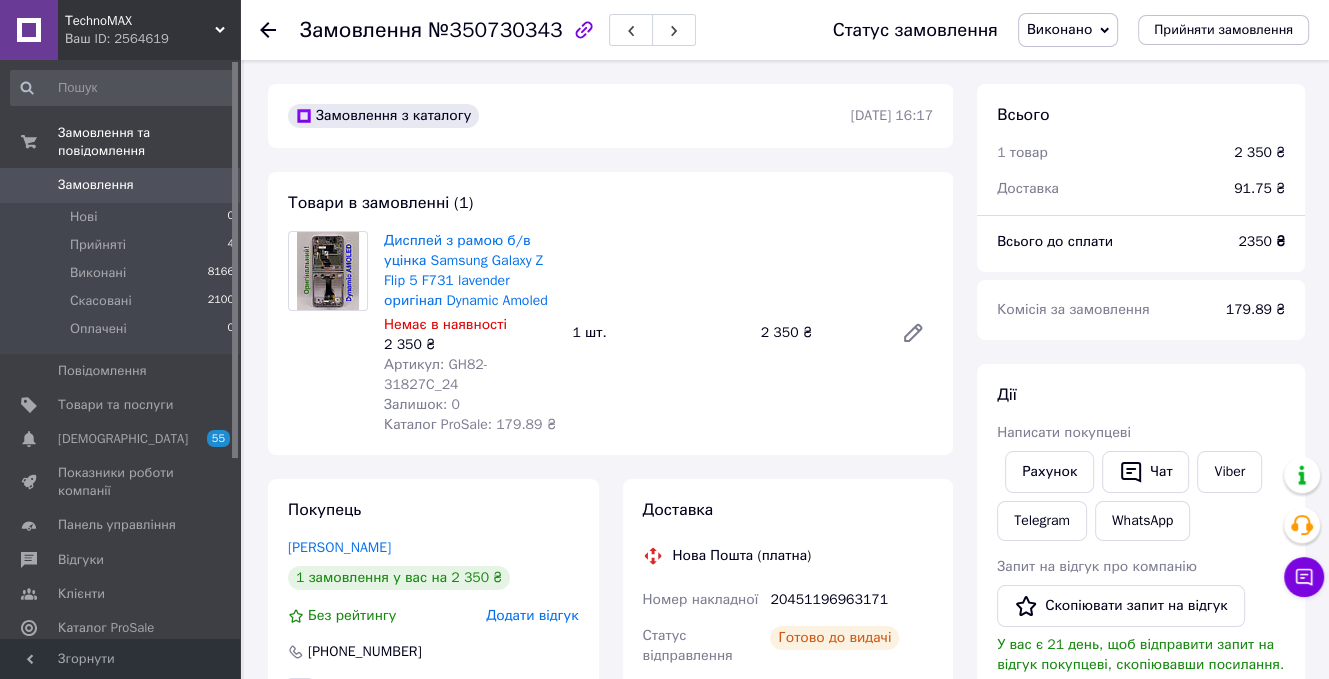 click on "Виконано" at bounding box center (1059, 29) 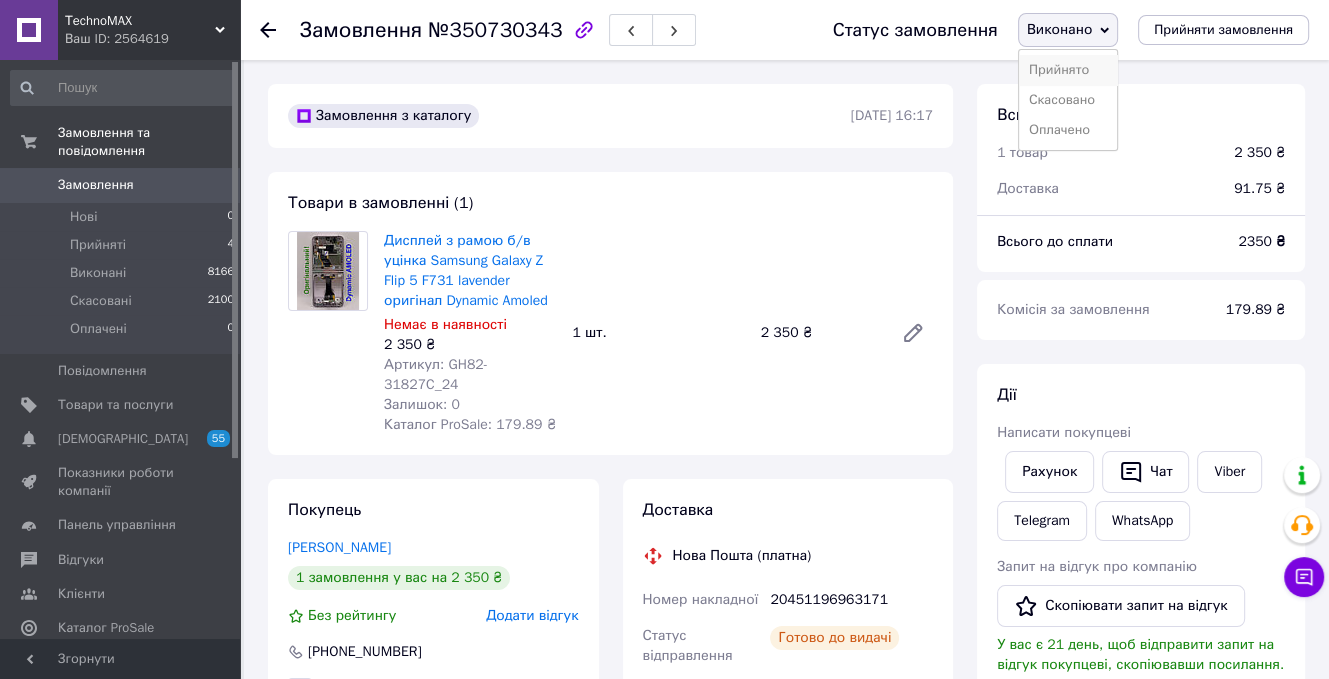 click on "Прийнято" at bounding box center (1068, 70) 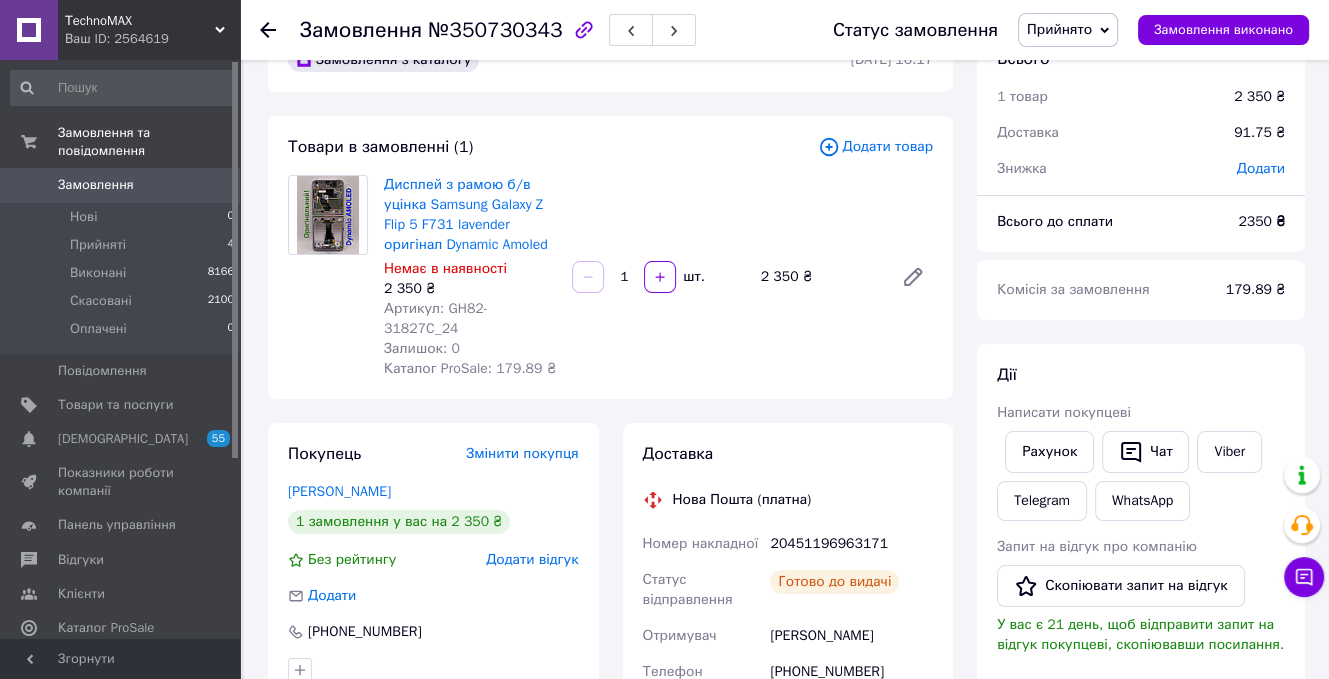 scroll, scrollTop: 200, scrollLeft: 0, axis: vertical 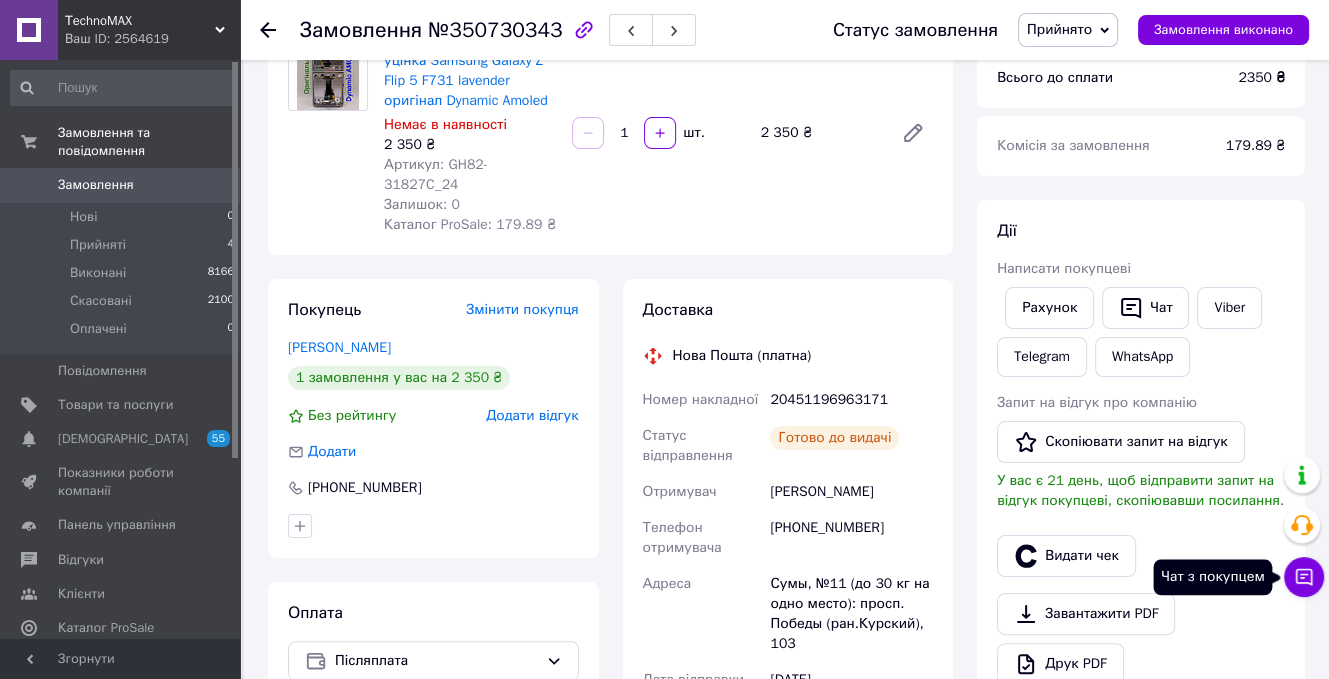 click on "Чат з покупцем" at bounding box center [1304, 577] 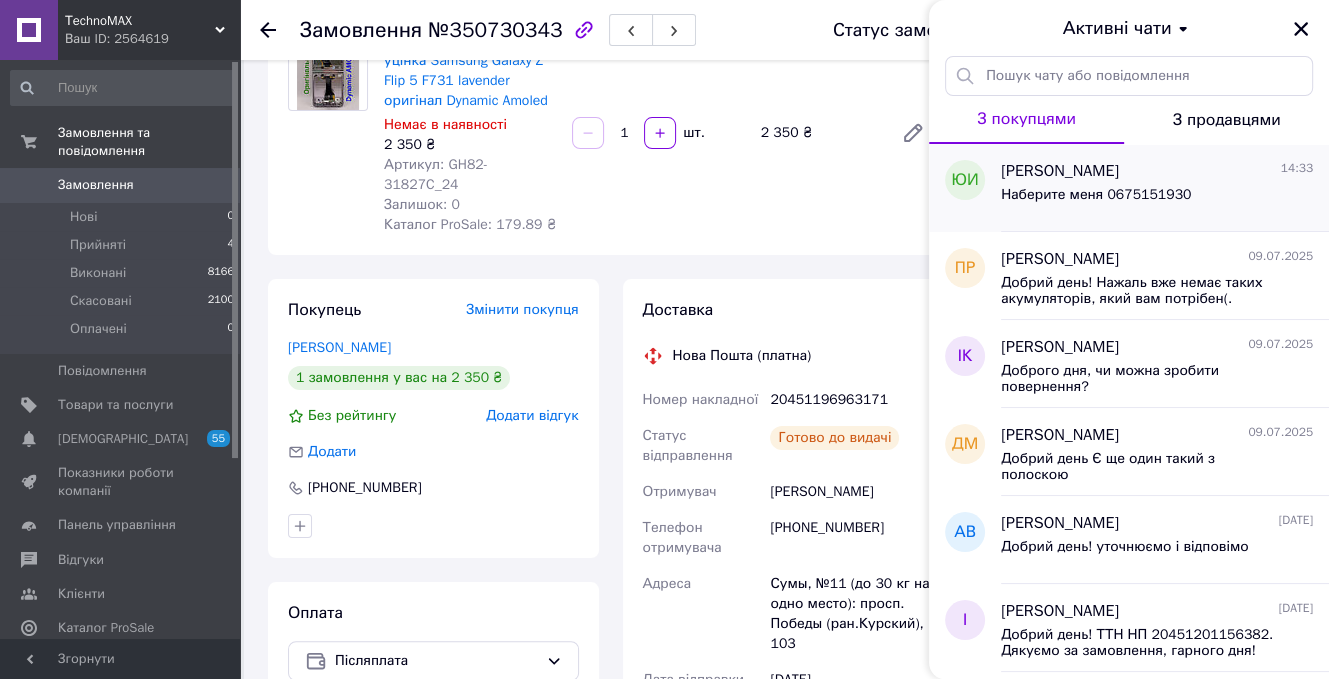 click on "Наберите меня 0675151930" at bounding box center (1157, 199) 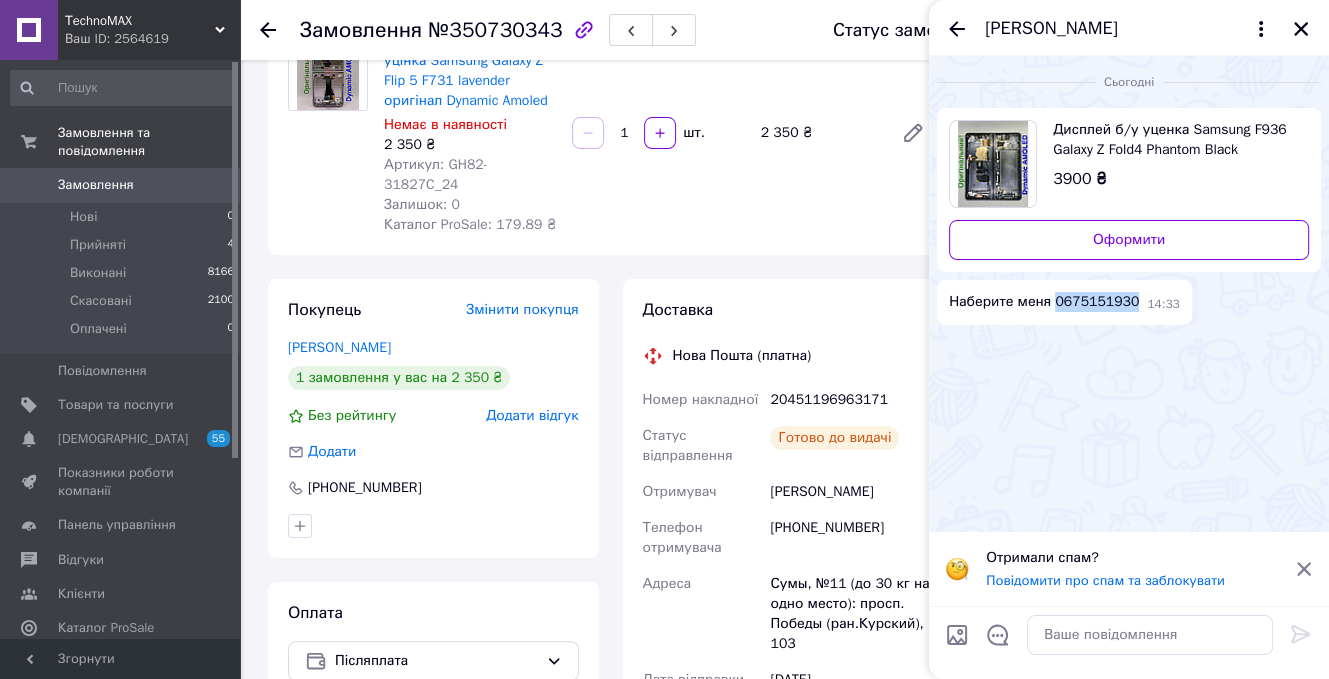 drag, startPoint x: 1126, startPoint y: 305, endPoint x: 1049, endPoint y: 302, distance: 77.05842 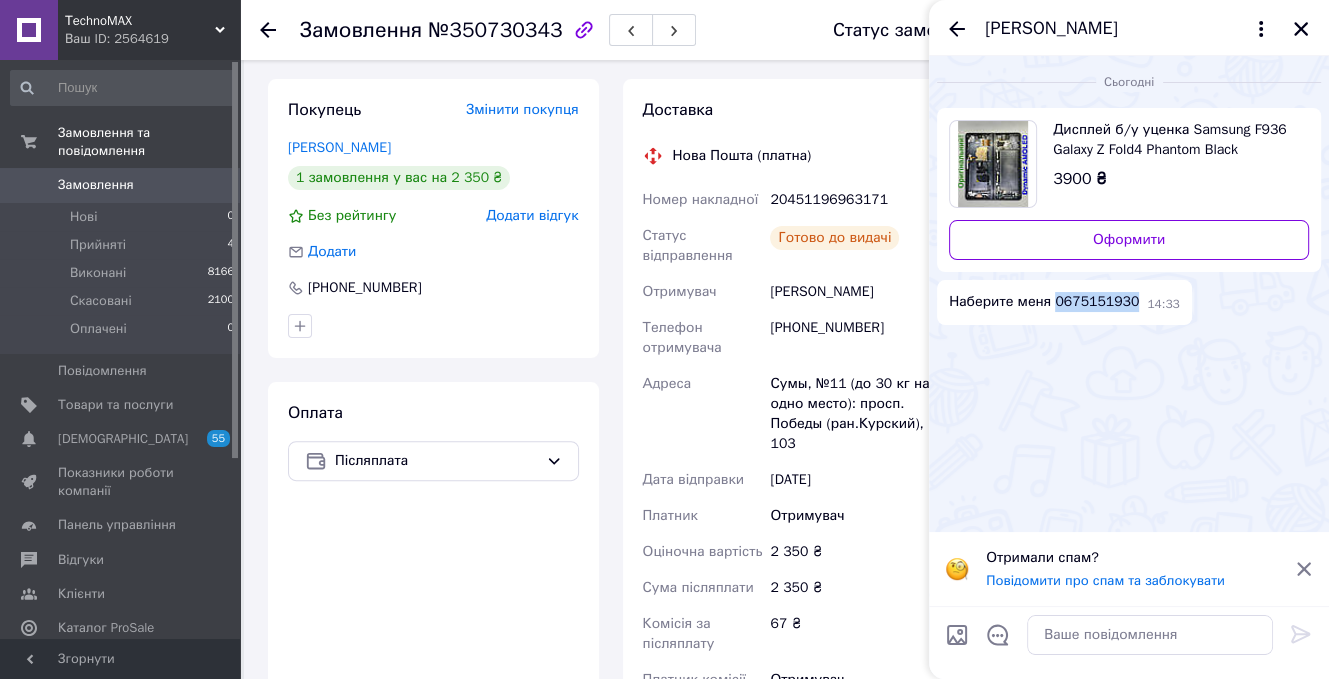 scroll, scrollTop: 0, scrollLeft: 0, axis: both 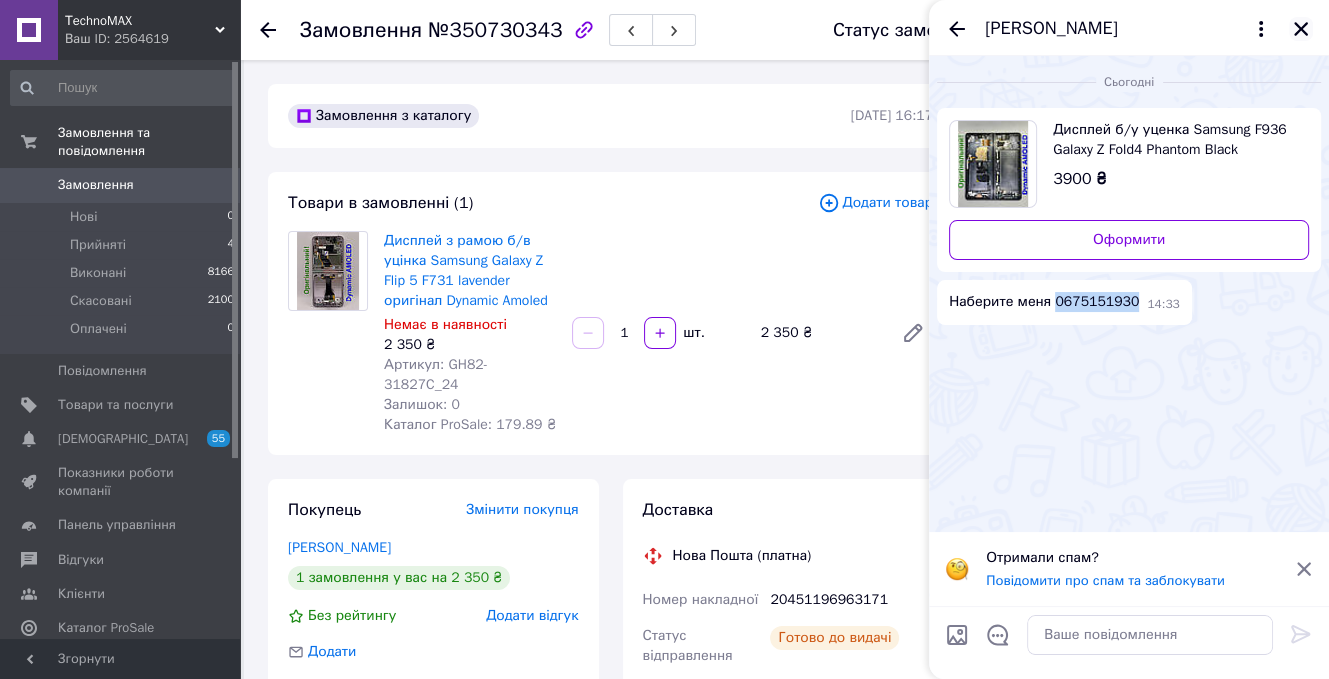 click 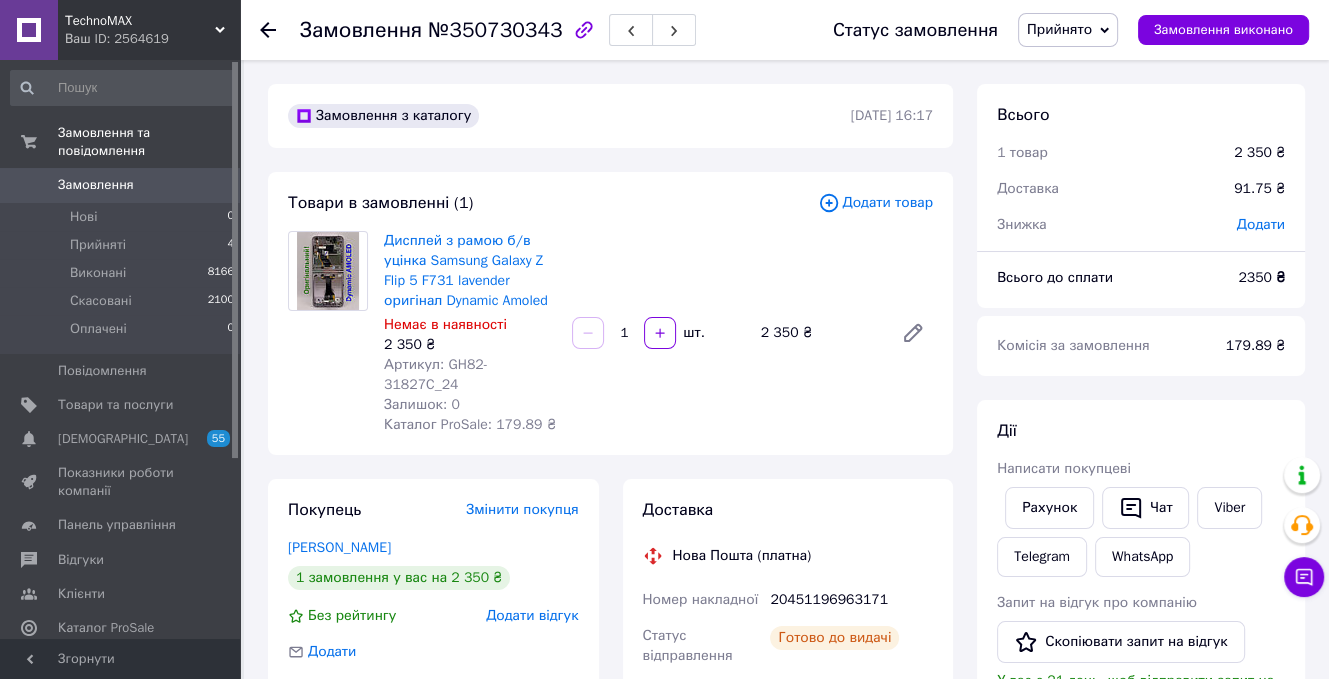 click 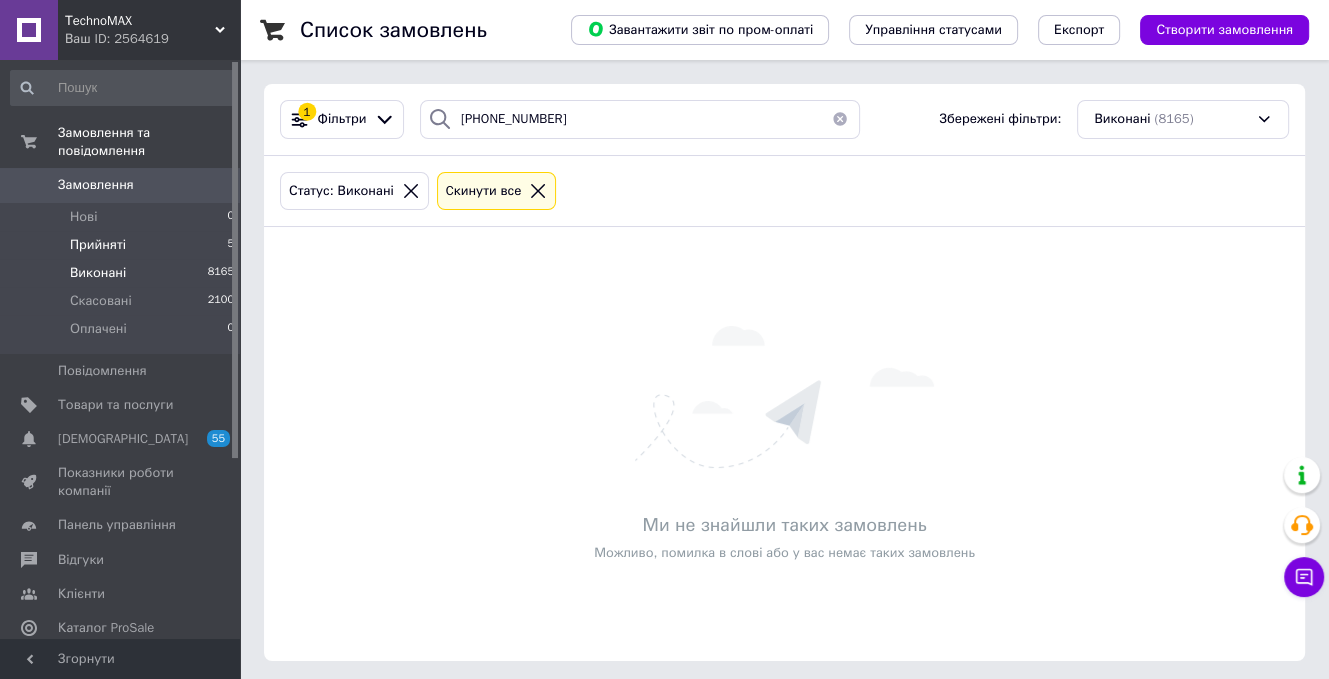 click on "Прийняті" at bounding box center (98, 245) 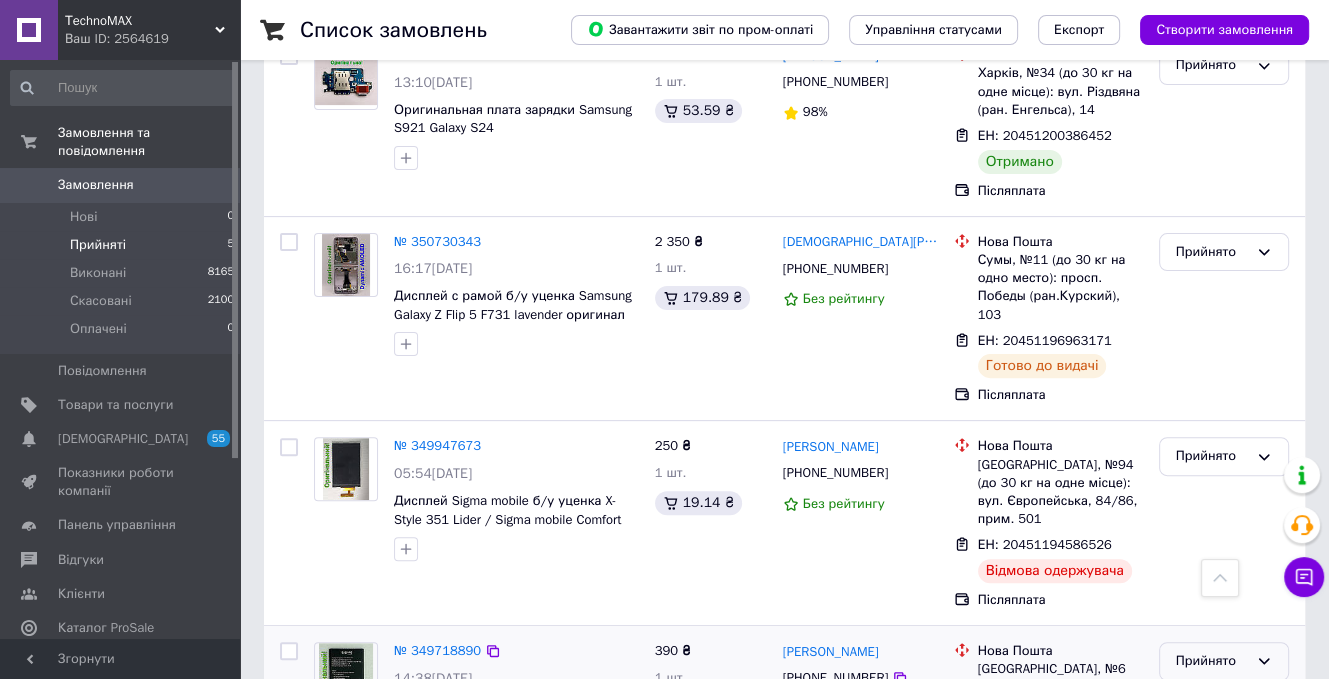 scroll, scrollTop: 370, scrollLeft: 0, axis: vertical 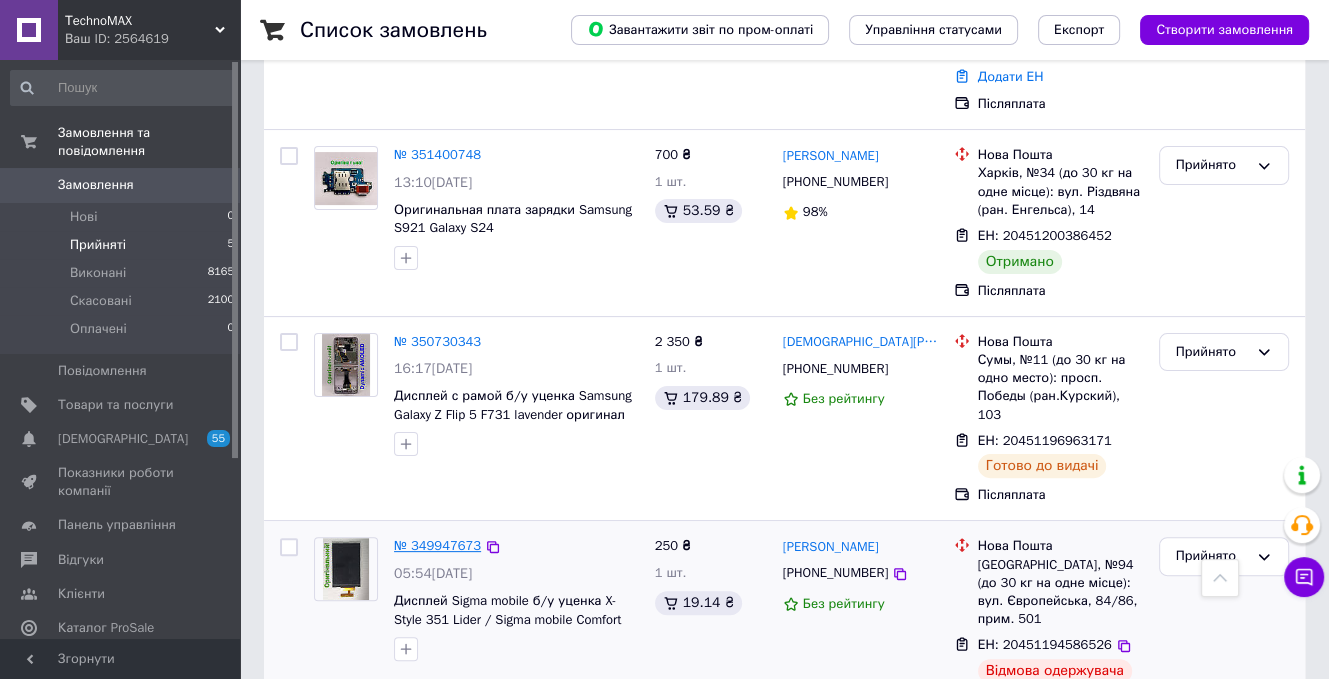 click on "№ 349947673" at bounding box center (437, 545) 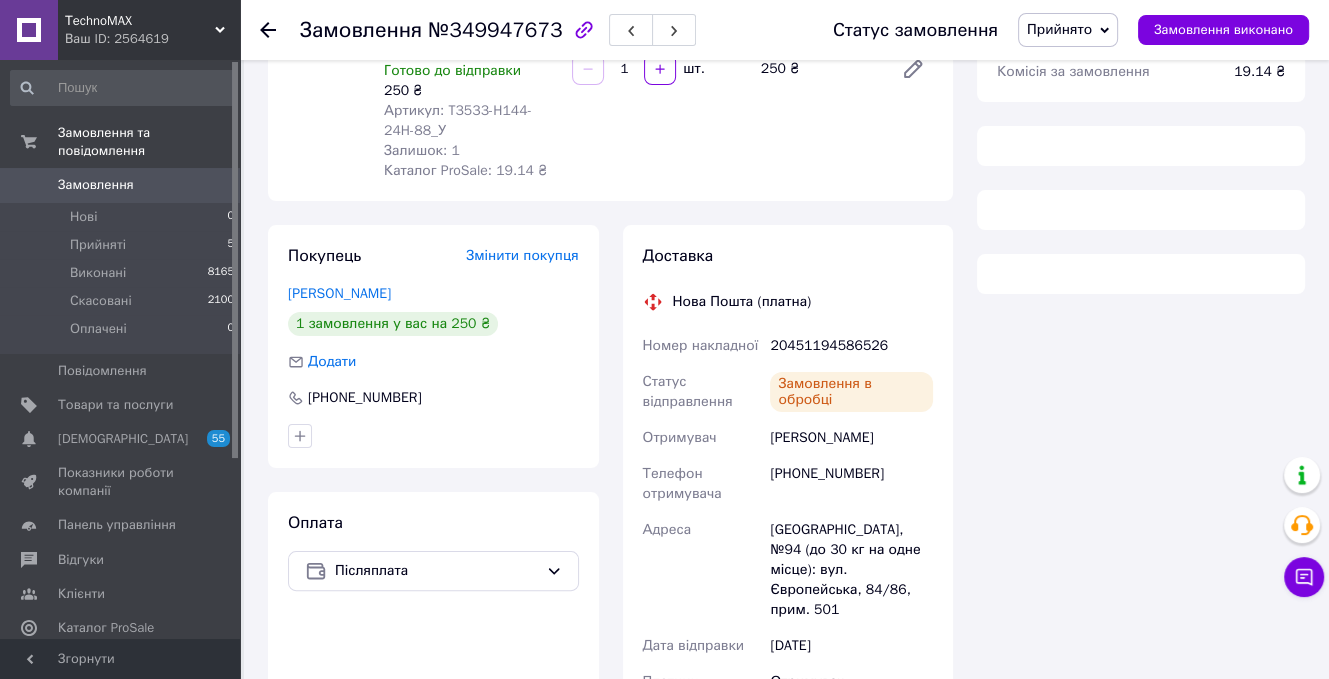 scroll, scrollTop: 370, scrollLeft: 0, axis: vertical 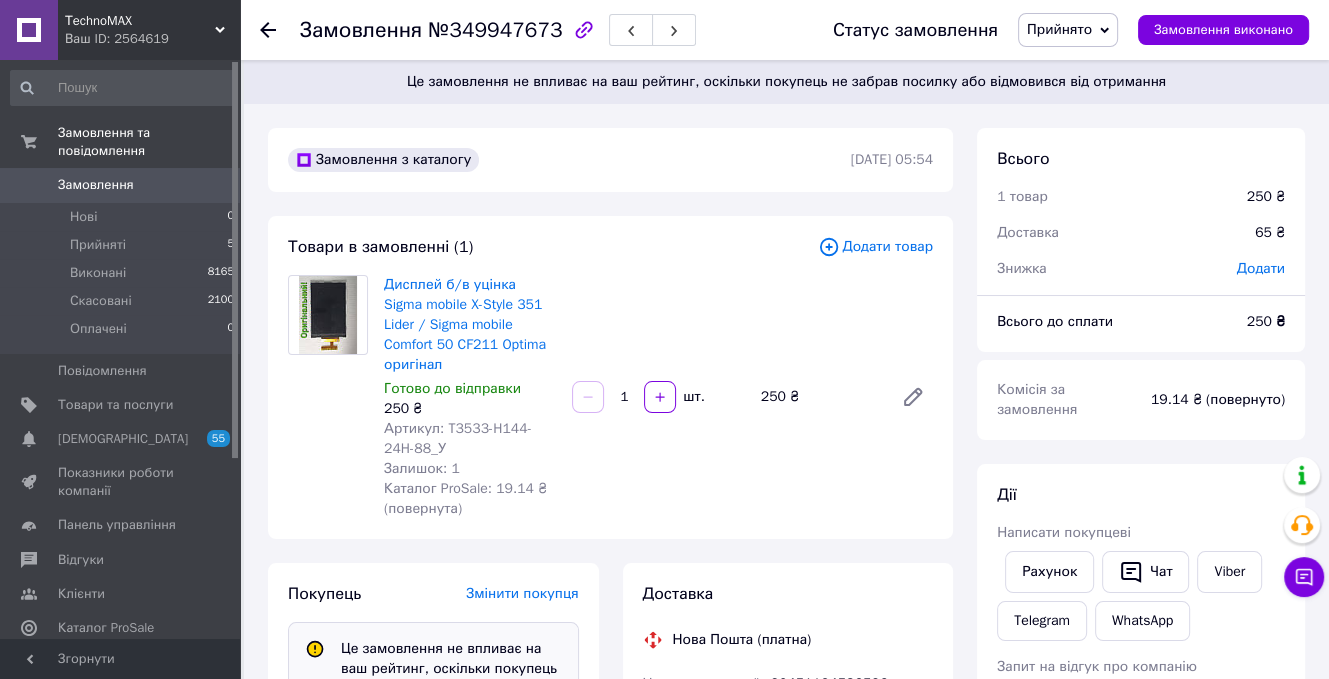 click on "Прийнято" at bounding box center [1068, 30] 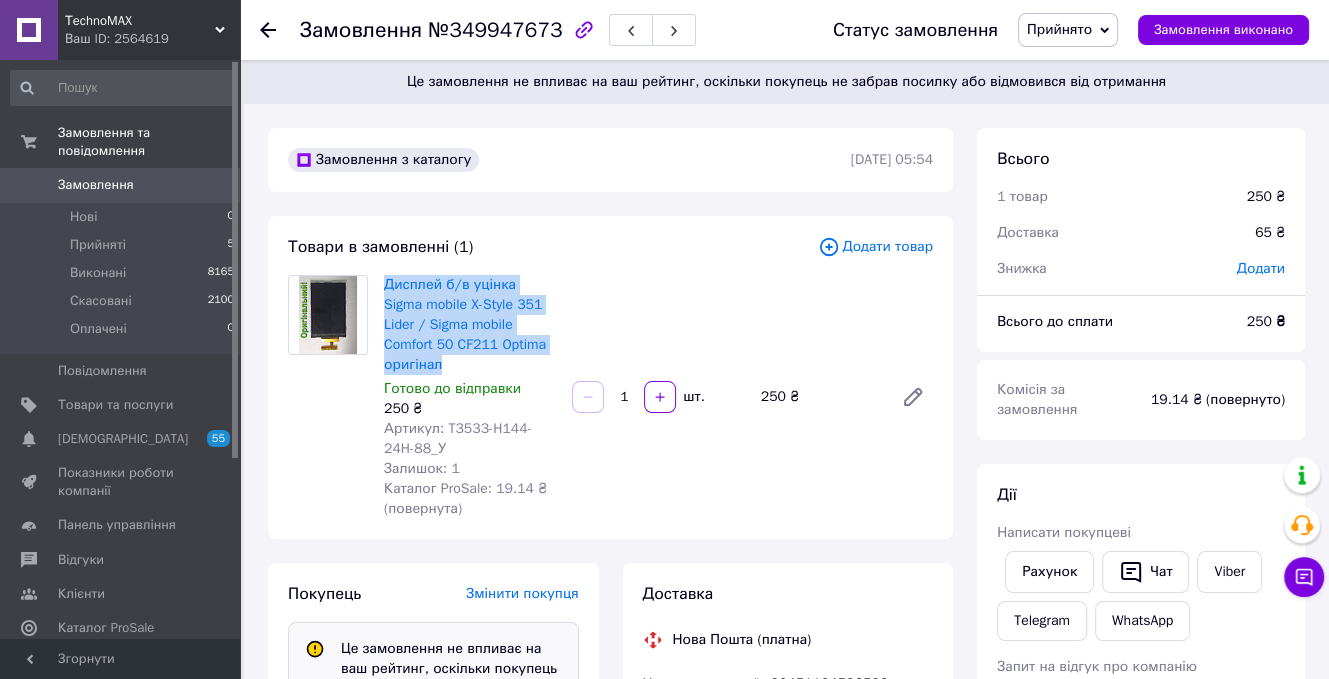 drag, startPoint x: 380, startPoint y: 287, endPoint x: 554, endPoint y: 342, distance: 182.48561 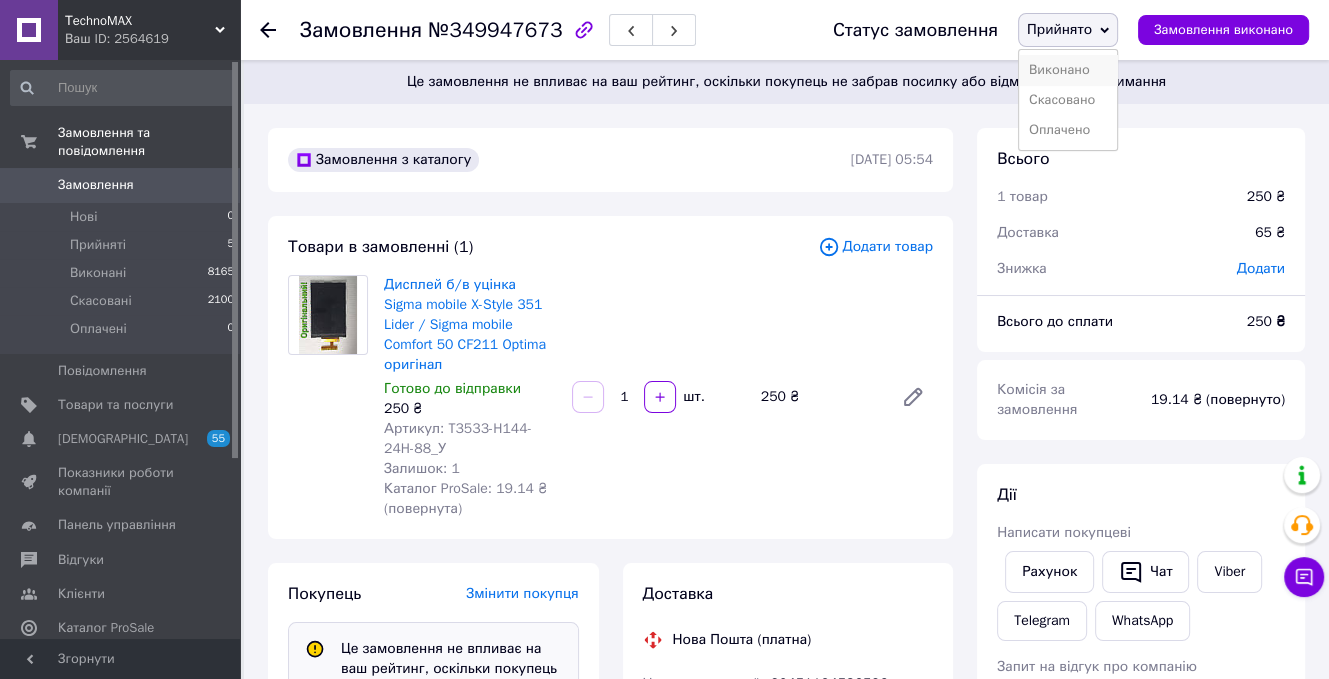 click on "Виконано" at bounding box center (1068, 70) 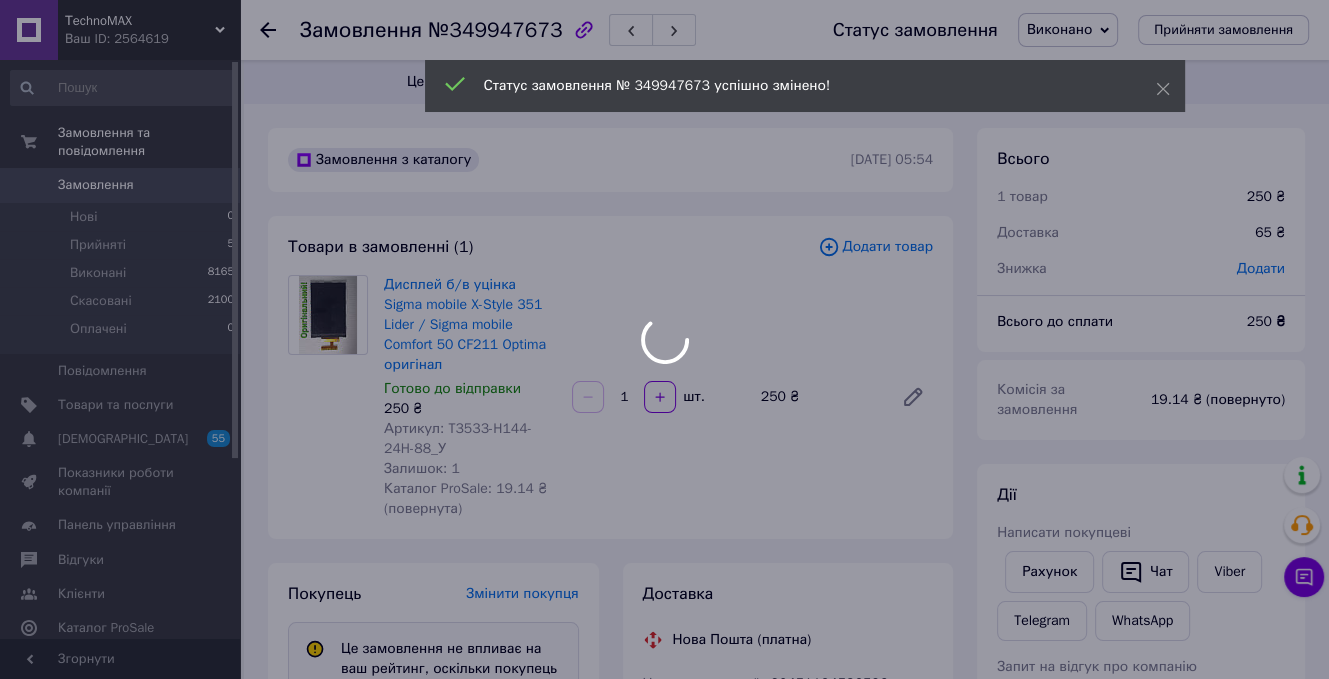 scroll, scrollTop: 297, scrollLeft: 0, axis: vertical 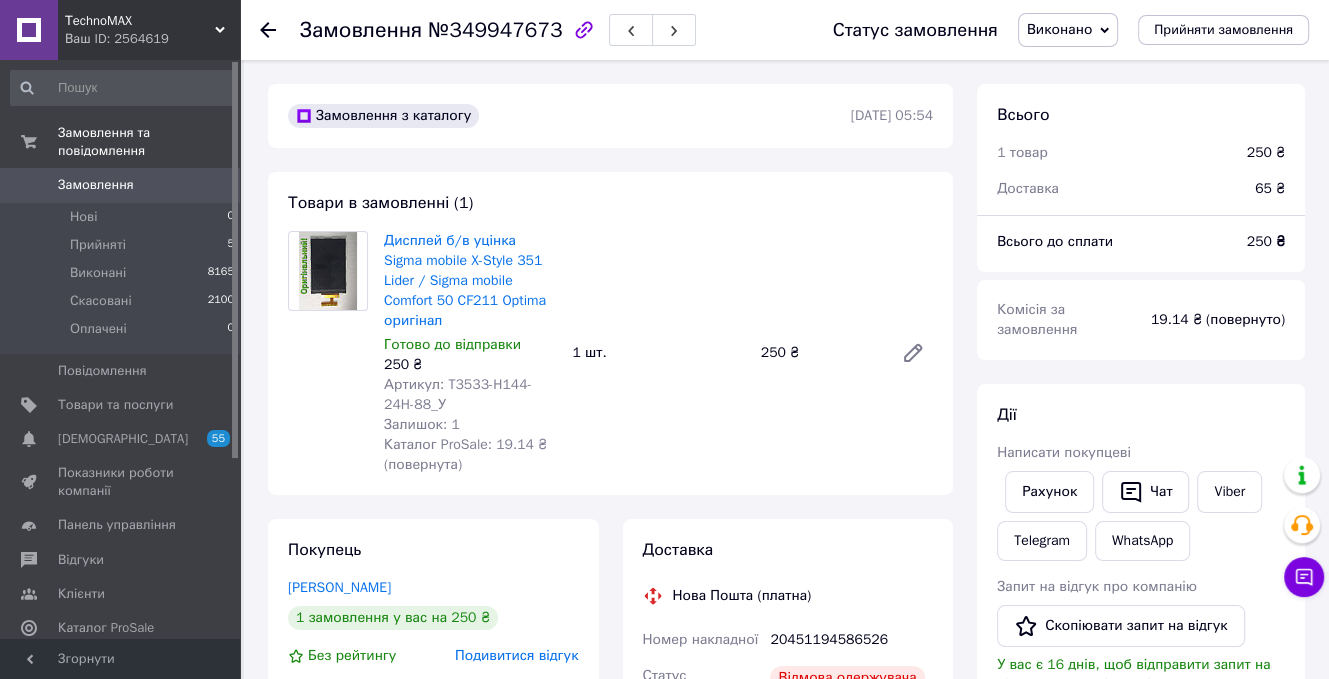 click 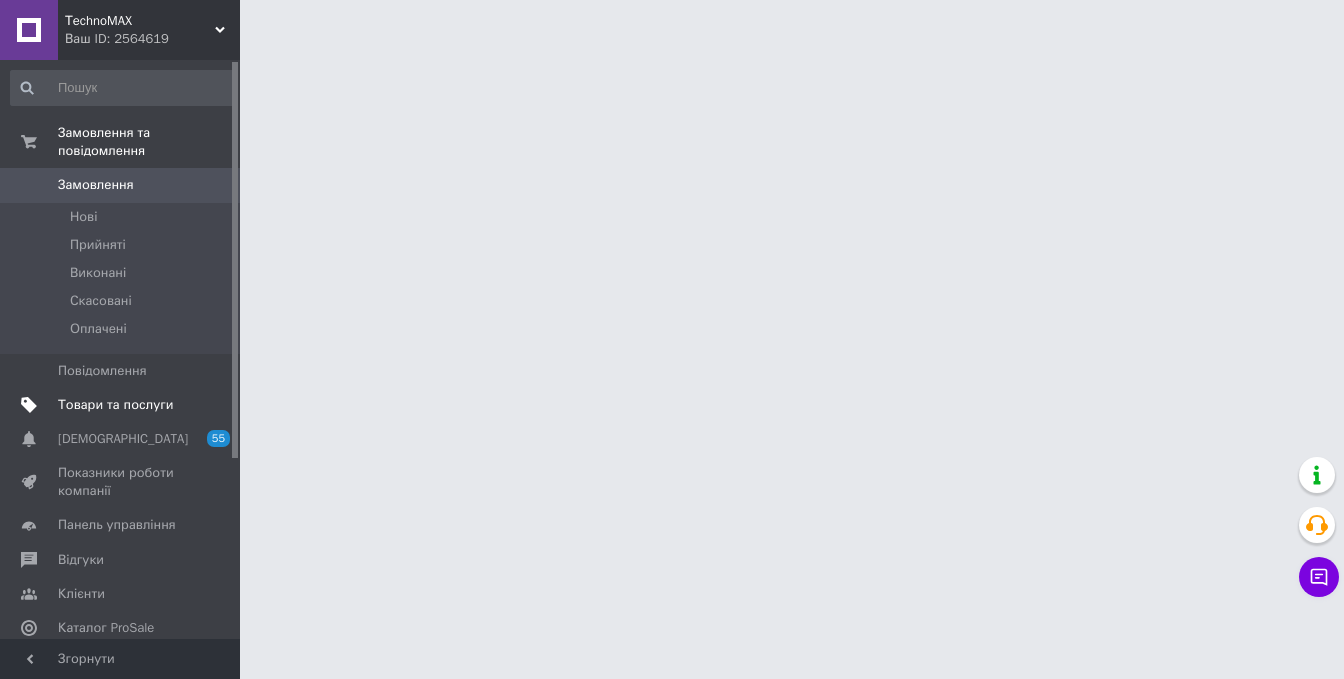 click on "Товари та послуги" at bounding box center [115, 405] 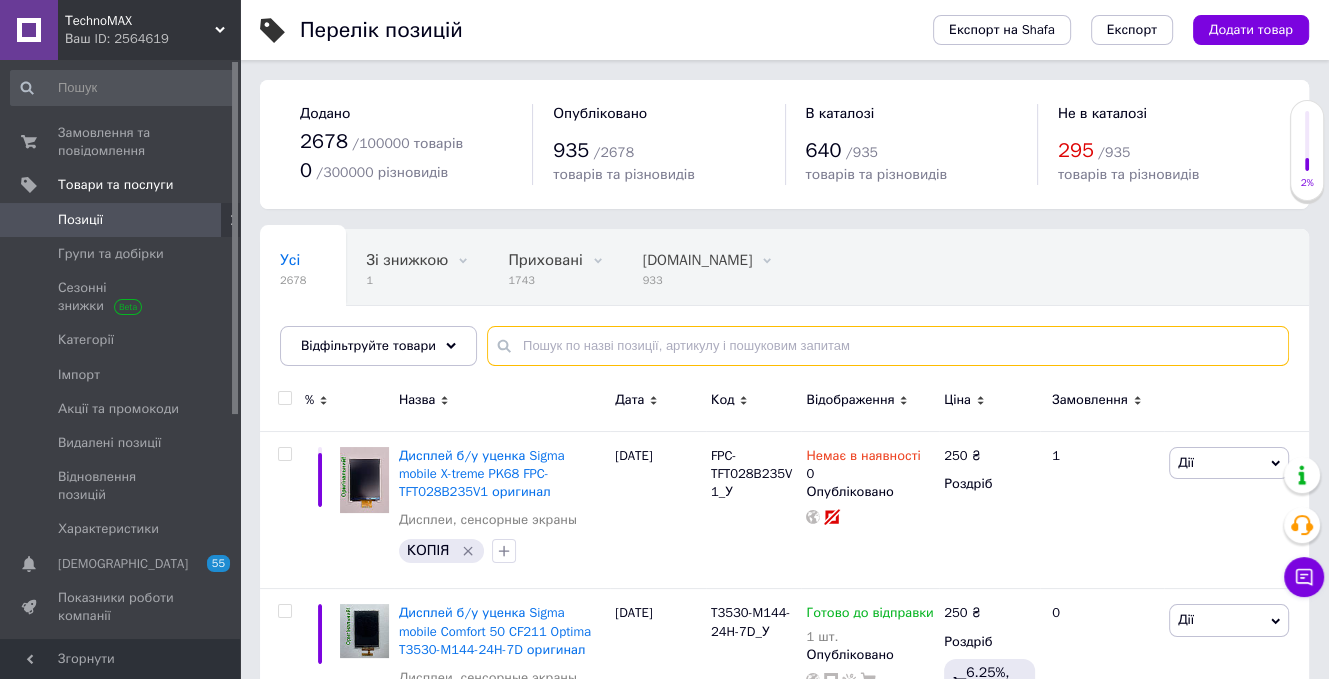 click at bounding box center (888, 346) 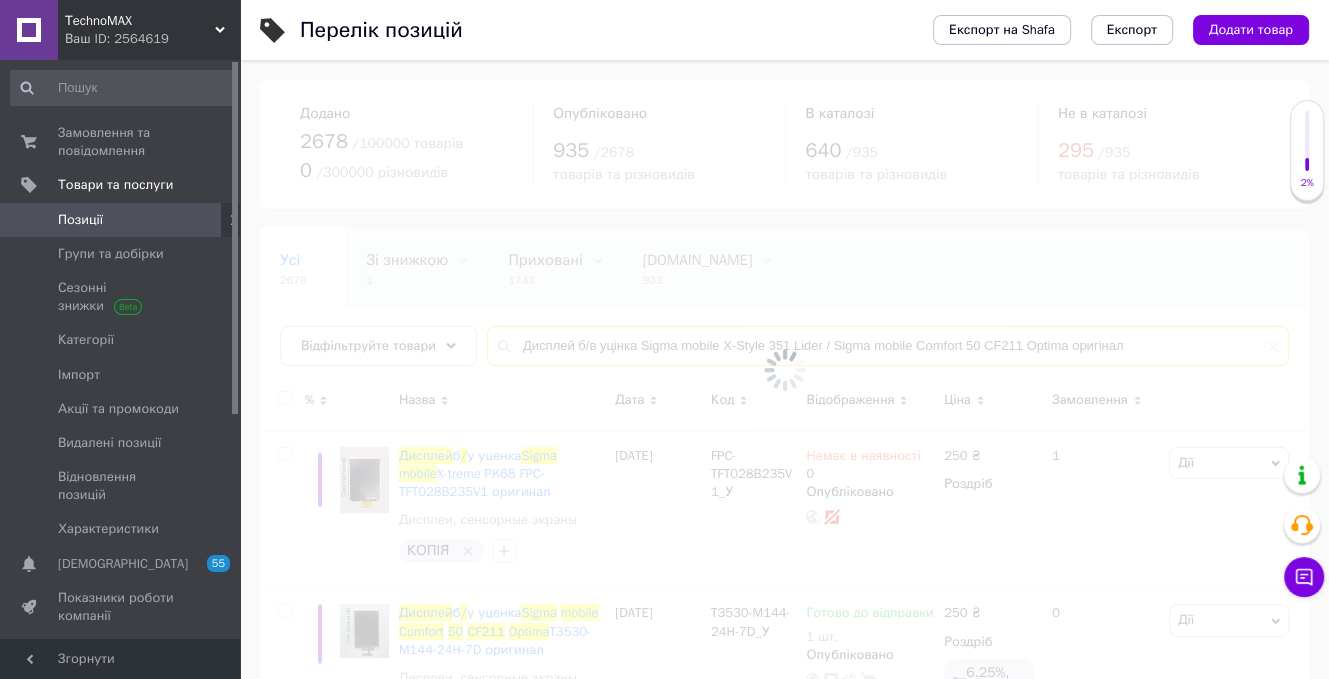 type on "Дисплей б/в уцінка Sigma mobile X-Style 351 Lider / Sigma mobile Comfort 50 CF211 Optima оригінал" 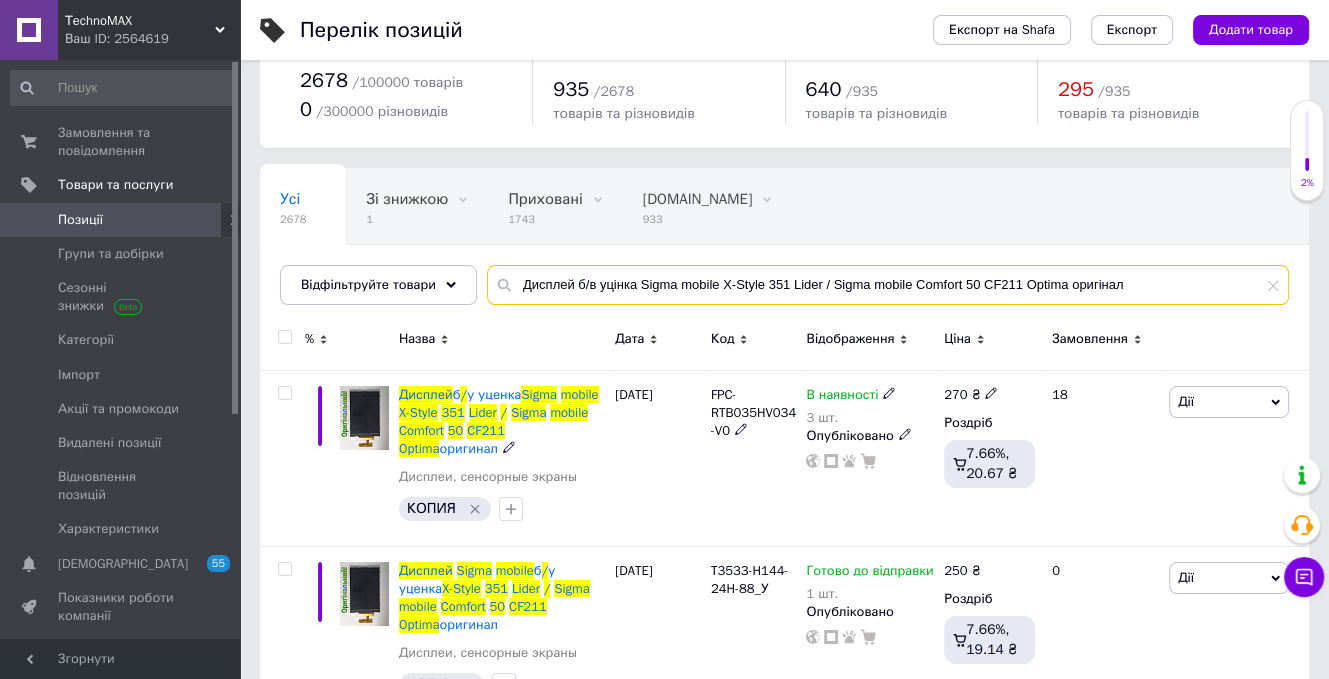 scroll, scrollTop: 122, scrollLeft: 0, axis: vertical 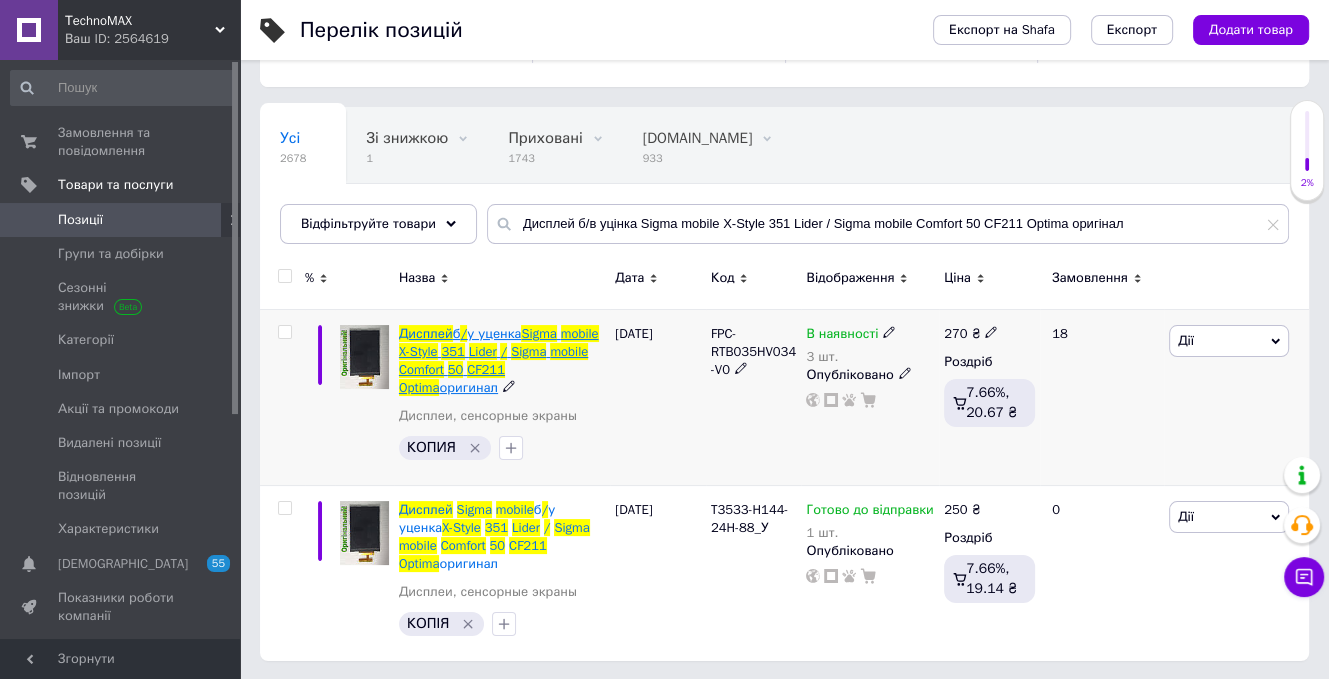 click on "Optima" at bounding box center (419, 387) 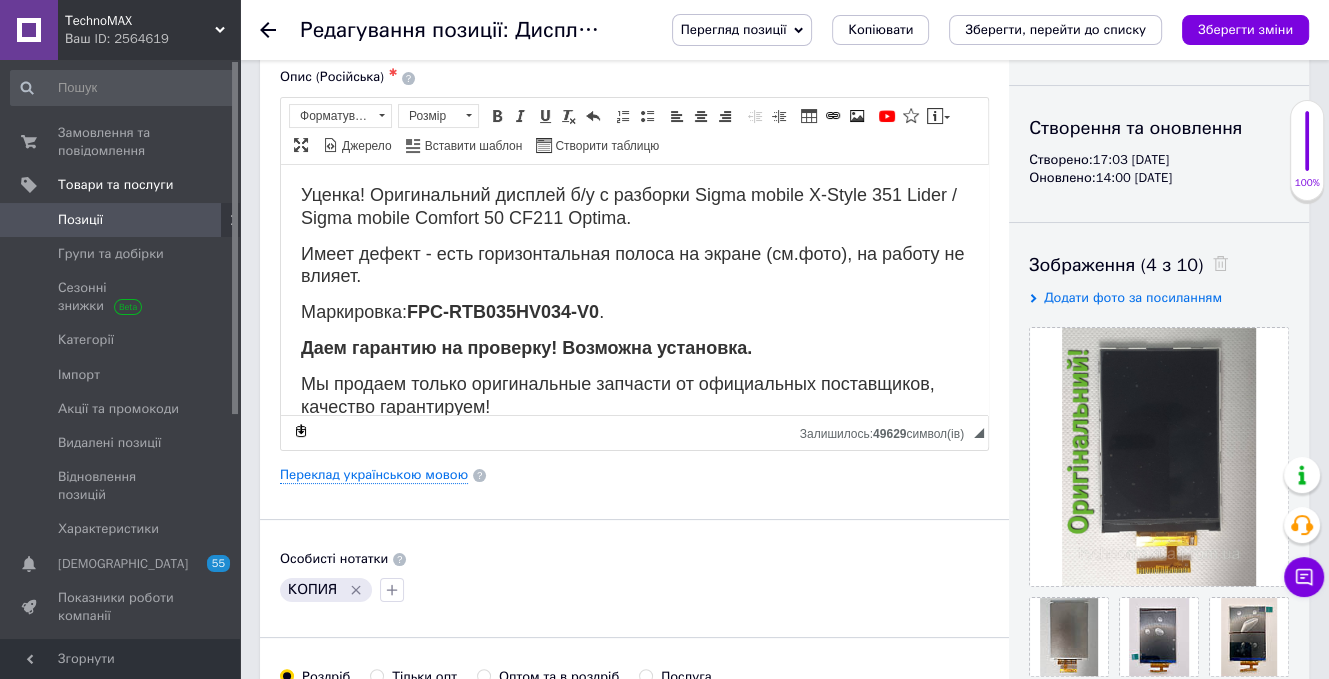 scroll, scrollTop: 400, scrollLeft: 0, axis: vertical 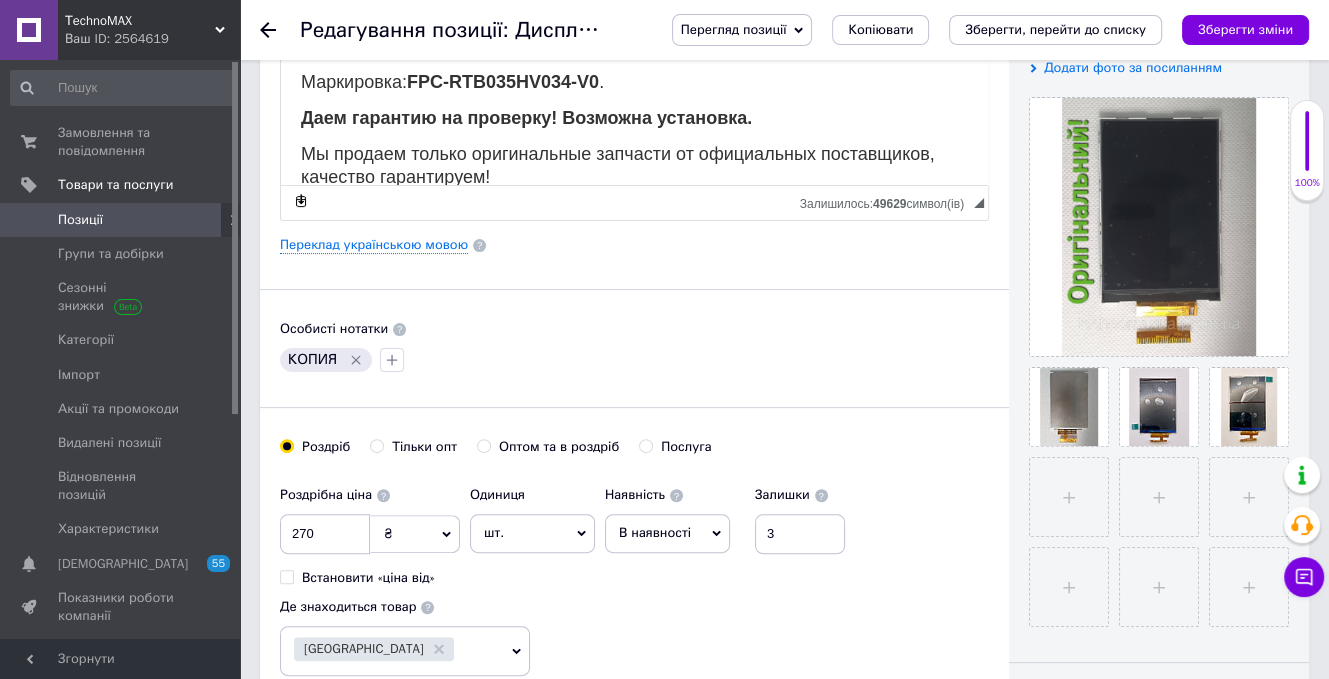 drag, startPoint x: 812, startPoint y: 511, endPoint x: 794, endPoint y: 515, distance: 18.439089 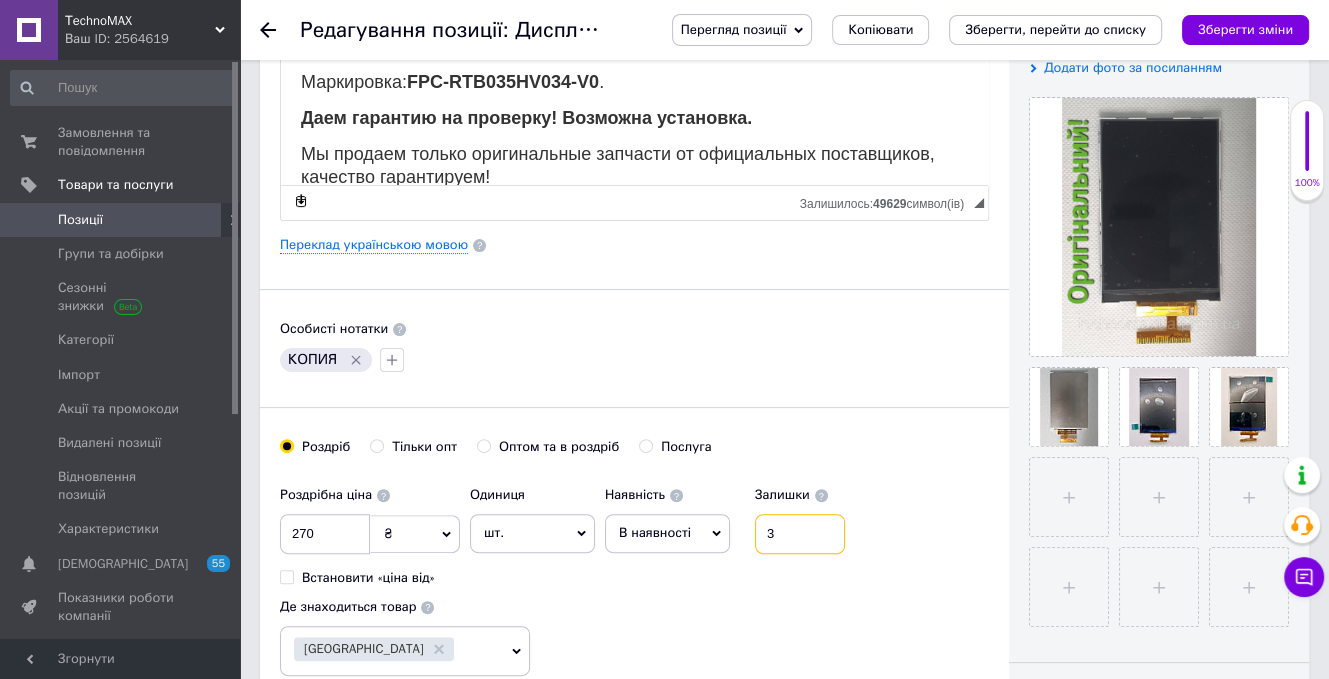 drag, startPoint x: 779, startPoint y: 528, endPoint x: 750, endPoint y: 323, distance: 207.04106 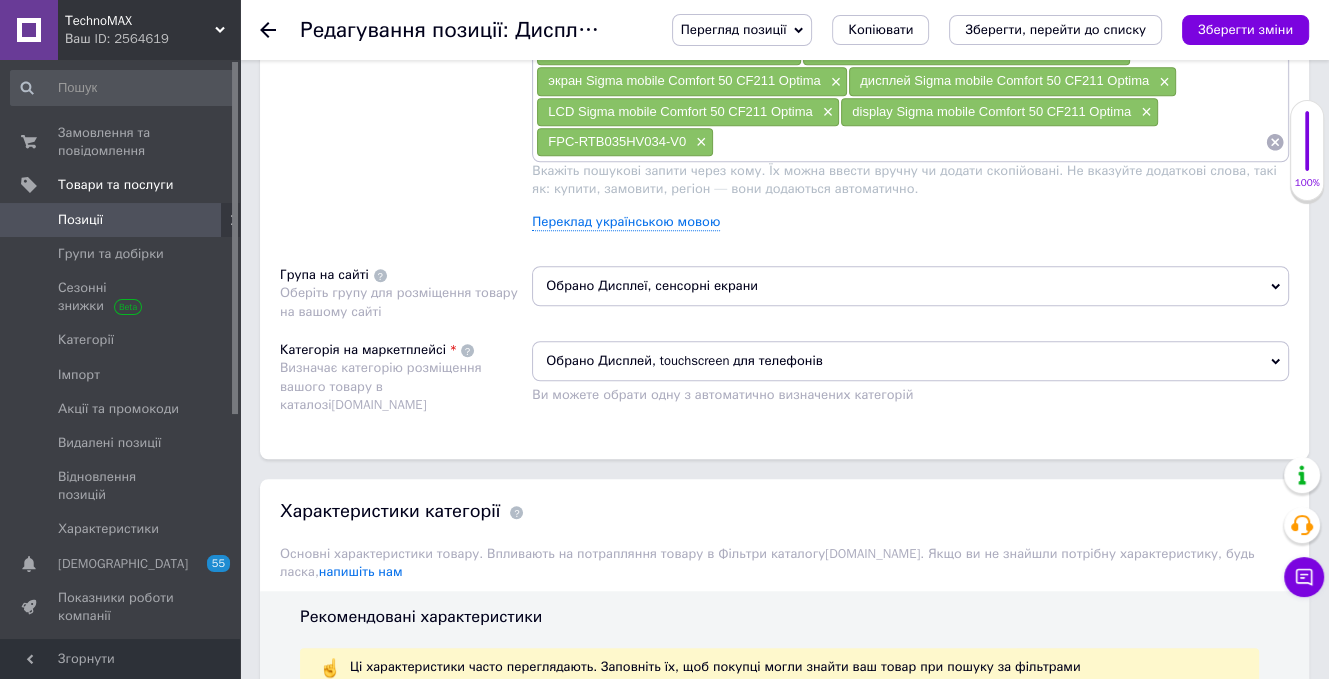 scroll, scrollTop: 1700, scrollLeft: 0, axis: vertical 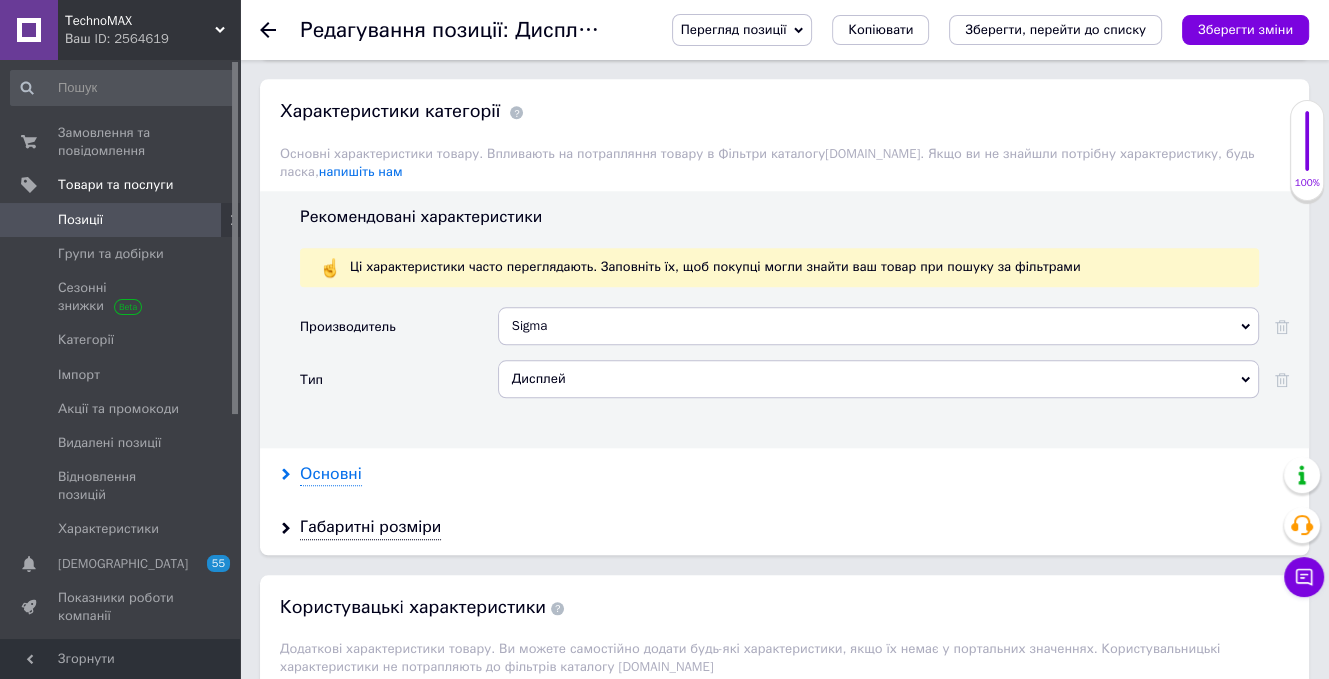 type on "1" 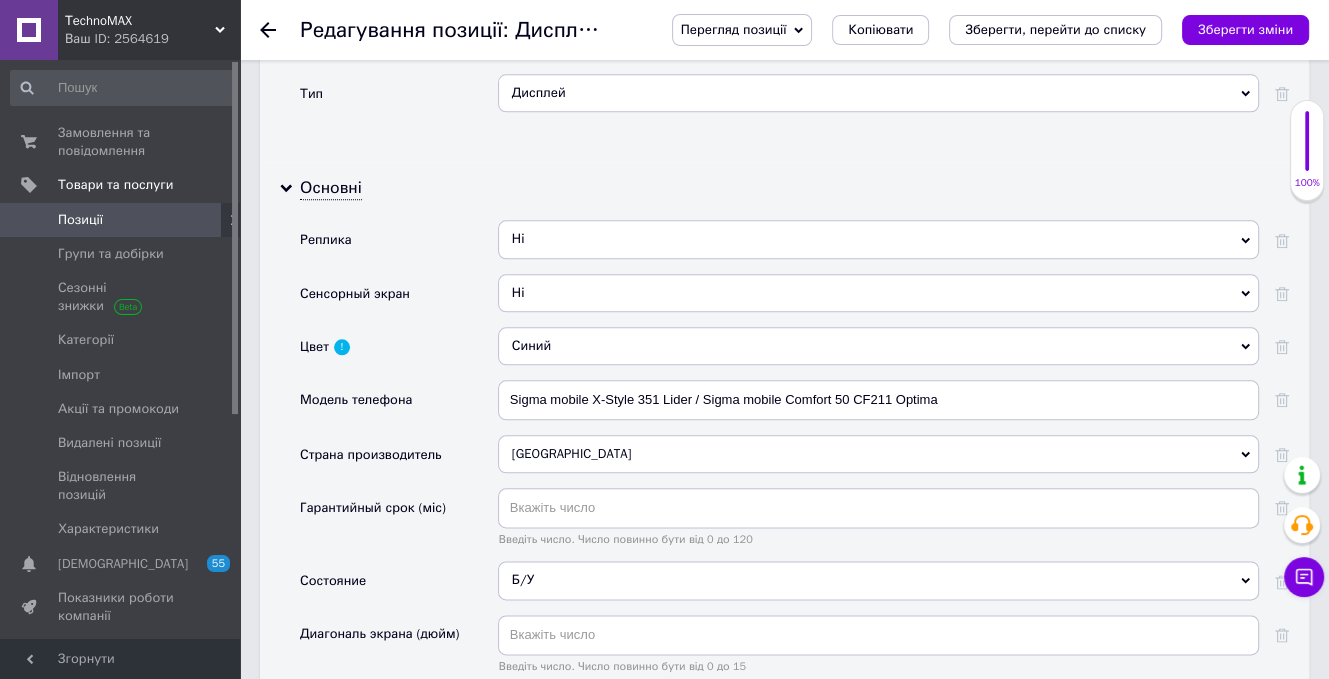 scroll, scrollTop: 2000, scrollLeft: 0, axis: vertical 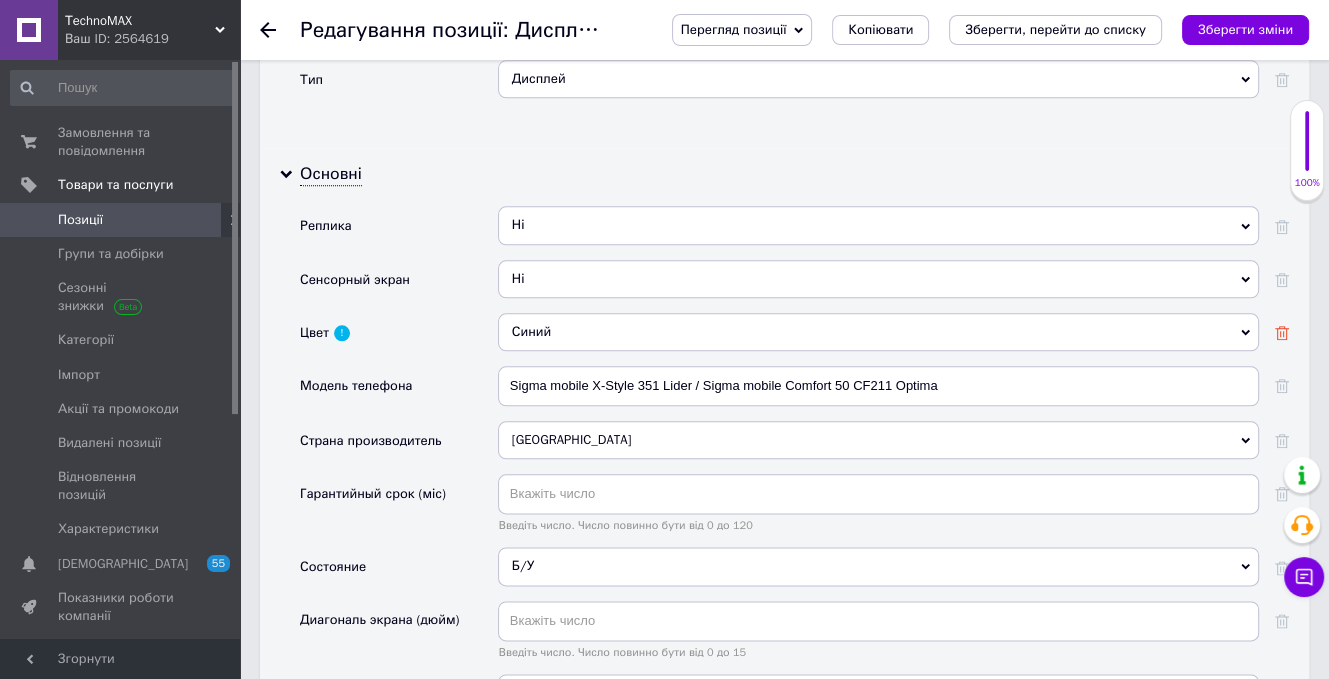 click 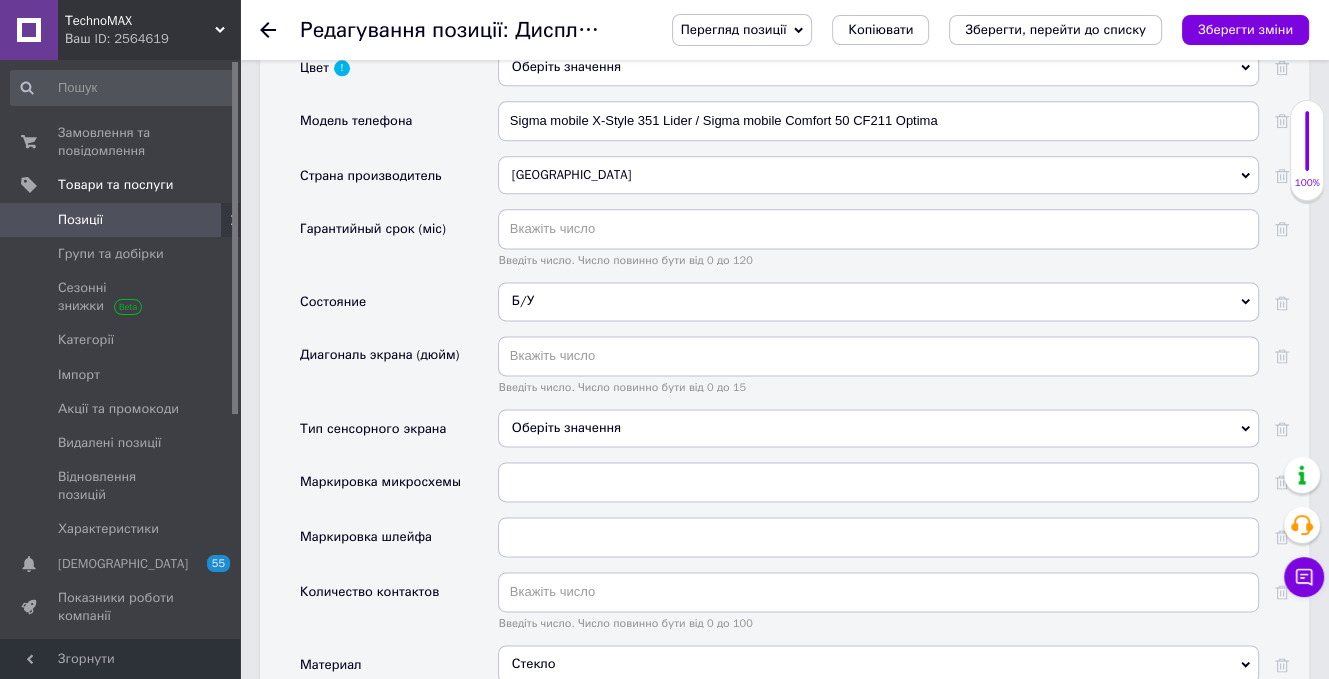 scroll, scrollTop: 2300, scrollLeft: 0, axis: vertical 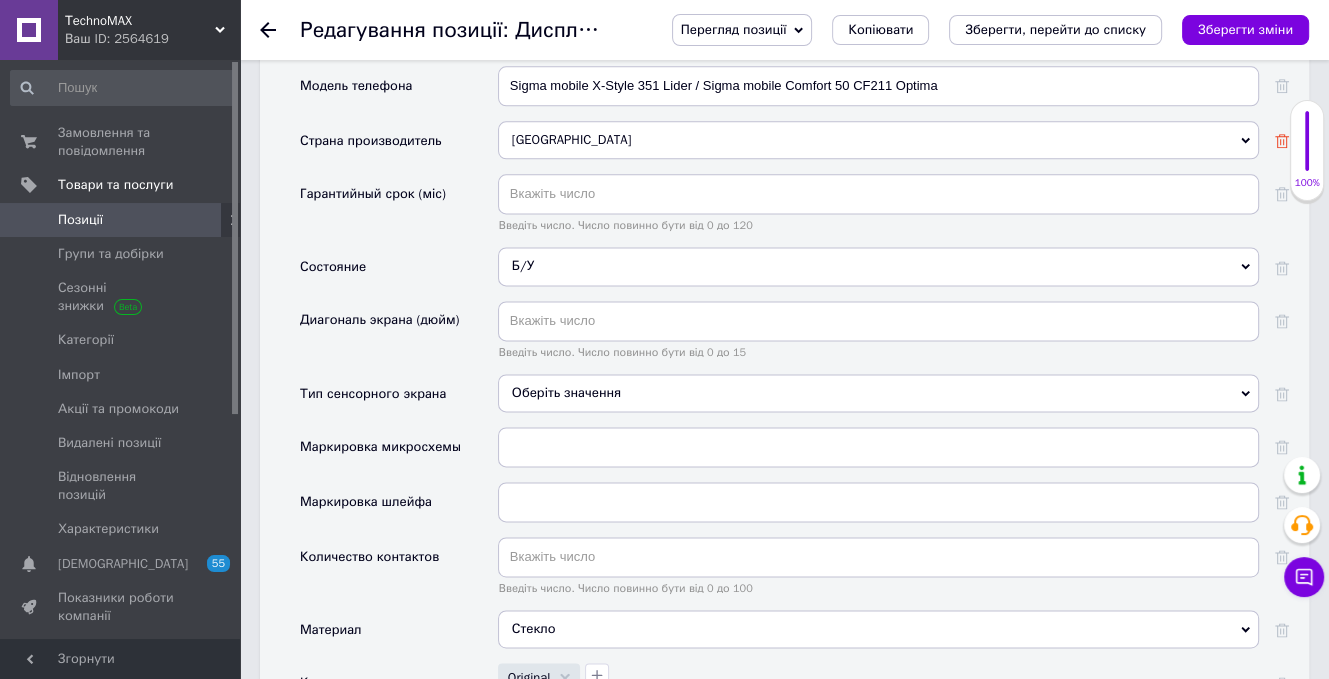 click 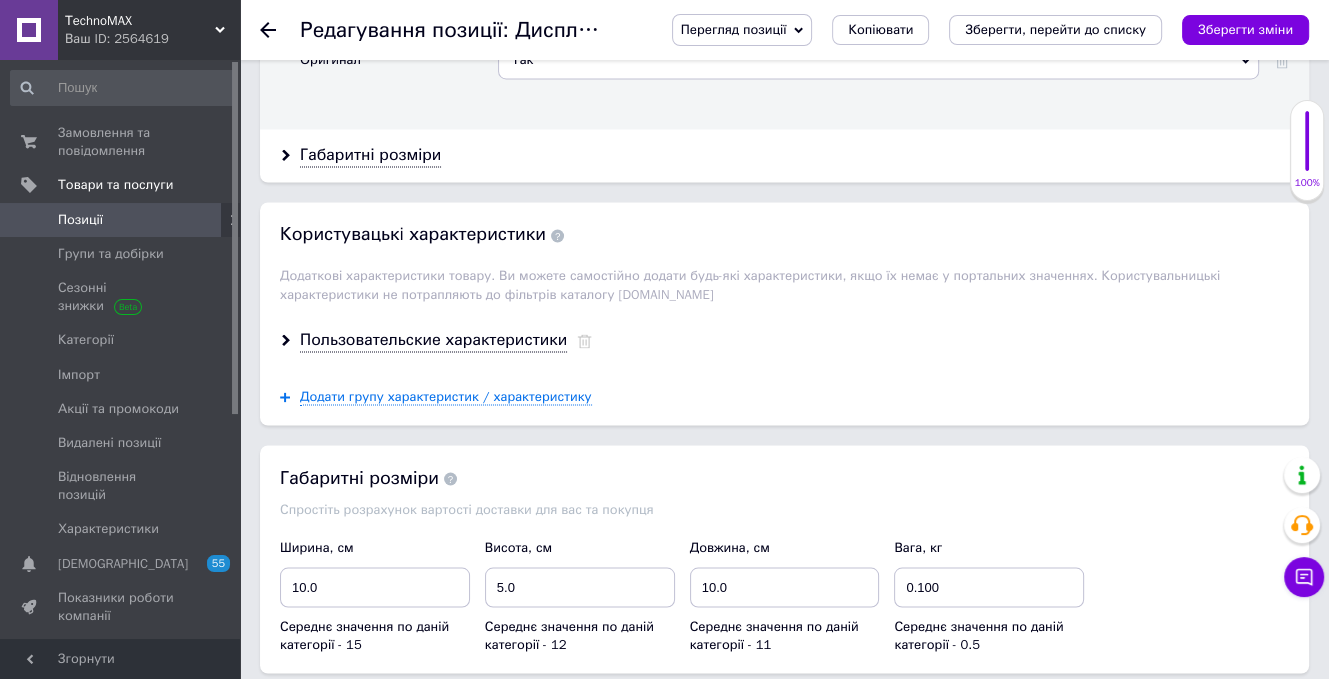 scroll, scrollTop: 3000, scrollLeft: 0, axis: vertical 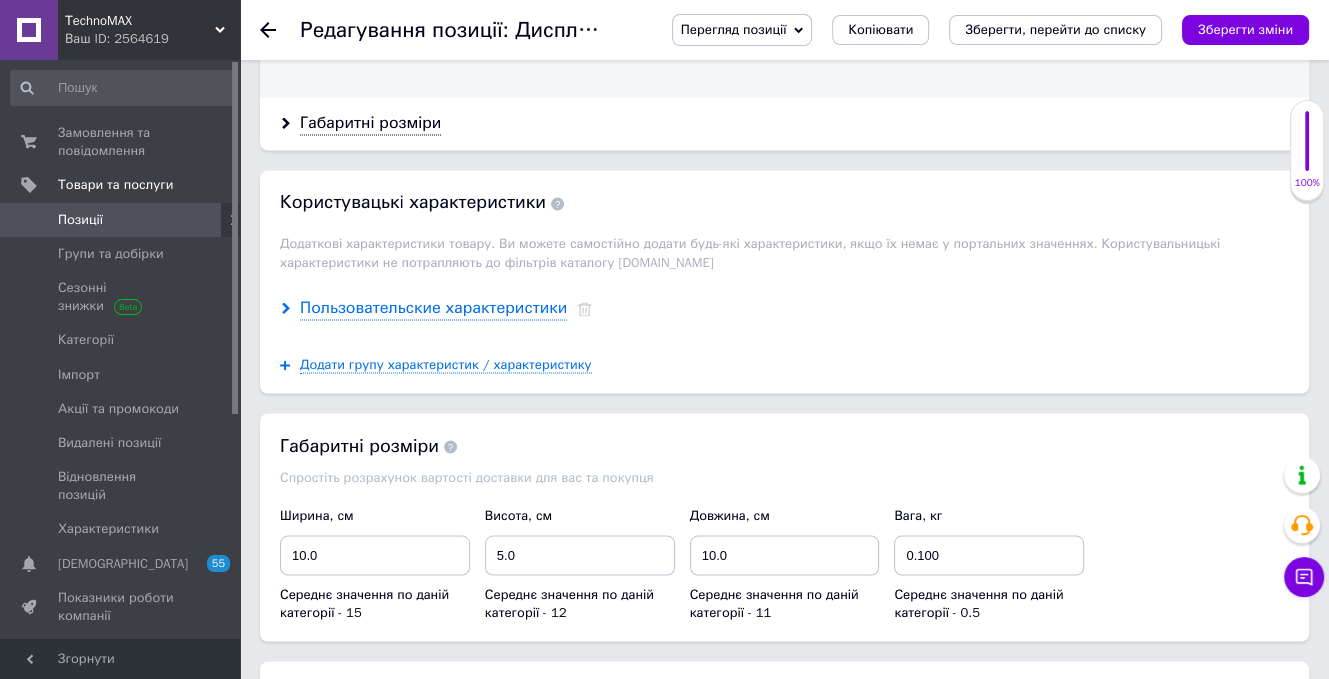 click on "Пользовательские характеристики" at bounding box center (433, 308) 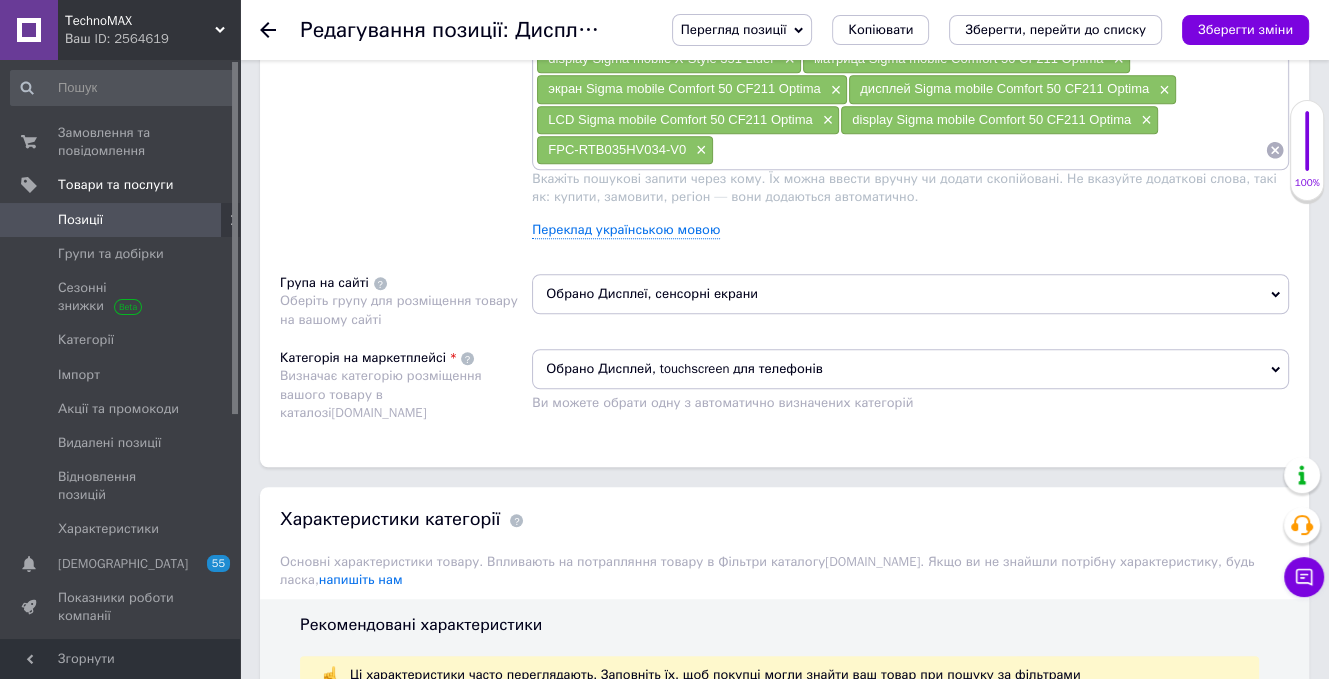 scroll, scrollTop: 1100, scrollLeft: 0, axis: vertical 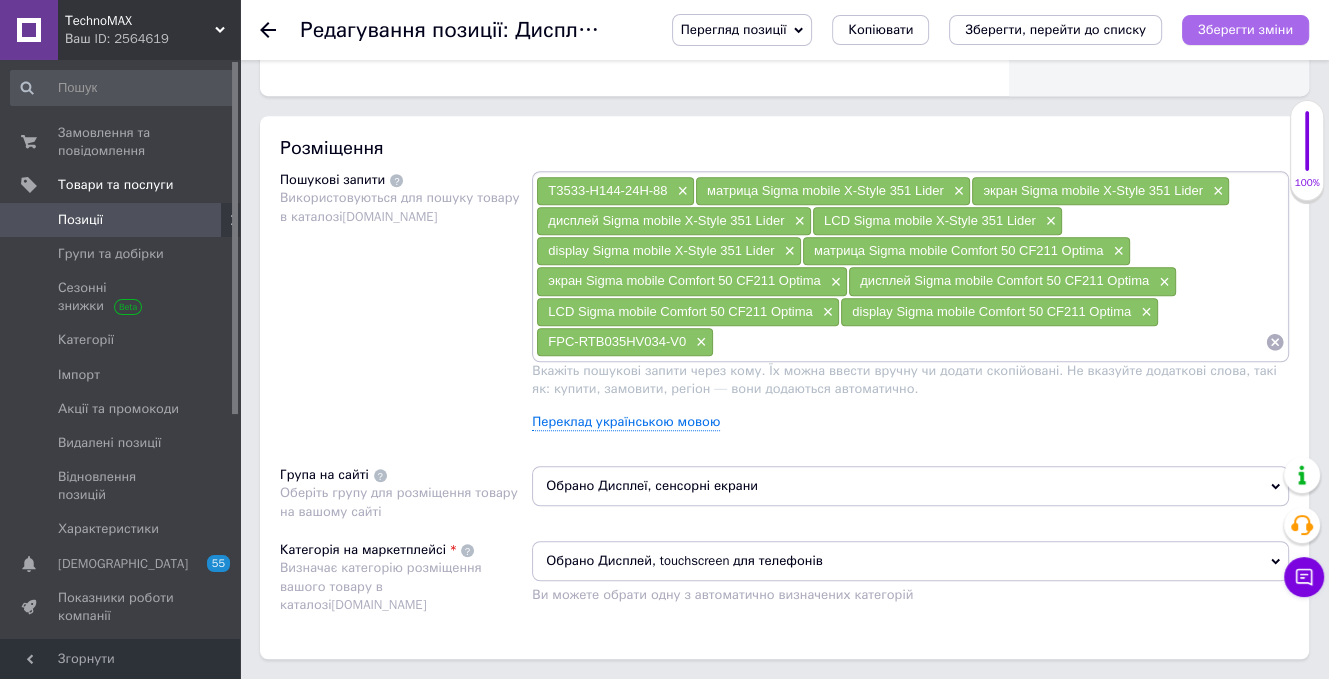 click on "Зберегти зміни" at bounding box center (1245, 29) 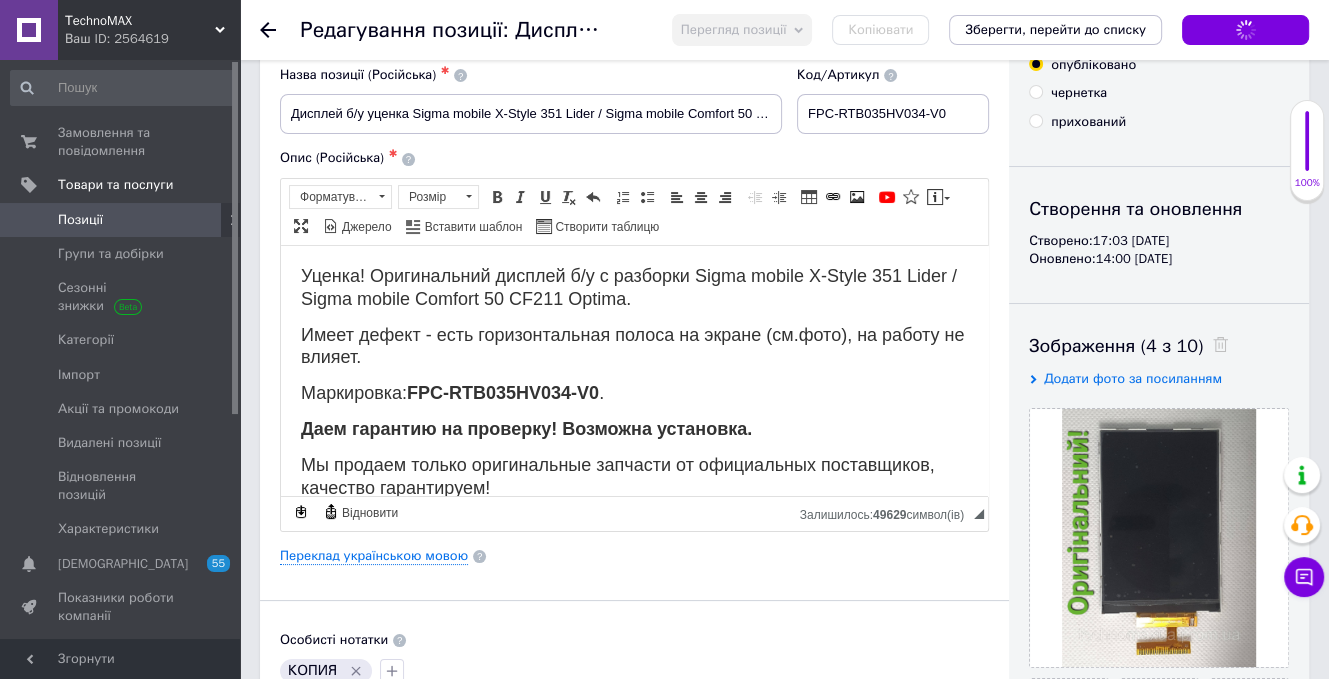scroll, scrollTop: 0, scrollLeft: 0, axis: both 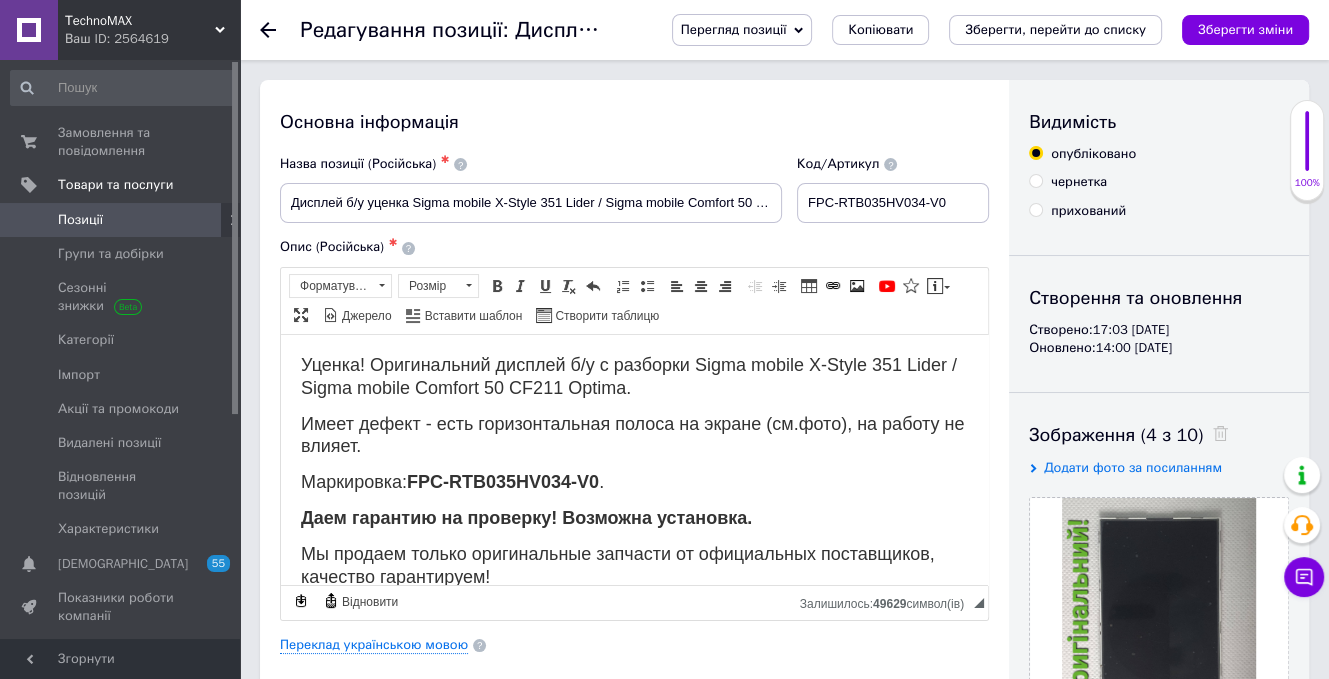 click 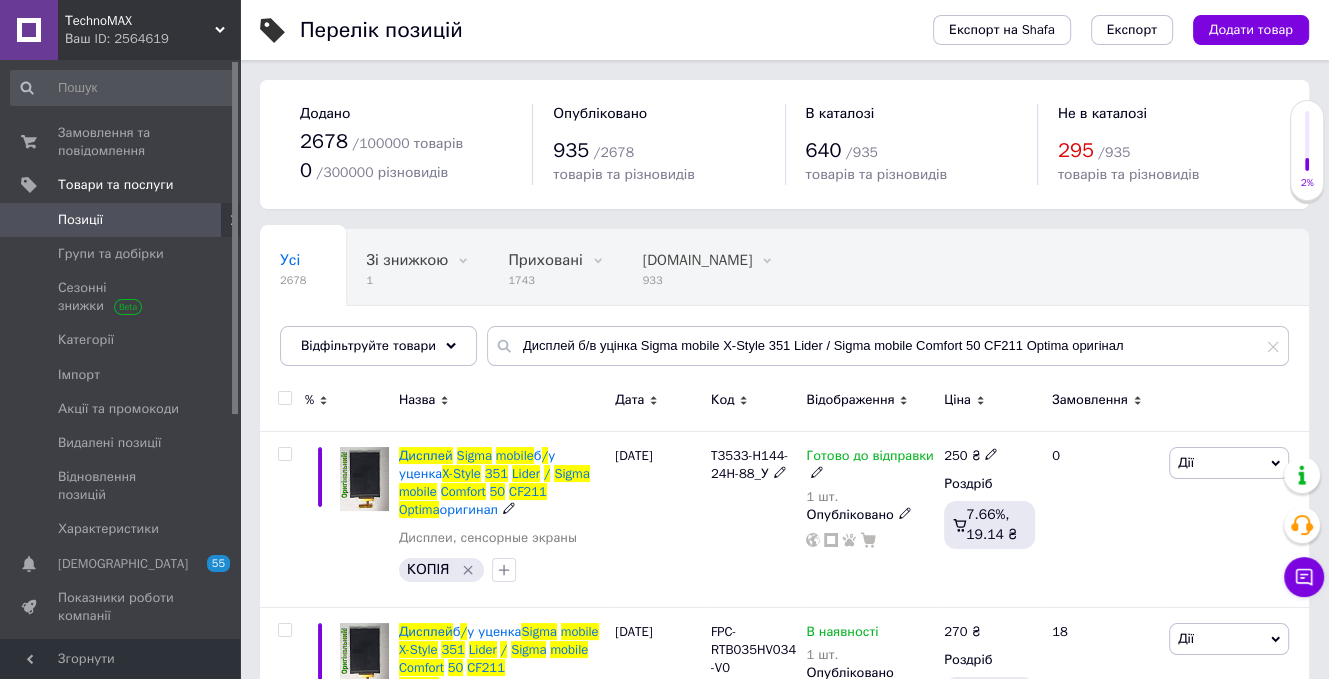 scroll, scrollTop: 100, scrollLeft: 0, axis: vertical 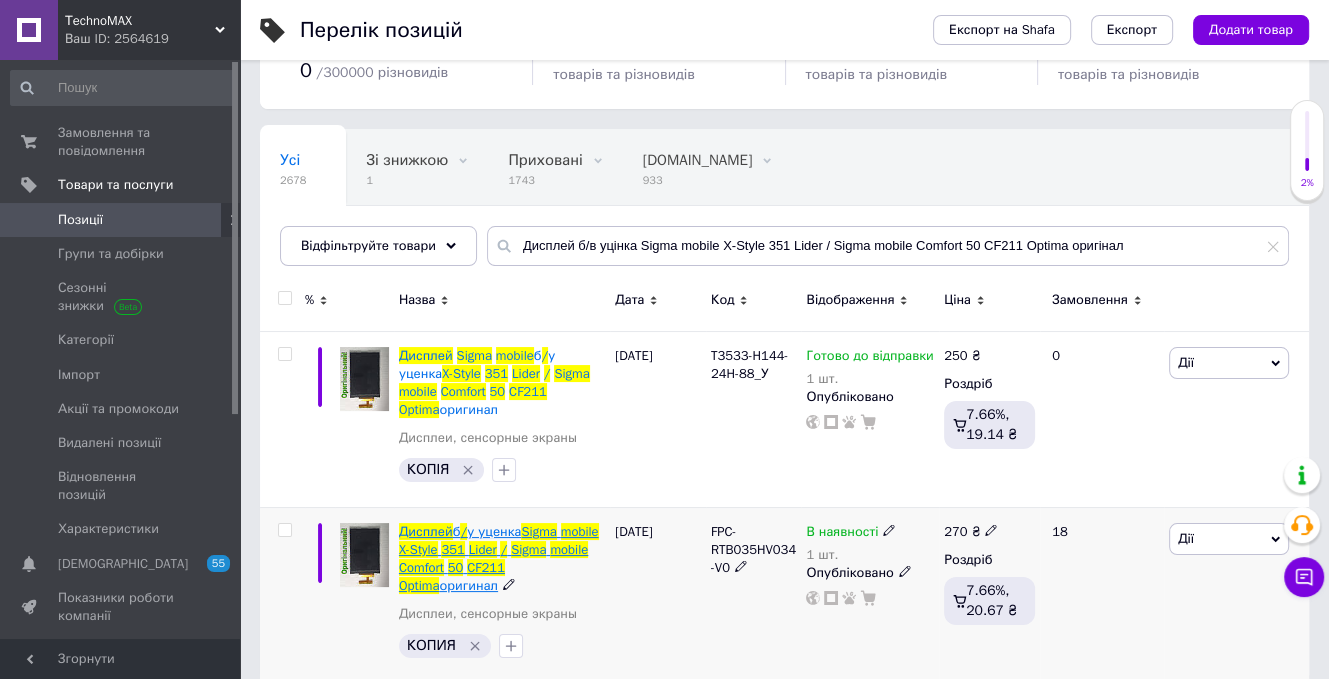 click on "Sigma" at bounding box center (538, 531) 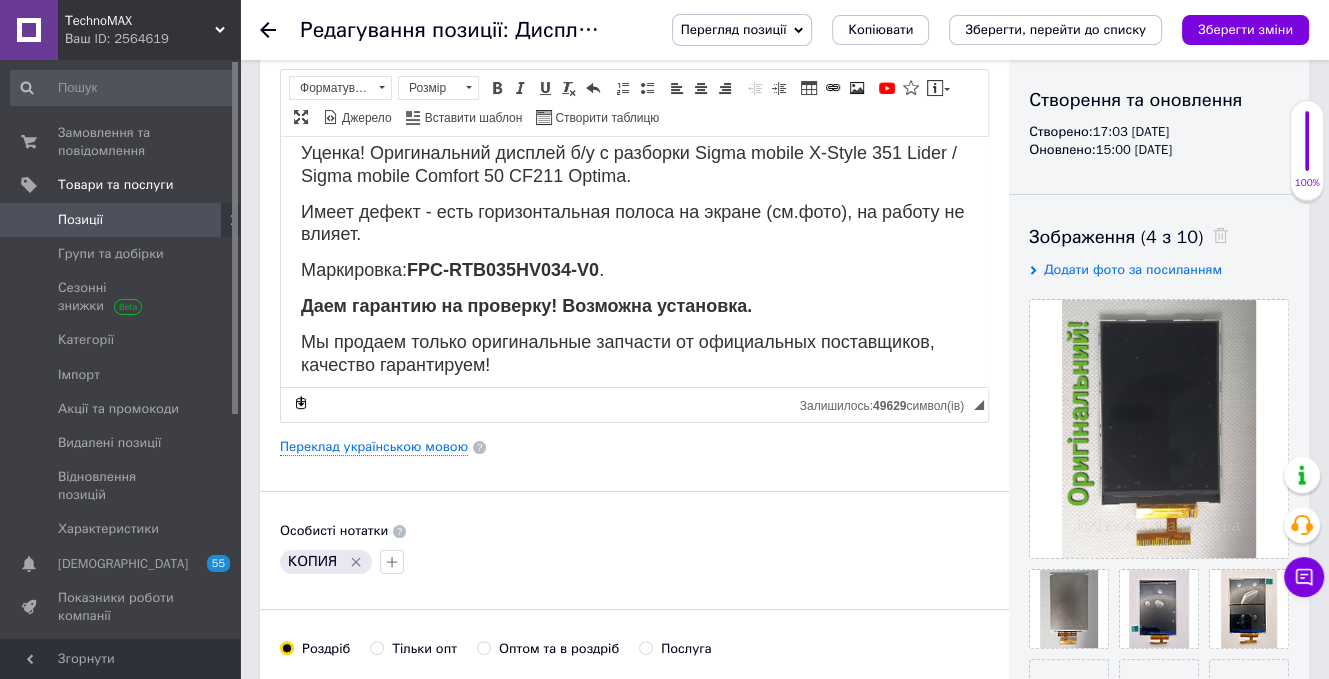 scroll, scrollTop: 300, scrollLeft: 0, axis: vertical 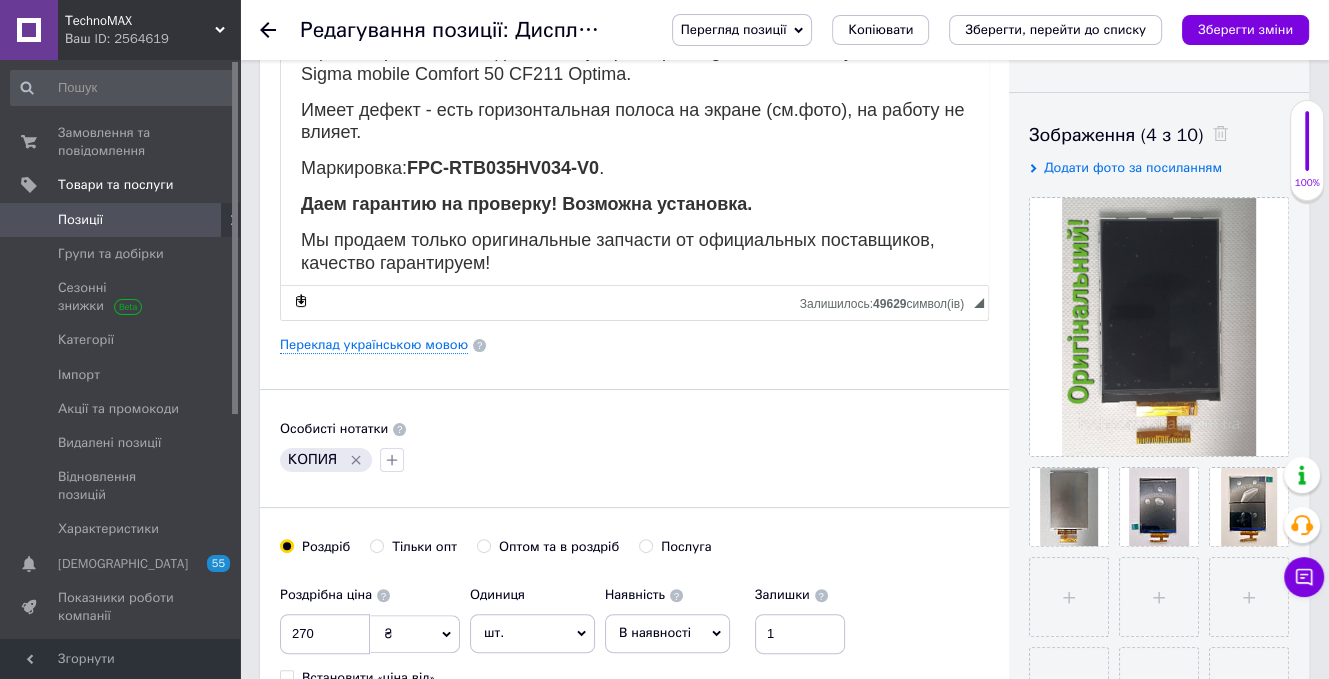 click 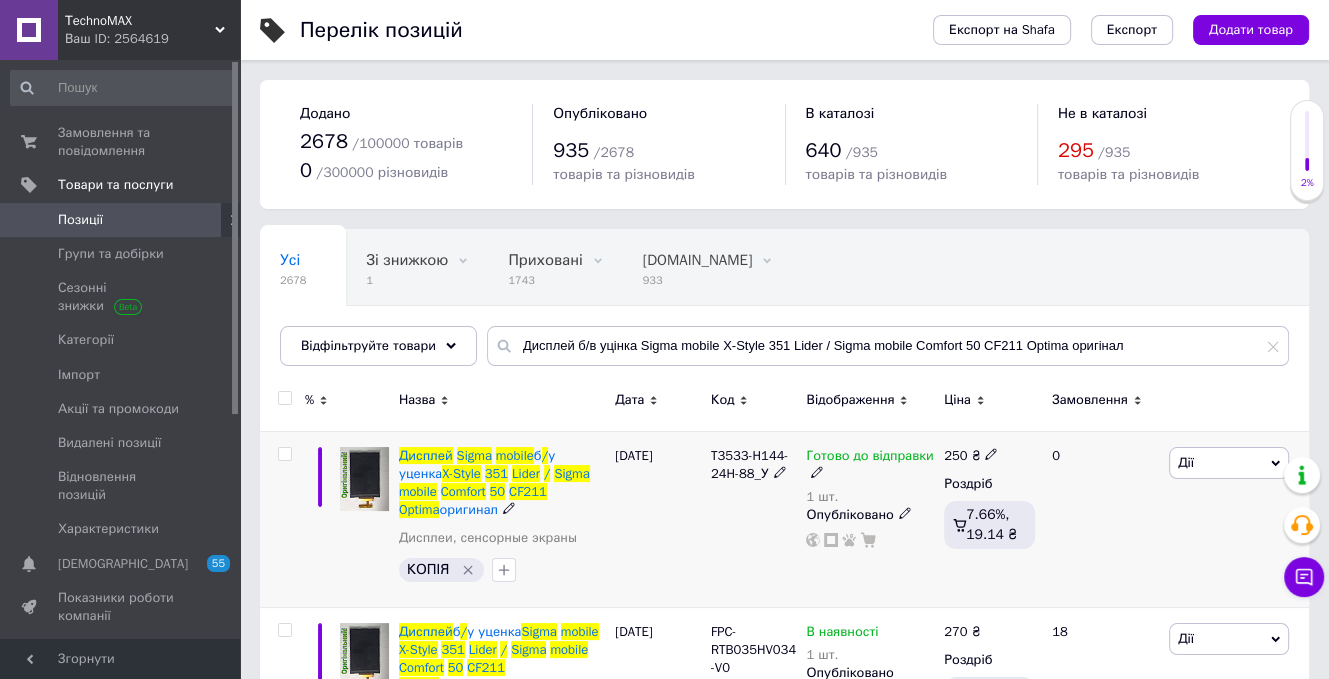 scroll, scrollTop: 100, scrollLeft: 0, axis: vertical 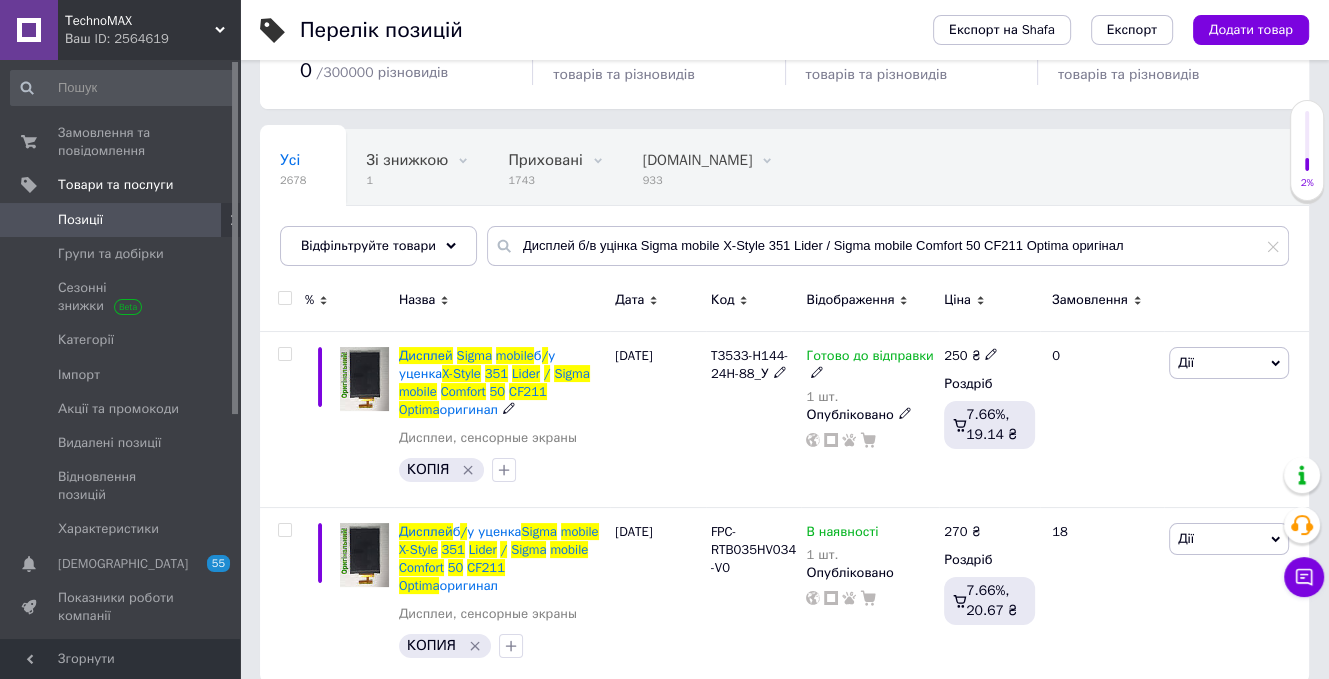 click on "Дисплей   Sigma   mobile  б / у уценка  X-Style   351   Lider   /   Sigma   mobile   Comfort   50   CF211   Optima  оригинал" at bounding box center [494, 383] 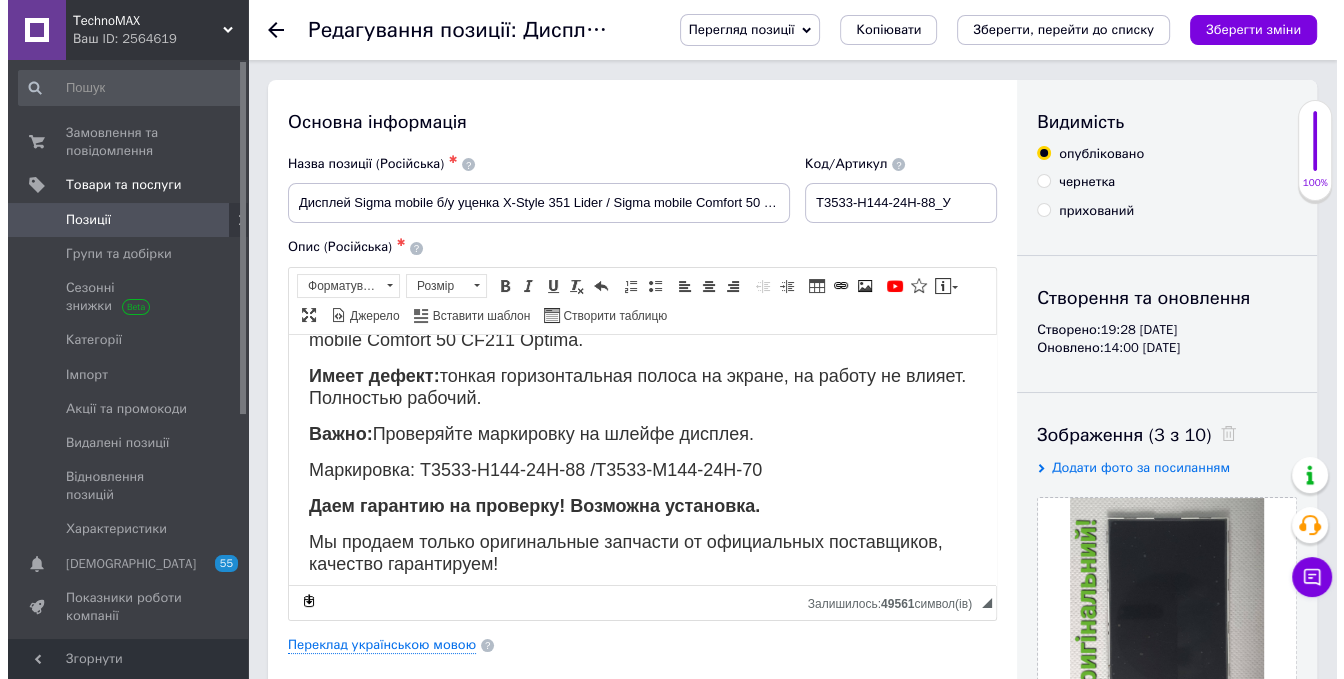 scroll, scrollTop: 0, scrollLeft: 0, axis: both 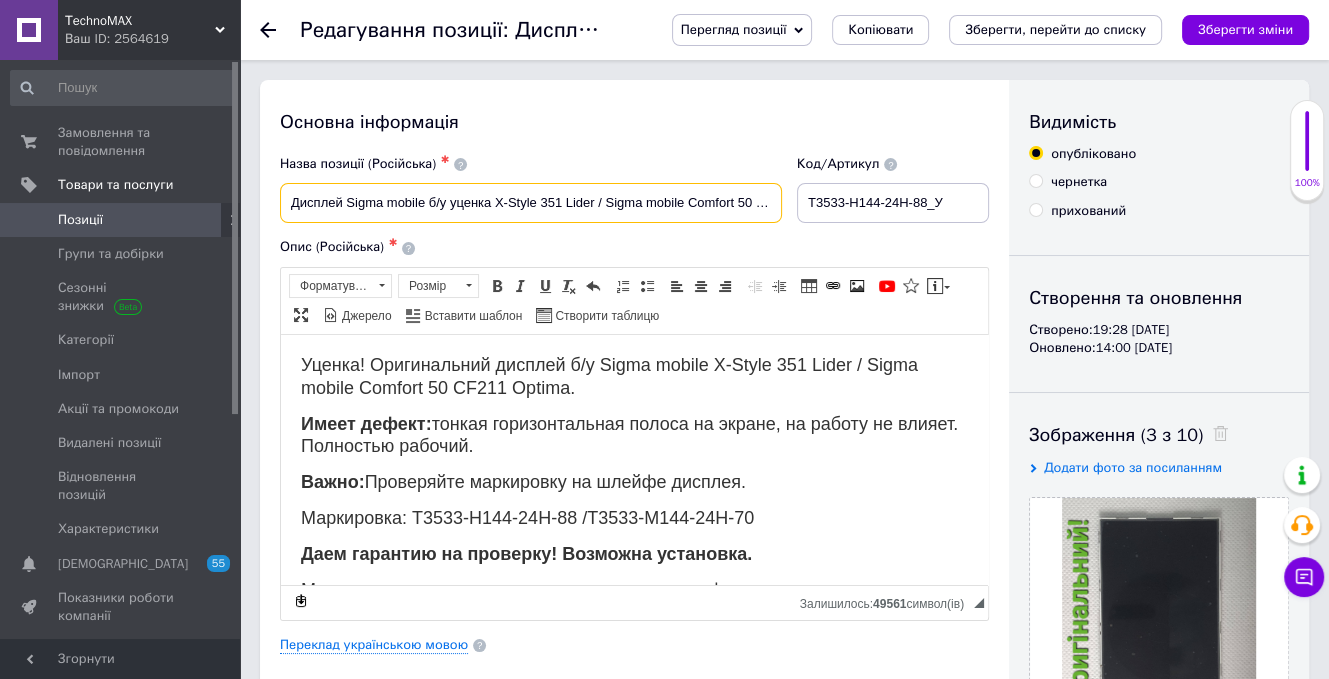 drag, startPoint x: 385, startPoint y: 202, endPoint x: 740, endPoint y: 194, distance: 355.09012 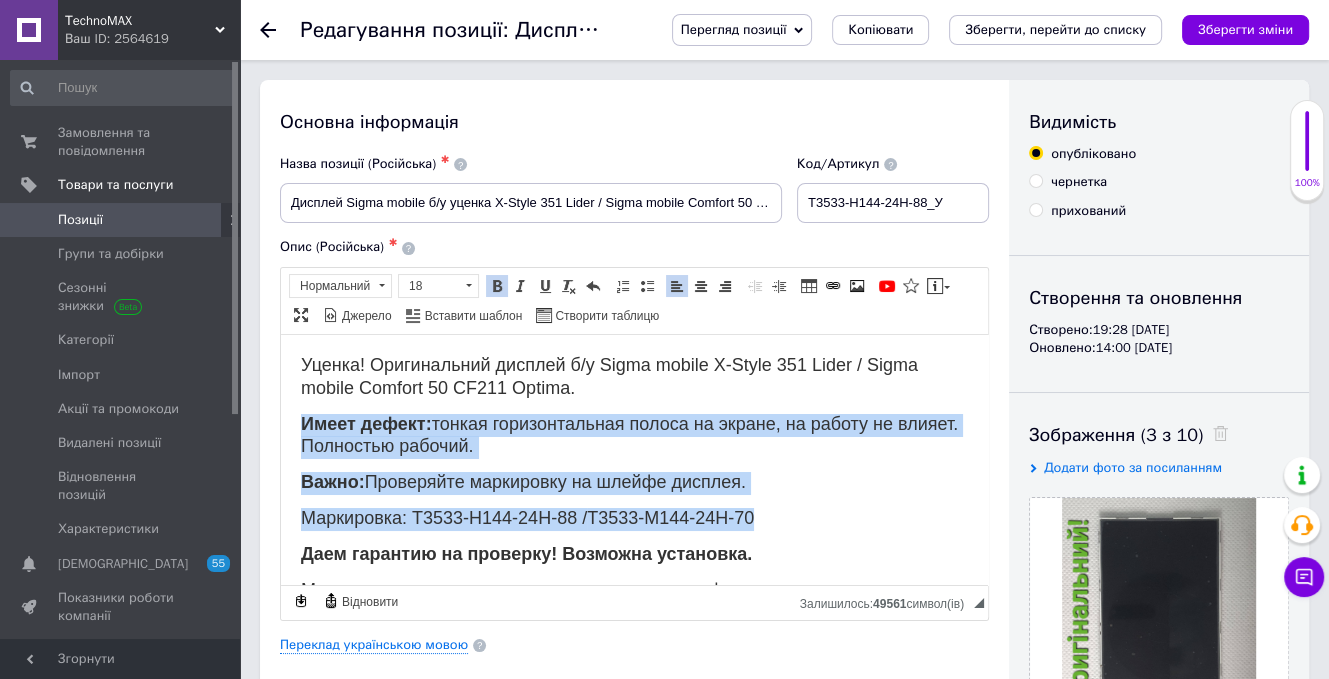 drag, startPoint x: 305, startPoint y: 408, endPoint x: 820, endPoint y: 508, distance: 524.6189 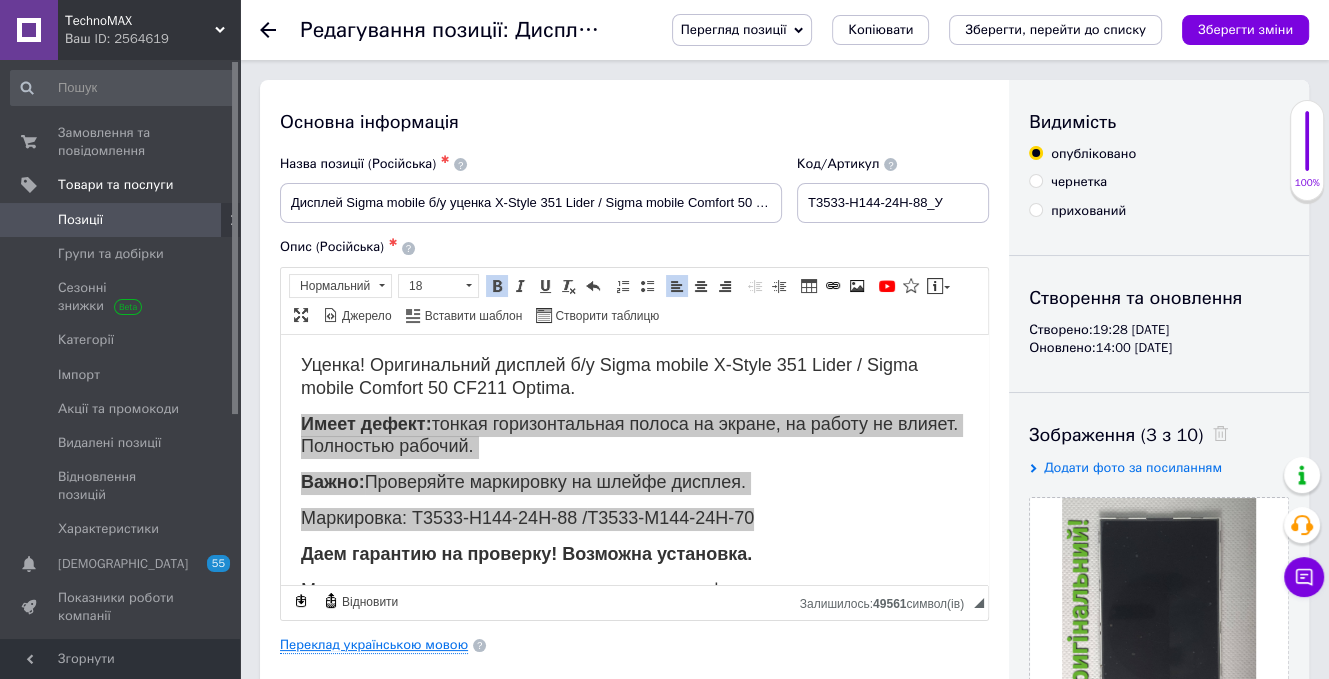 click on "Переклад українською мовою" at bounding box center [374, 645] 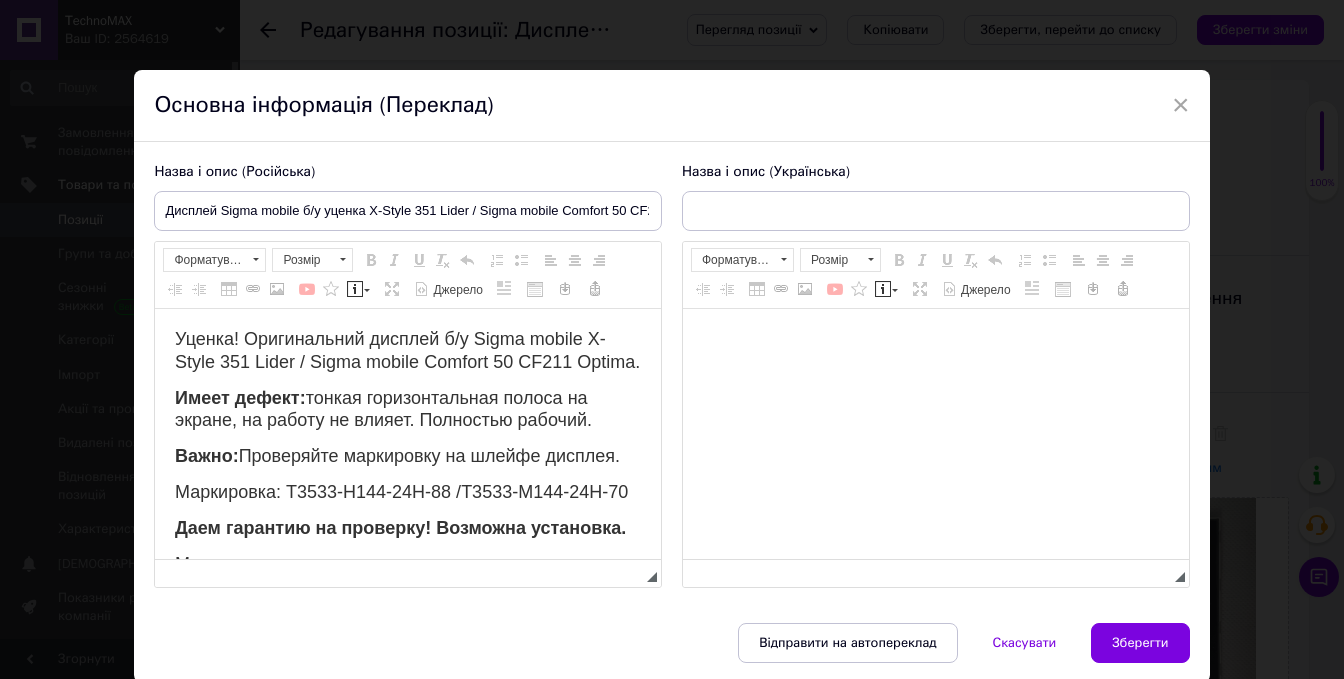 scroll, scrollTop: 0, scrollLeft: 0, axis: both 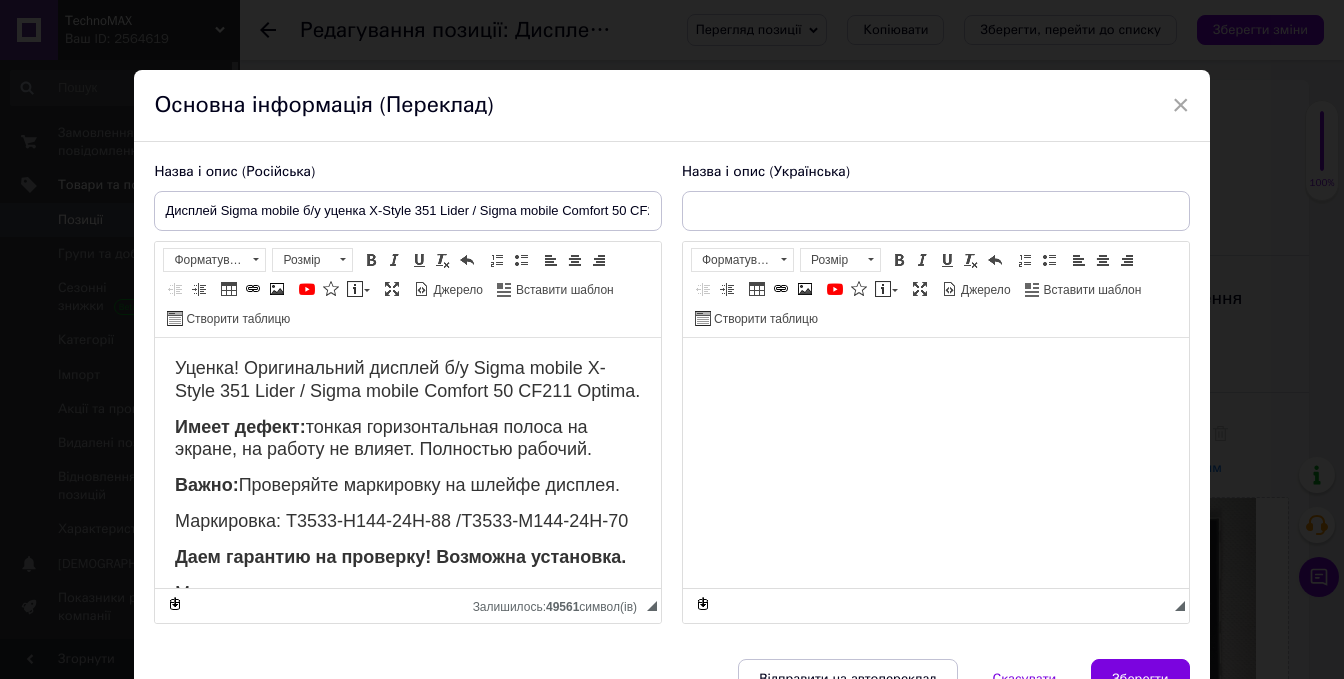 type on "Дисплей б/в уцінка Sigma mobile X-Style 351 Lider / Sigma mobile Comfort 50 CF211 Optima оригінал" 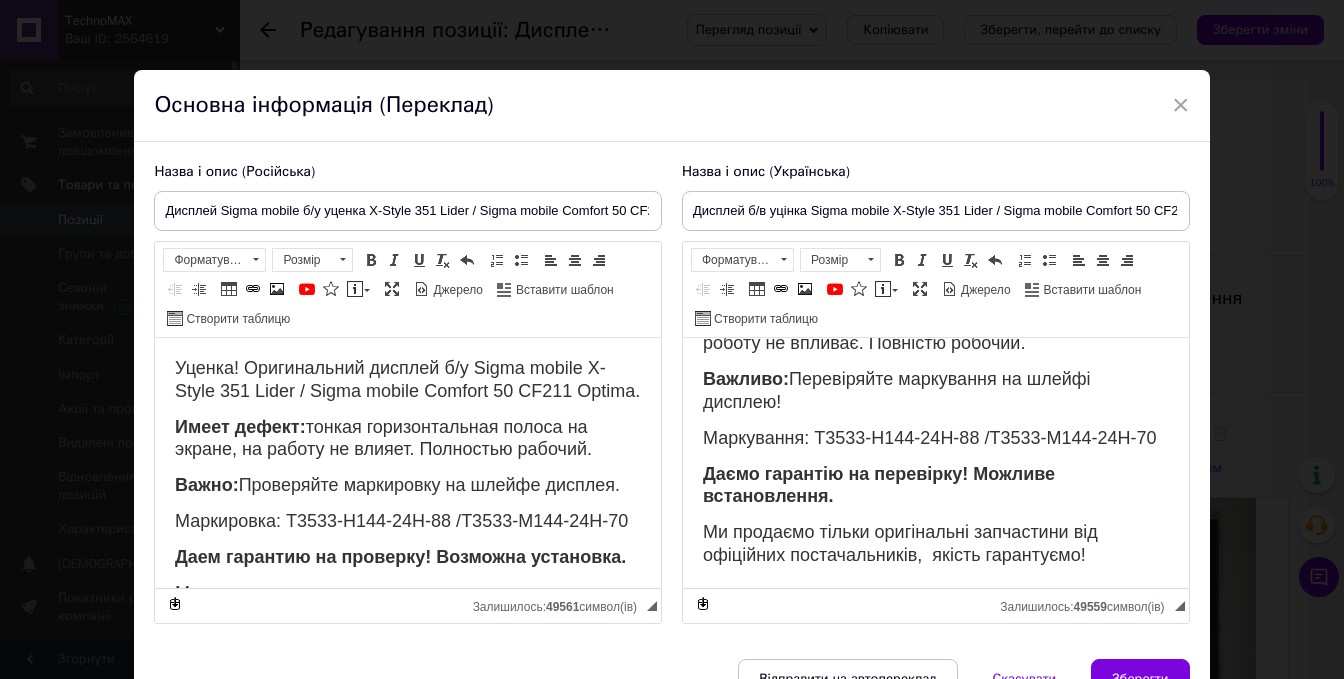 scroll, scrollTop: 135, scrollLeft: 0, axis: vertical 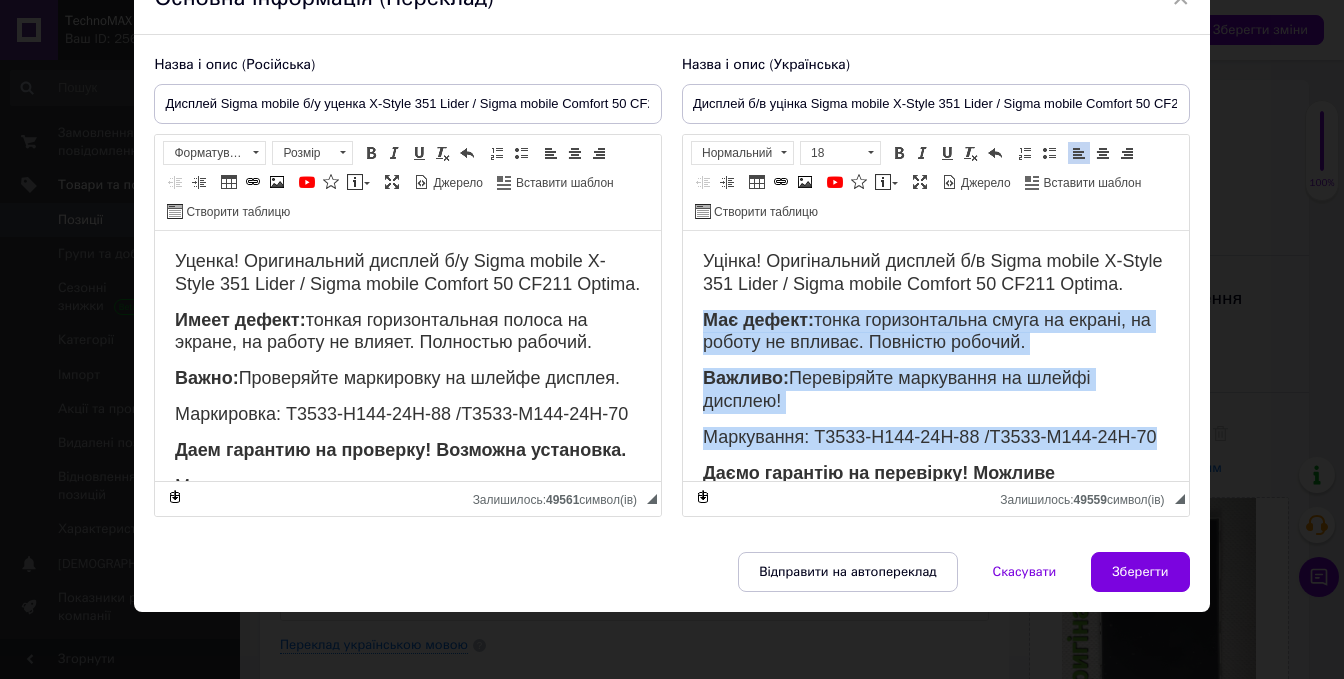 drag, startPoint x: 705, startPoint y: 329, endPoint x: 1867, endPoint y: 693, distance: 1217.6781 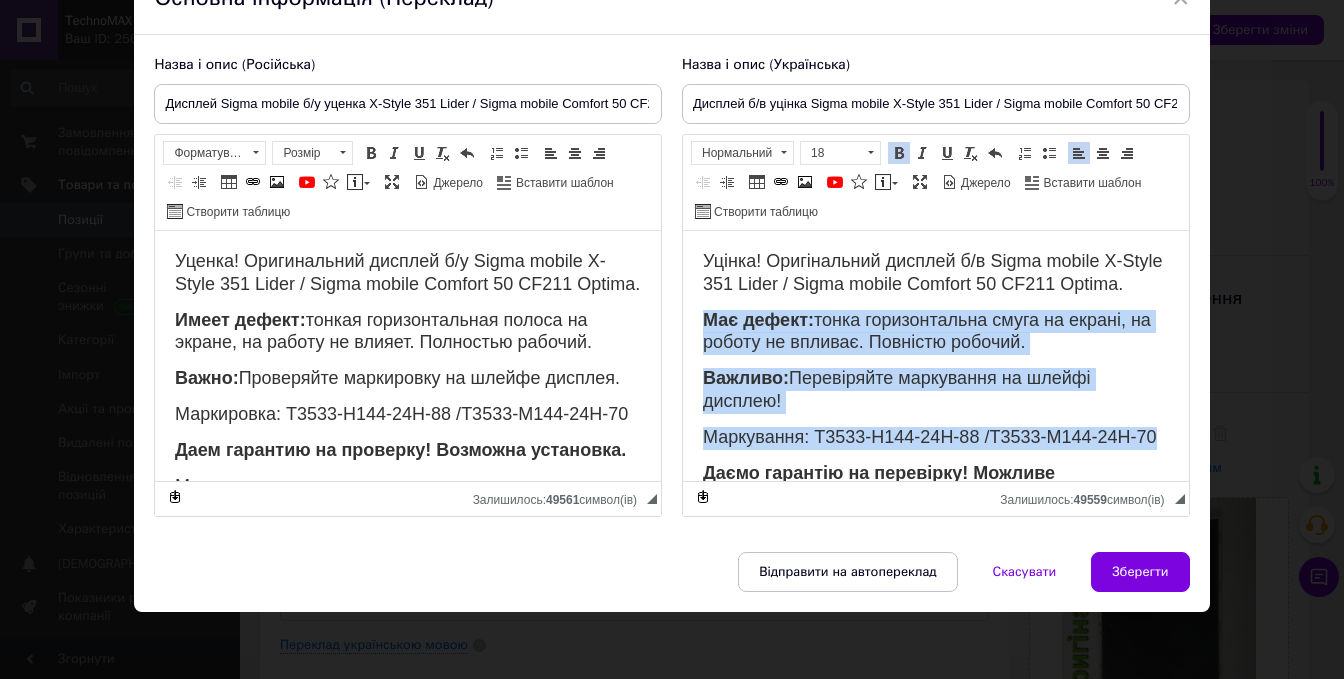 copy on "Має дефект:  тонка горизонтальна смуга на екрані, на роботу не впливає. Повністю робочий. Важливо:  Перевіряйте маркування на шлейфі дисплею! Маркування: T3533-H144-24H-88 /  T3533-M144-24H-70" 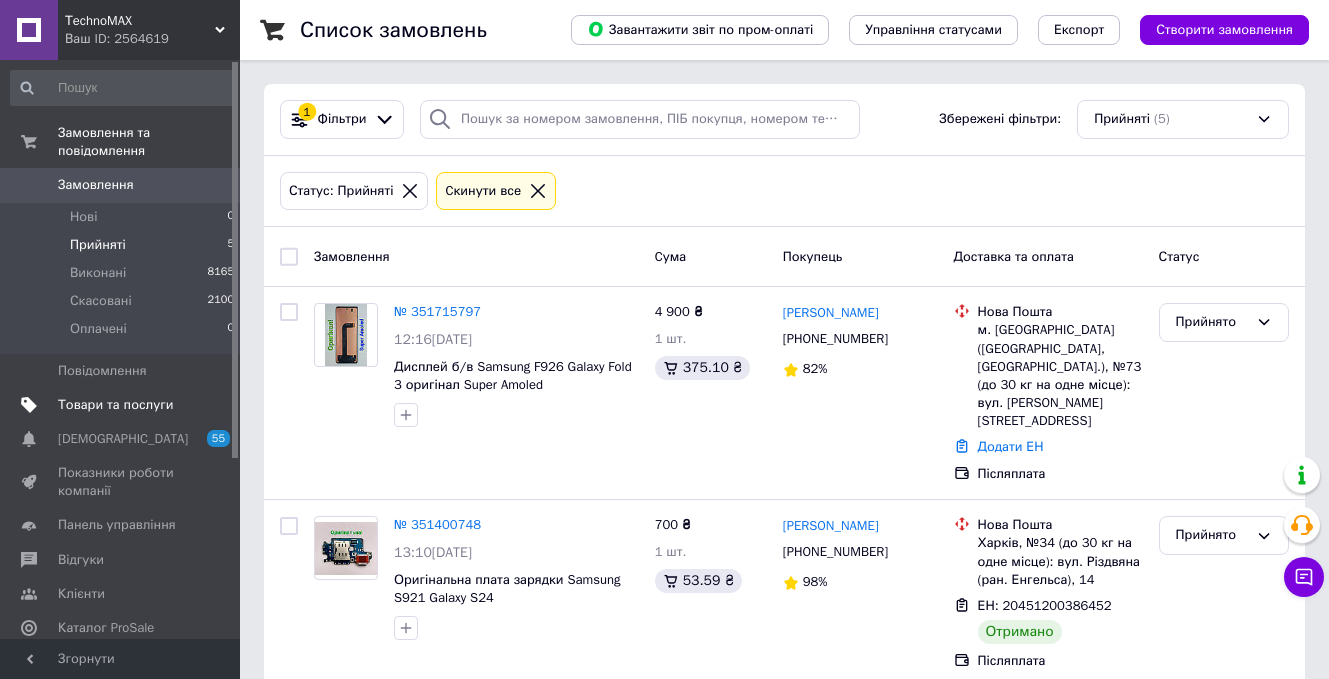scroll, scrollTop: 0, scrollLeft: 0, axis: both 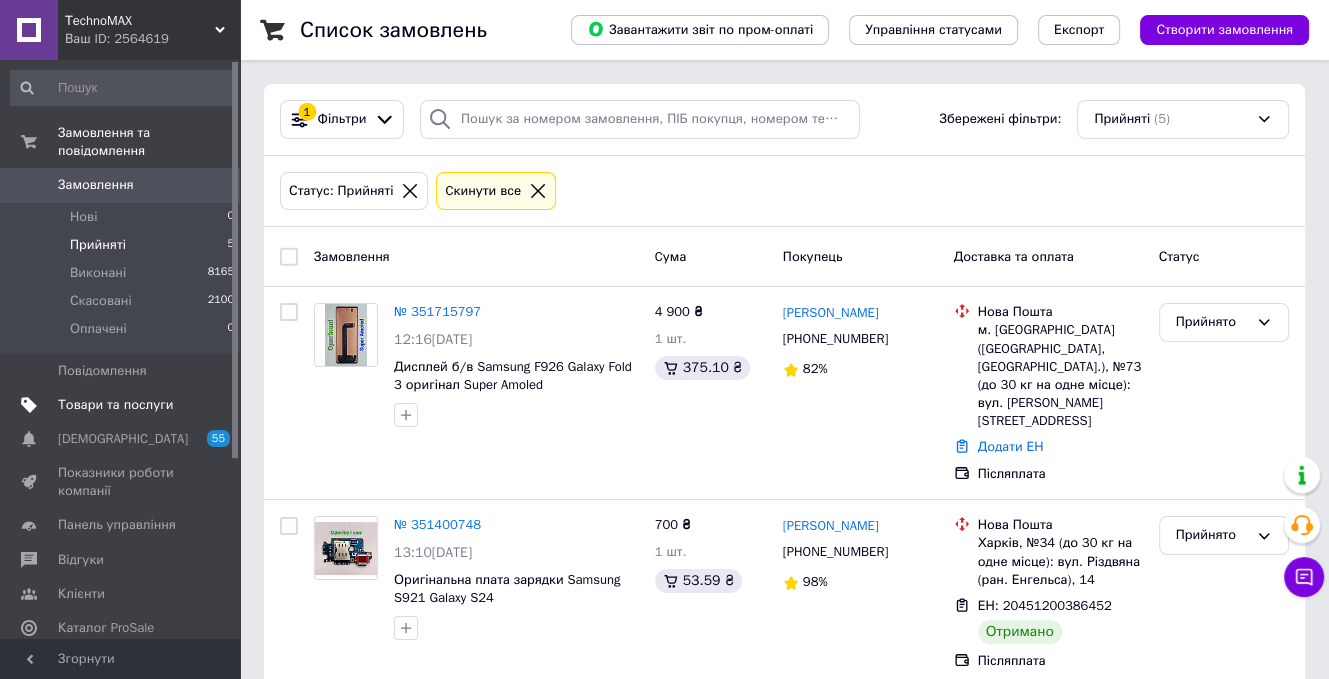 click on "Товари та послуги" at bounding box center (115, 405) 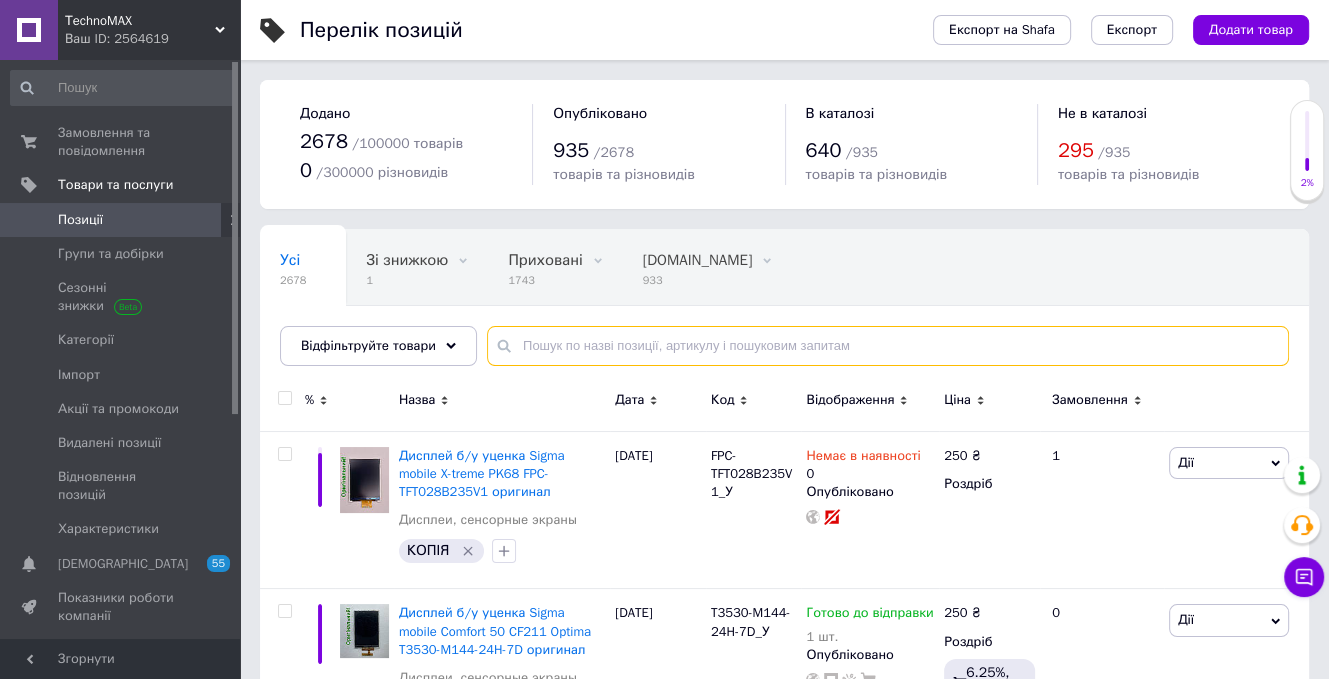 click at bounding box center (888, 346) 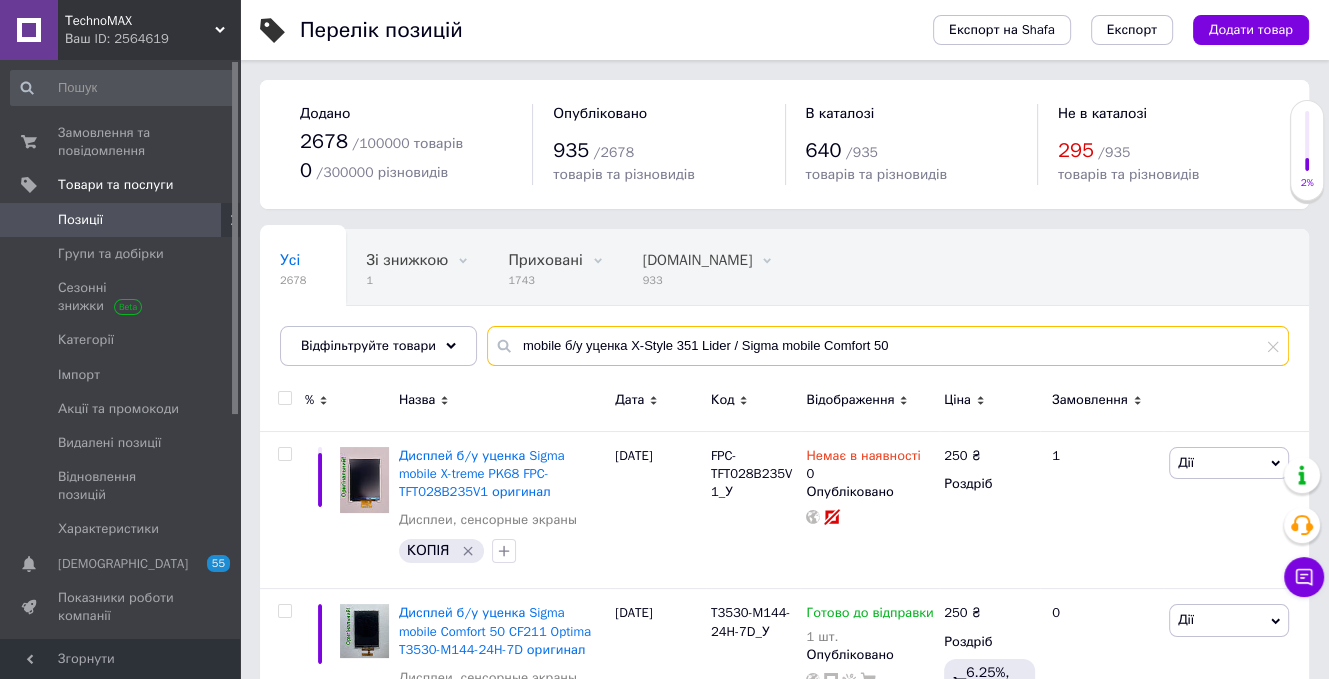 type on "mobile б/у уценка X-Style 351 Lider / Sigma mobile Comfort 50" 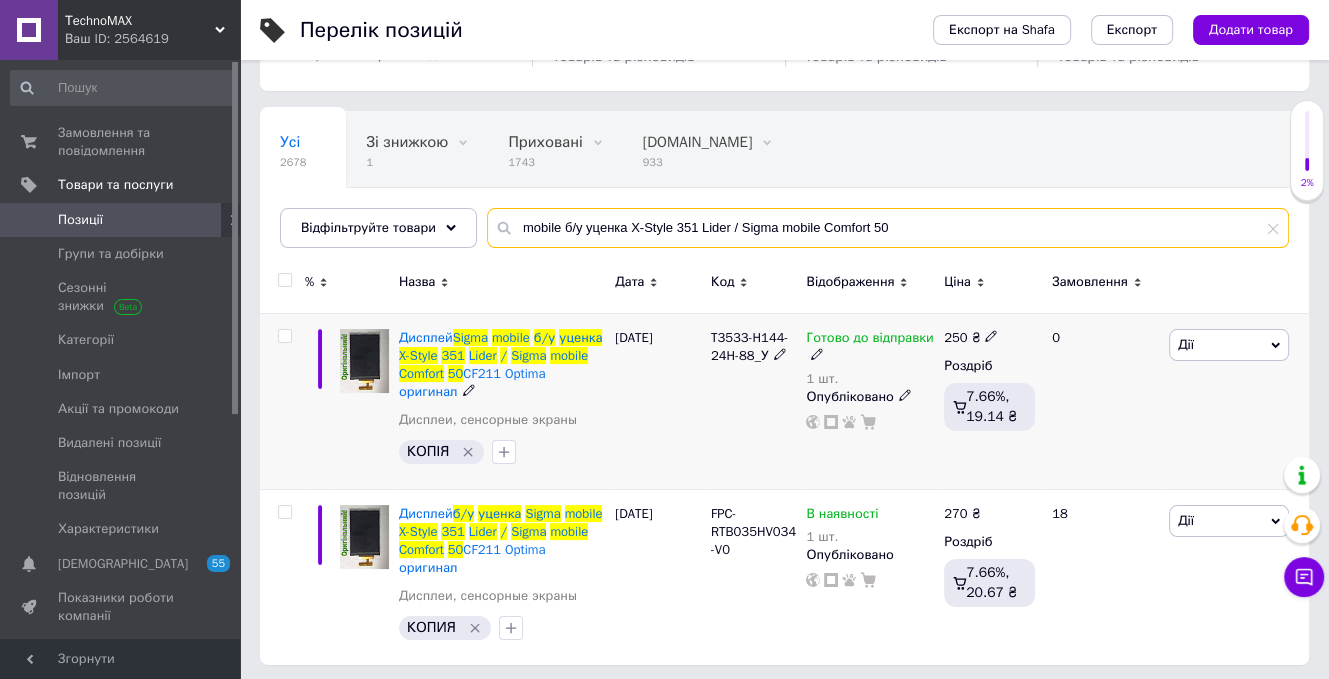 scroll, scrollTop: 122, scrollLeft: 0, axis: vertical 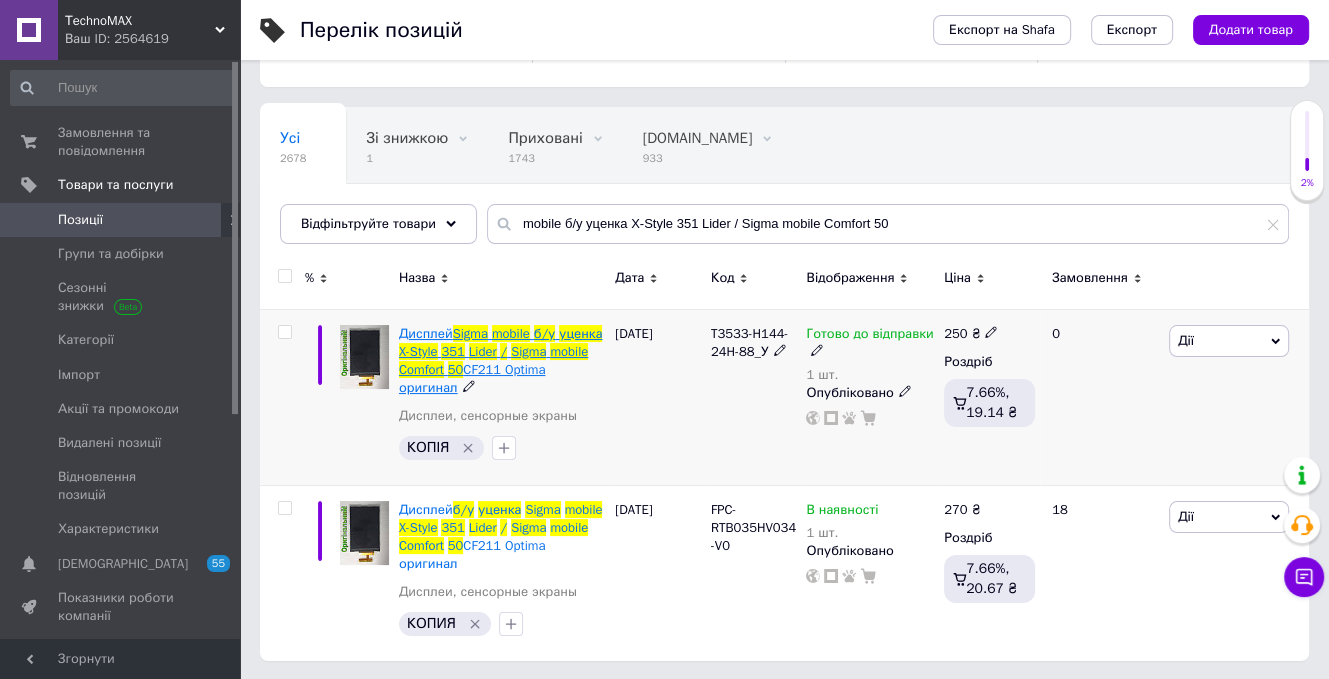 click on "351" at bounding box center (452, 351) 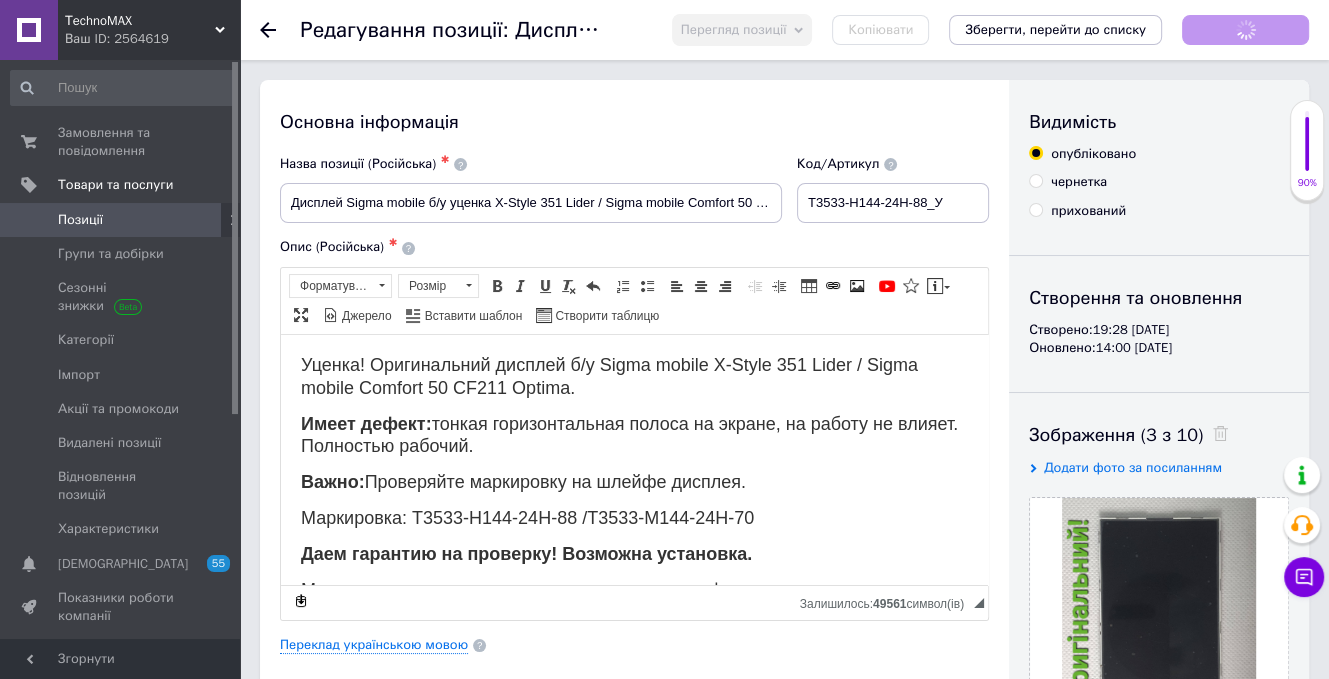 scroll, scrollTop: 0, scrollLeft: 0, axis: both 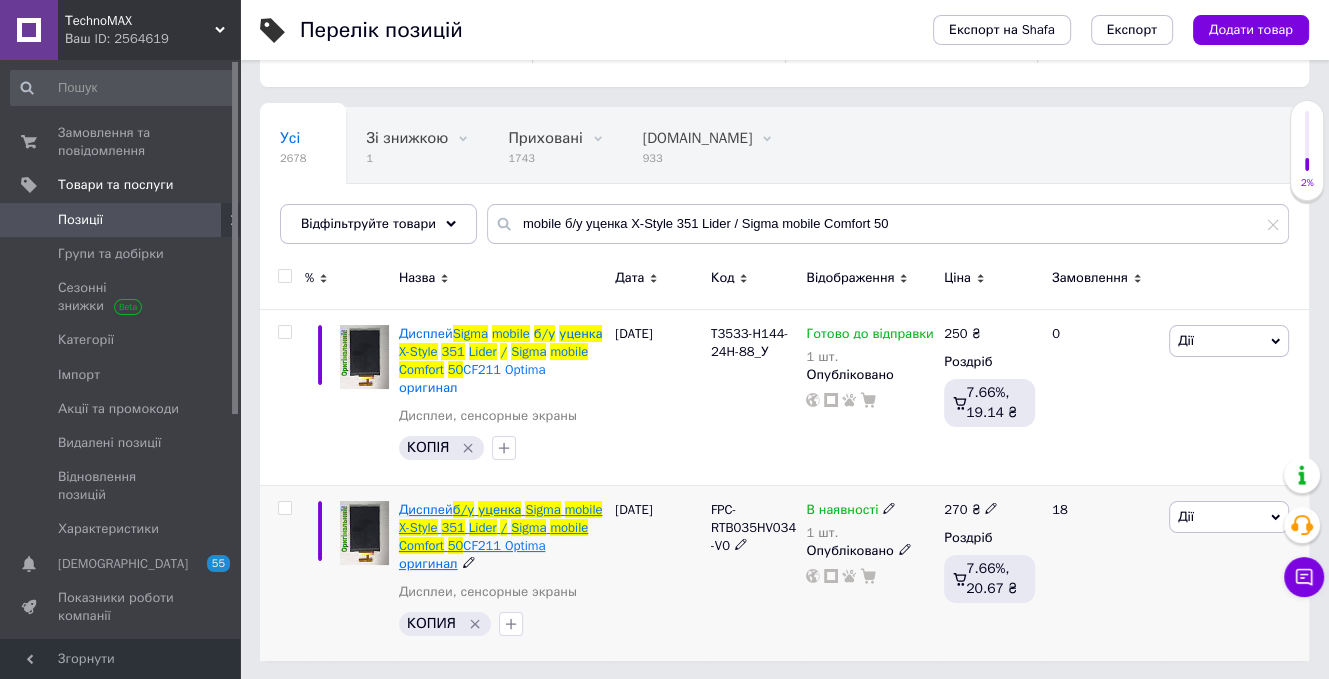click on "Sigma" at bounding box center [528, 527] 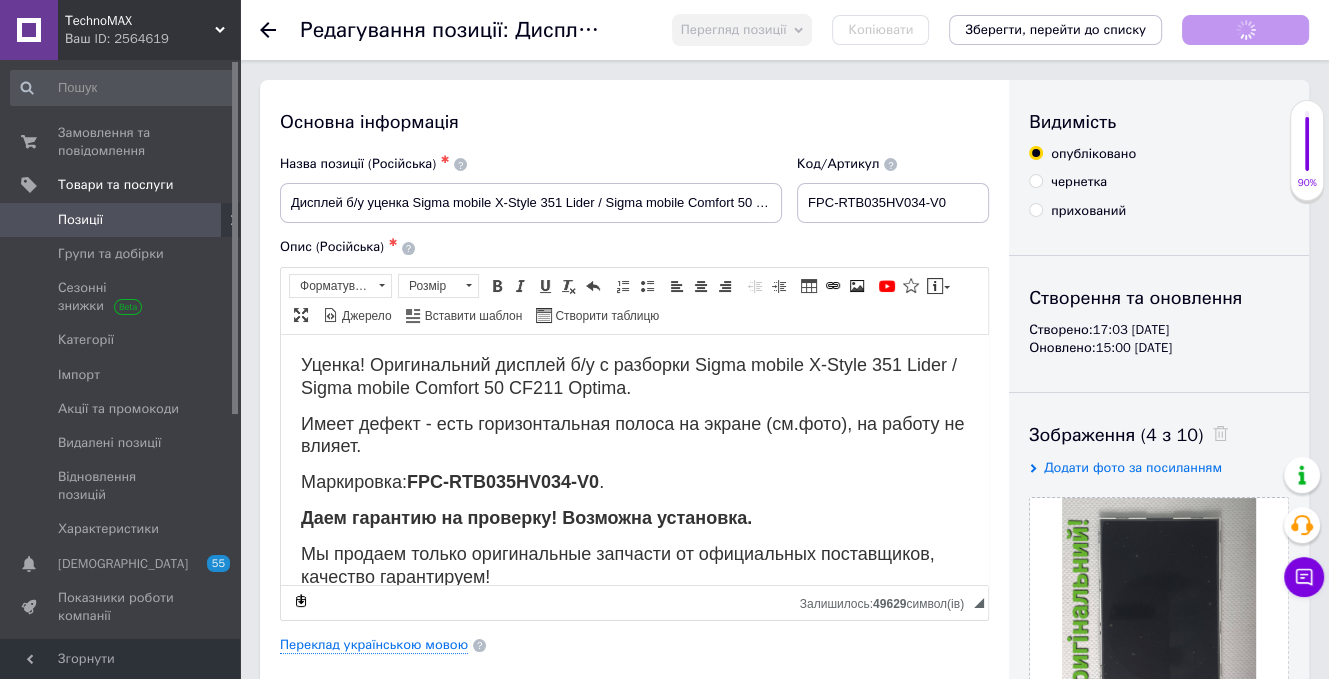 scroll, scrollTop: 0, scrollLeft: 0, axis: both 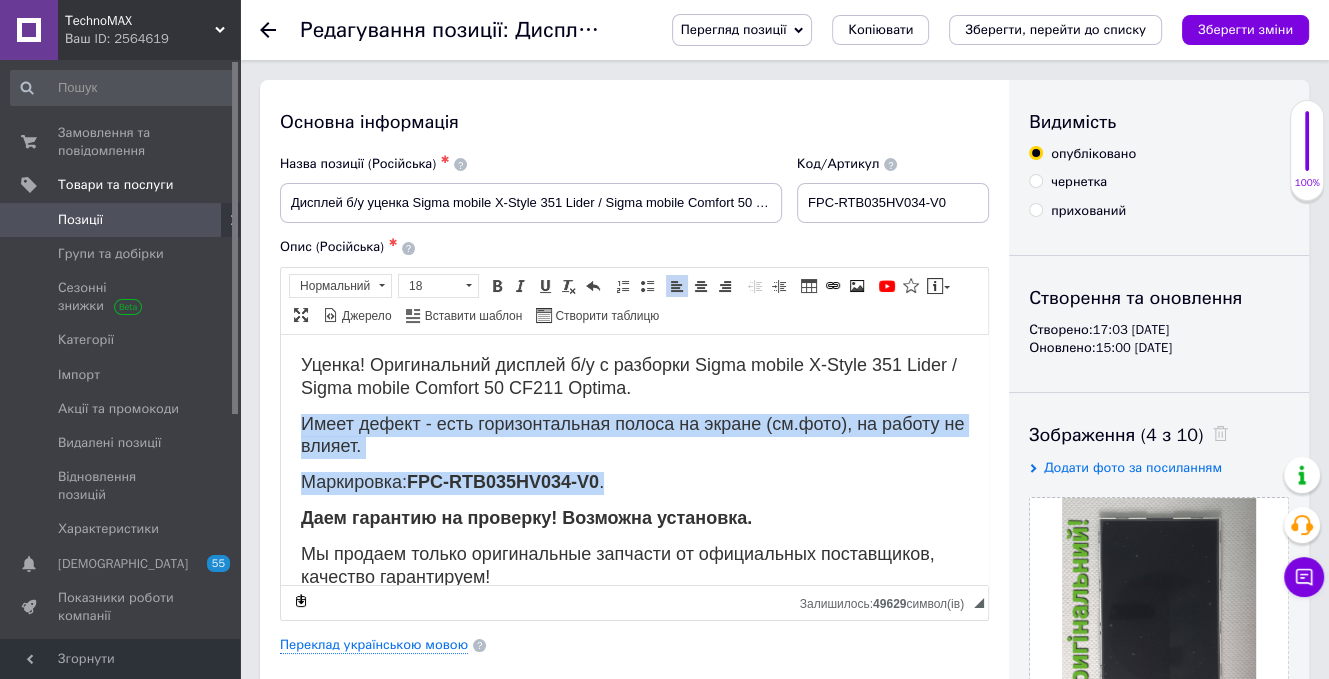 drag, startPoint x: 299, startPoint y: 412, endPoint x: 706, endPoint y: 472, distance: 411.39883 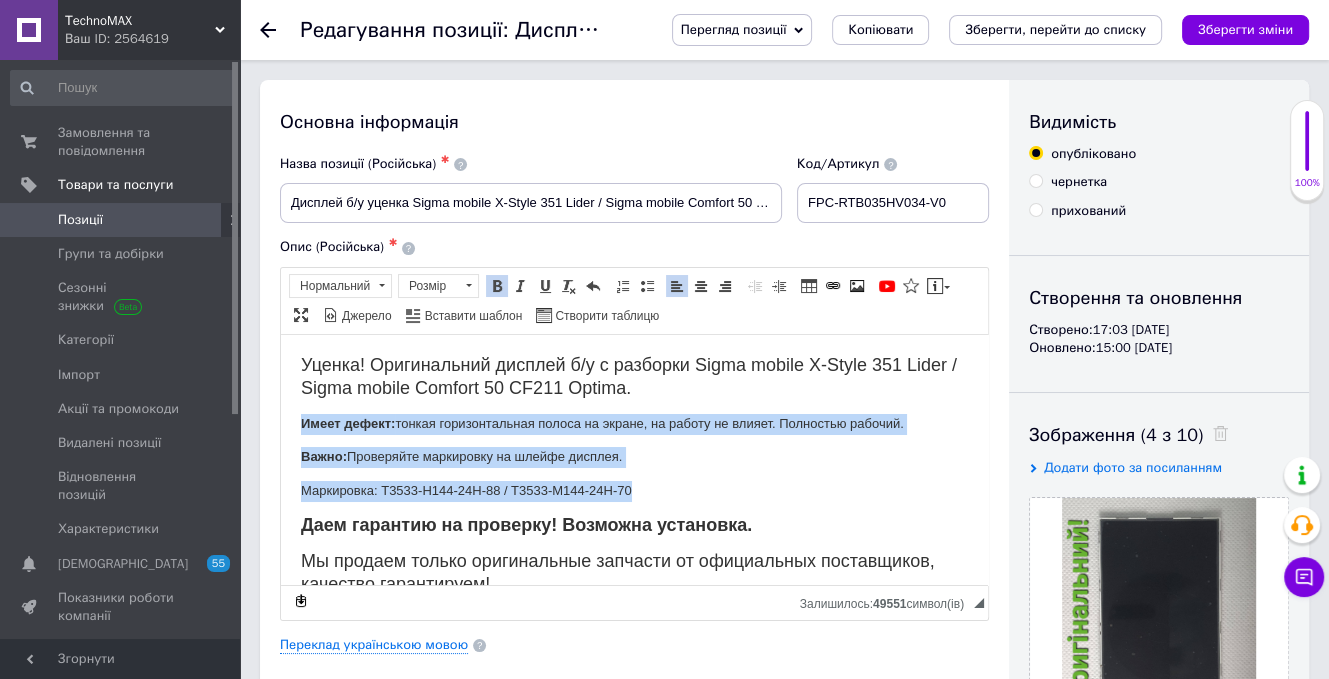 drag, startPoint x: 291, startPoint y: 414, endPoint x: 834, endPoint y: 494, distance: 548.8616 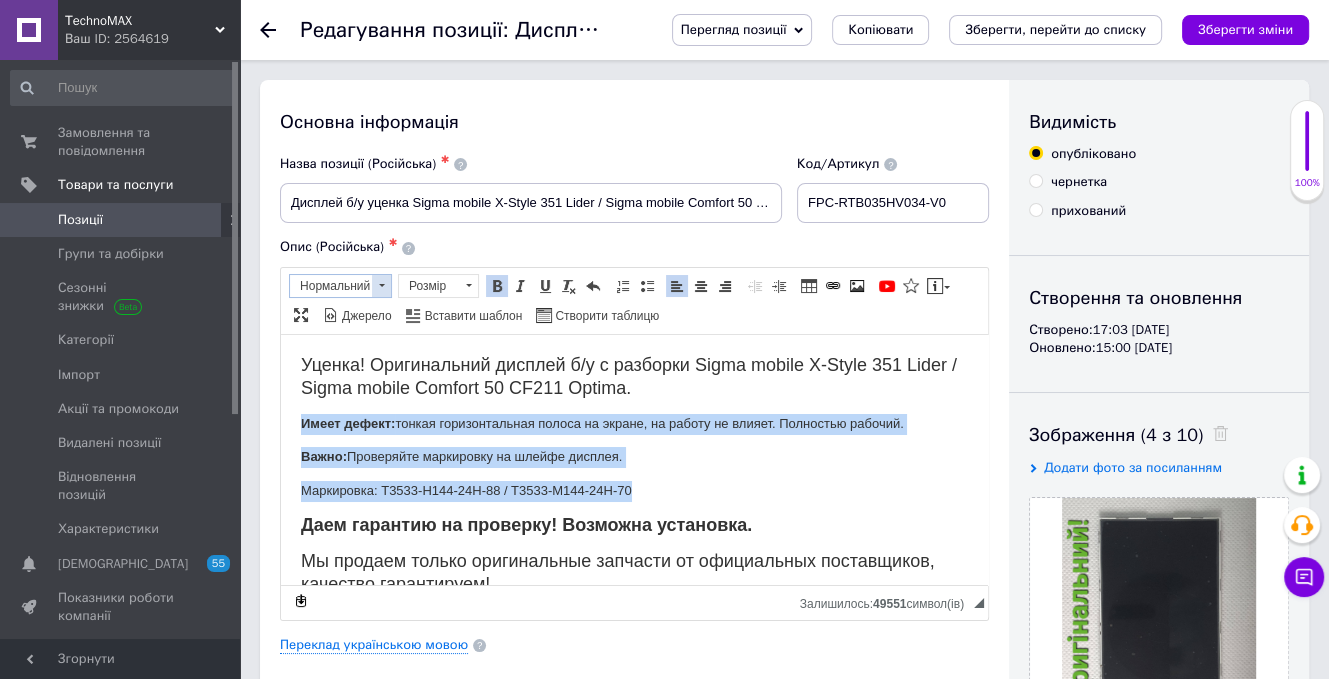 click at bounding box center (381, 286) 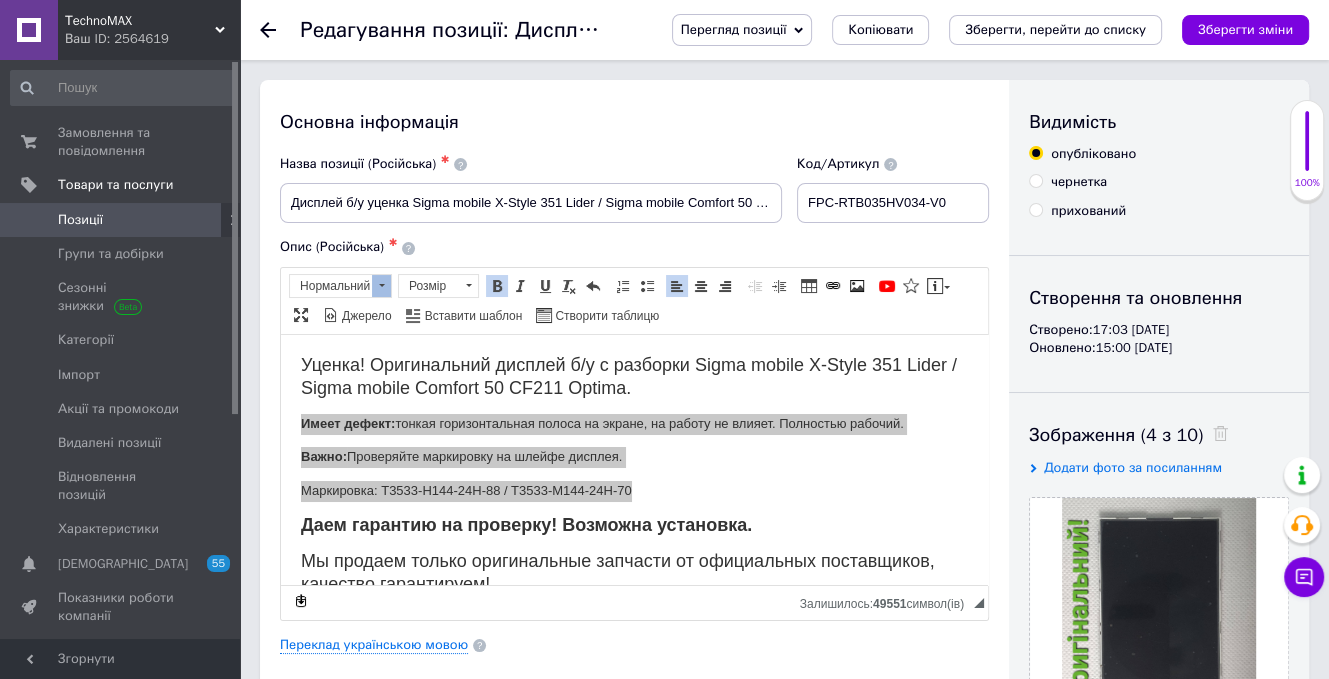 scroll, scrollTop: 0, scrollLeft: 0, axis: both 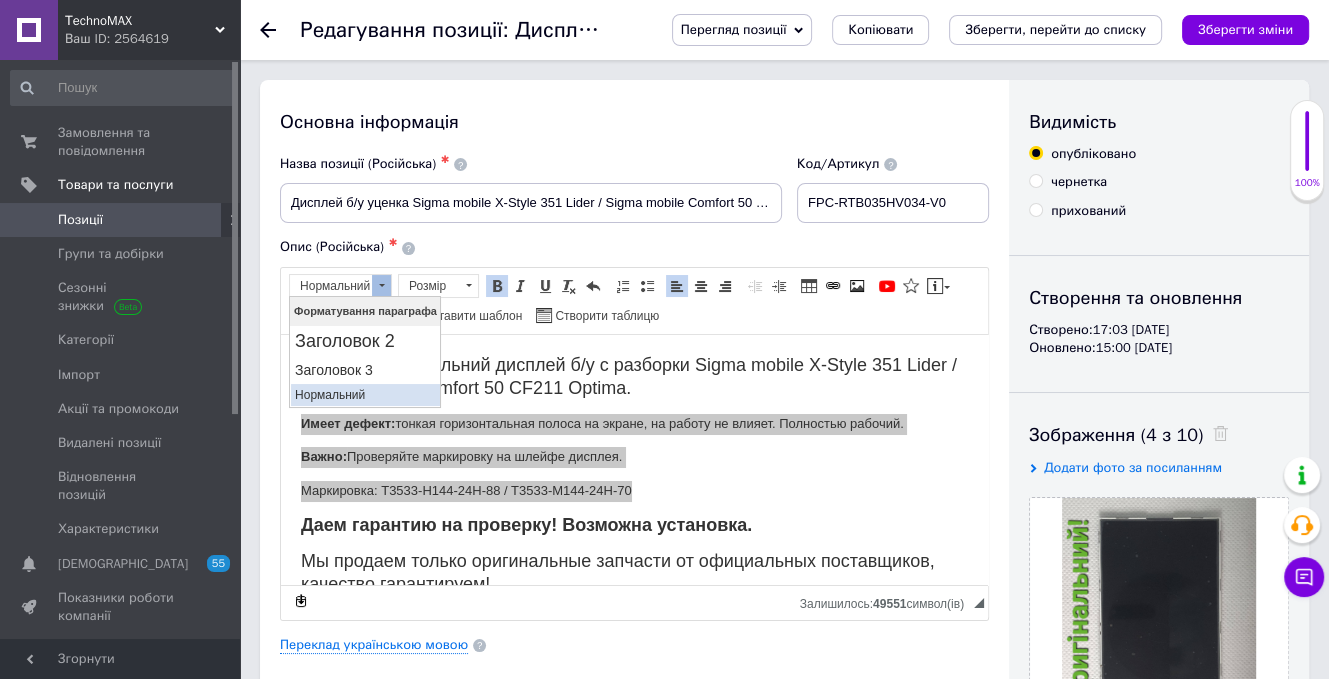 click on "Нормальний" at bounding box center [364, 395] 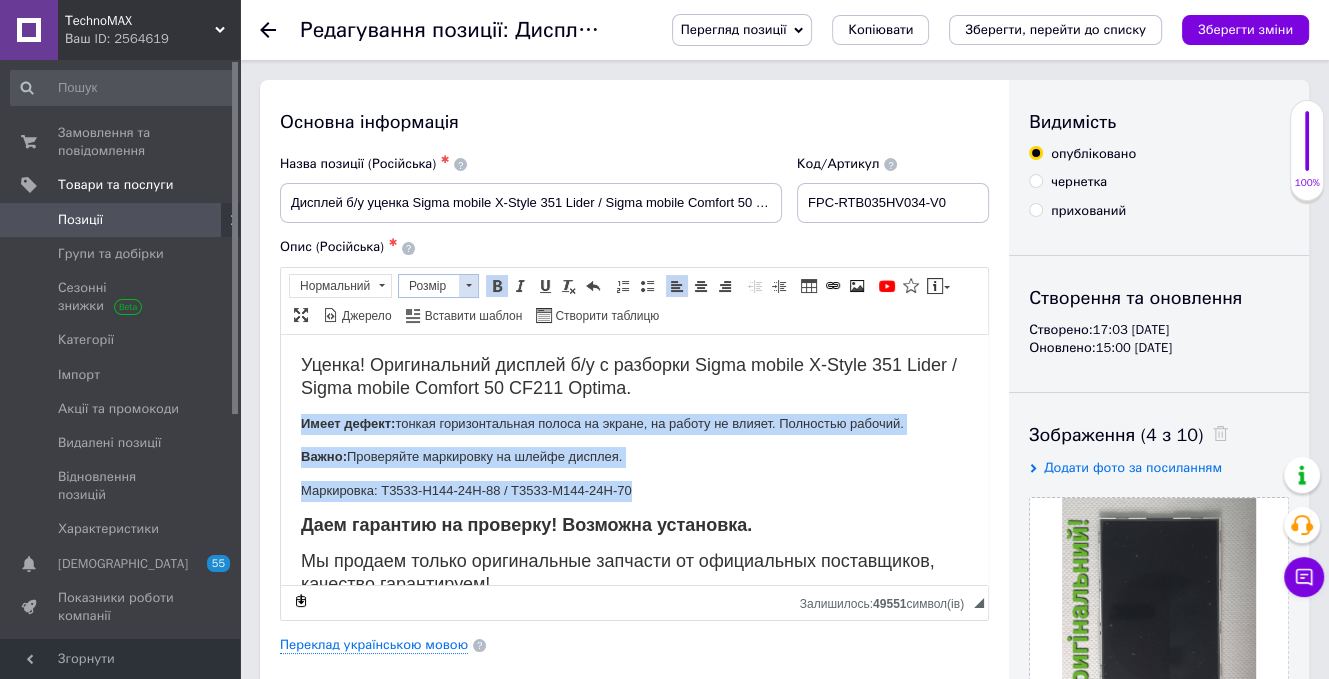 click at bounding box center [468, 286] 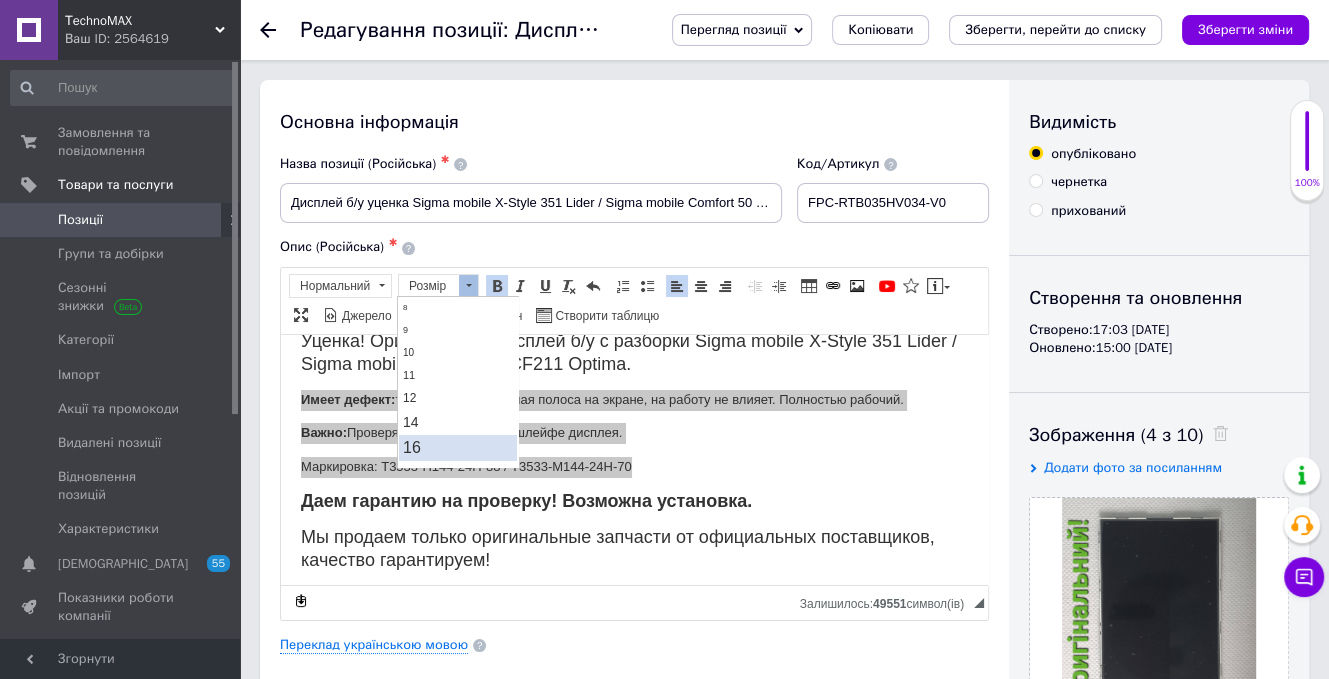 scroll, scrollTop: 100, scrollLeft: 0, axis: vertical 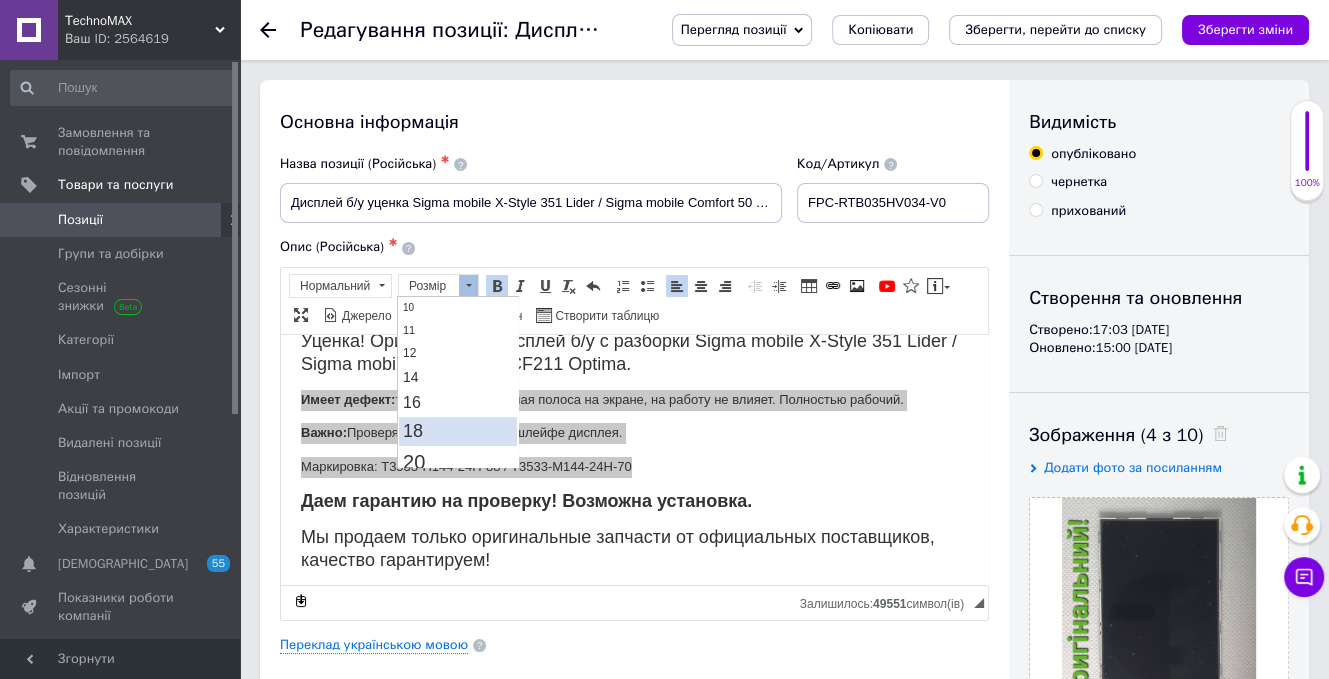click on "18" at bounding box center (458, 431) 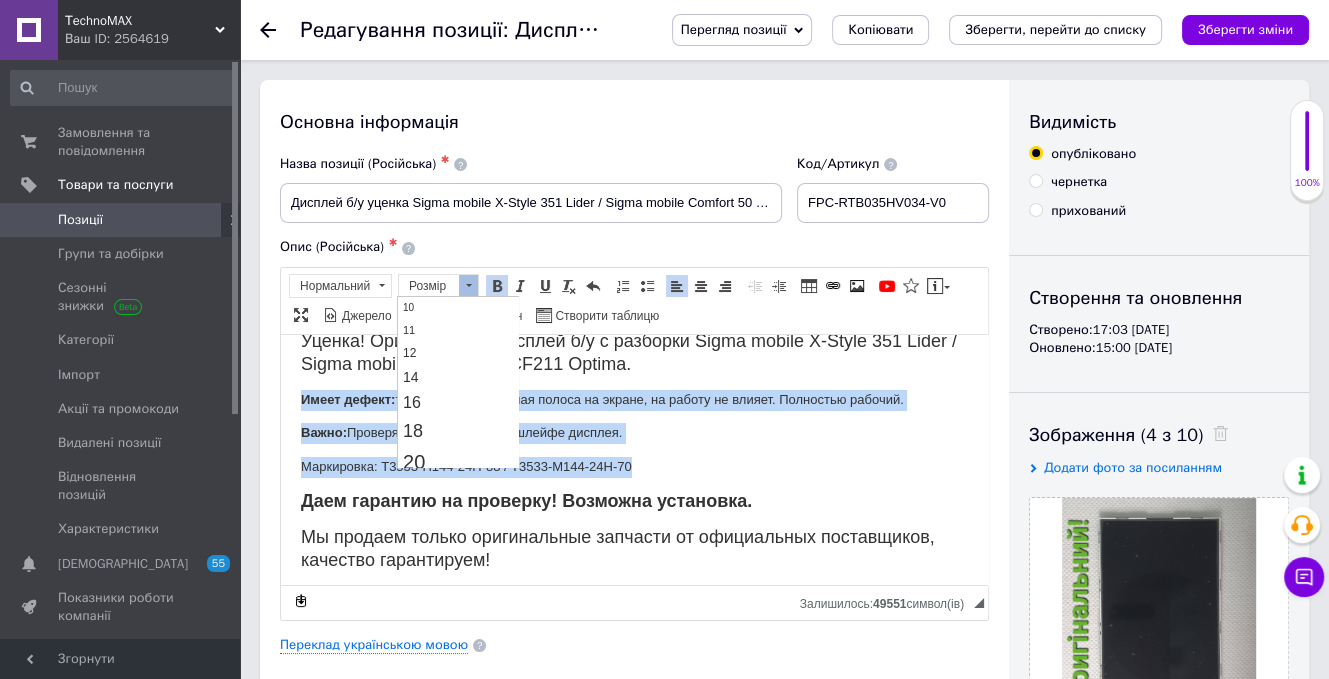 scroll, scrollTop: 0, scrollLeft: 0, axis: both 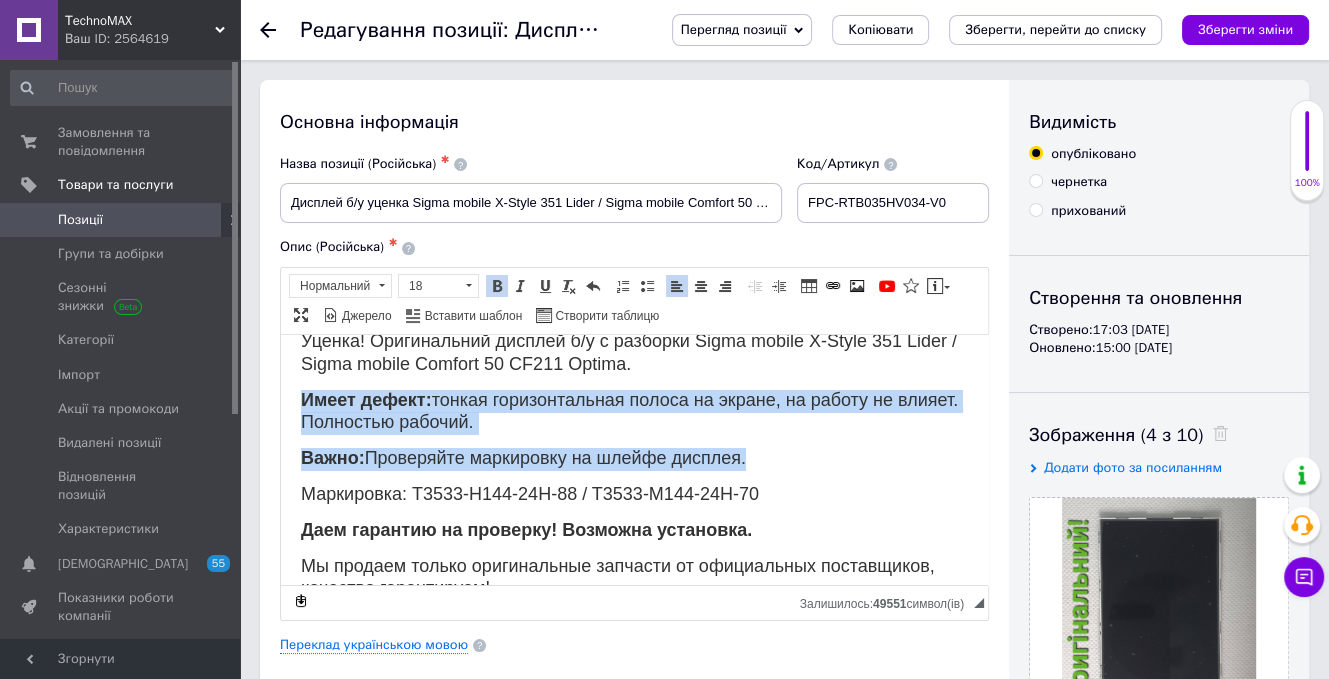 click on "Маркировка: T3533-H144-24H-88 / T3533-M144-24H-70" at bounding box center [530, 493] 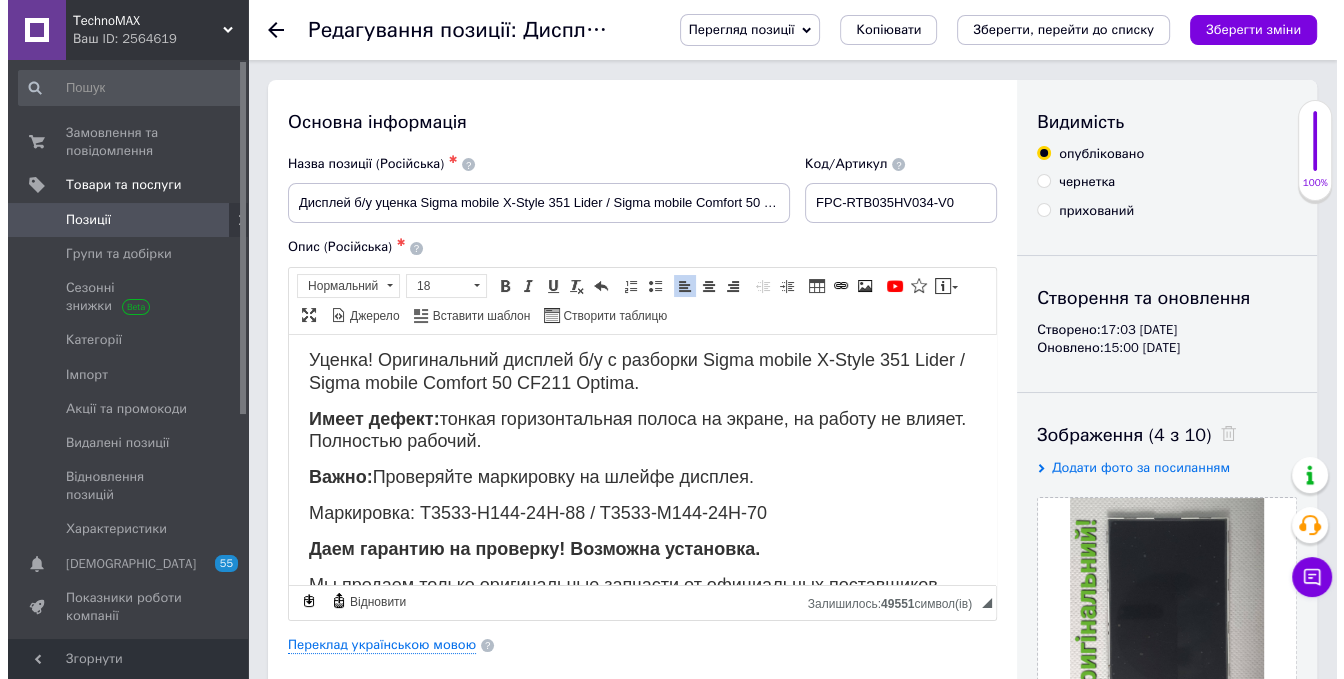 scroll, scrollTop: 0, scrollLeft: 0, axis: both 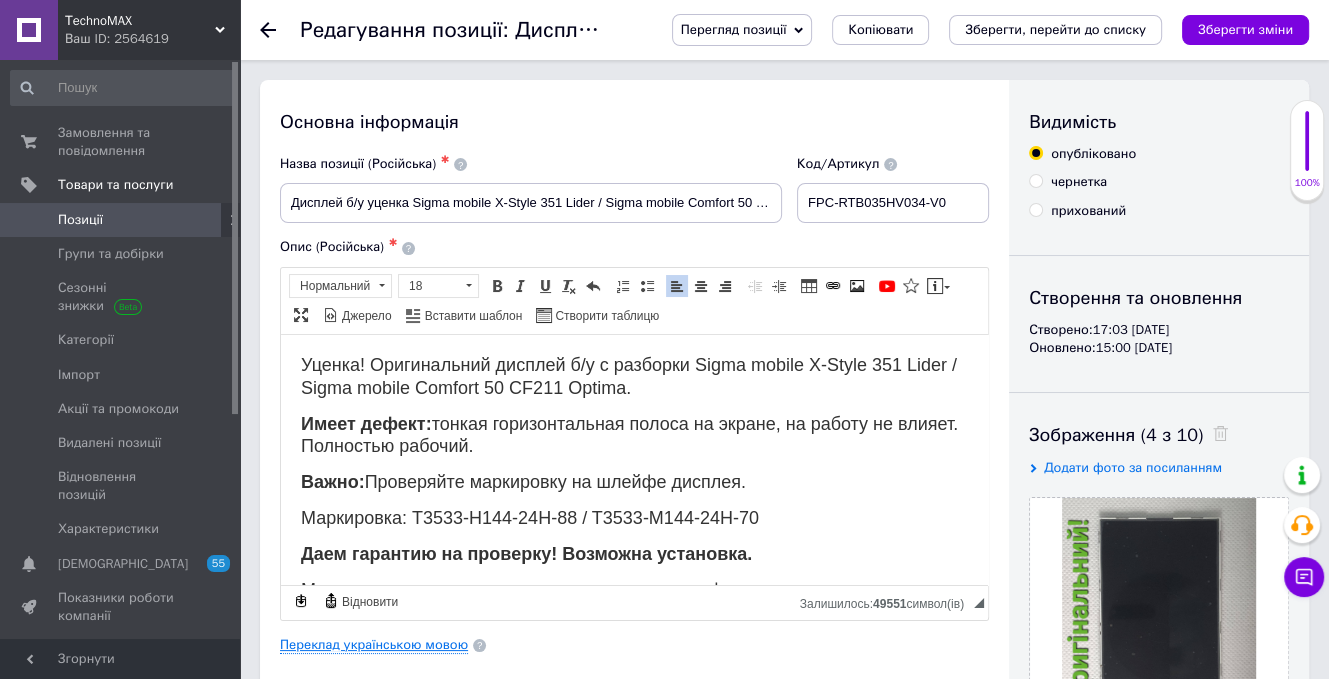 click on "Переклад українською мовою" at bounding box center [374, 645] 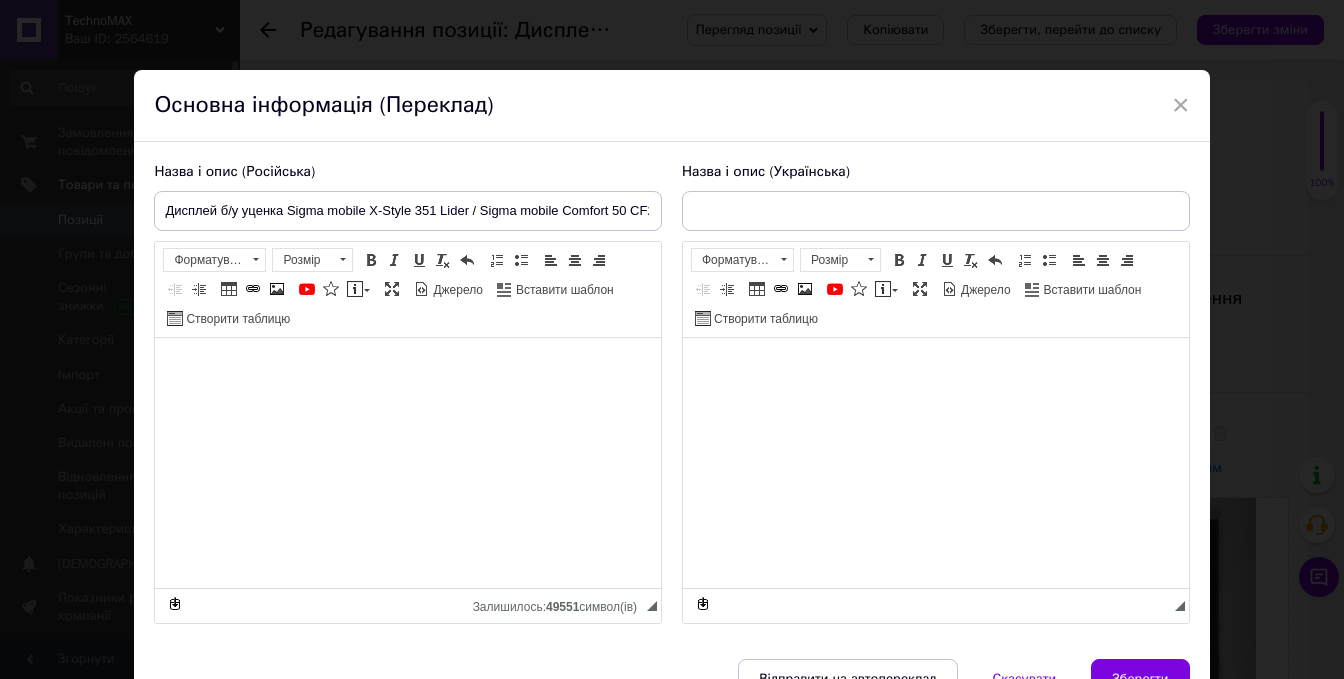 type on "Дисплей б/в уцінка Sigma mobile X-Style 351 Lider / Sigma mobile Comfort 50 CF211 Optima оригінал" 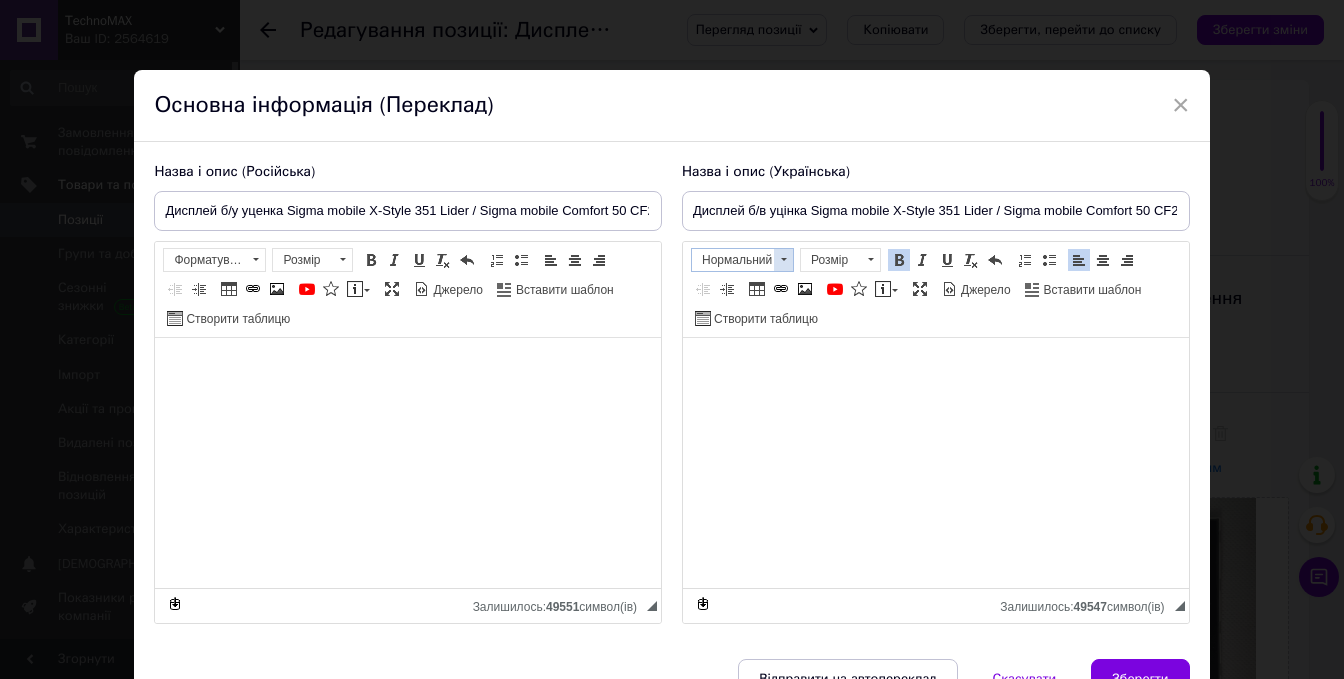 click at bounding box center (783, 260) 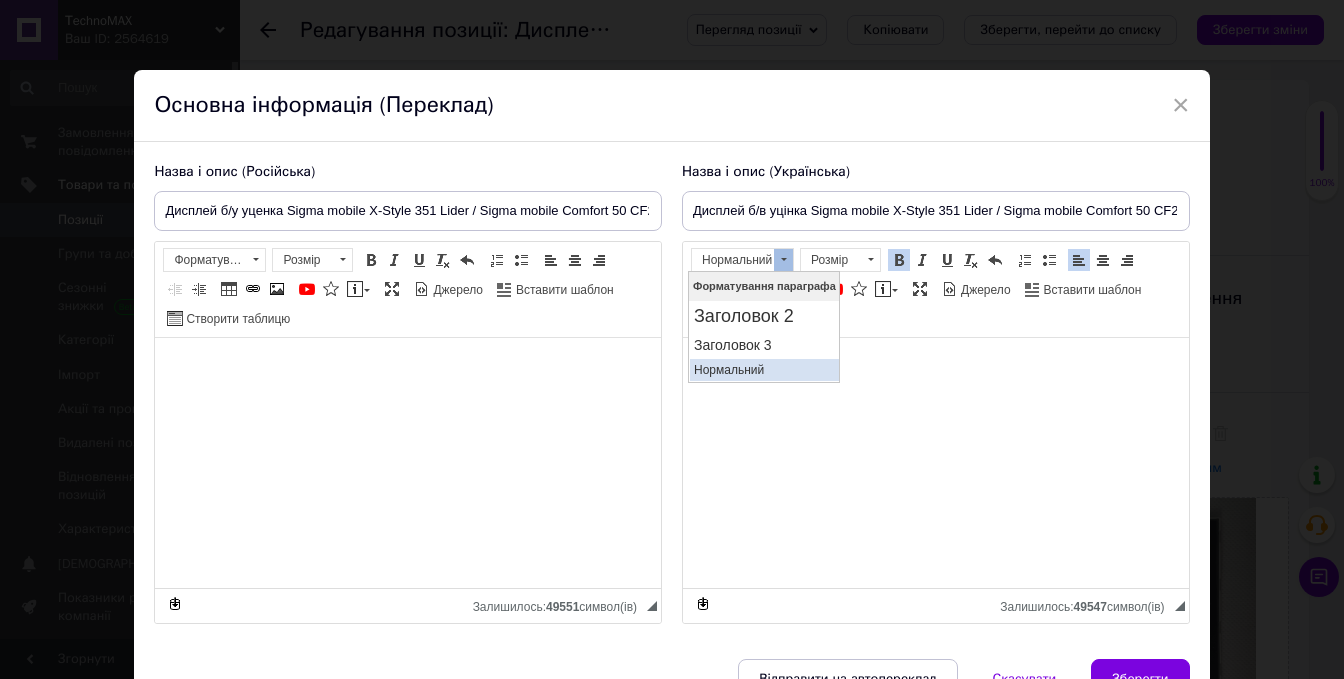 click on "Нормальний" at bounding box center (763, 369) 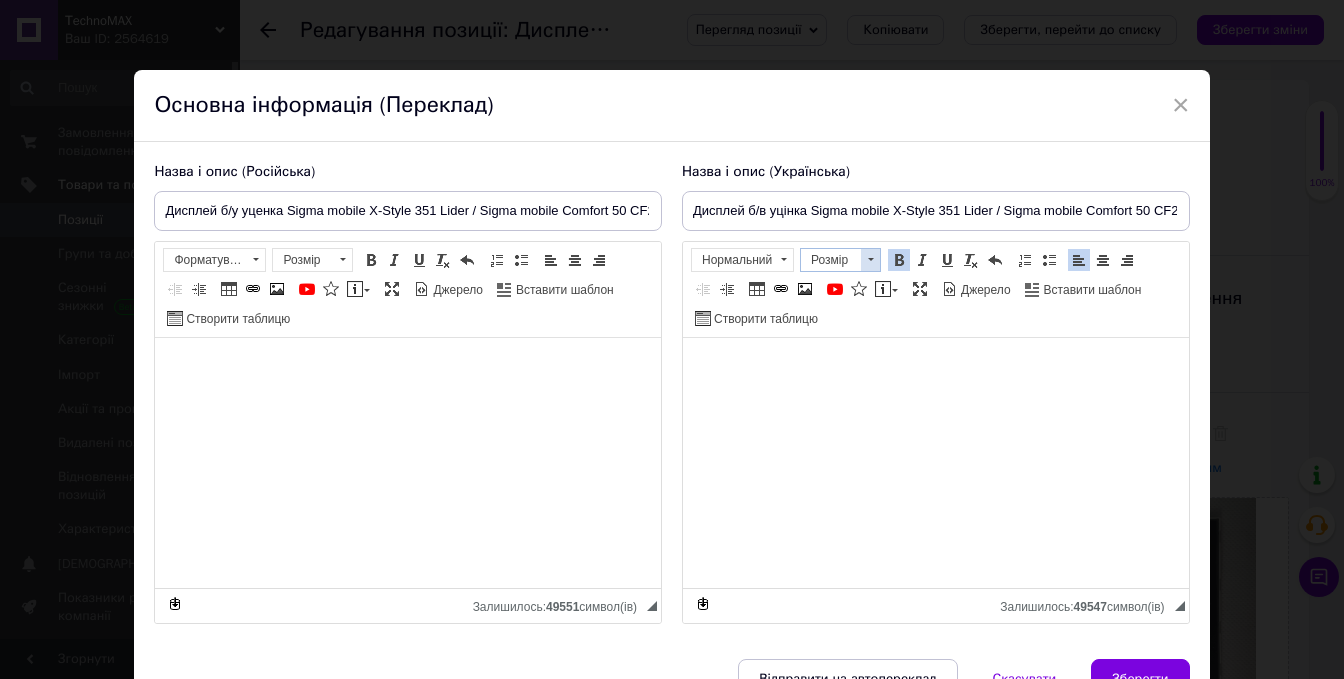 click on "Розмір" at bounding box center (840, 260) 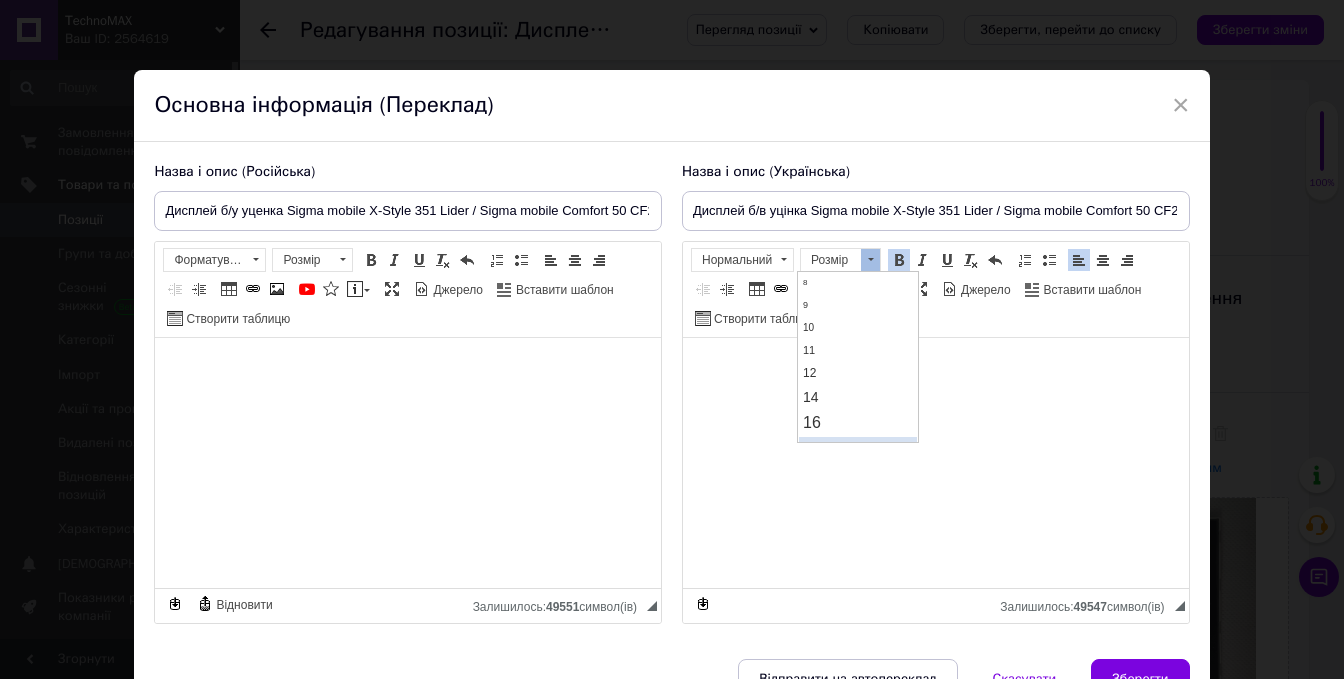 scroll, scrollTop: 100, scrollLeft: 0, axis: vertical 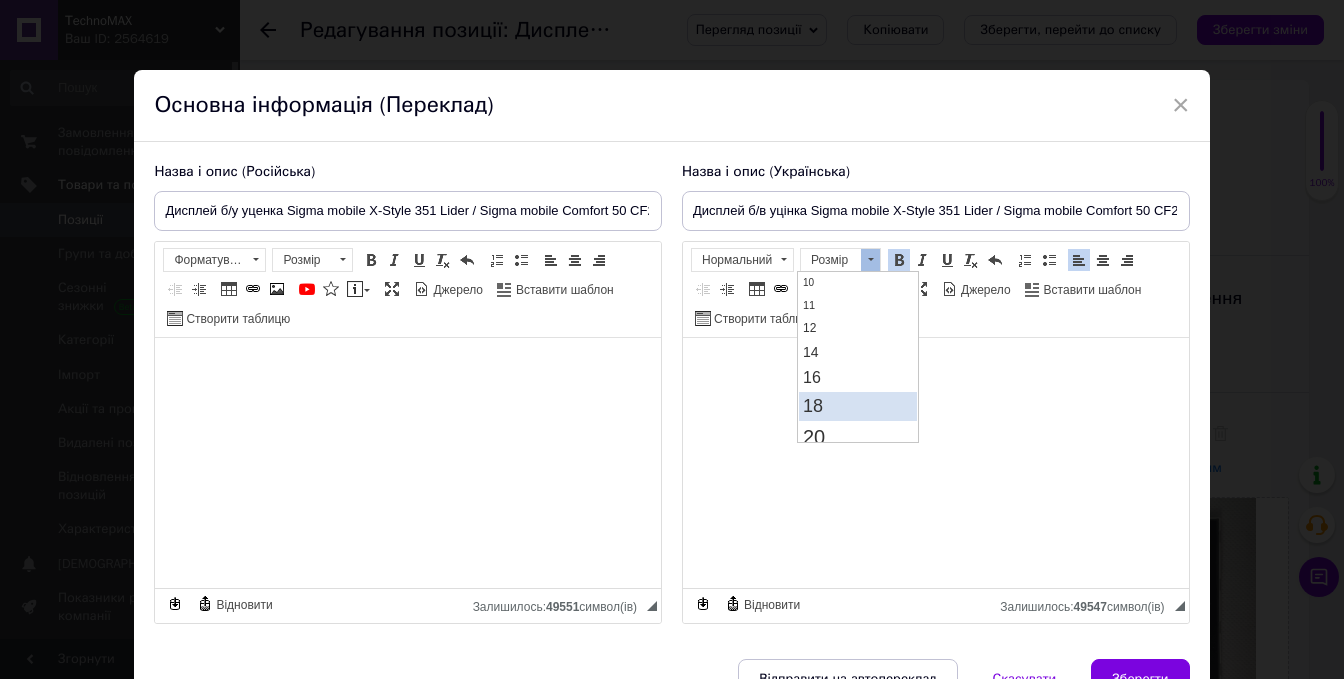 click on "18" at bounding box center (857, 405) 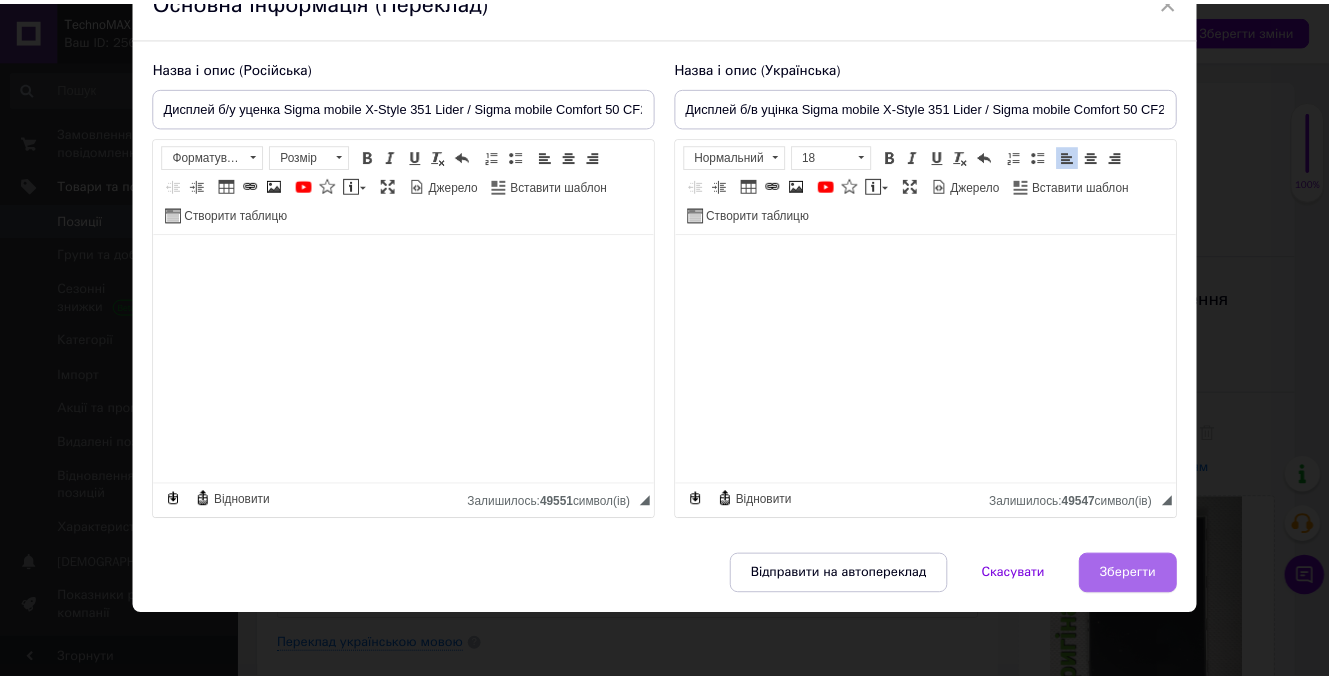 scroll, scrollTop: 107, scrollLeft: 0, axis: vertical 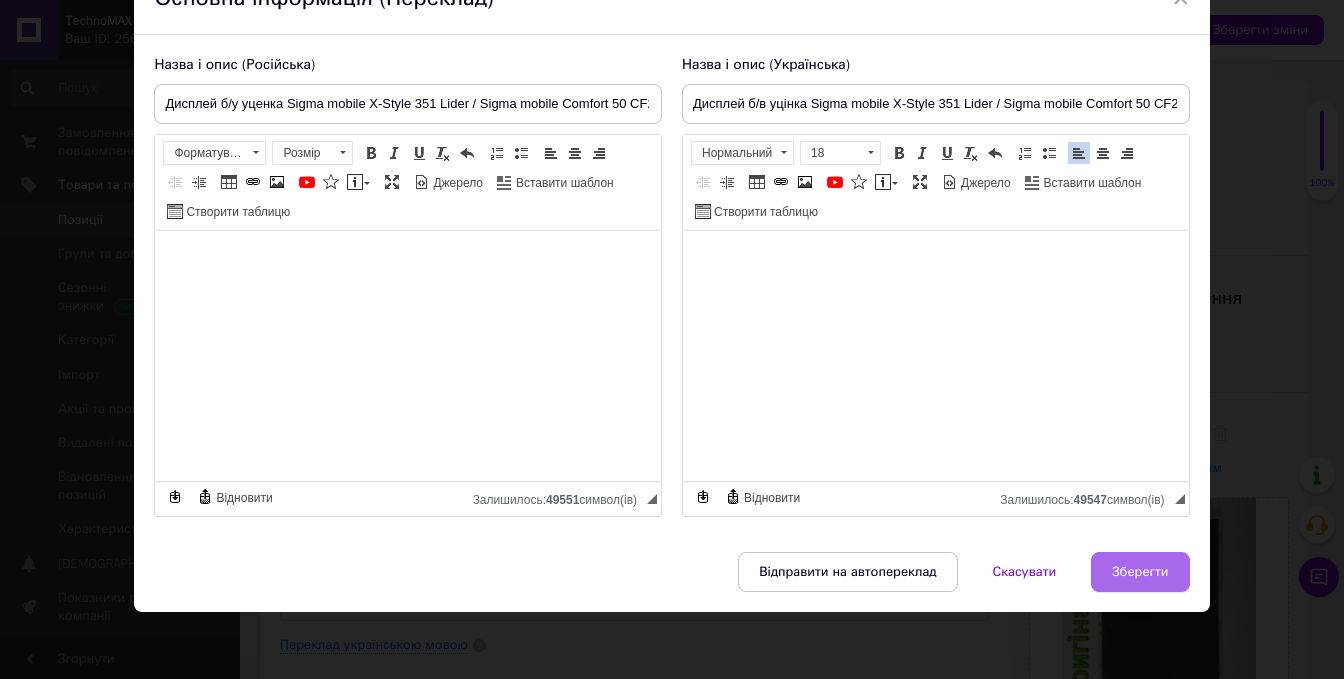 click on "Зберегти" at bounding box center (1140, 572) 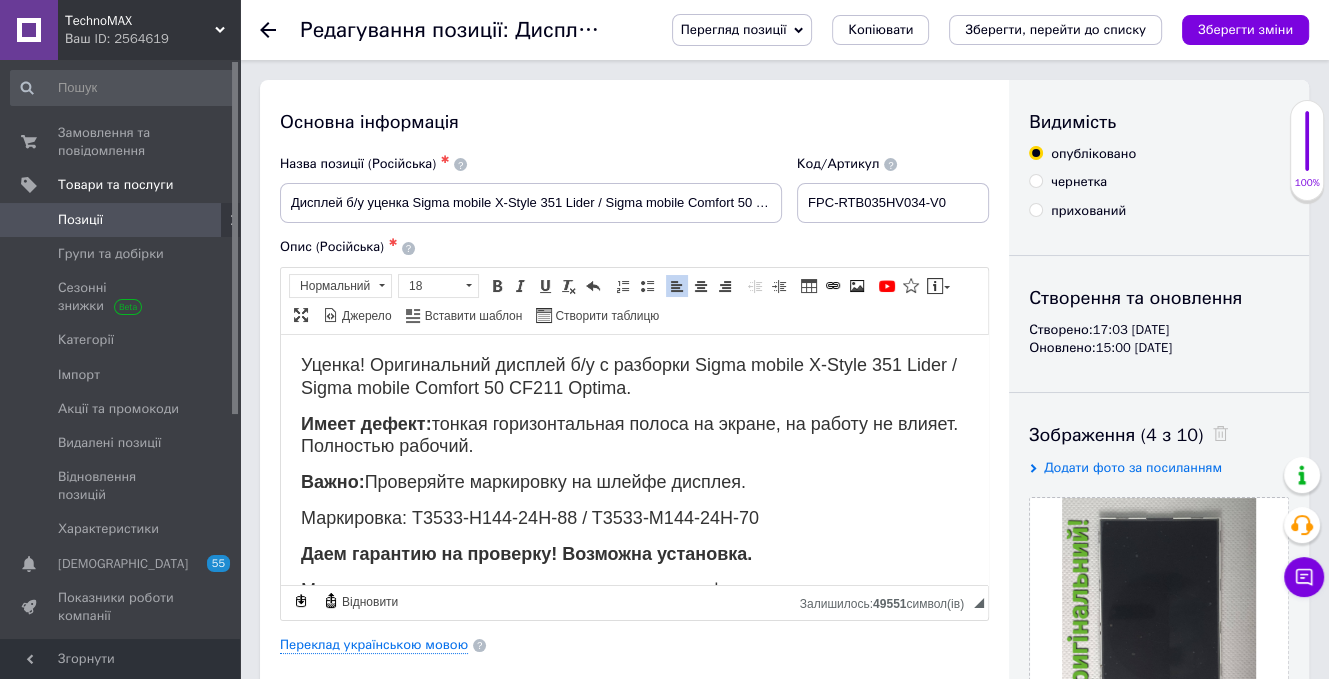click 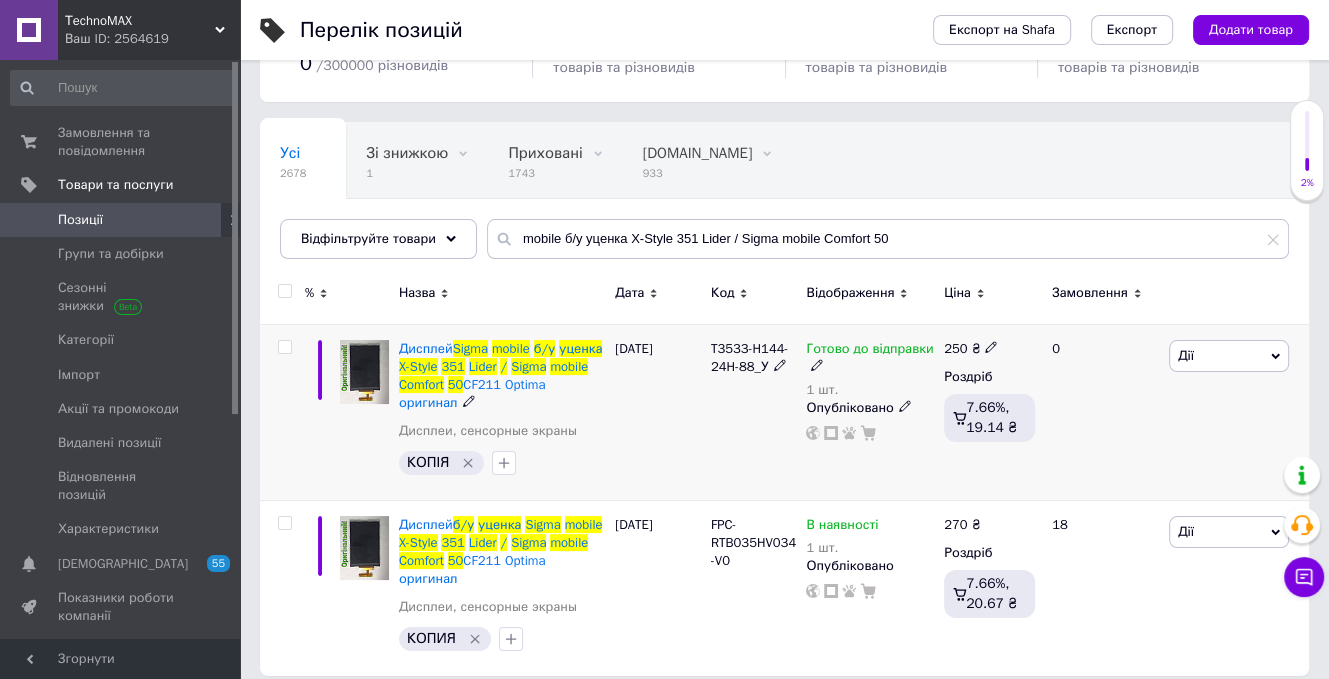 scroll, scrollTop: 122, scrollLeft: 0, axis: vertical 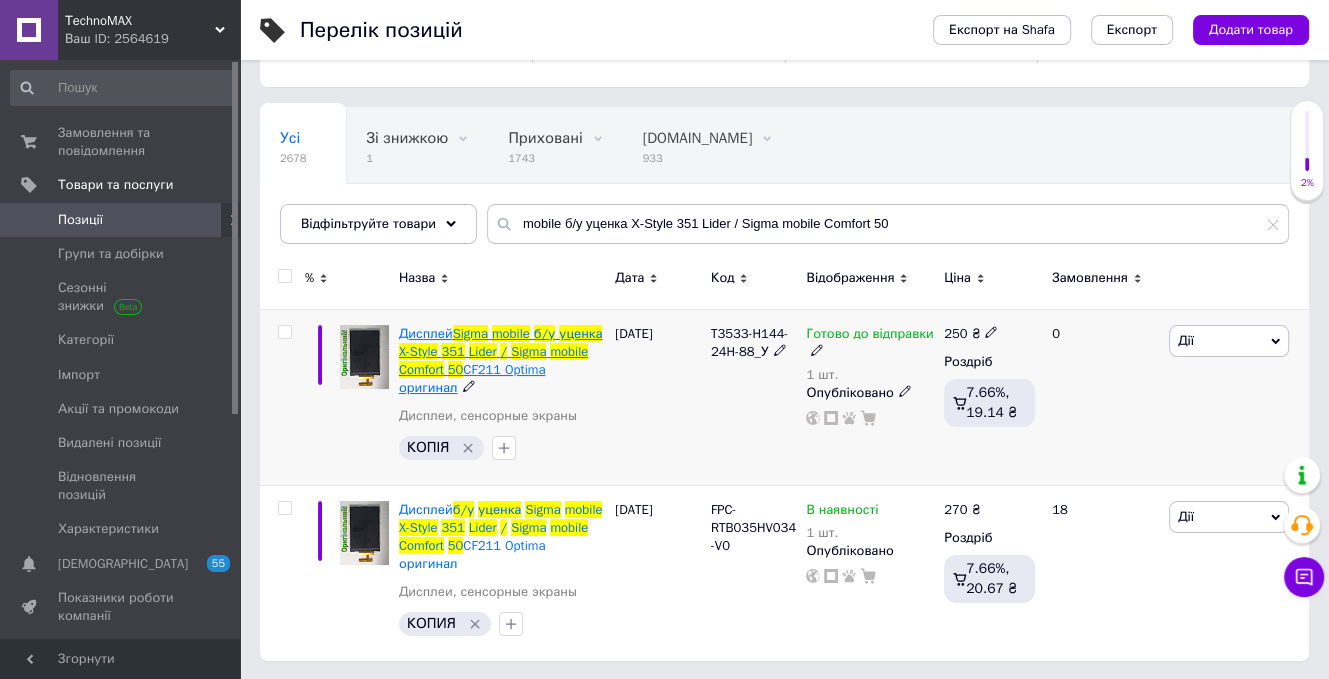 click on "mobile" at bounding box center (511, 333) 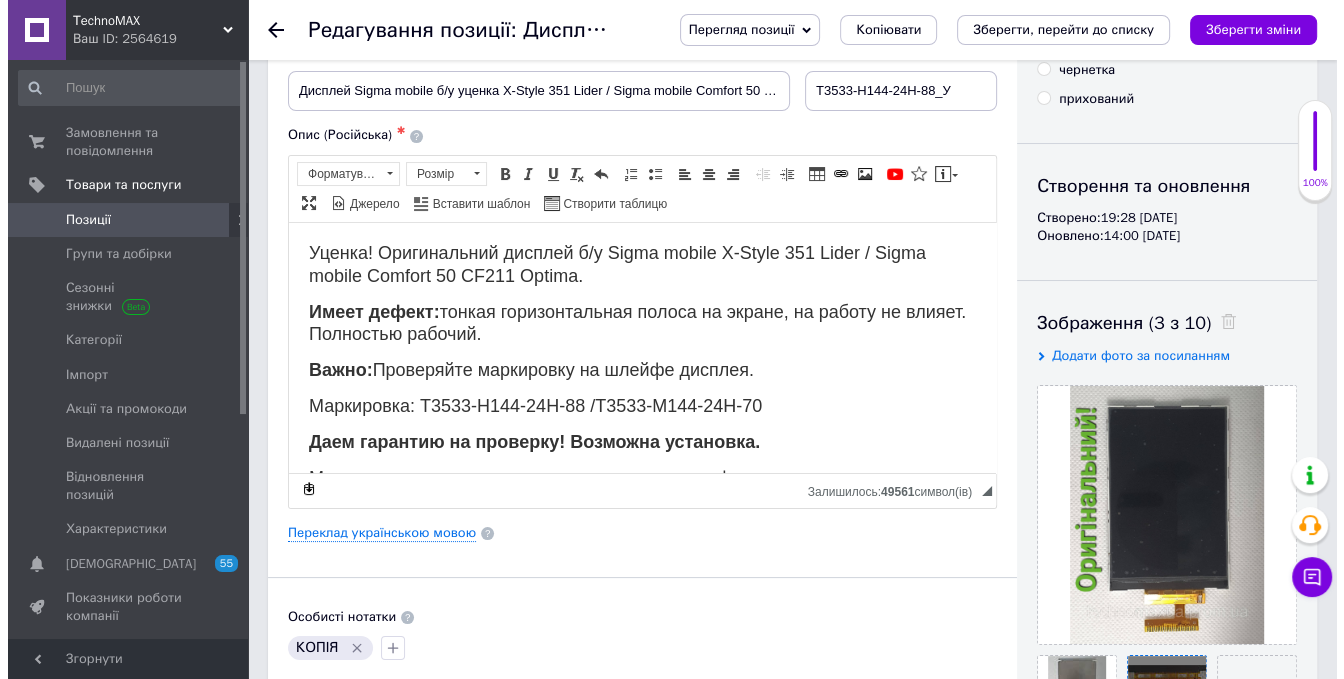 scroll, scrollTop: 300, scrollLeft: 0, axis: vertical 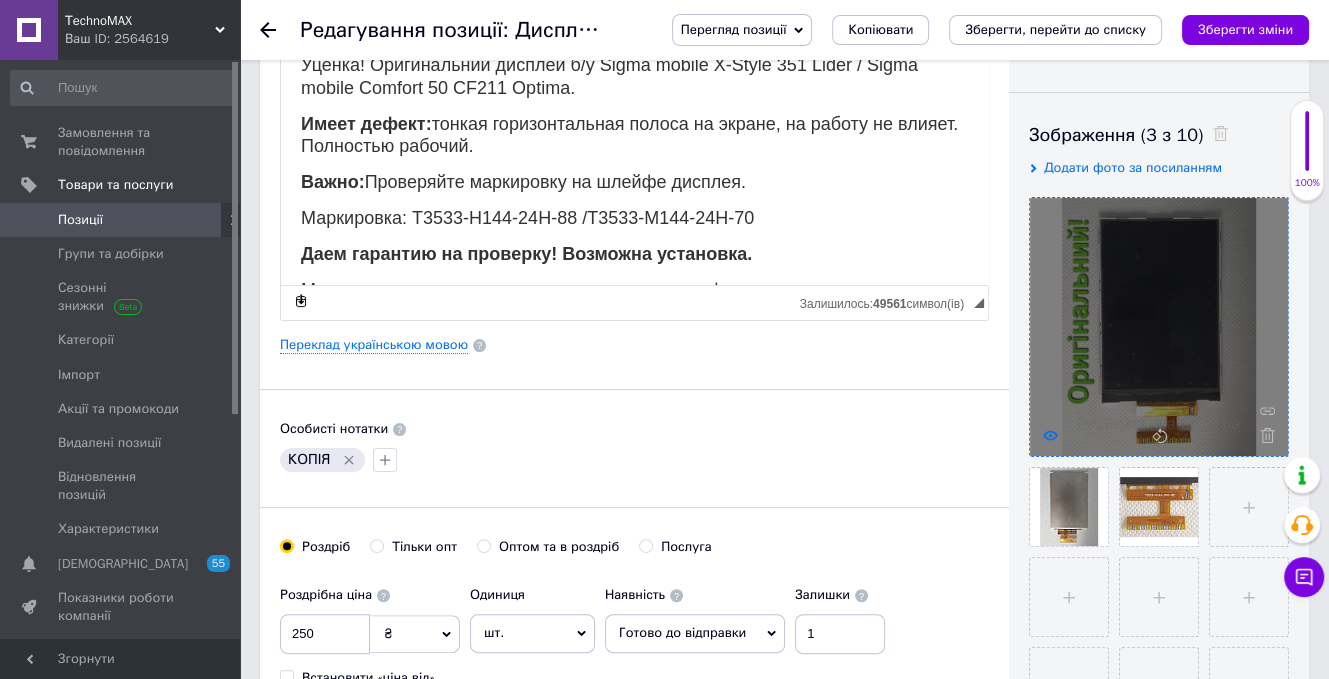click 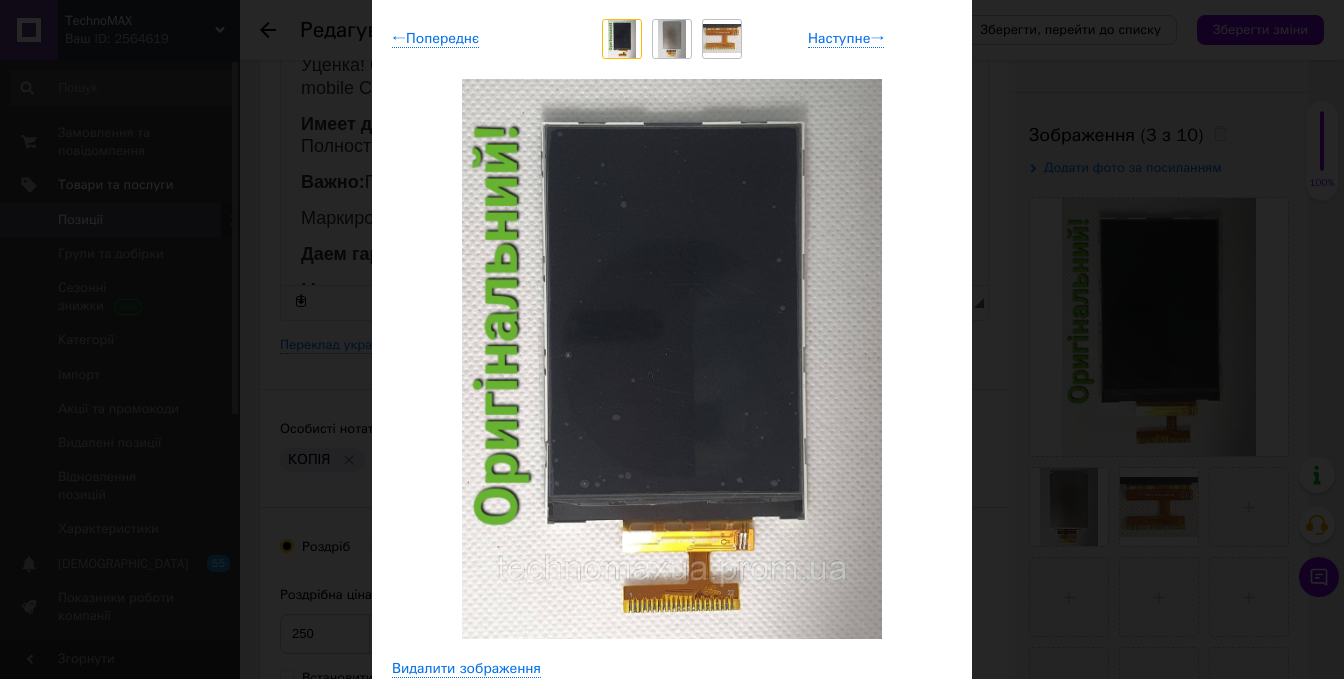 scroll, scrollTop: 100, scrollLeft: 0, axis: vertical 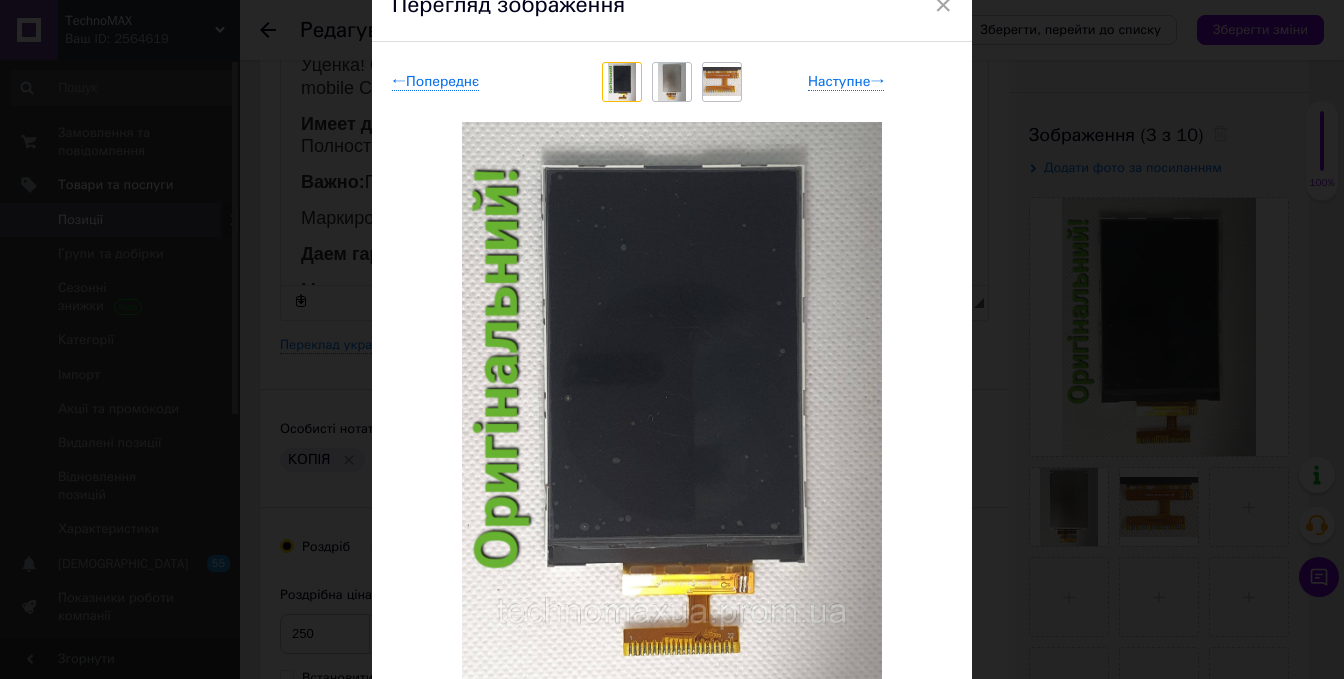 click at bounding box center [722, 81] 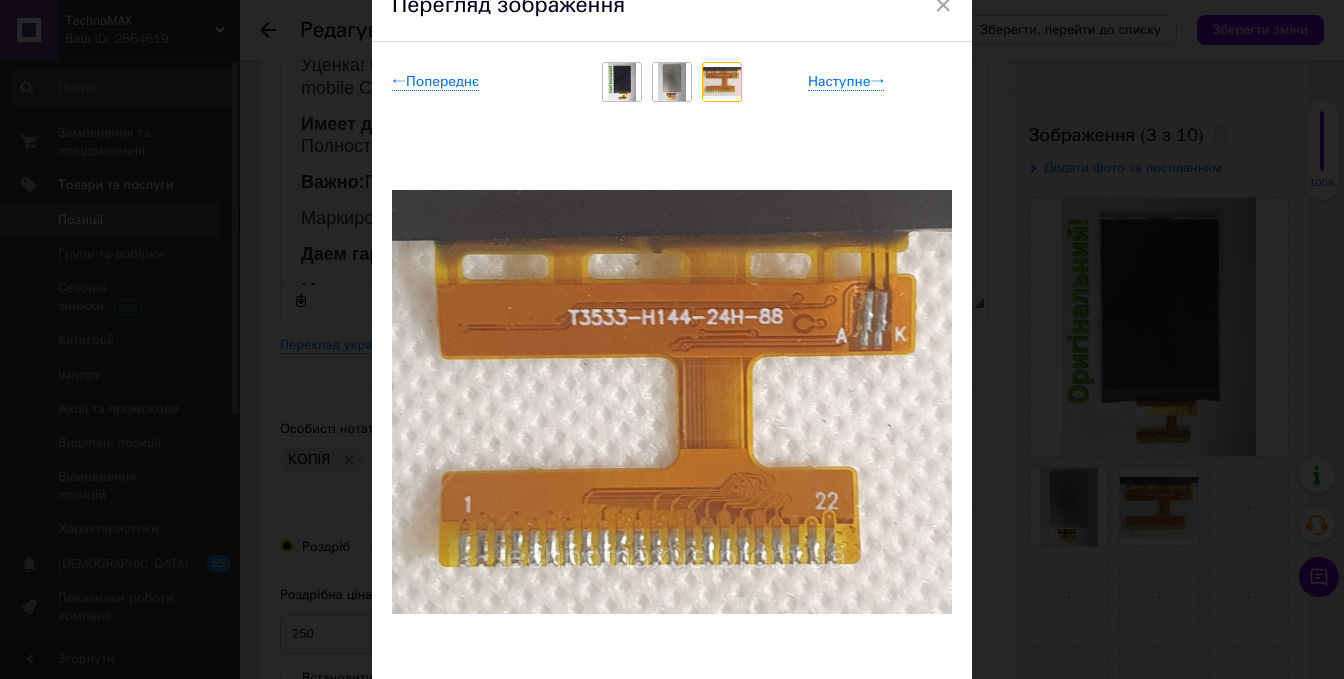 click at bounding box center (672, 82) 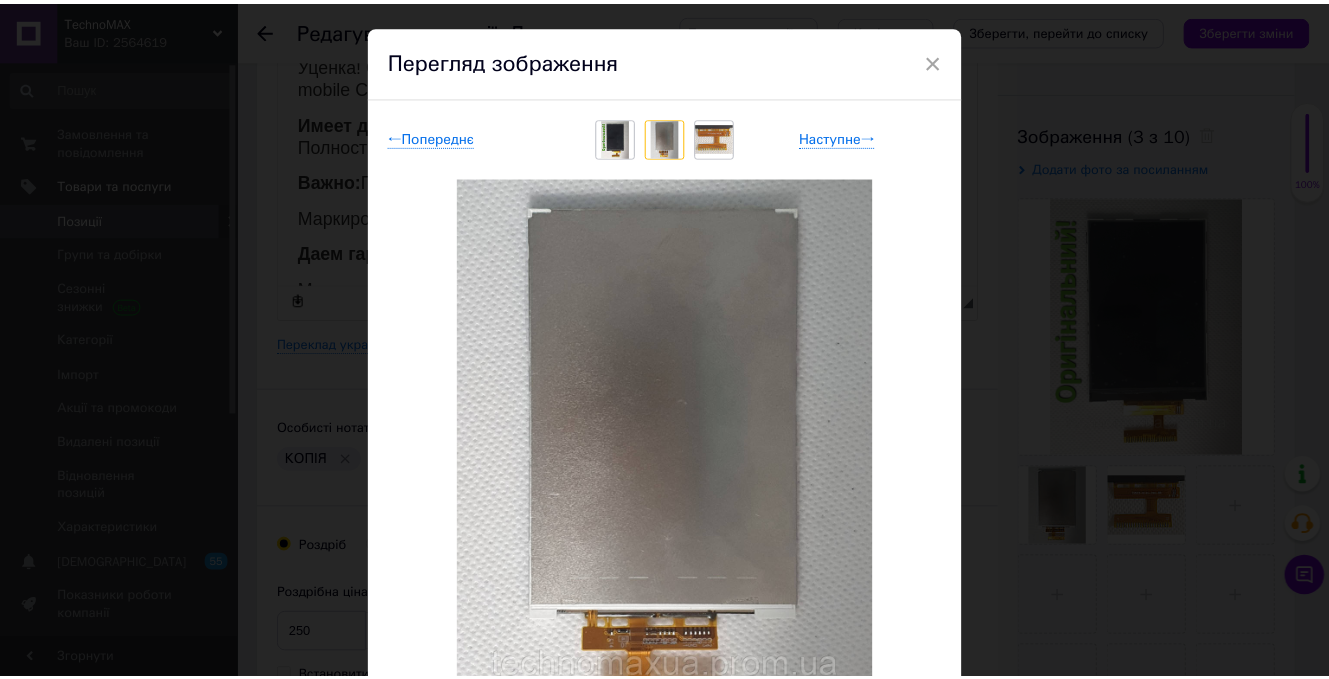 scroll, scrollTop: 0, scrollLeft: 0, axis: both 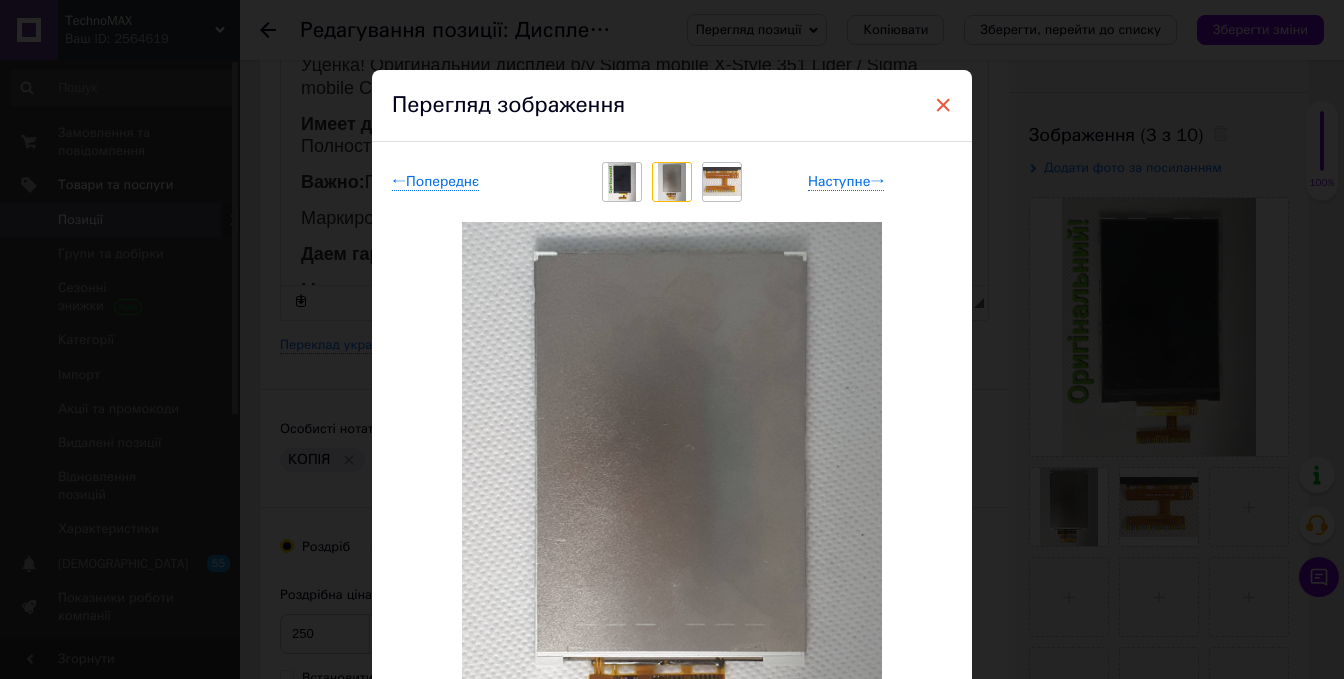 click on "×" at bounding box center [943, 105] 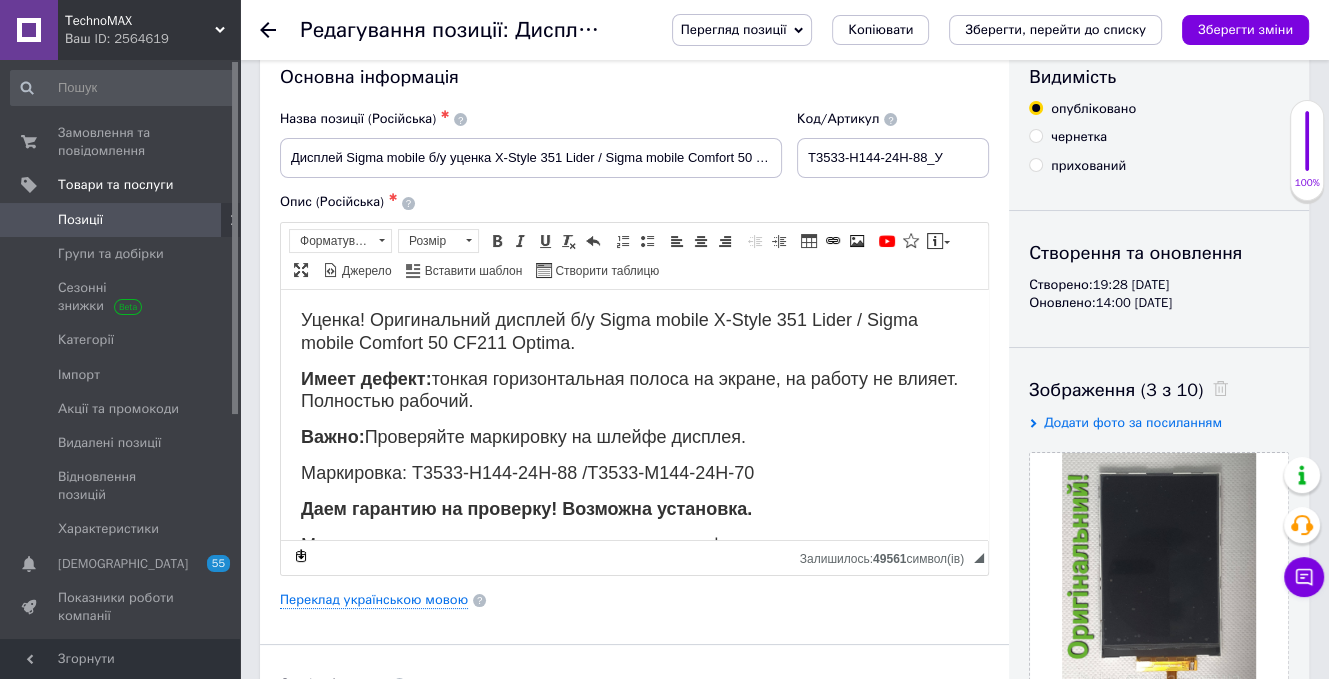 scroll, scrollTop: 0, scrollLeft: 0, axis: both 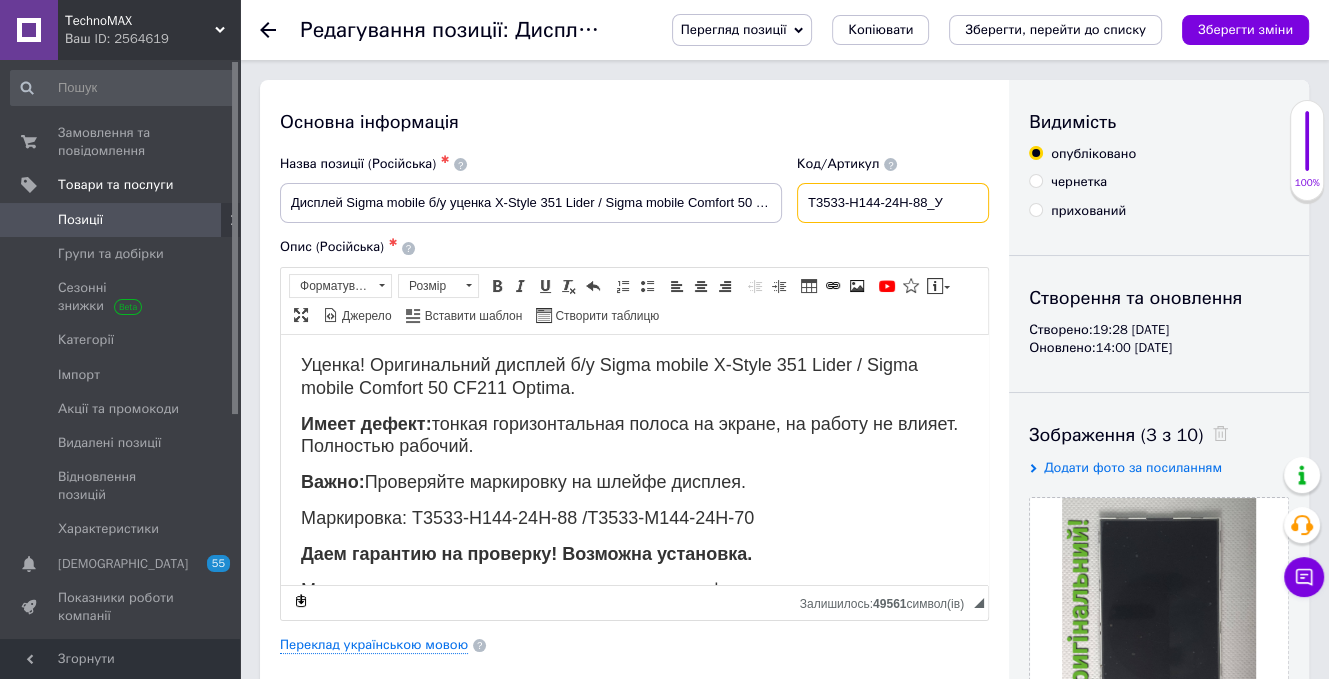 drag, startPoint x: 933, startPoint y: 203, endPoint x: 790, endPoint y: 201, distance: 143.01399 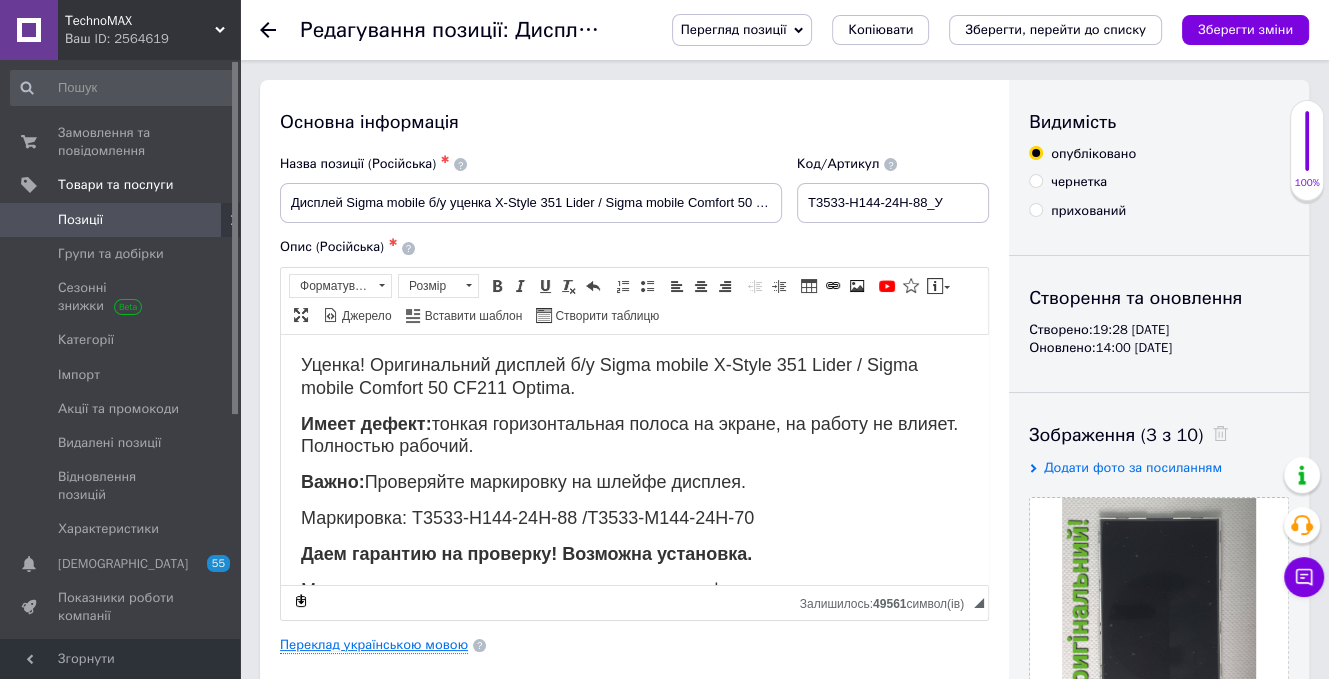 click on "Переклад українською мовою" at bounding box center (374, 645) 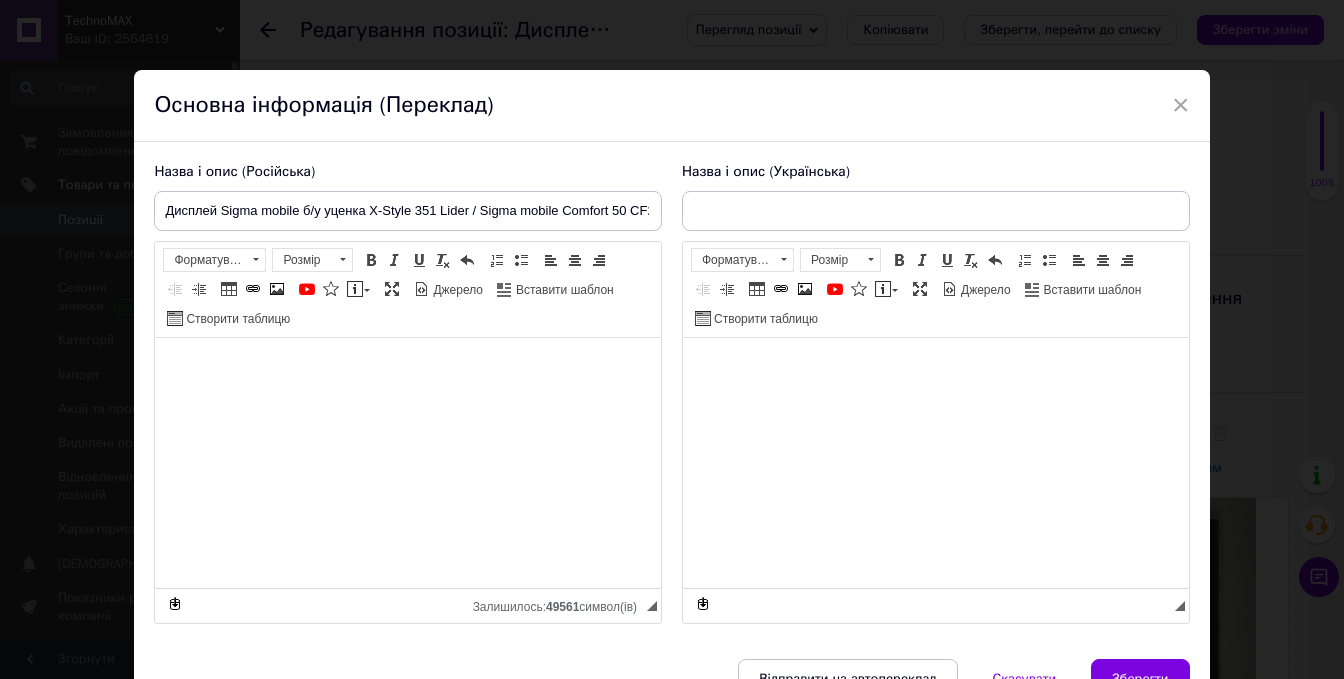 type on "Дисплей б/в уцінка Sigma mobile X-Style 351 Lider / Sigma mobile Comfort 50 CF211 Optima оригінал" 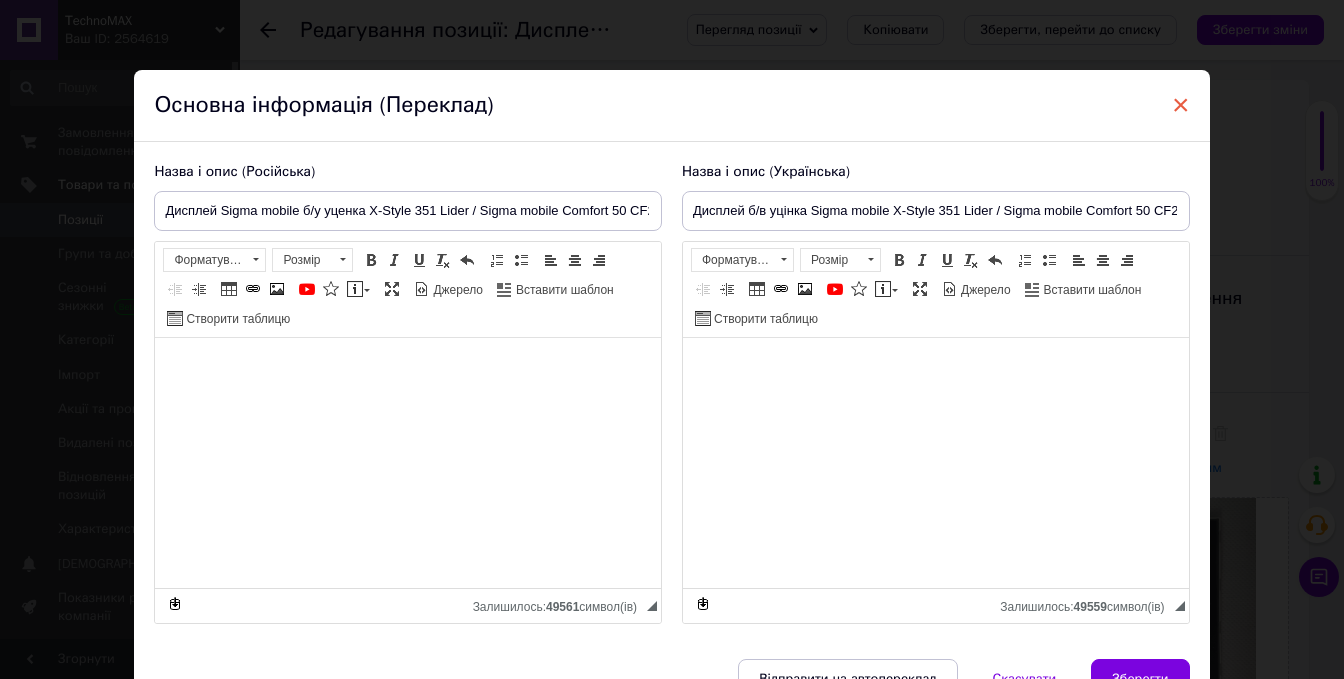 click on "×" at bounding box center (1181, 105) 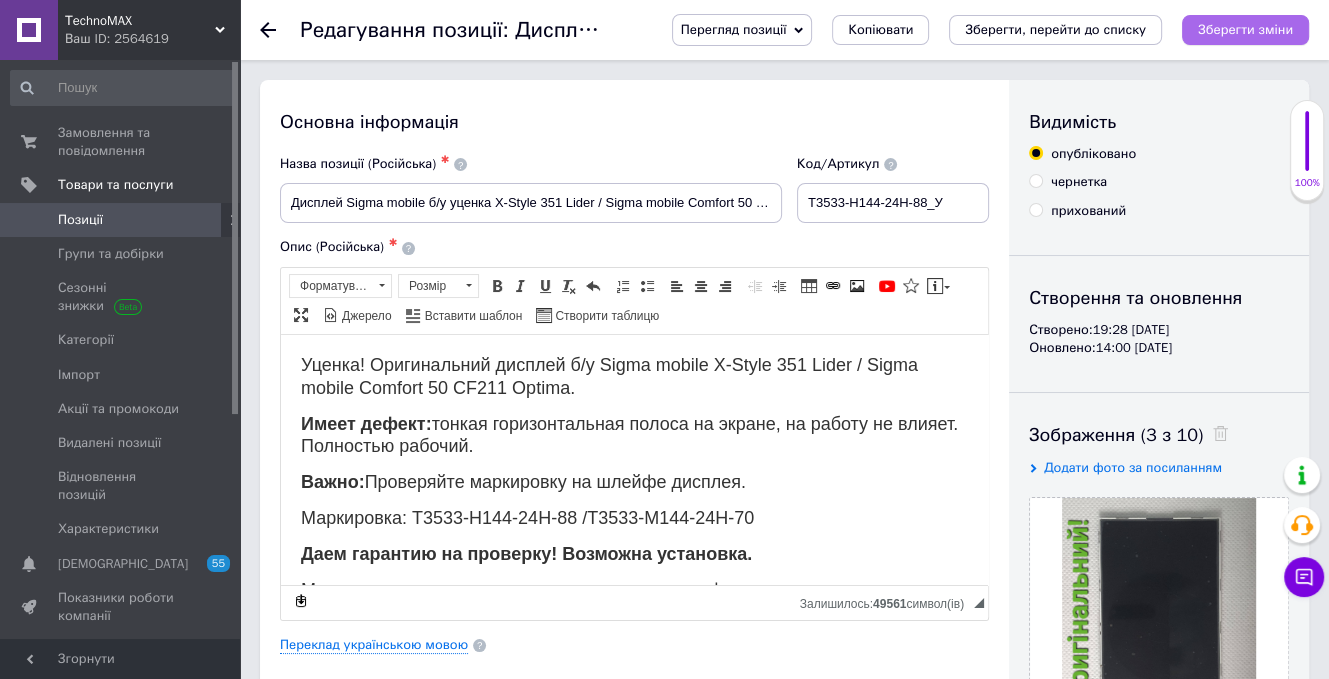 click on "Зберегти зміни" at bounding box center (1245, 30) 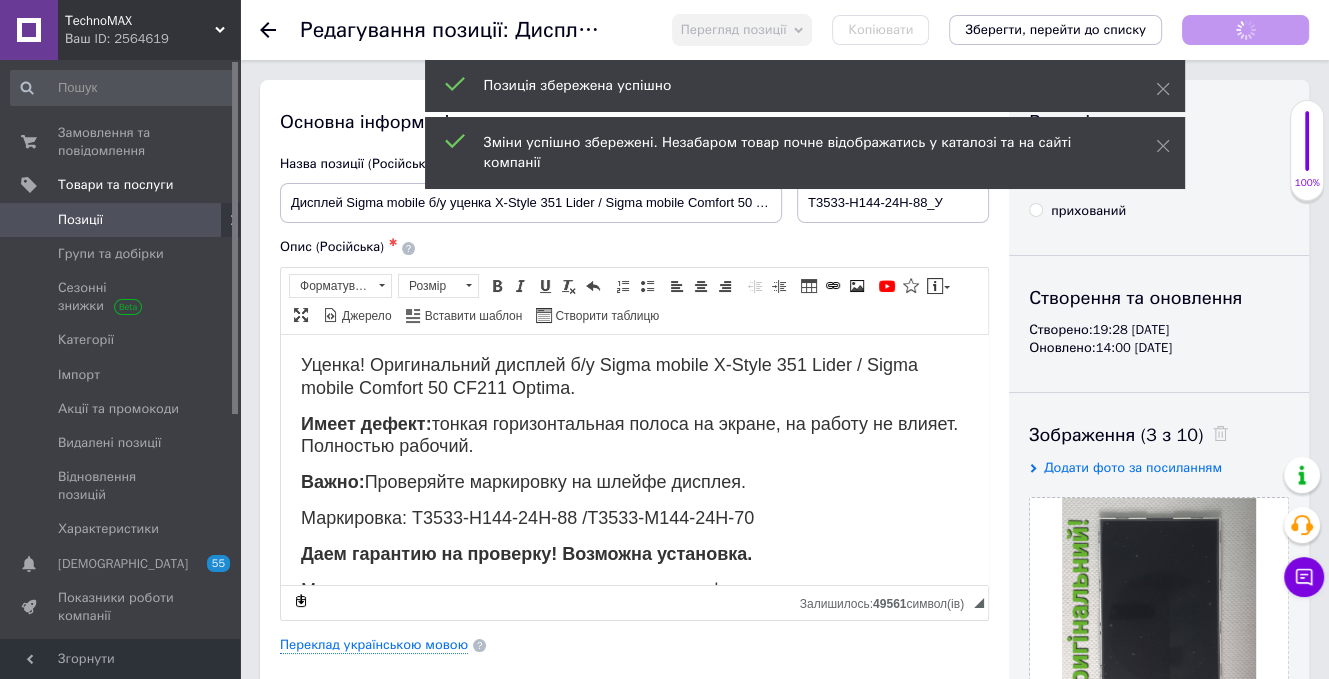 click 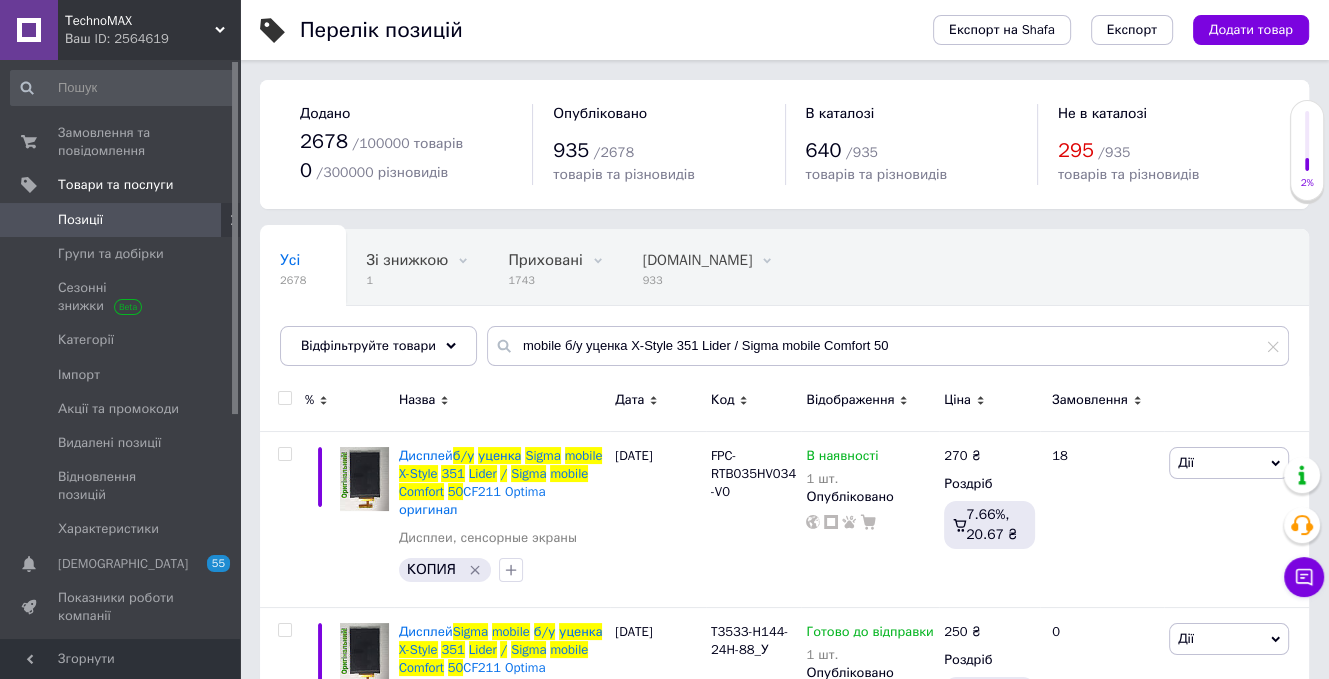 scroll, scrollTop: 100, scrollLeft: 0, axis: vertical 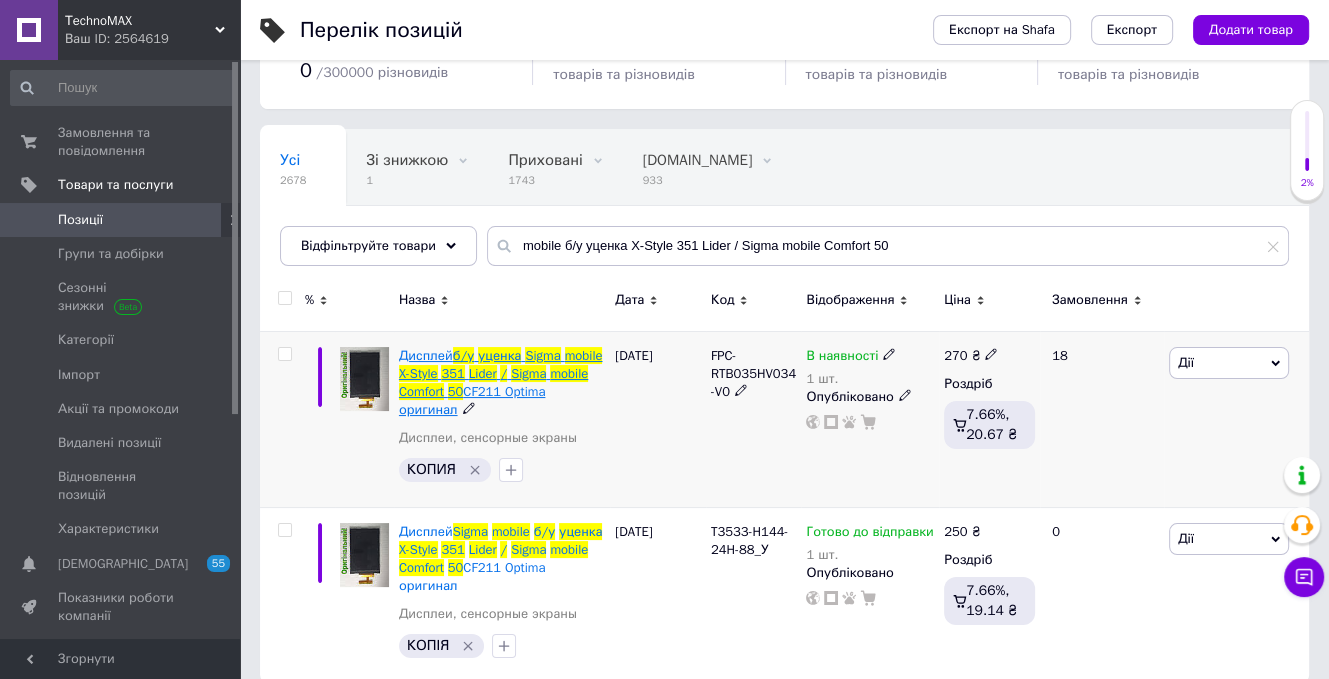 click on "Sigma" at bounding box center (528, 373) 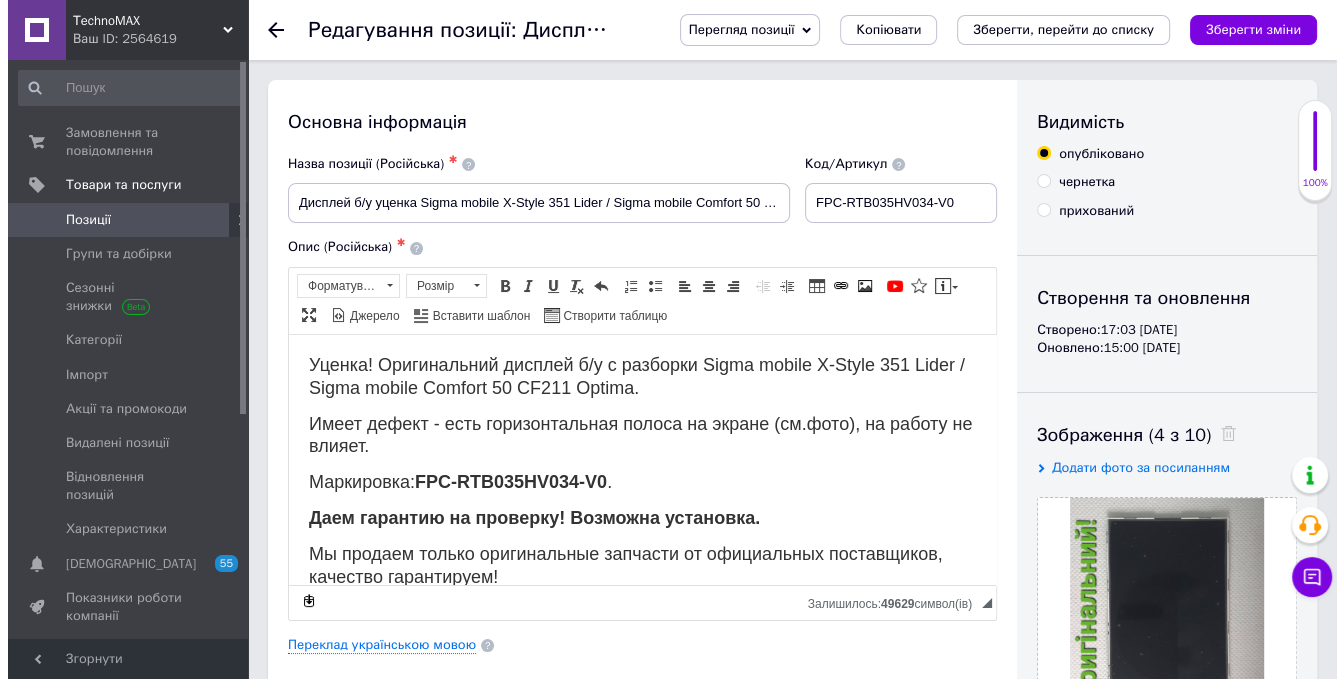 scroll, scrollTop: 14, scrollLeft: 0, axis: vertical 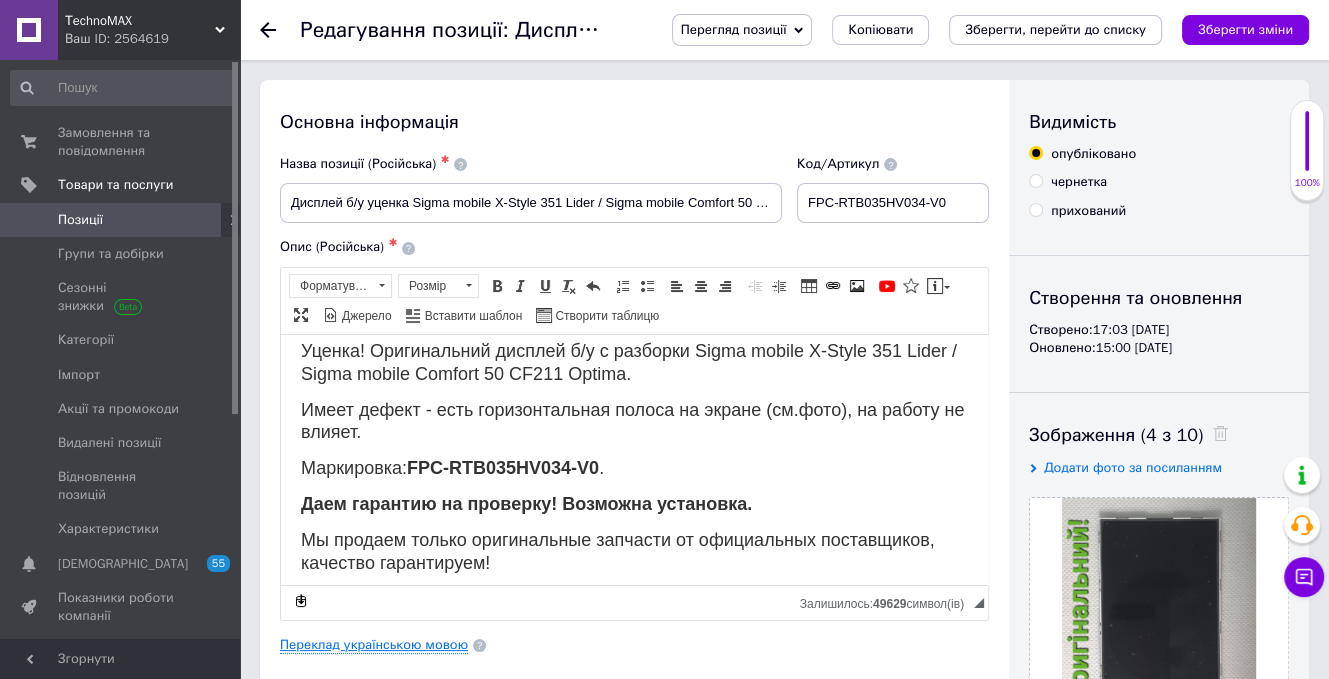 click on "Переклад українською мовою" at bounding box center (374, 645) 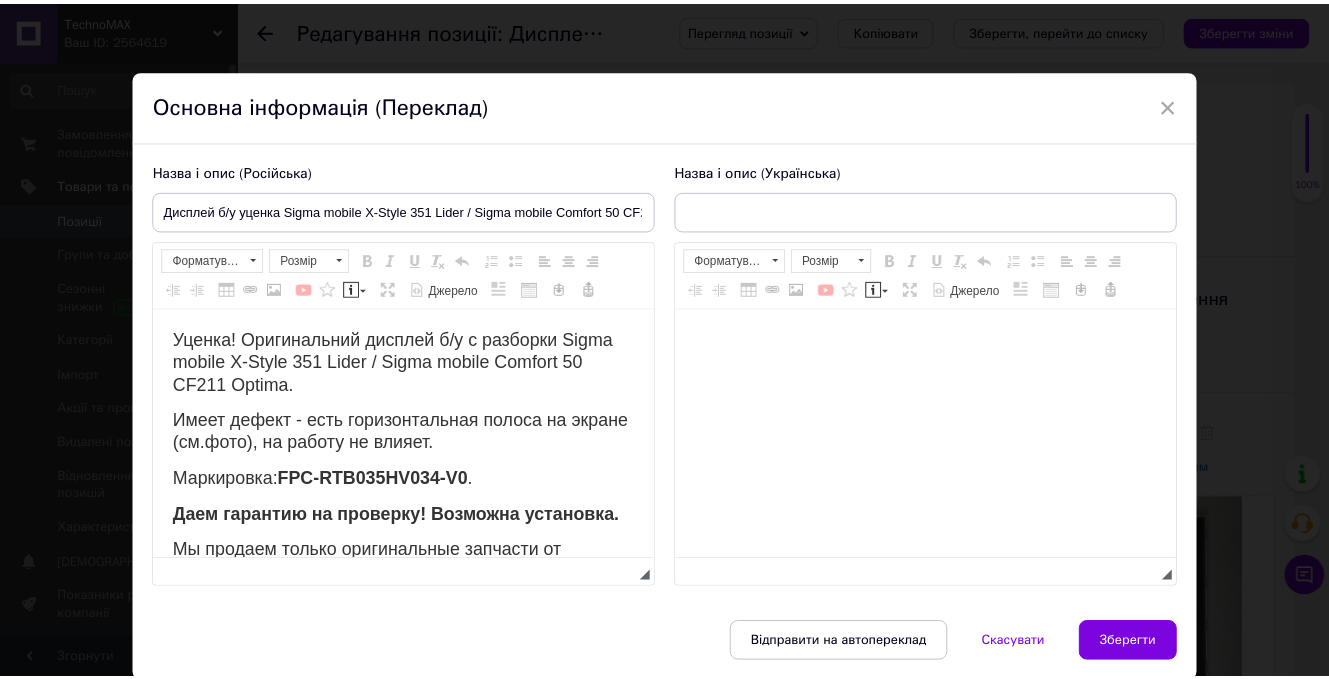 scroll, scrollTop: 0, scrollLeft: 0, axis: both 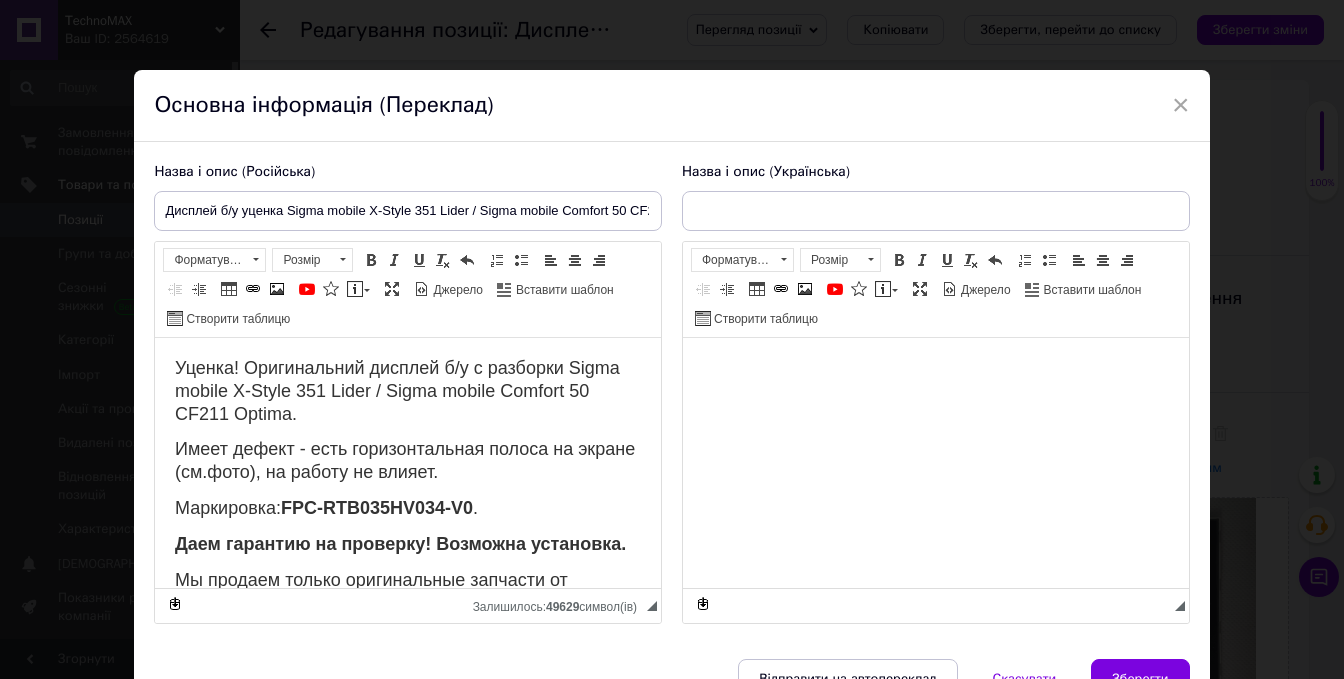 type on "Дисплей б/в уцінка Sigma mobile X-Style 351 Lider / Sigma mobile Comfort 50 CF211 Optima оригінал" 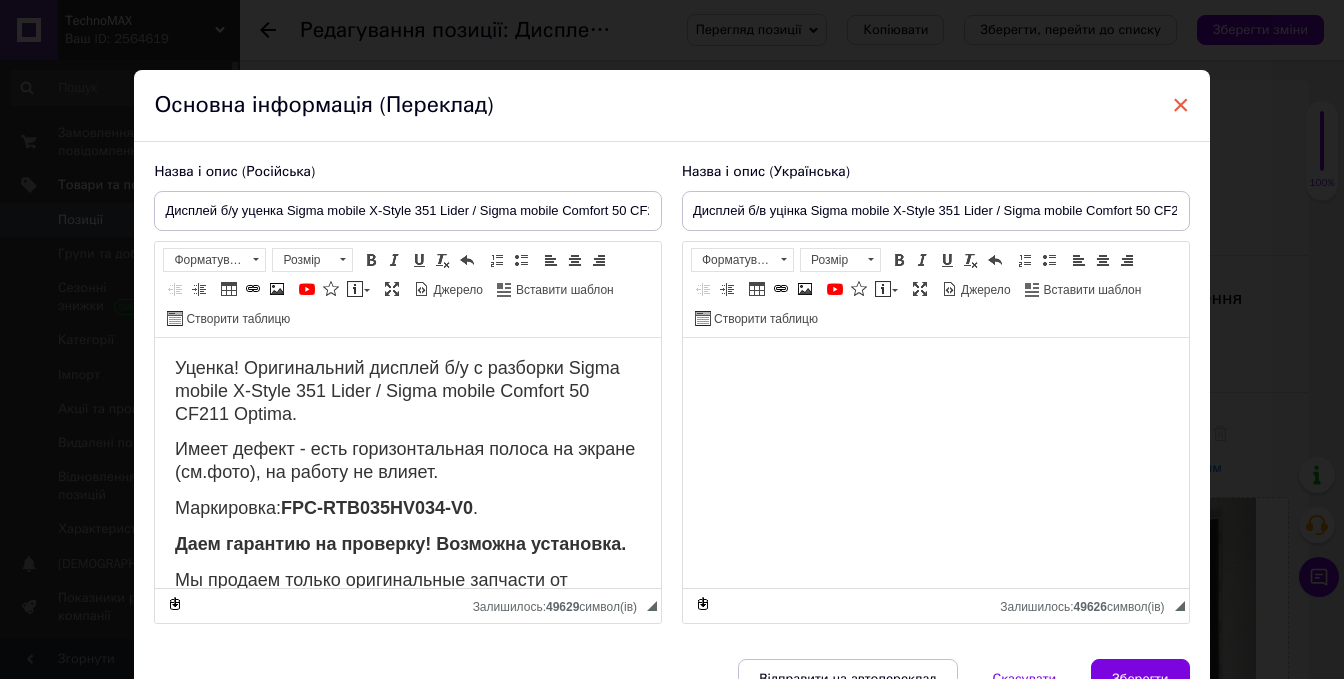 click on "×" at bounding box center [1181, 105] 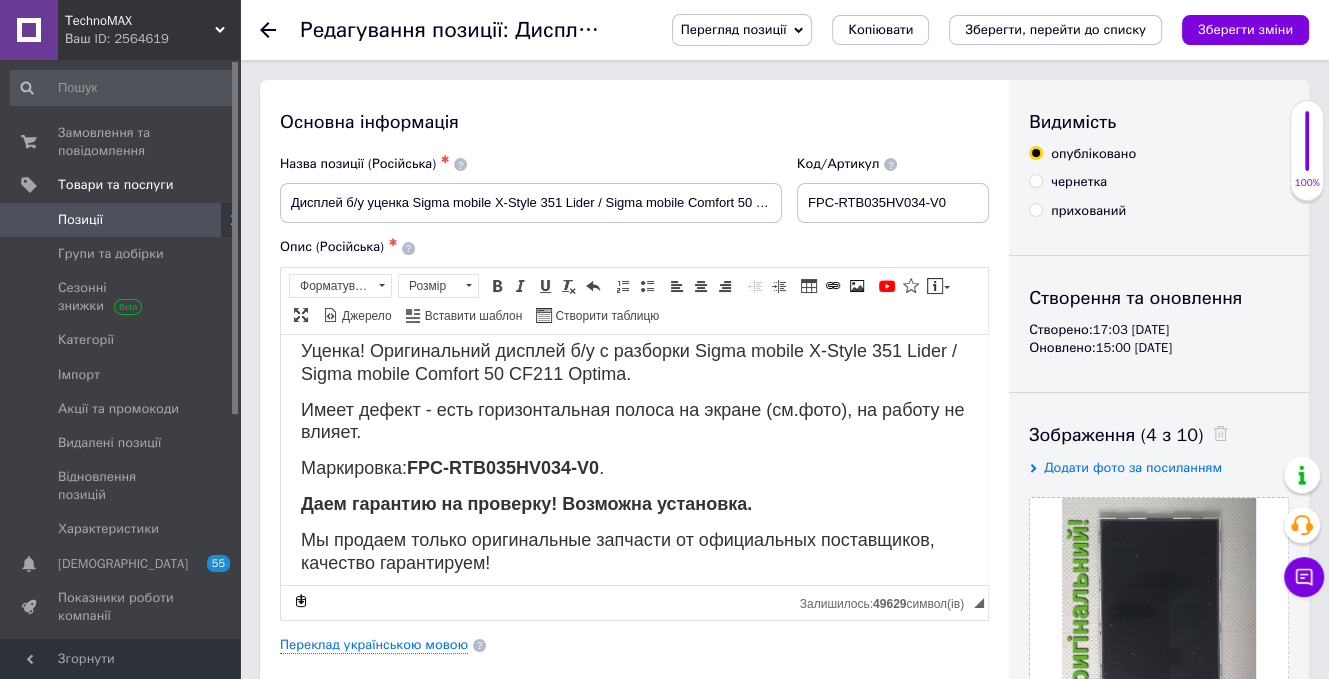 click 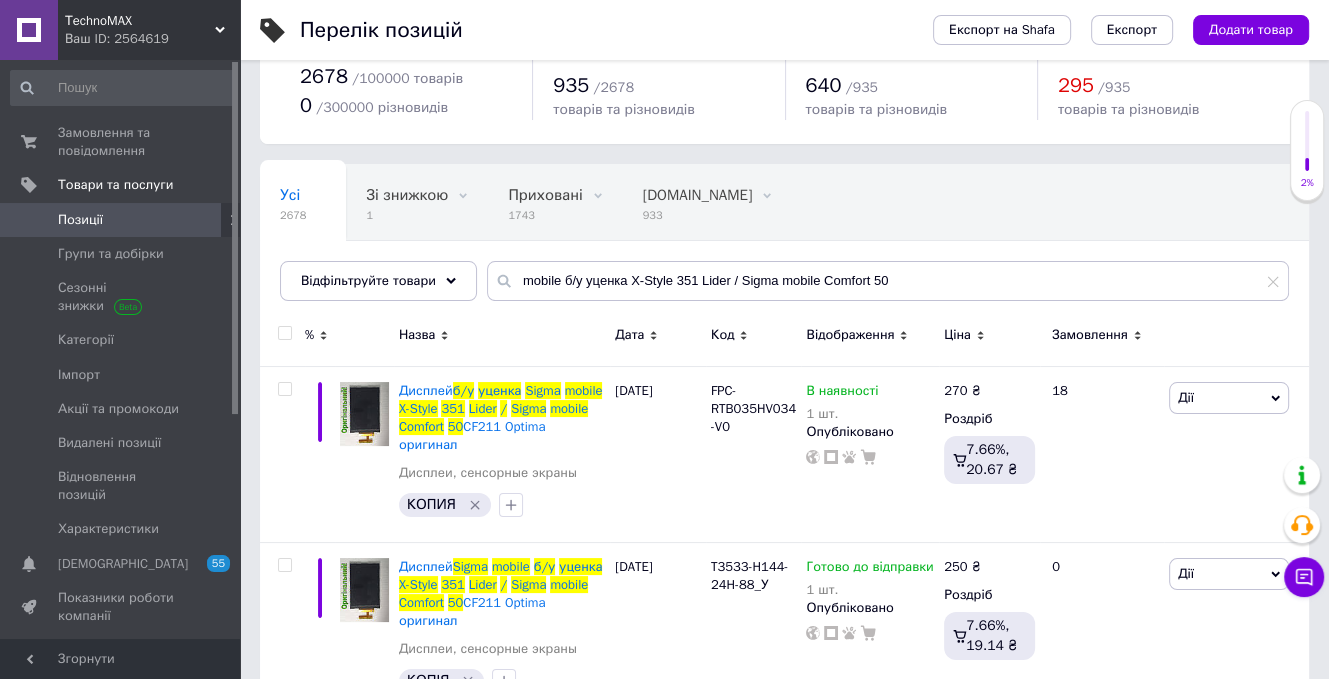 scroll, scrollTop: 100, scrollLeft: 0, axis: vertical 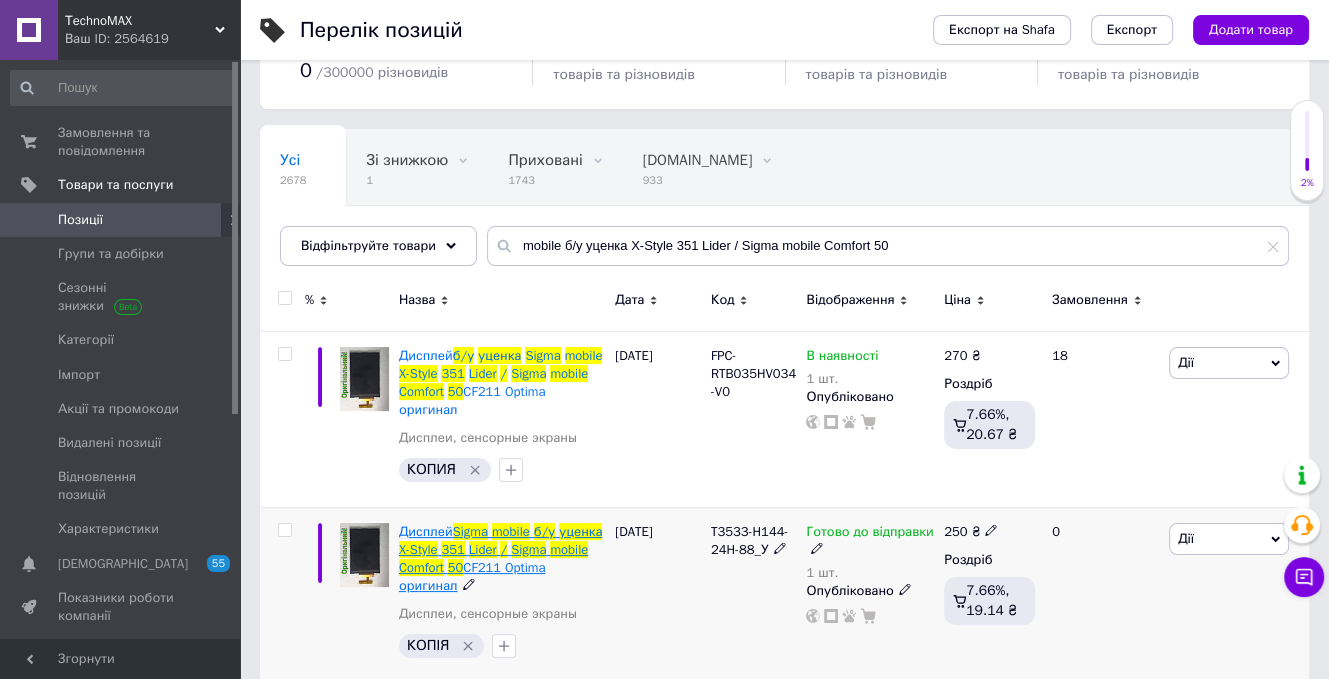 click on "Sigma" at bounding box center [528, 549] 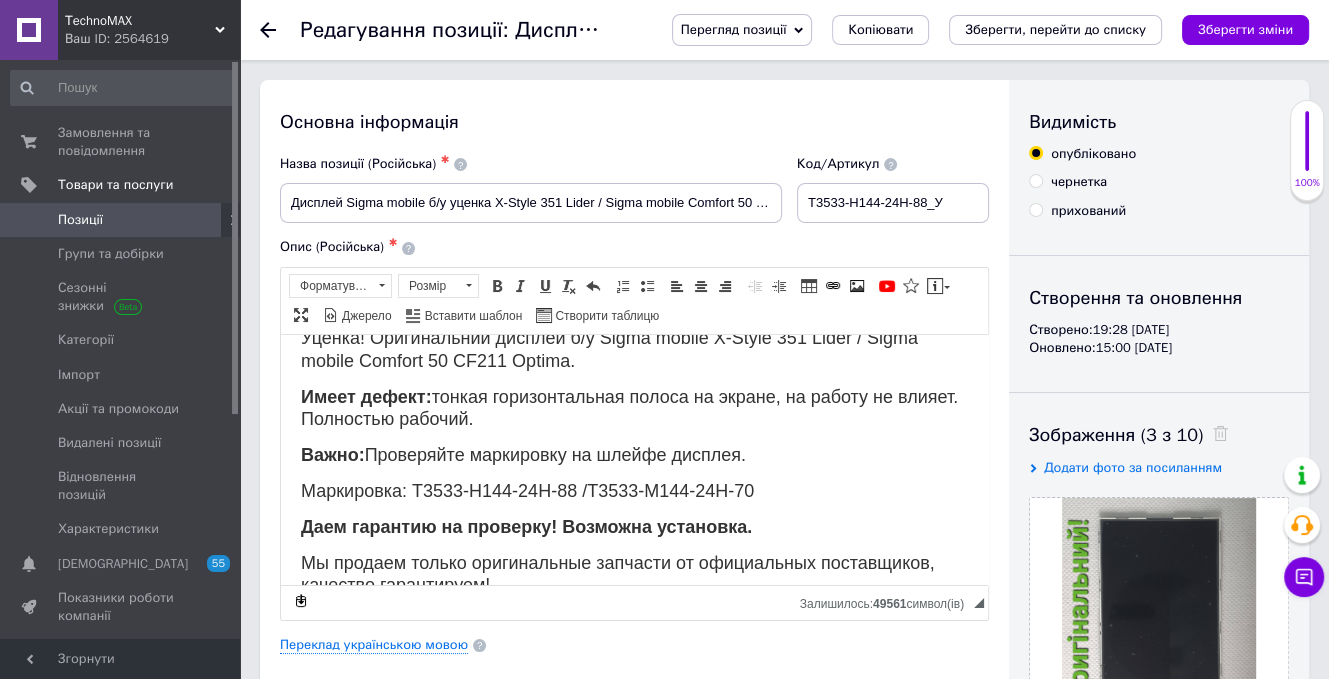 scroll, scrollTop: 48, scrollLeft: 0, axis: vertical 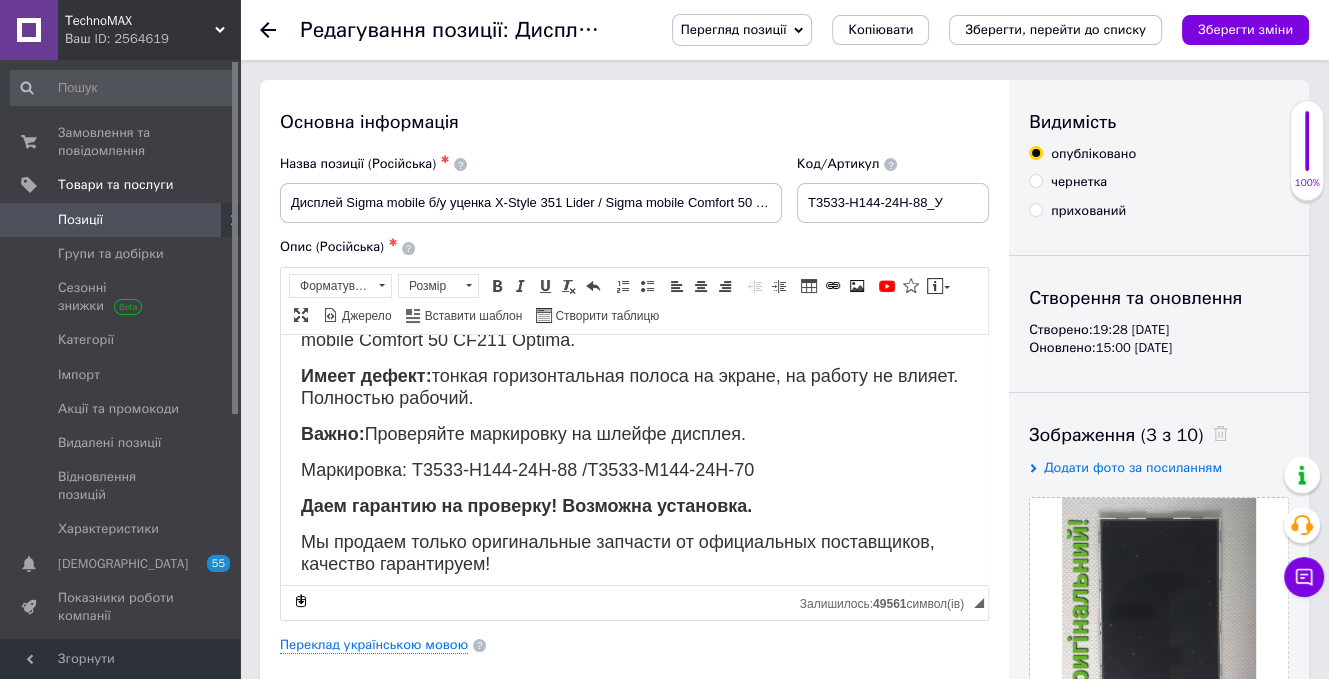 click 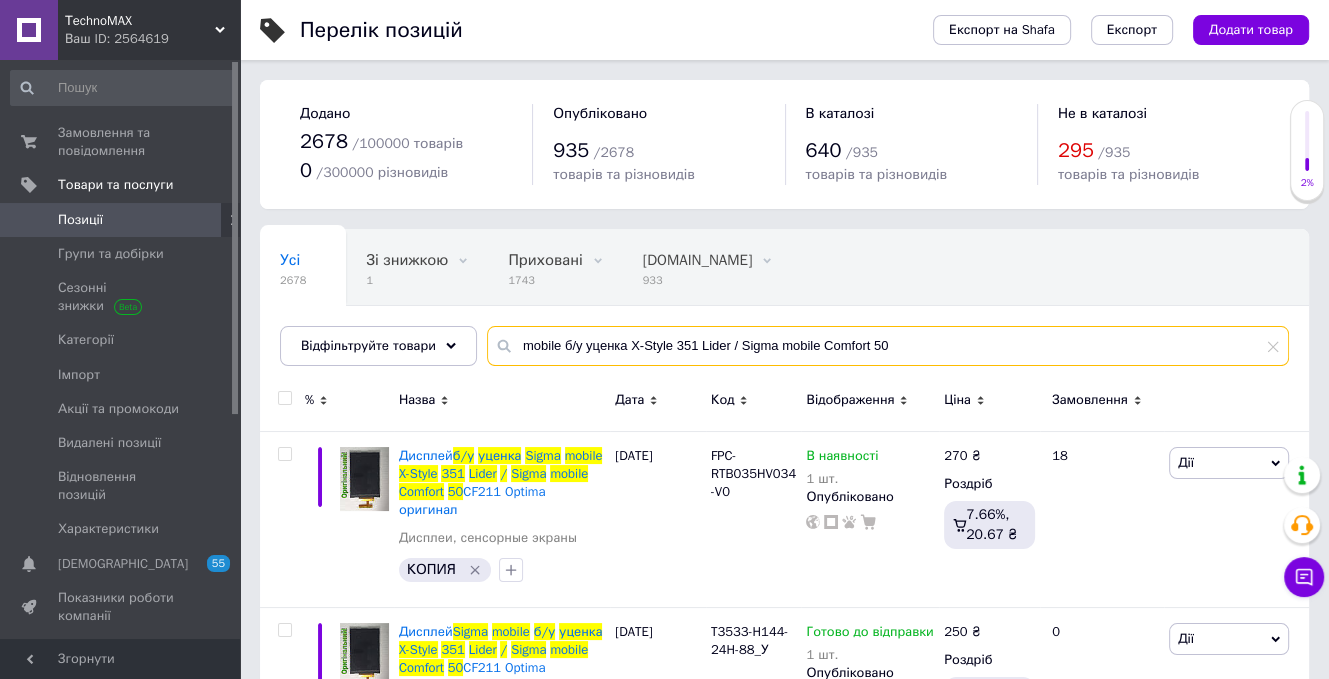 drag, startPoint x: 956, startPoint y: 347, endPoint x: 389, endPoint y: 371, distance: 567.5077 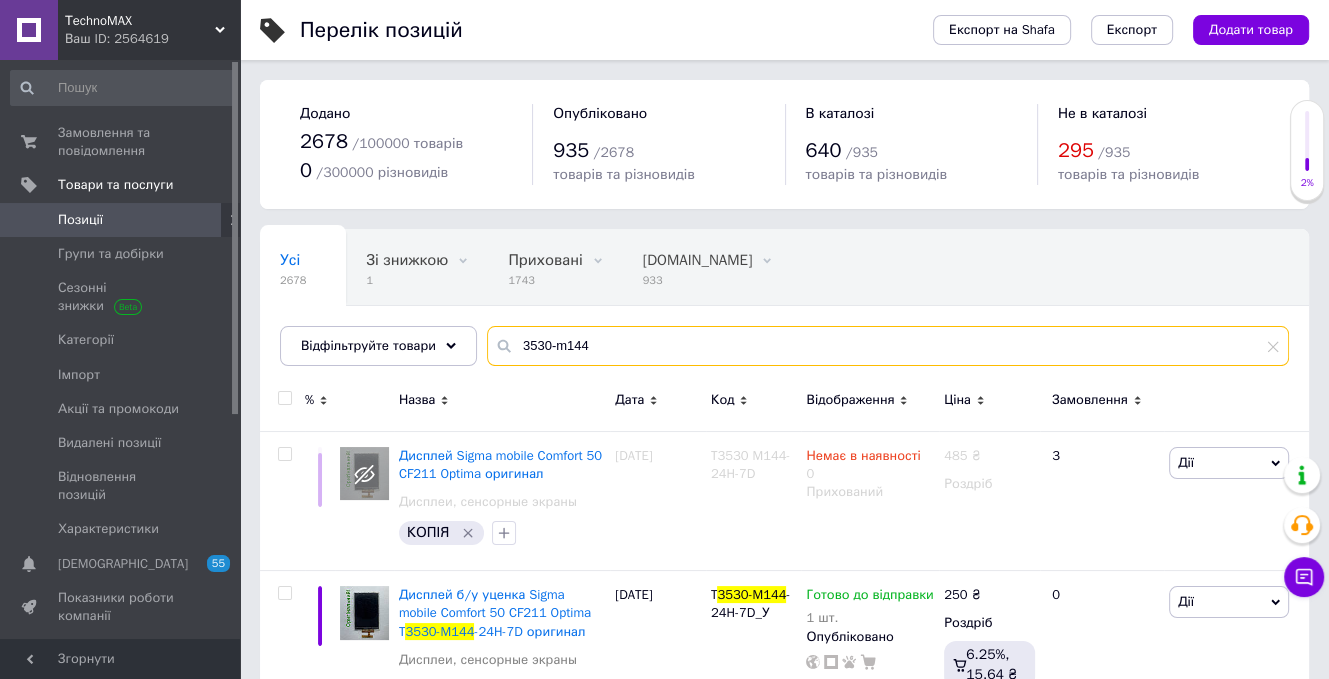 drag, startPoint x: 602, startPoint y: 352, endPoint x: 435, endPoint y: 311, distance: 171.9593 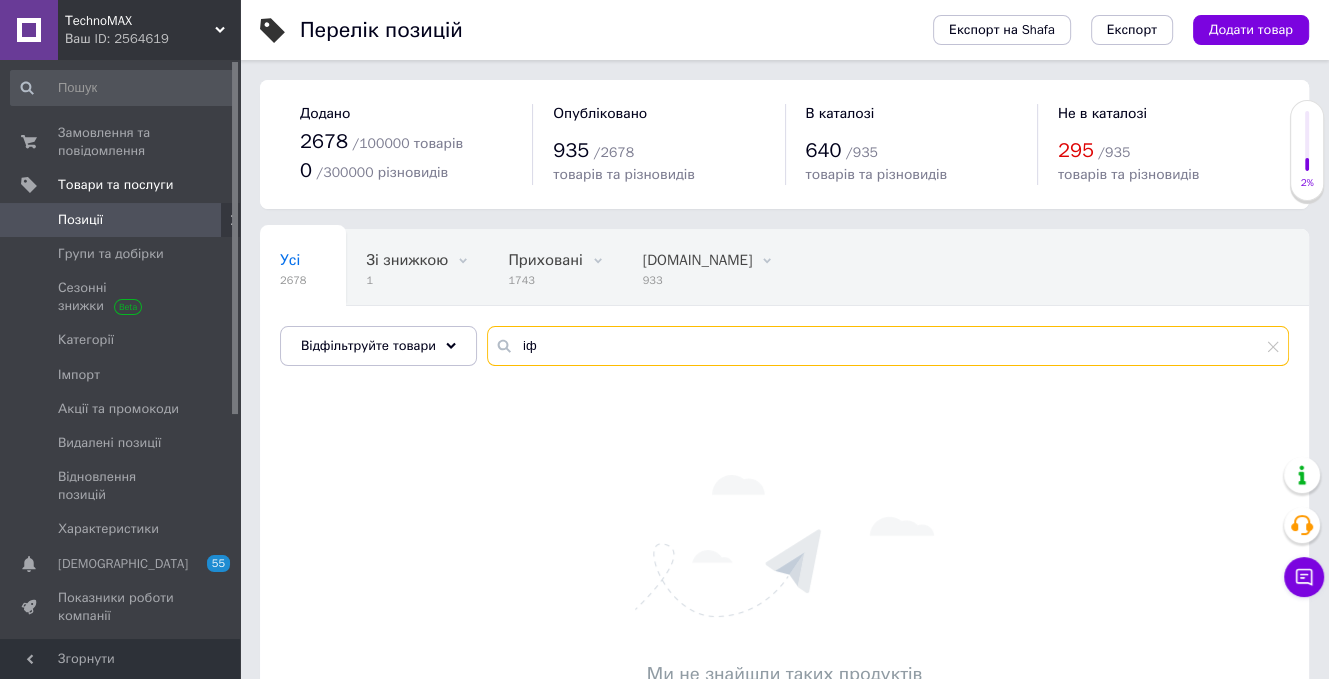 type on "і" 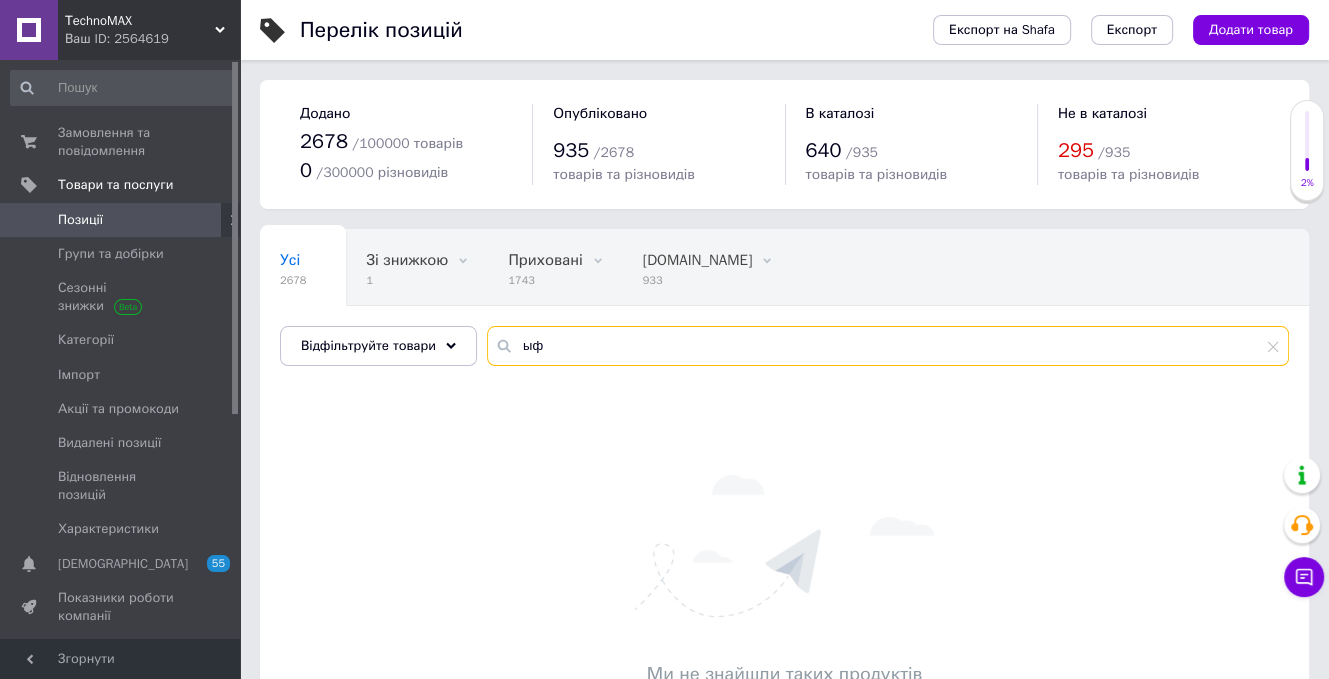 type on "ы" 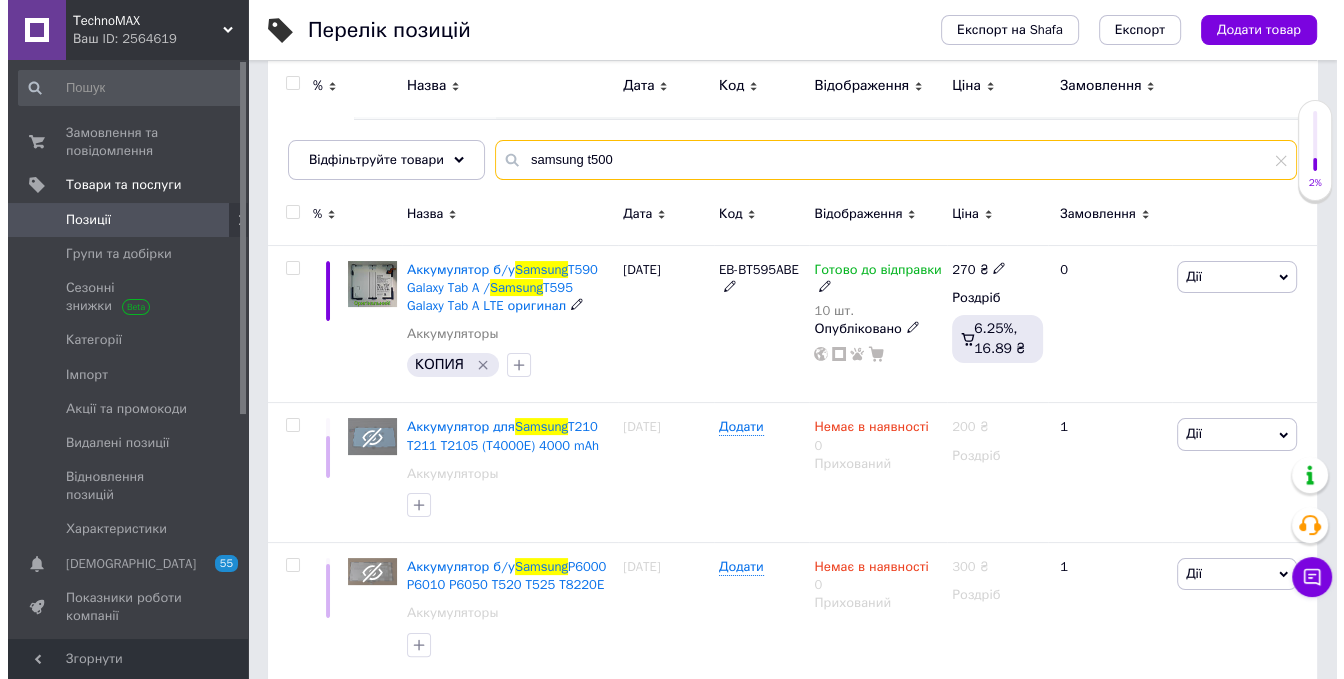 scroll, scrollTop: 0, scrollLeft: 0, axis: both 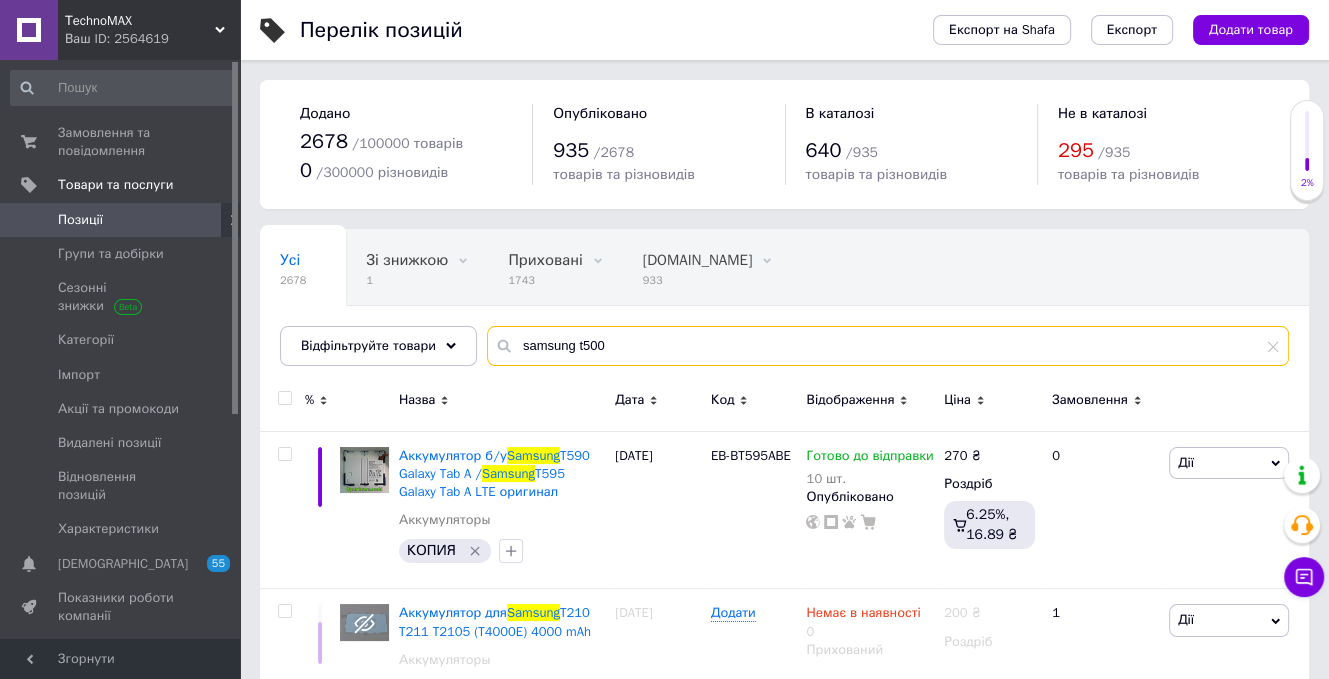 click on "samsung t500" 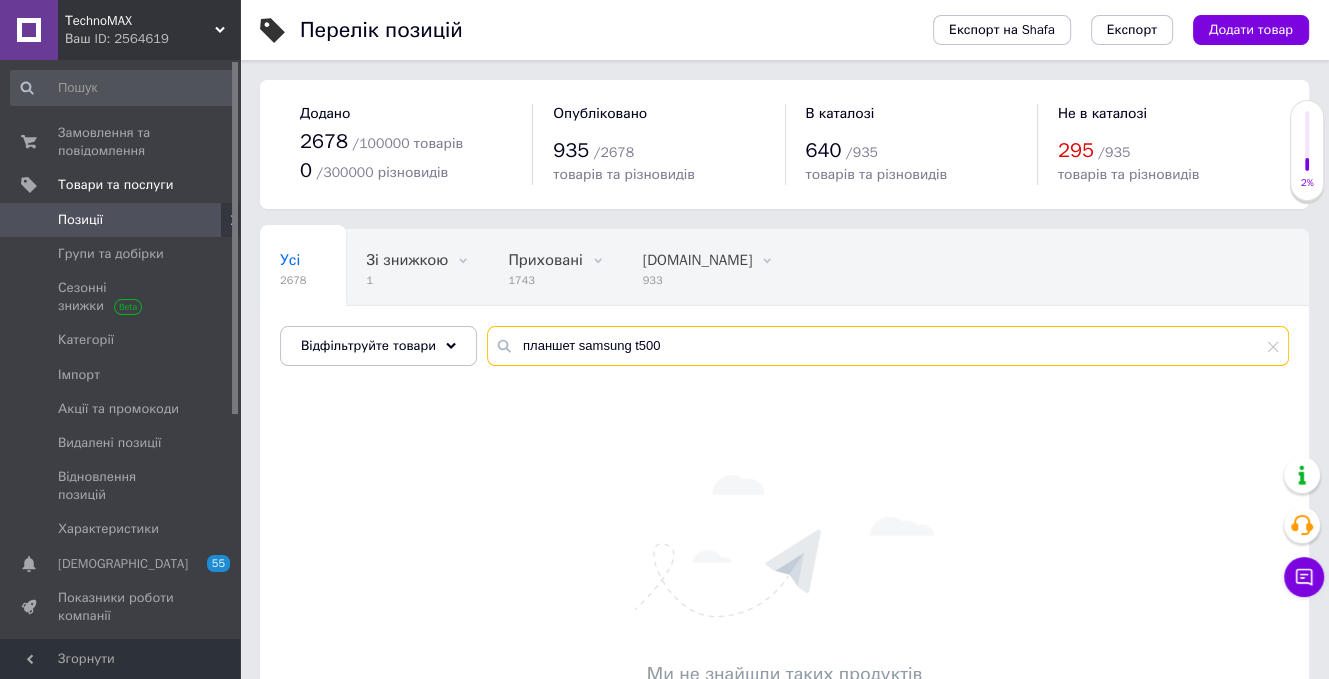 type on "планшет samsung t500" 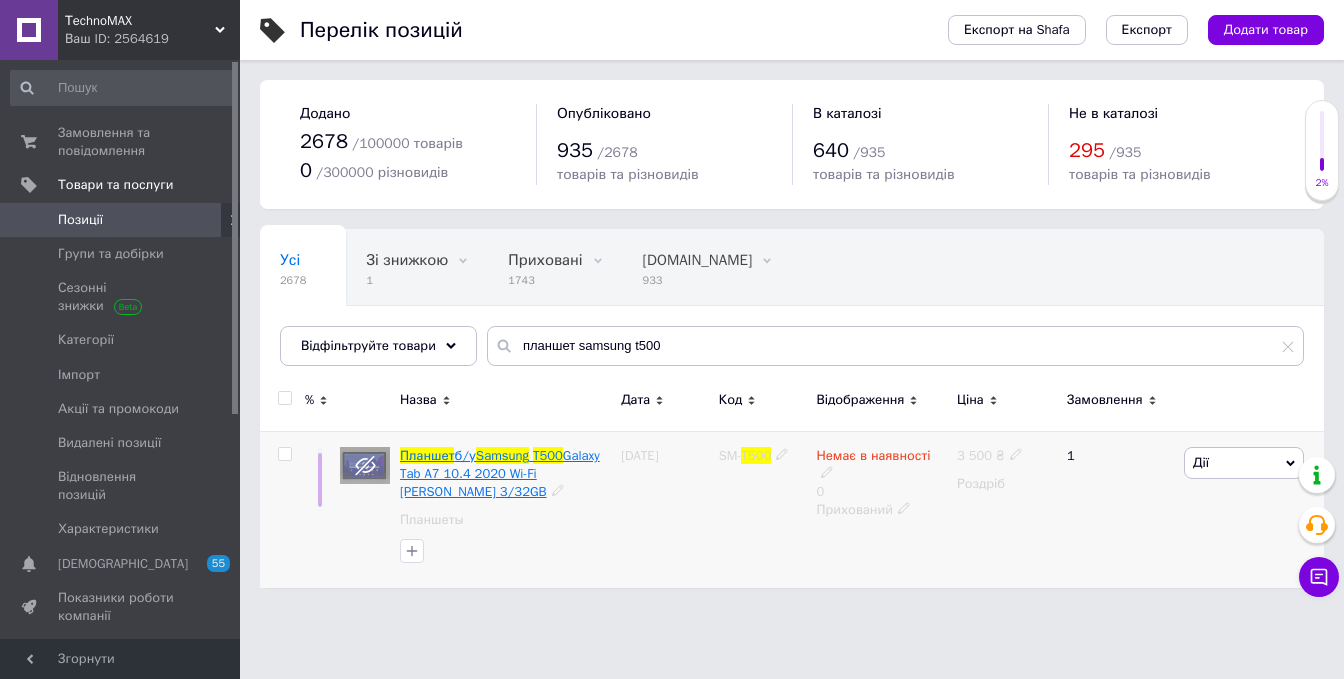 click on "б/у" 